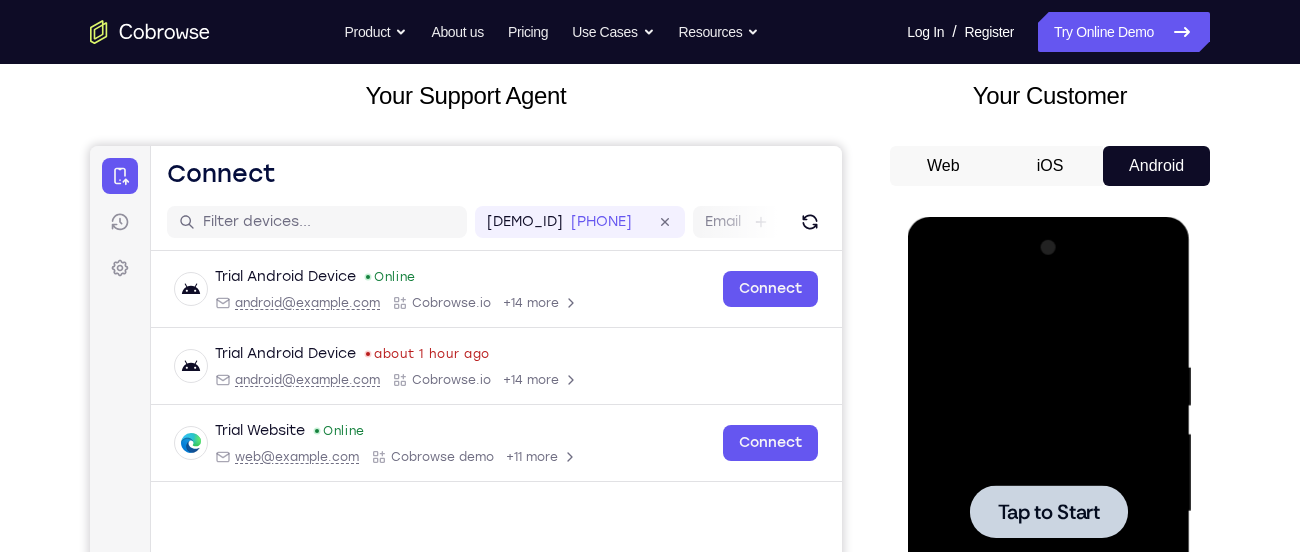 scroll, scrollTop: 0, scrollLeft: 0, axis: both 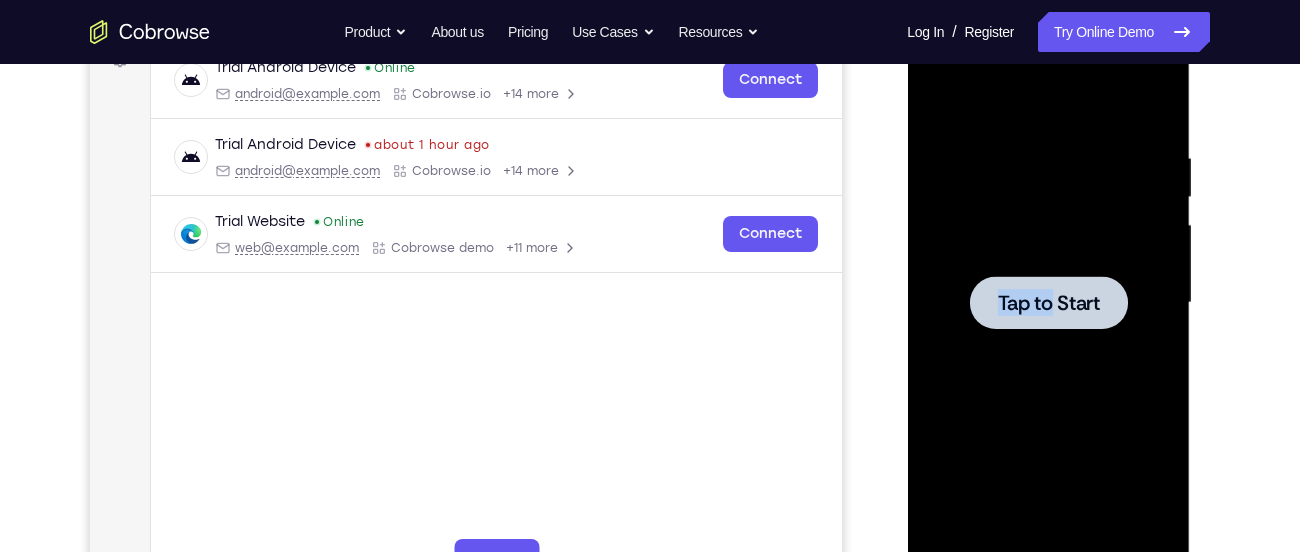 drag, startPoint x: 1059, startPoint y: 342, endPoint x: 1047, endPoint y: 311, distance: 33.24154 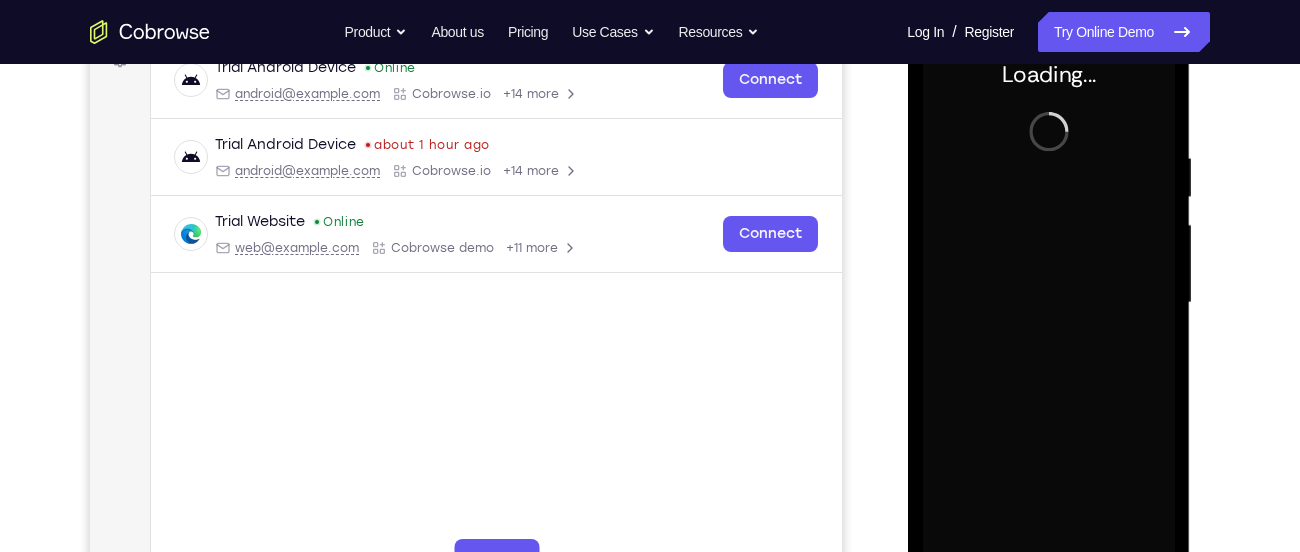 click at bounding box center (1048, 303) 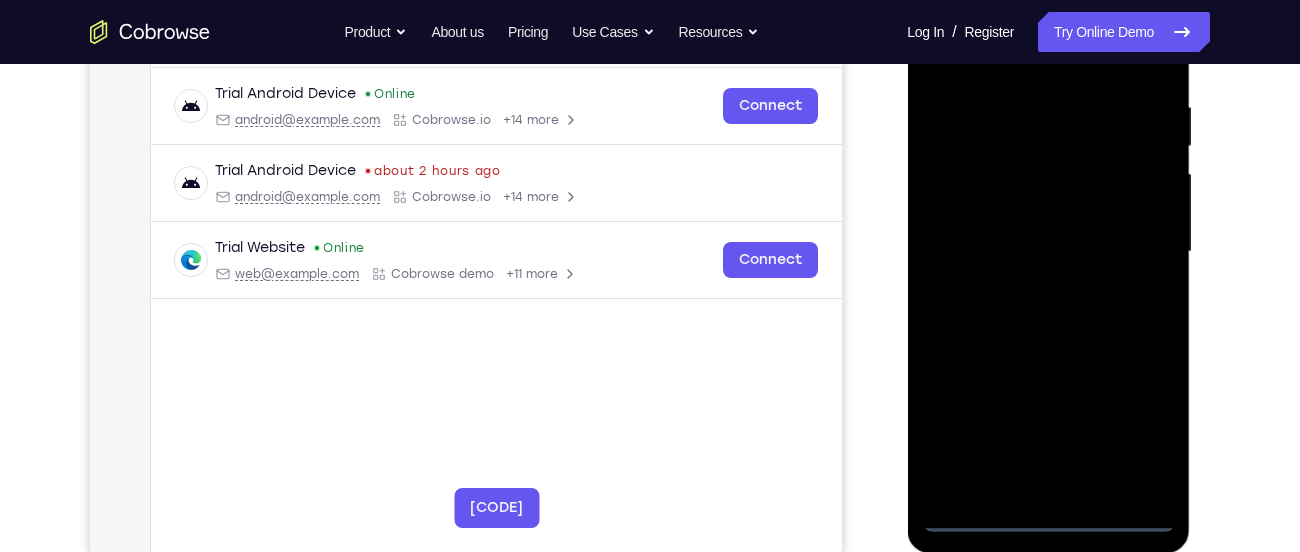 scroll, scrollTop: 376, scrollLeft: 0, axis: vertical 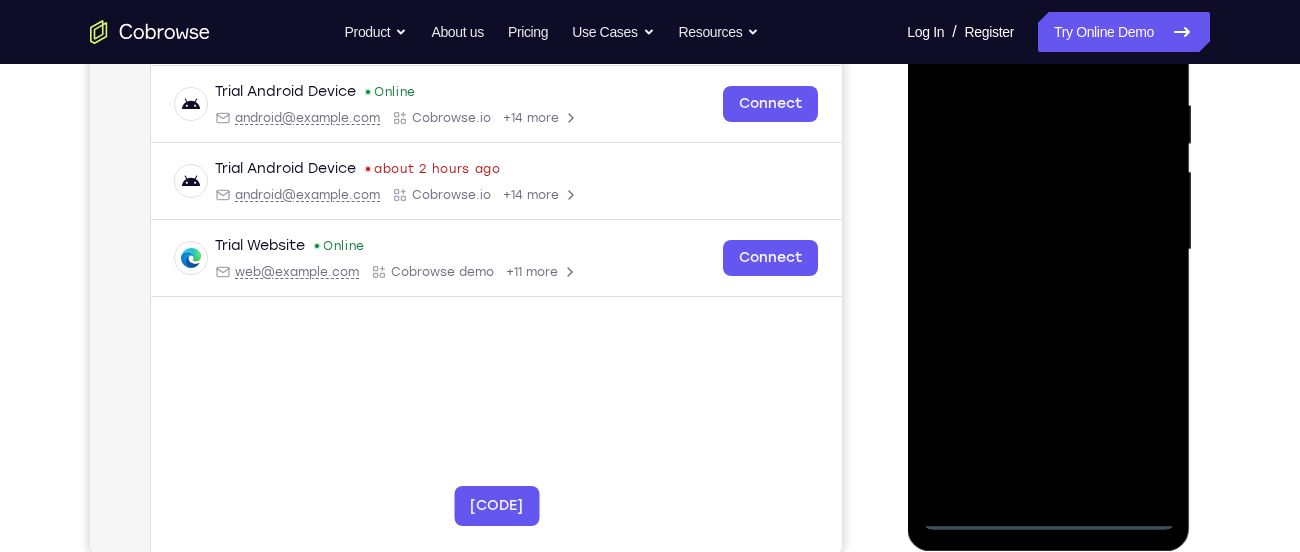 click at bounding box center (1048, 250) 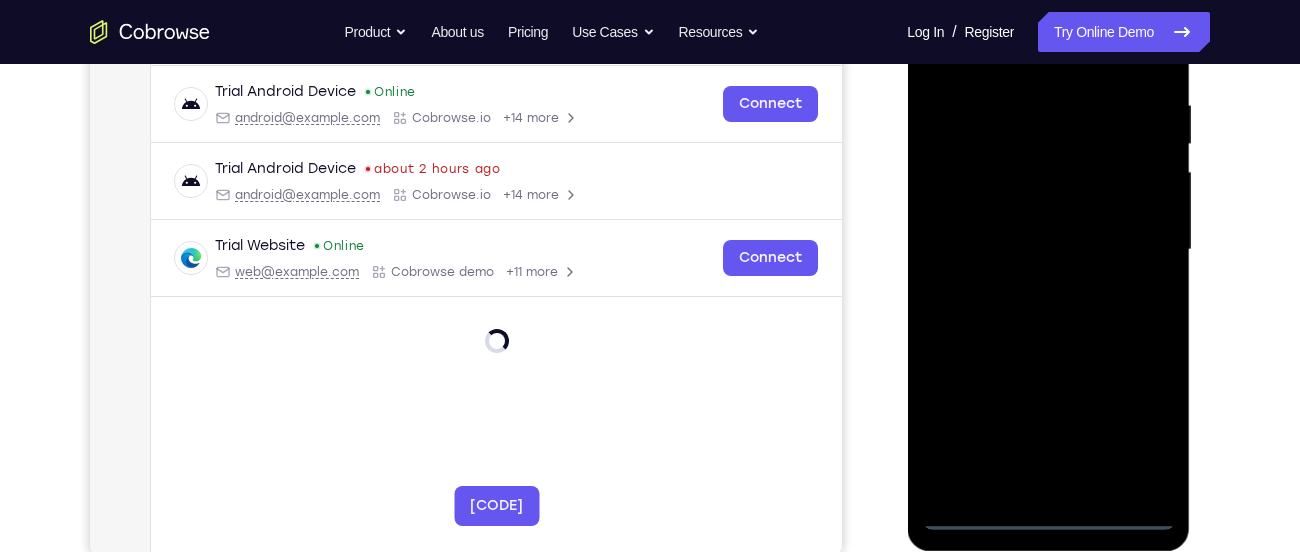 scroll, scrollTop: 268, scrollLeft: 0, axis: vertical 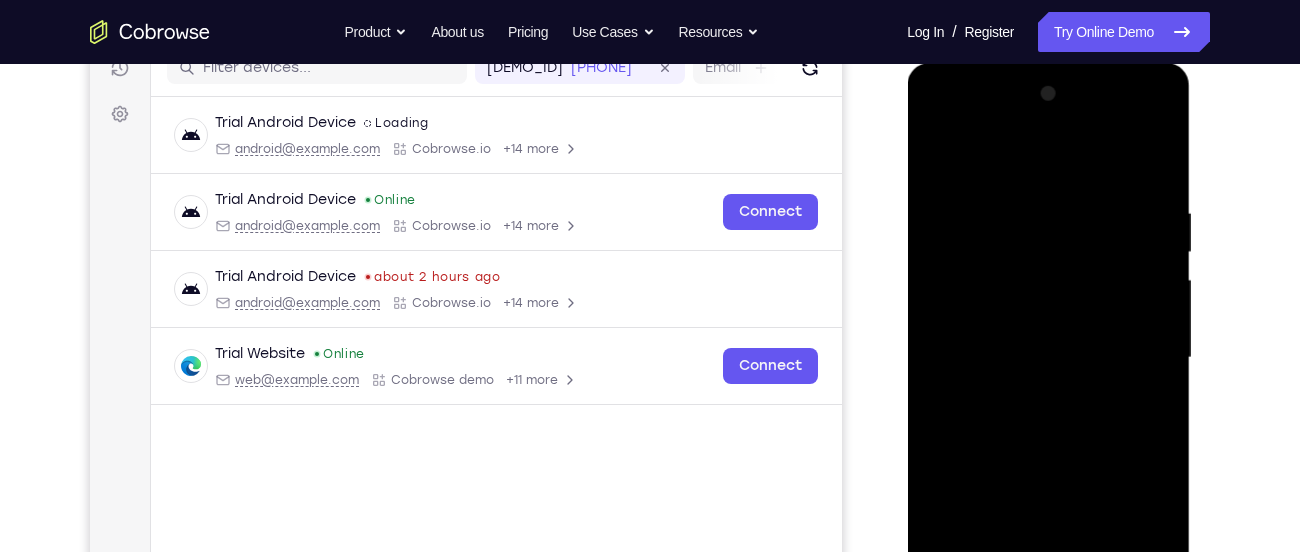 click at bounding box center (1048, 358) 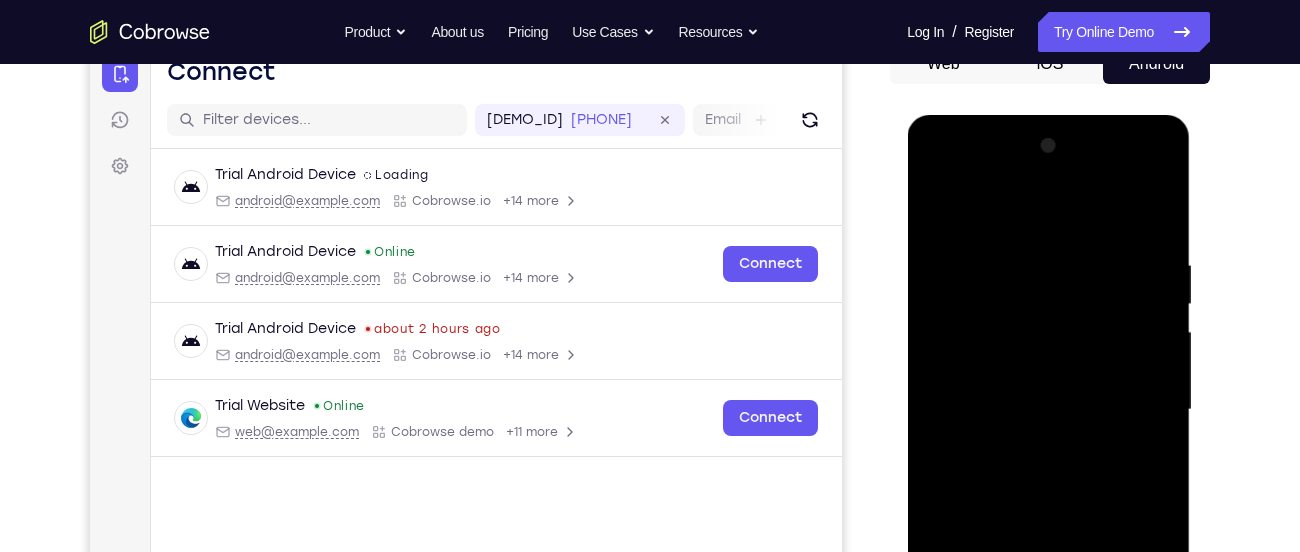 scroll, scrollTop: 214, scrollLeft: 0, axis: vertical 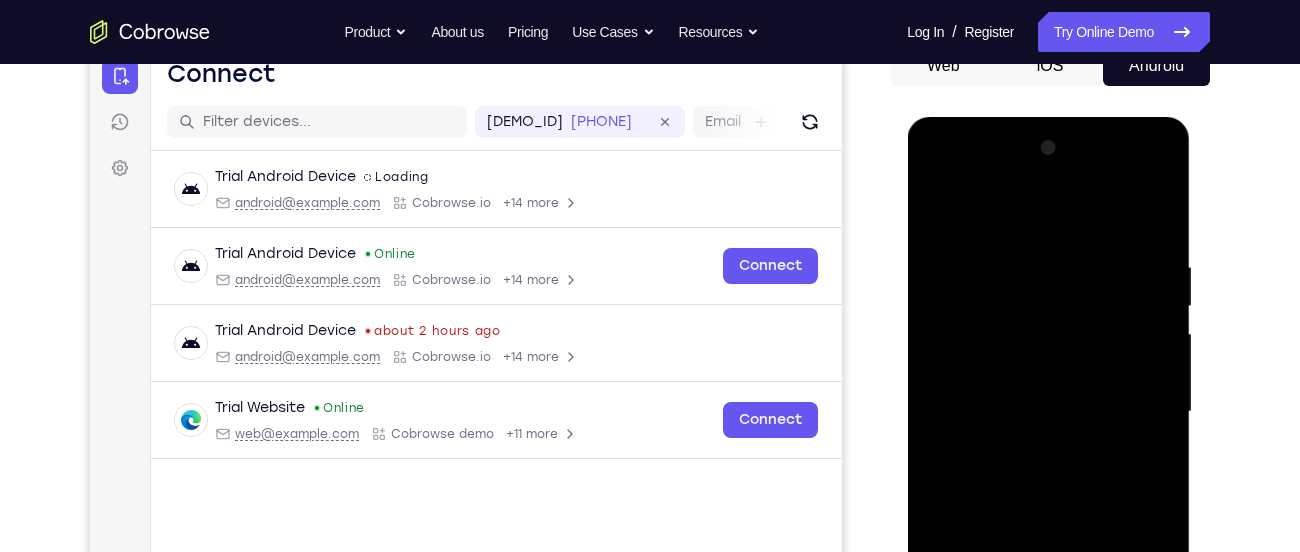 click at bounding box center [1048, 412] 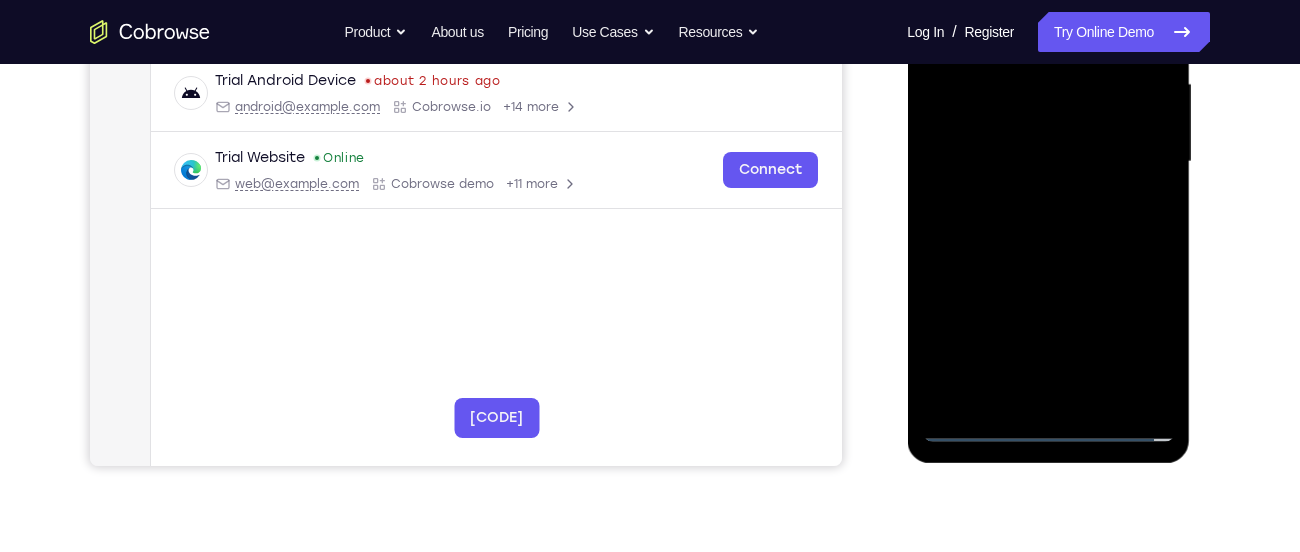 scroll, scrollTop: 467, scrollLeft: 0, axis: vertical 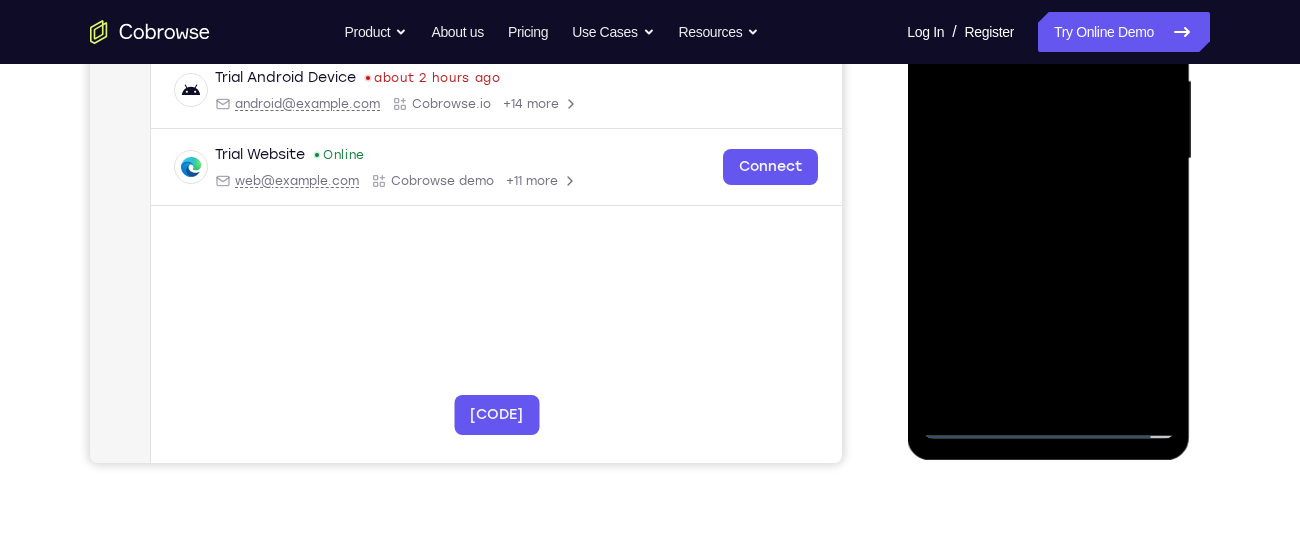 drag, startPoint x: 1108, startPoint y: 356, endPoint x: 1074, endPoint y: 254, distance: 107.51744 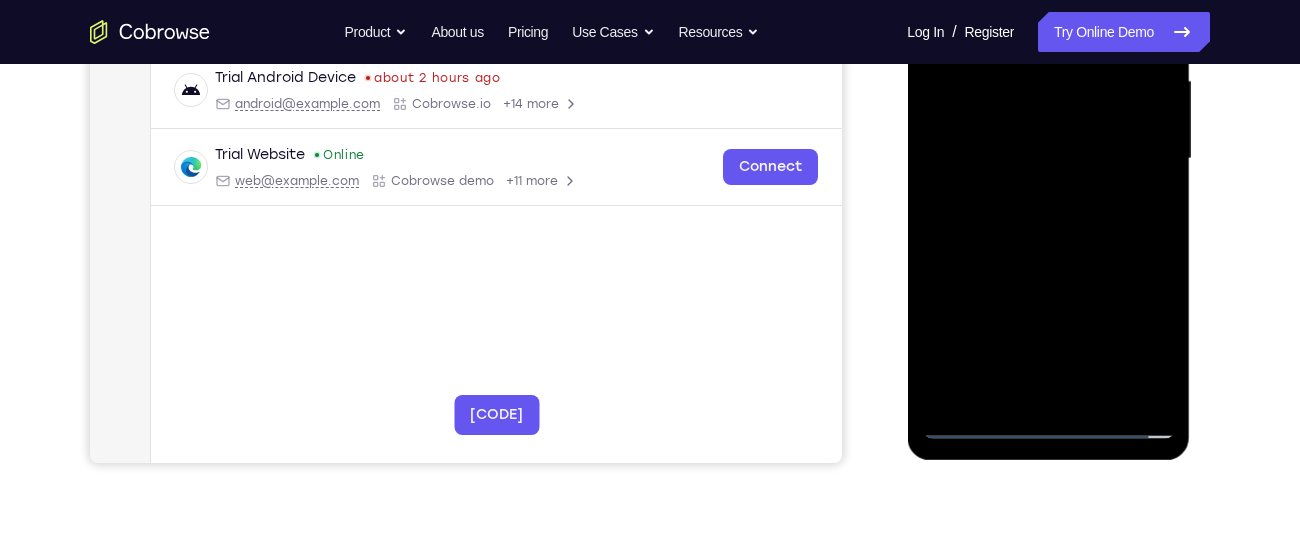 drag, startPoint x: 1098, startPoint y: 318, endPoint x: 1058, endPoint y: 196, distance: 128.39003 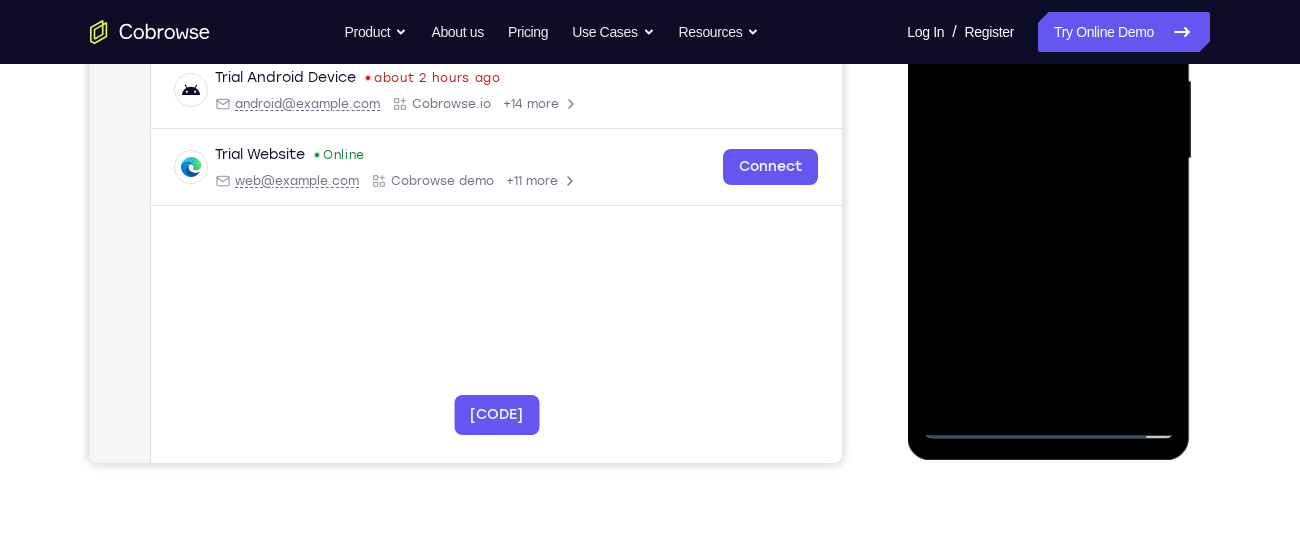 drag, startPoint x: 1116, startPoint y: 329, endPoint x: 1070, endPoint y: 235, distance: 104.6518 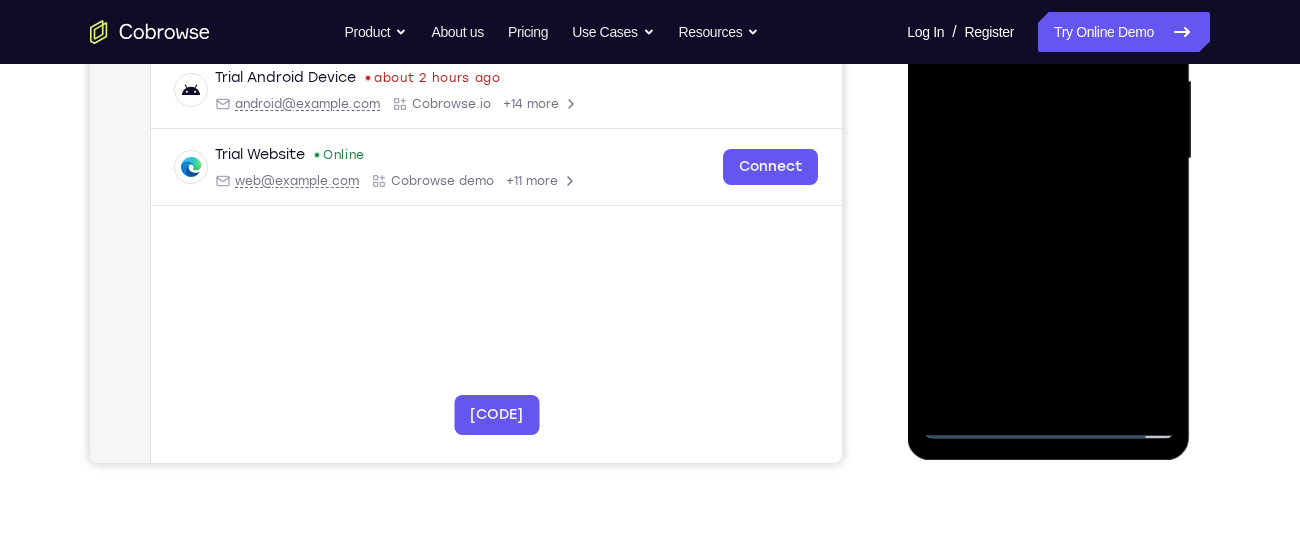 drag, startPoint x: 1136, startPoint y: 383, endPoint x: 1056, endPoint y: 210, distance: 190.60168 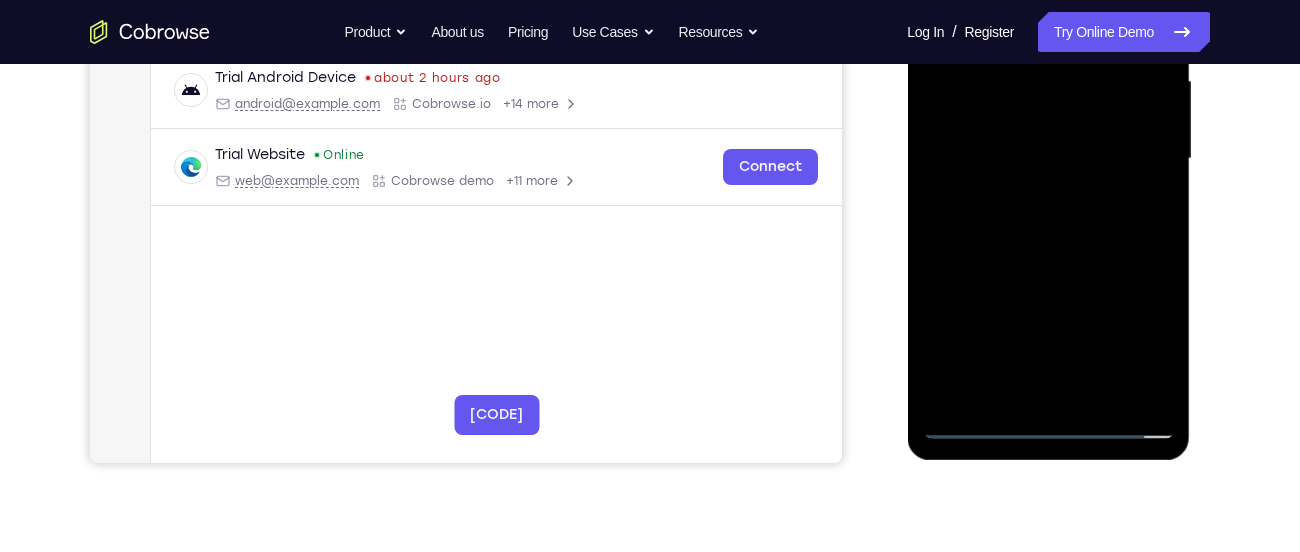 drag, startPoint x: 1130, startPoint y: 326, endPoint x: 1074, endPoint y: 202, distance: 136.0588 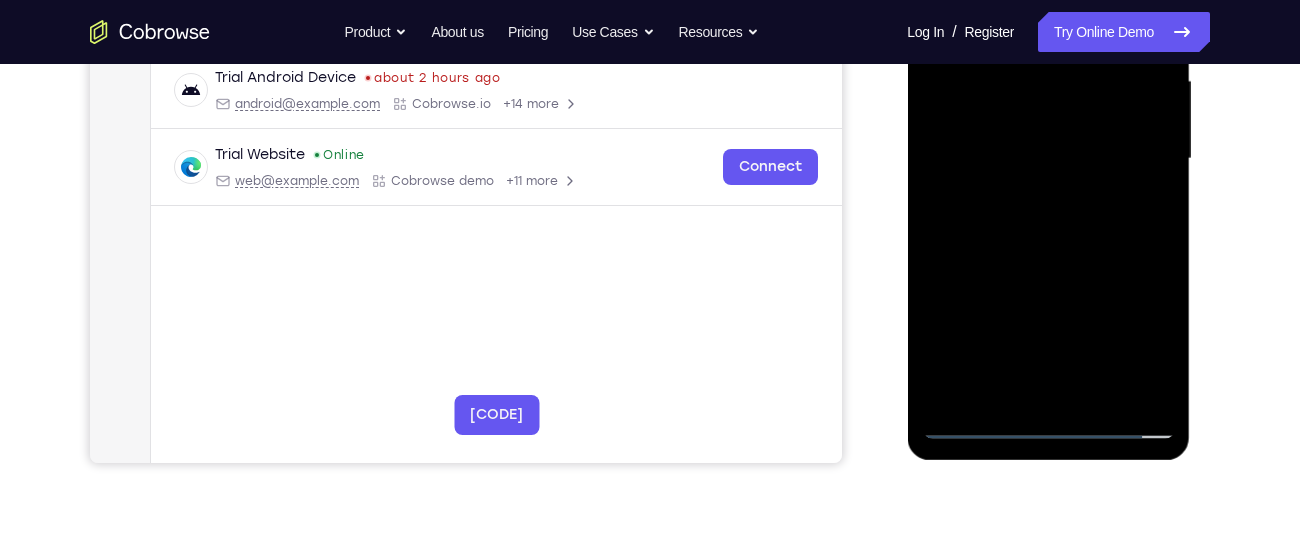 click at bounding box center [1048, 159] 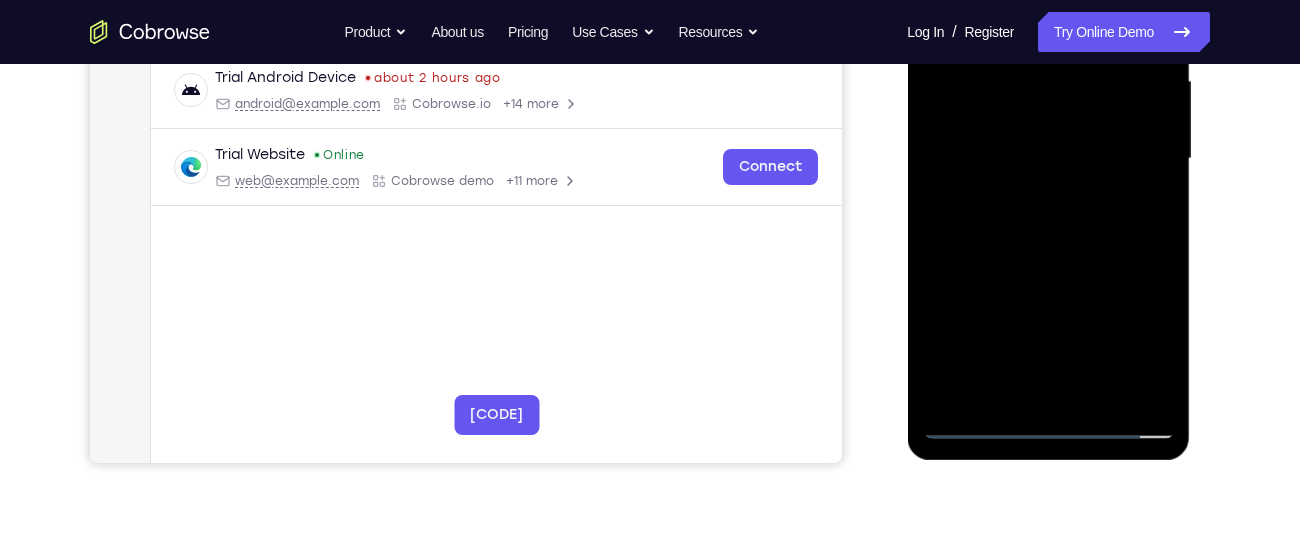 drag, startPoint x: 1119, startPoint y: 346, endPoint x: 1036, endPoint y: 181, distance: 184.69975 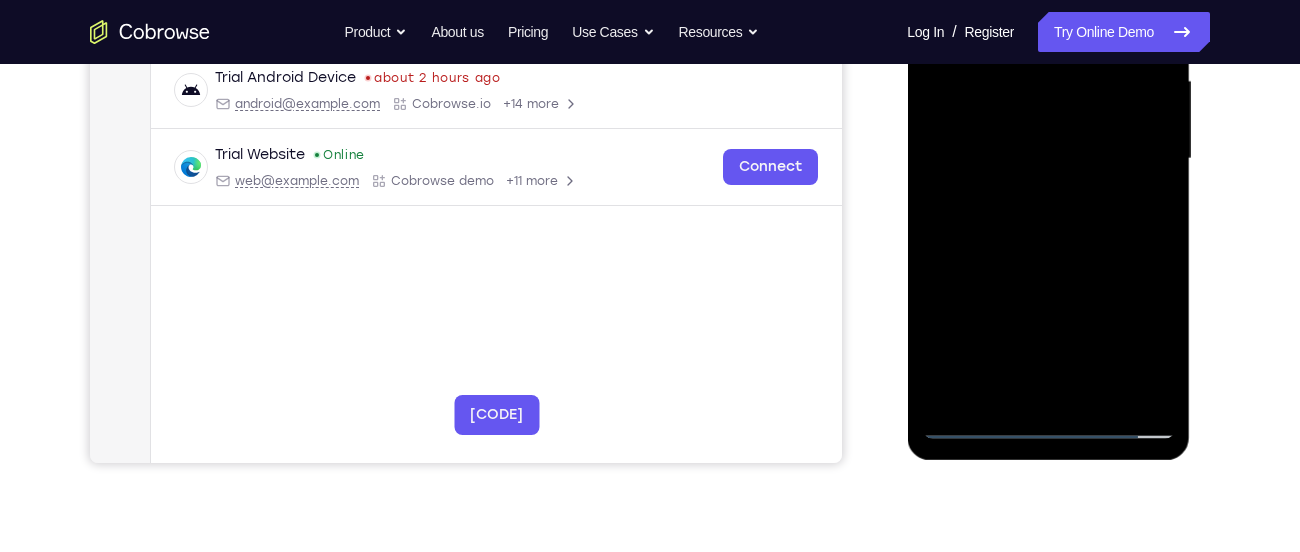 click at bounding box center [1048, 159] 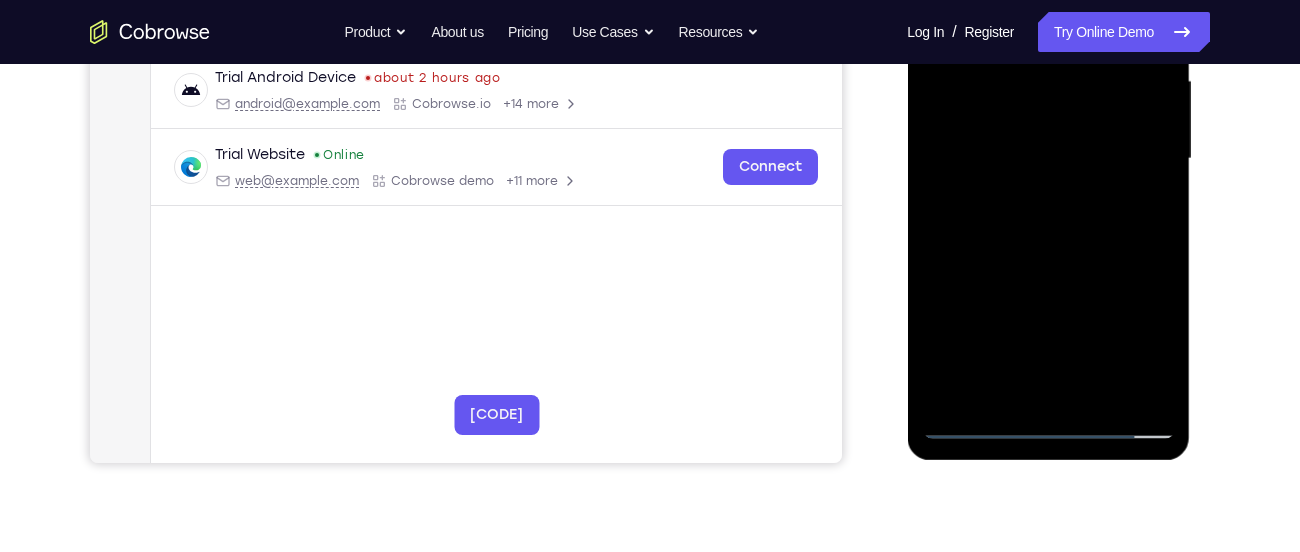 drag, startPoint x: 1096, startPoint y: 376, endPoint x: 1048, endPoint y: 228, distance: 155.5892 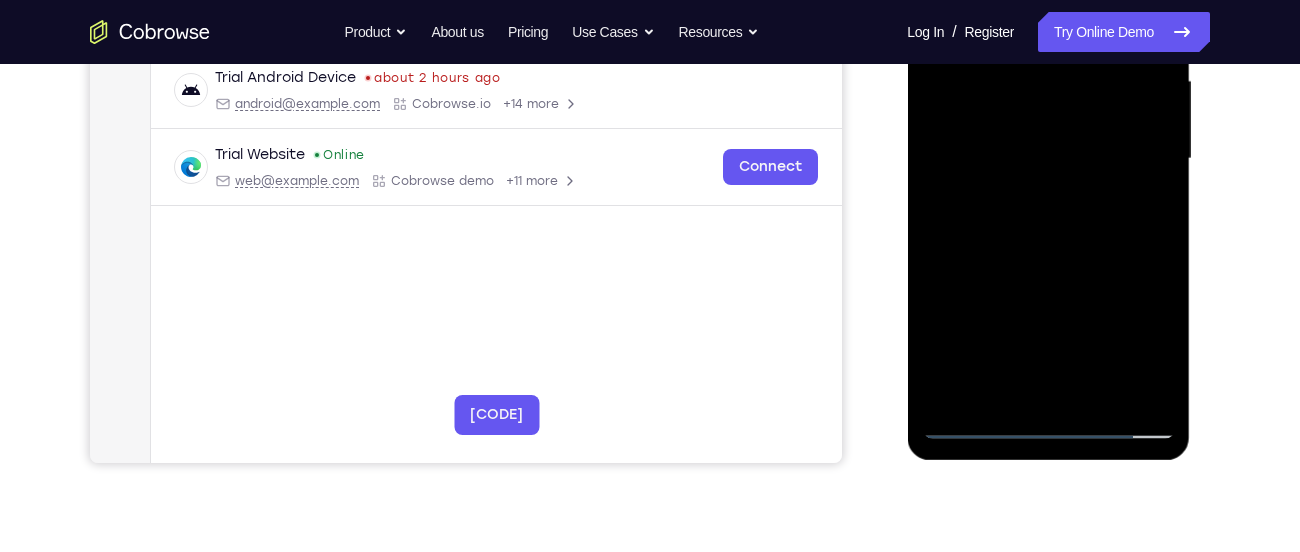 drag, startPoint x: 1129, startPoint y: 348, endPoint x: 1077, endPoint y: 205, distance: 152.1611 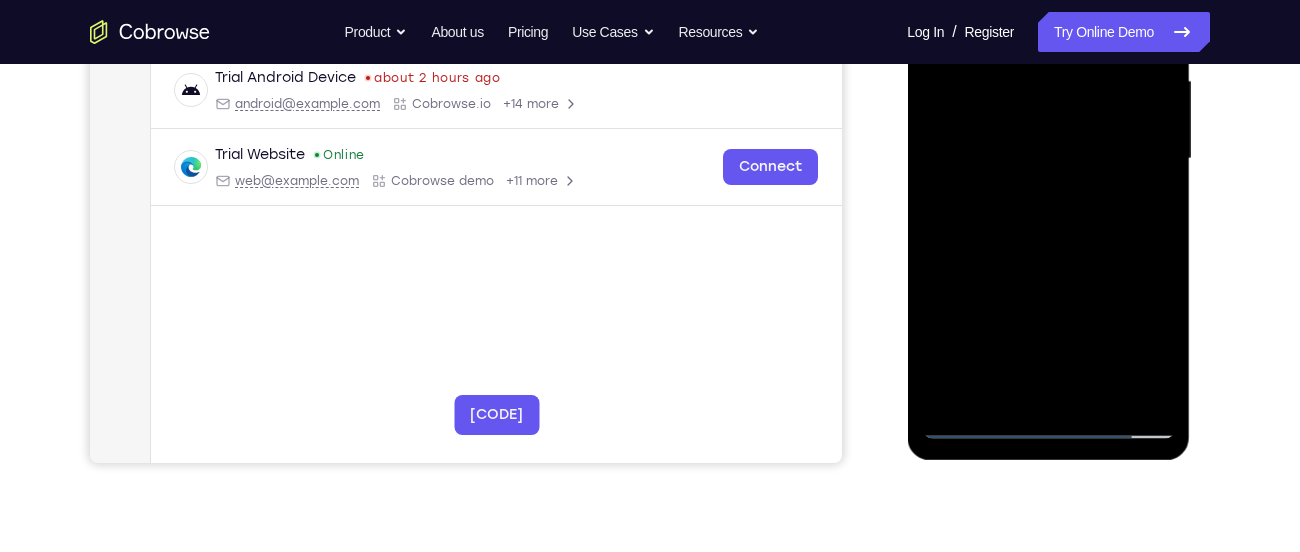 drag, startPoint x: 1123, startPoint y: 378, endPoint x: 1089, endPoint y: 300, distance: 85.08819 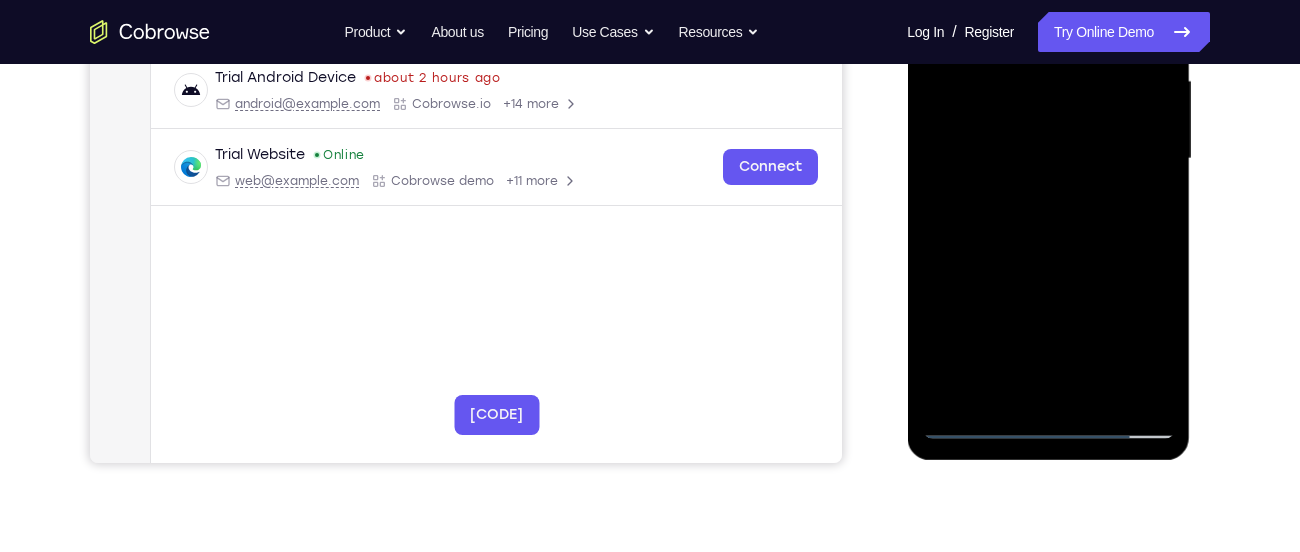 drag, startPoint x: 1135, startPoint y: 375, endPoint x: 1056, endPoint y: 151, distance: 237.52263 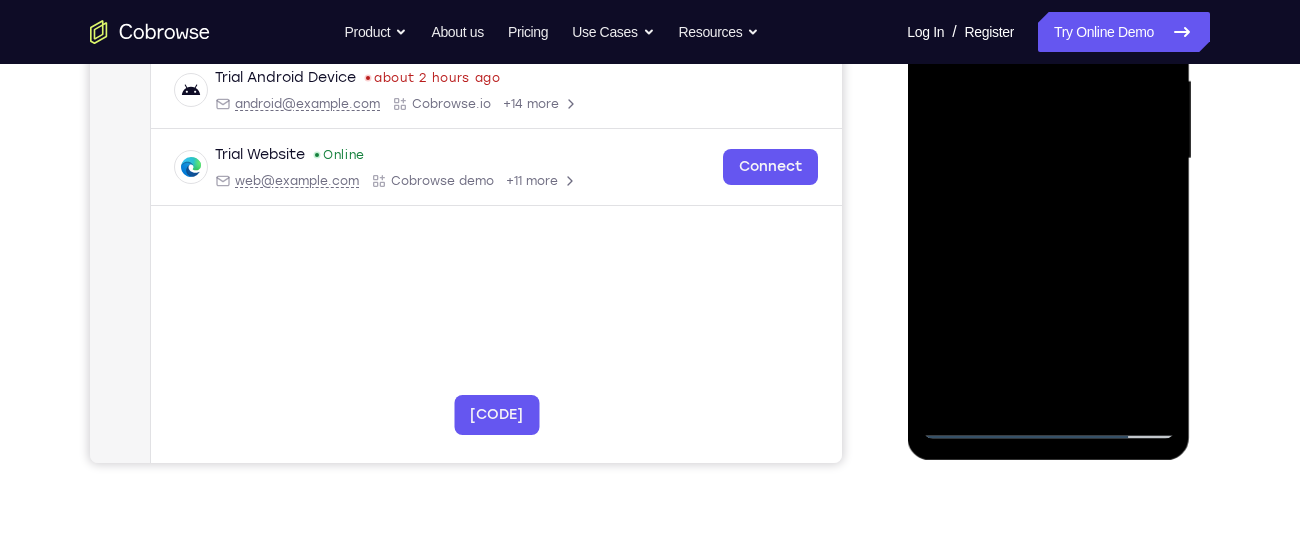 drag, startPoint x: 1110, startPoint y: 361, endPoint x: 1035, endPoint y: 171, distance: 204.26698 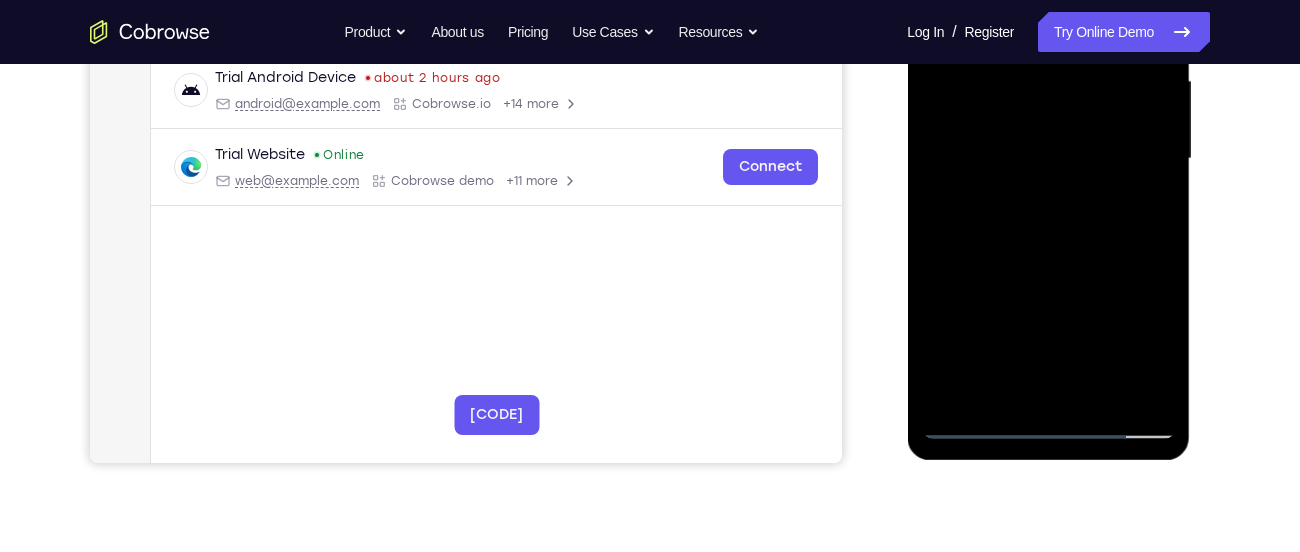 drag, startPoint x: 1128, startPoint y: 366, endPoint x: 1073, endPoint y: 257, distance: 122.09013 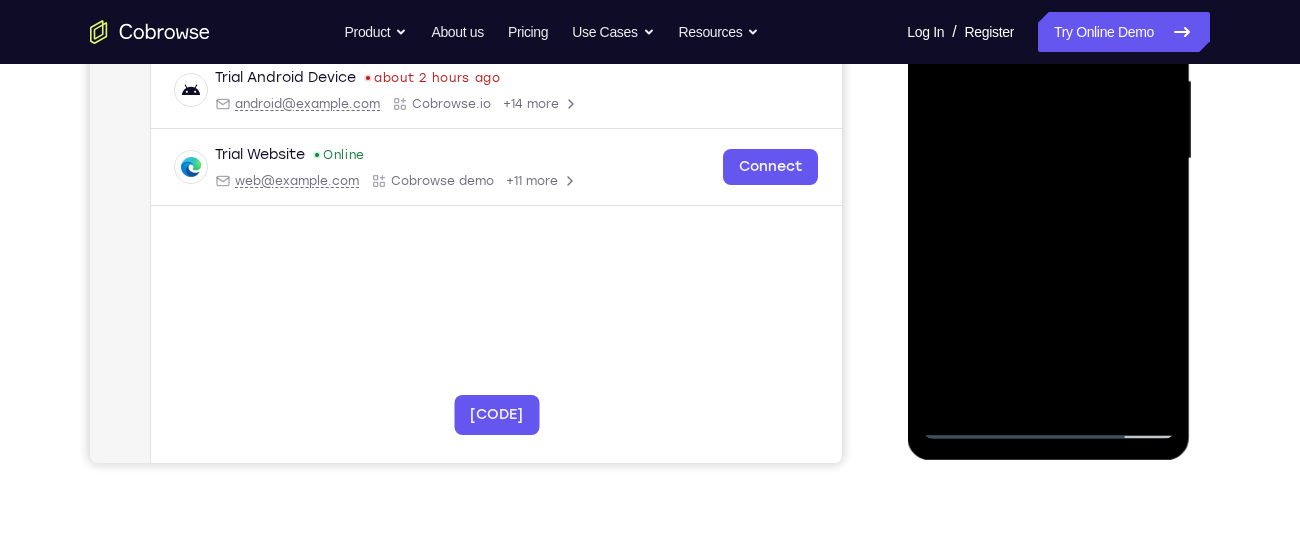 click at bounding box center [1048, 159] 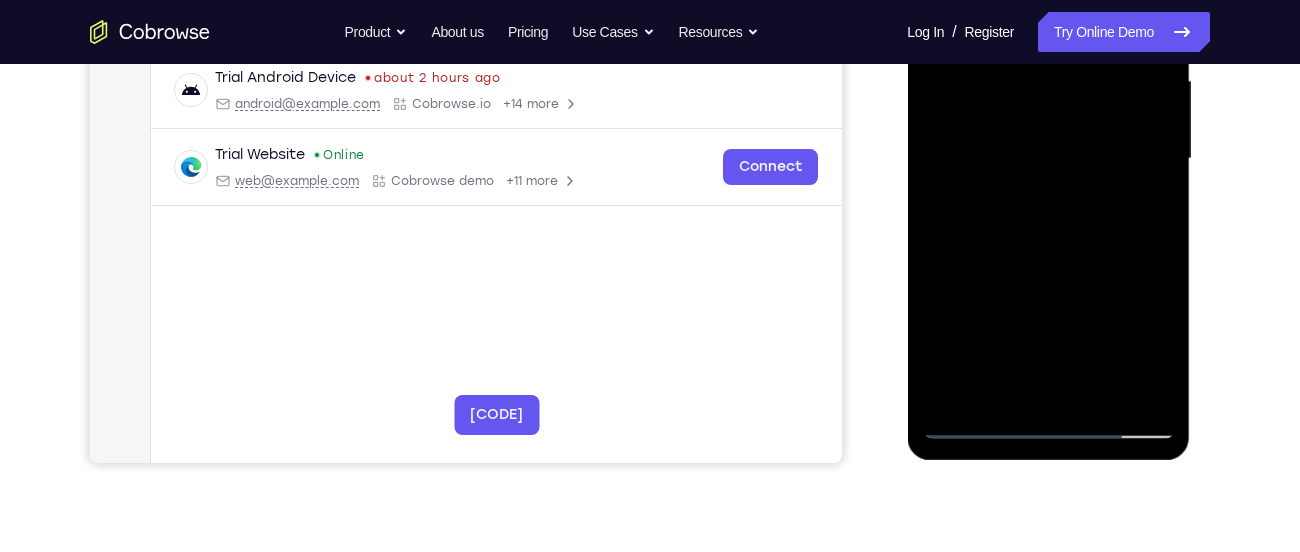 drag, startPoint x: 1114, startPoint y: 334, endPoint x: 1040, endPoint y: 213, distance: 141.83441 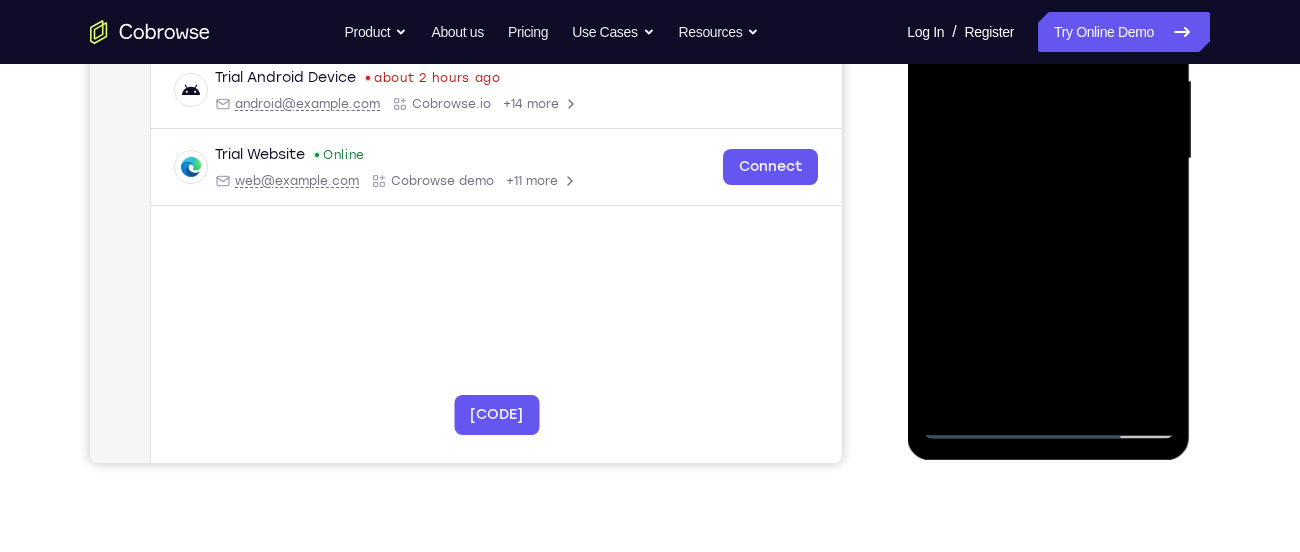 drag, startPoint x: 1127, startPoint y: 388, endPoint x: 1041, endPoint y: 215, distance: 193.1968 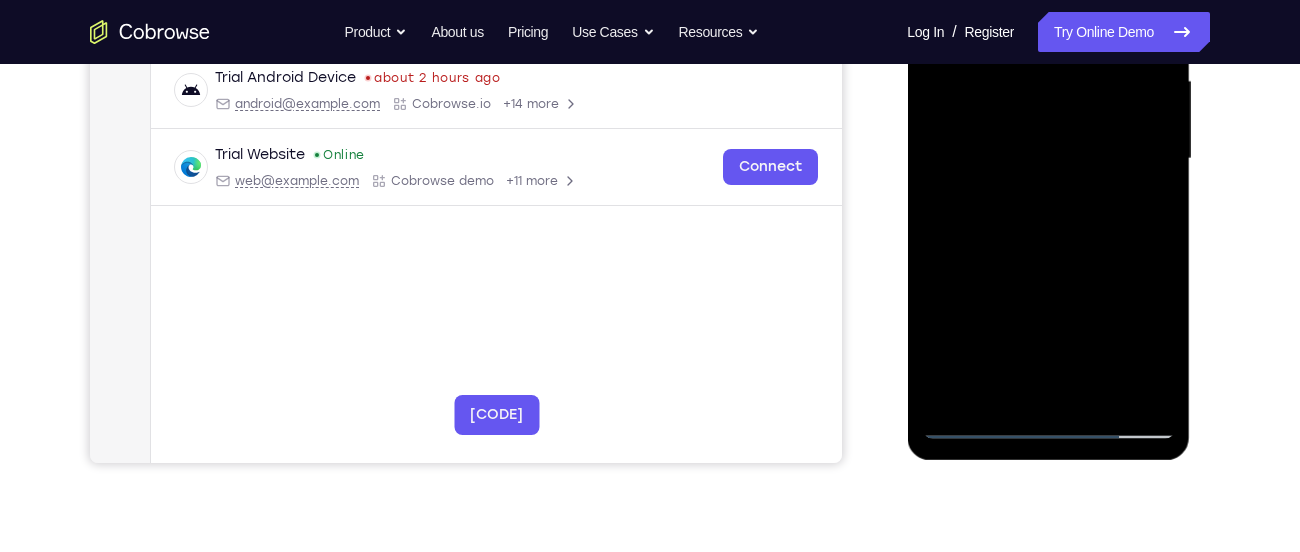 drag, startPoint x: 1144, startPoint y: 384, endPoint x: 1043, endPoint y: 221, distance: 191.75505 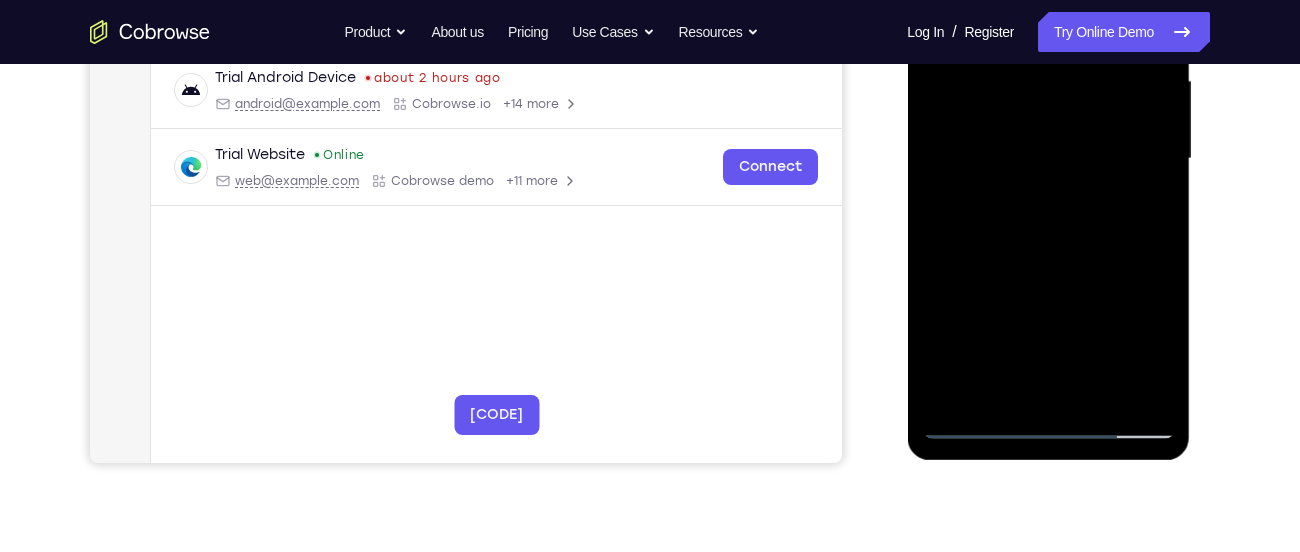 drag, startPoint x: 1159, startPoint y: 373, endPoint x: 1074, endPoint y: 228, distance: 168.07736 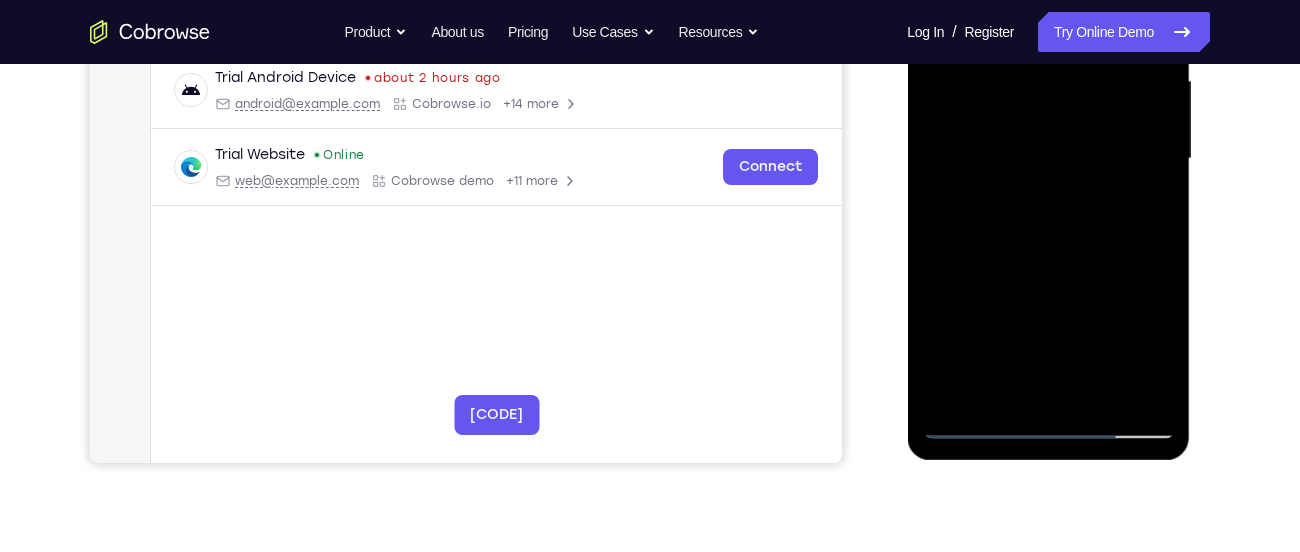 drag, startPoint x: 1143, startPoint y: 349, endPoint x: 1105, endPoint y: 289, distance: 71.021126 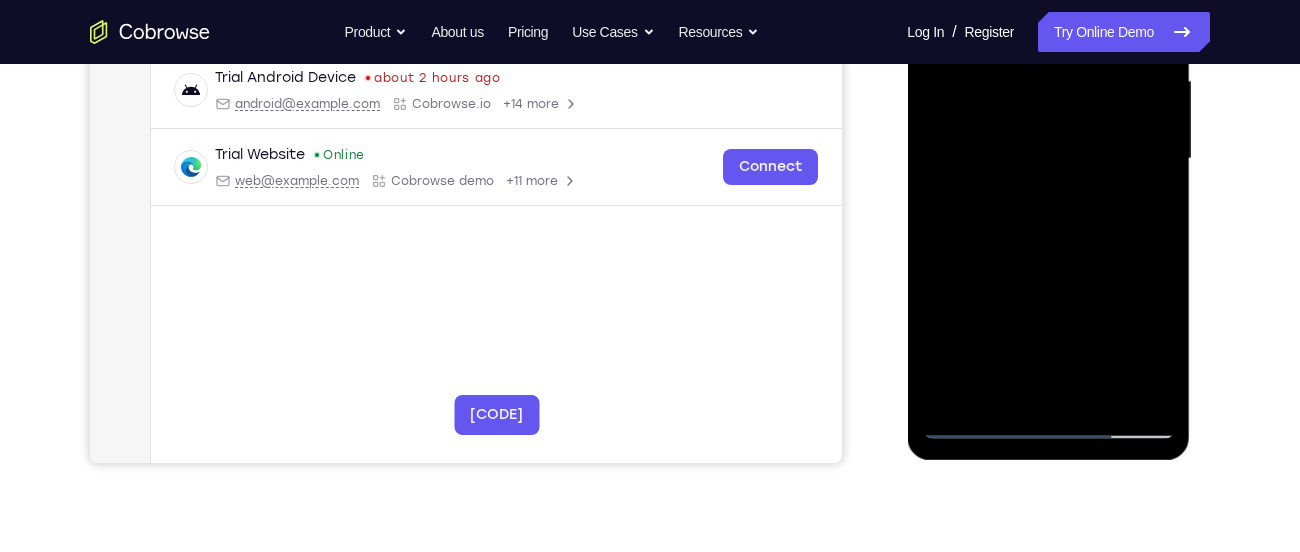 drag, startPoint x: 1149, startPoint y: 400, endPoint x: 1106, endPoint y: 312, distance: 97.94386 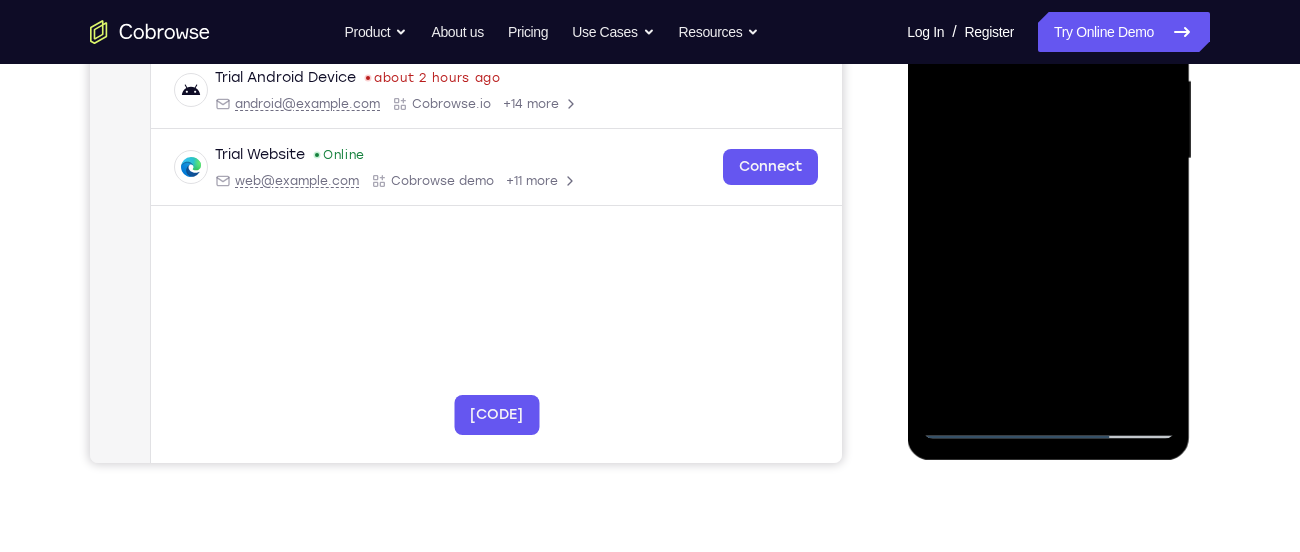drag, startPoint x: 1144, startPoint y: 379, endPoint x: 1104, endPoint y: 301, distance: 87.658424 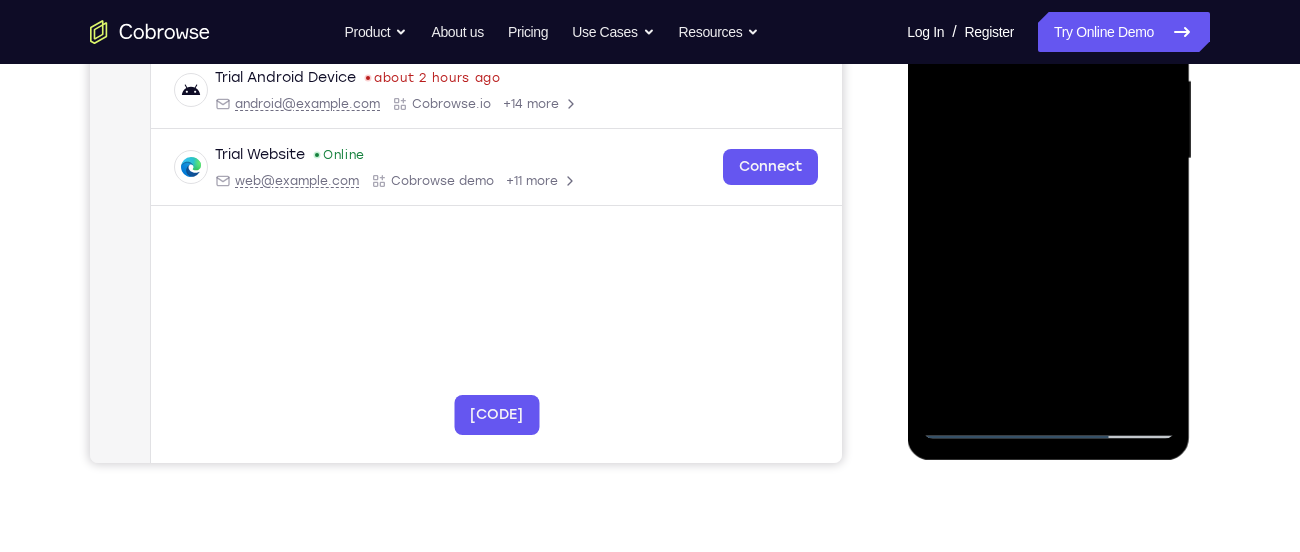 drag, startPoint x: 1104, startPoint y: 301, endPoint x: 1063, endPoint y: 221, distance: 89.89438 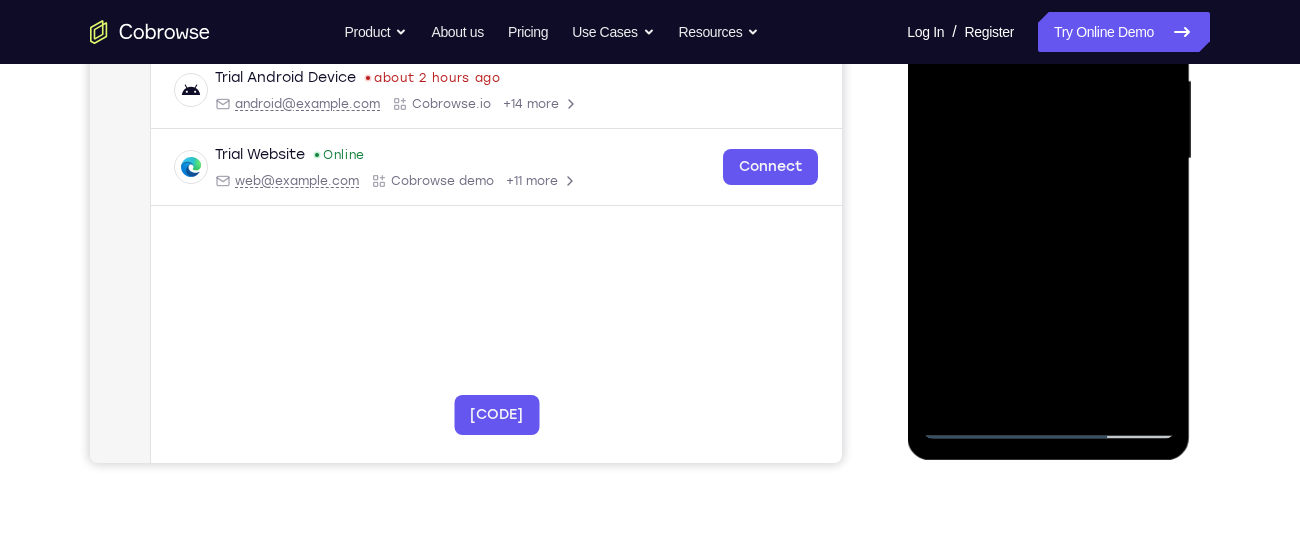 drag, startPoint x: 1141, startPoint y: 375, endPoint x: 1092, endPoint y: 282, distance: 105.11898 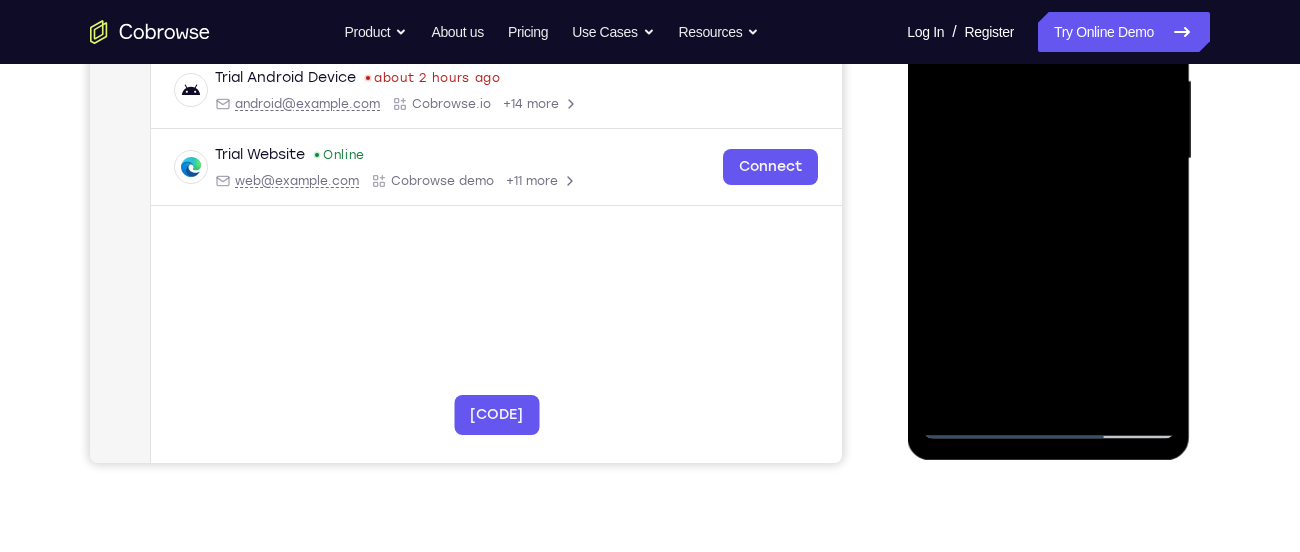 drag, startPoint x: 1127, startPoint y: 359, endPoint x: 1044, endPoint y: 228, distance: 155.08063 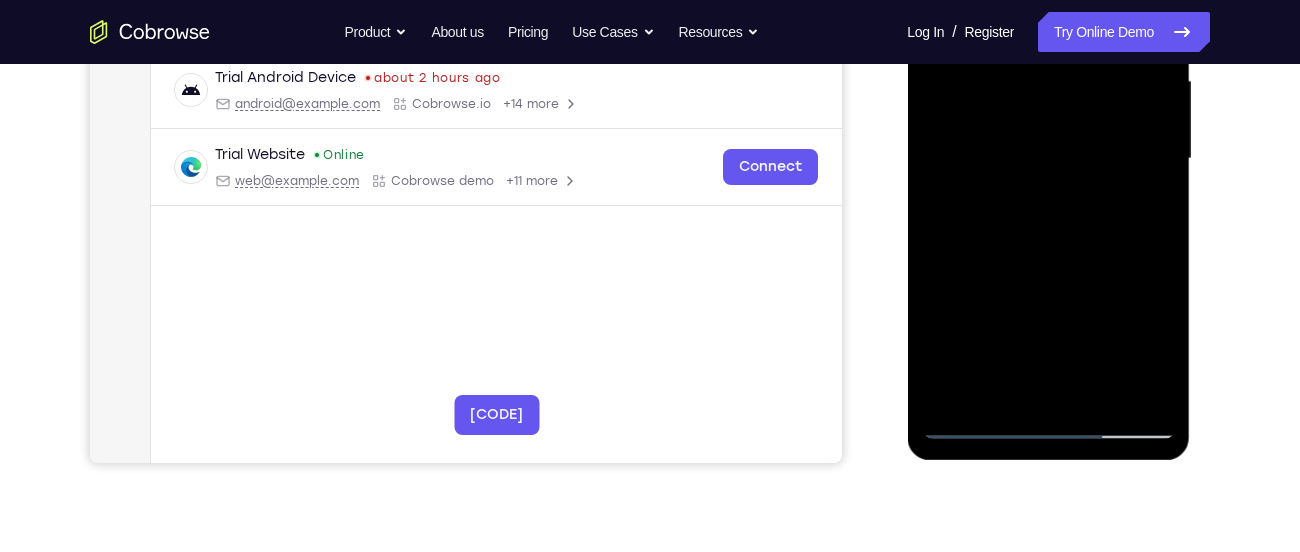 drag, startPoint x: 1134, startPoint y: 364, endPoint x: 1049, endPoint y: 233, distance: 156.16017 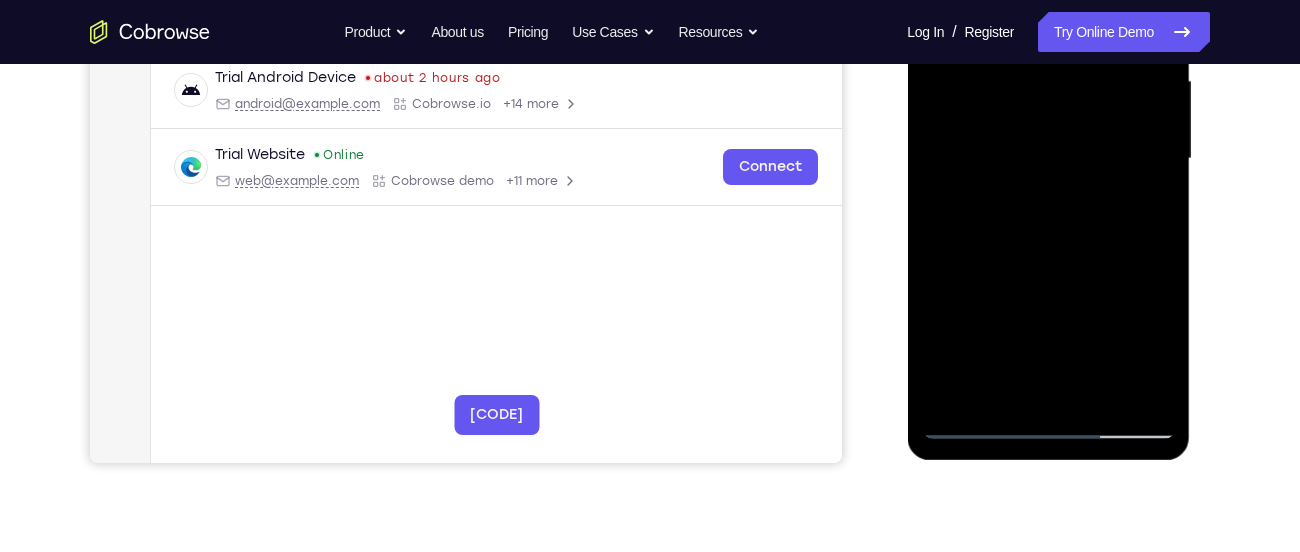 drag, startPoint x: 1140, startPoint y: 392, endPoint x: 1052, endPoint y: 218, distance: 194.98718 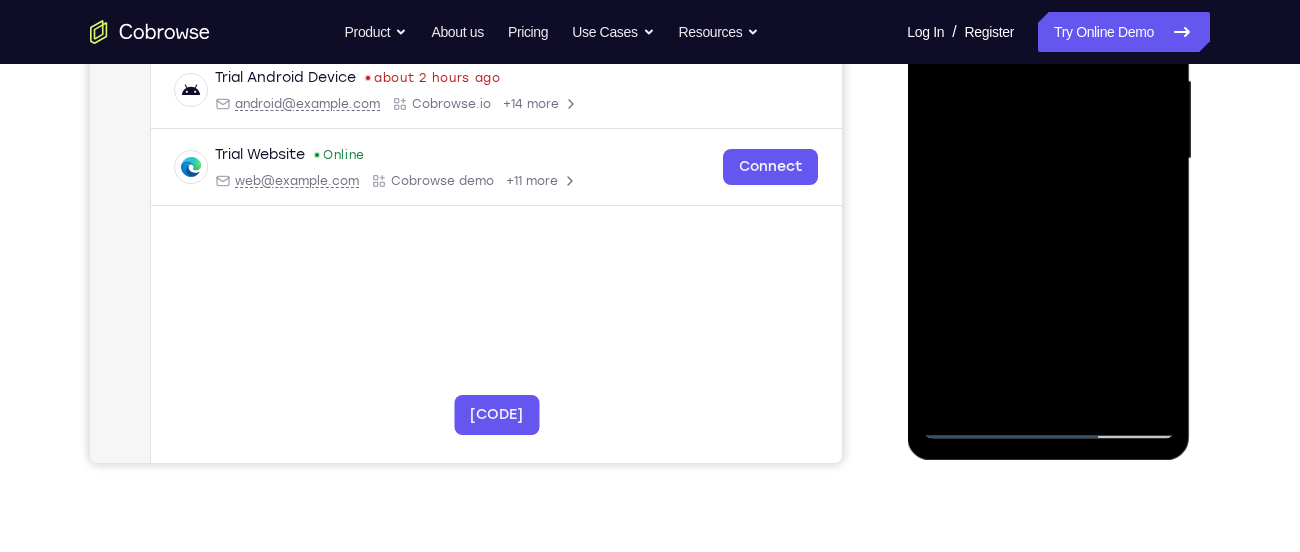 drag, startPoint x: 1137, startPoint y: 405, endPoint x: 1047, endPoint y: 251, distance: 178.3704 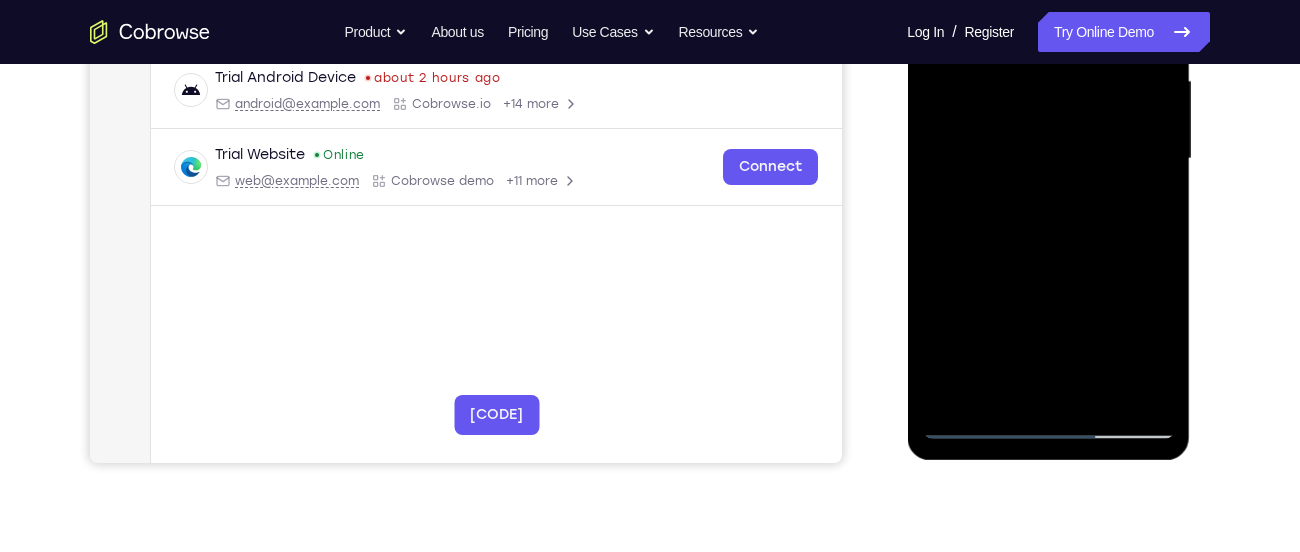 drag, startPoint x: 1137, startPoint y: 356, endPoint x: 988, endPoint y: 172, distance: 236.7636 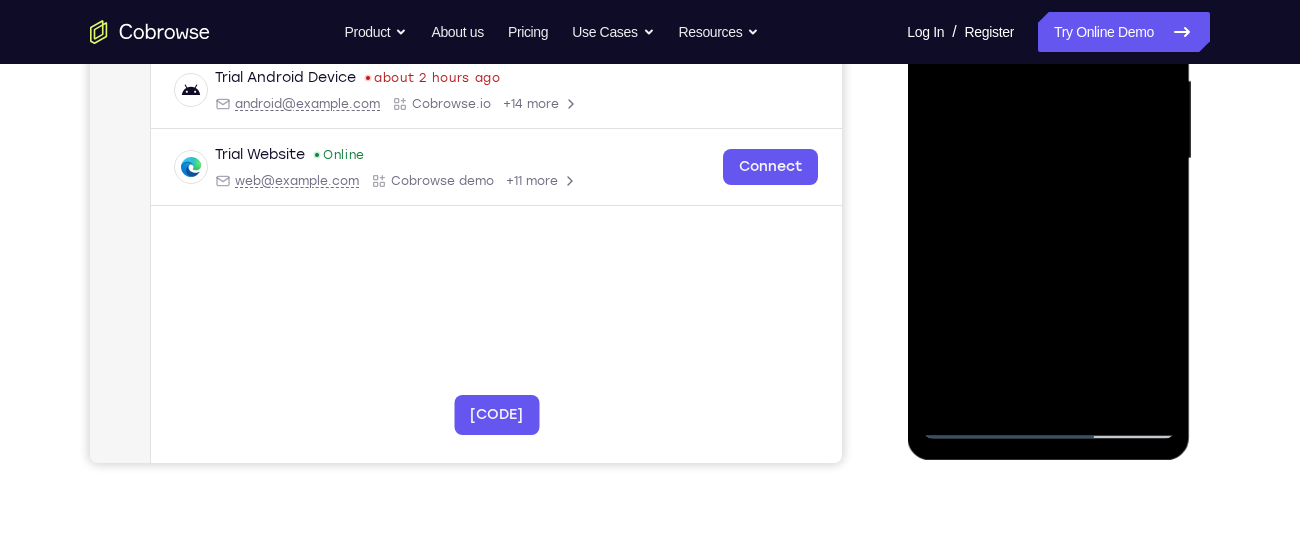 click at bounding box center (1048, 159) 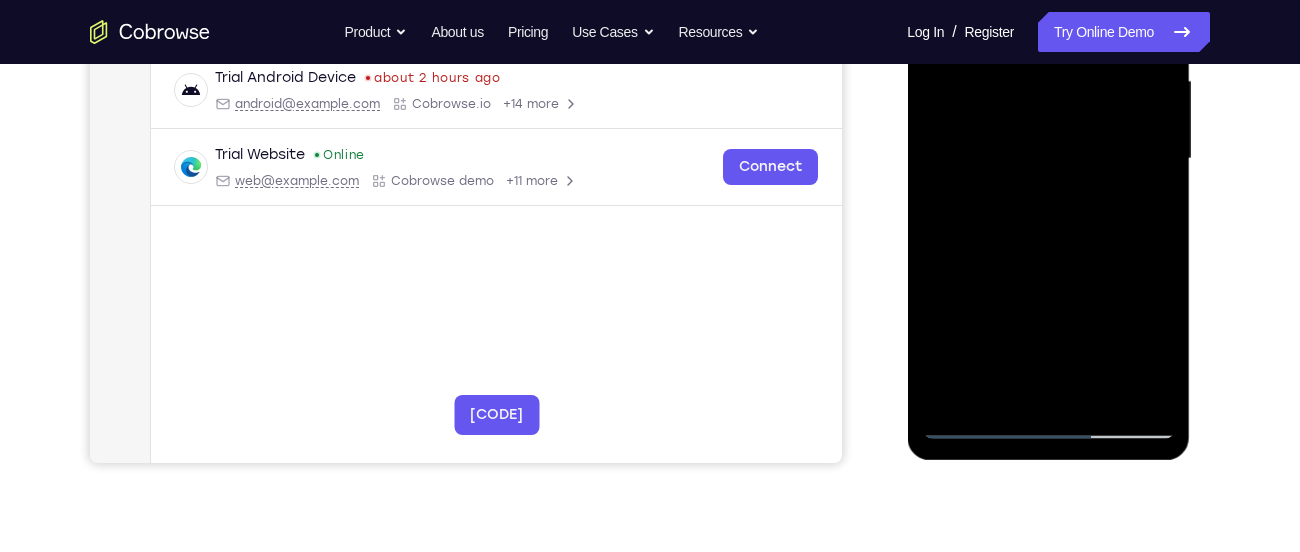 drag, startPoint x: 1122, startPoint y: 367, endPoint x: 1066, endPoint y: 258, distance: 122.54387 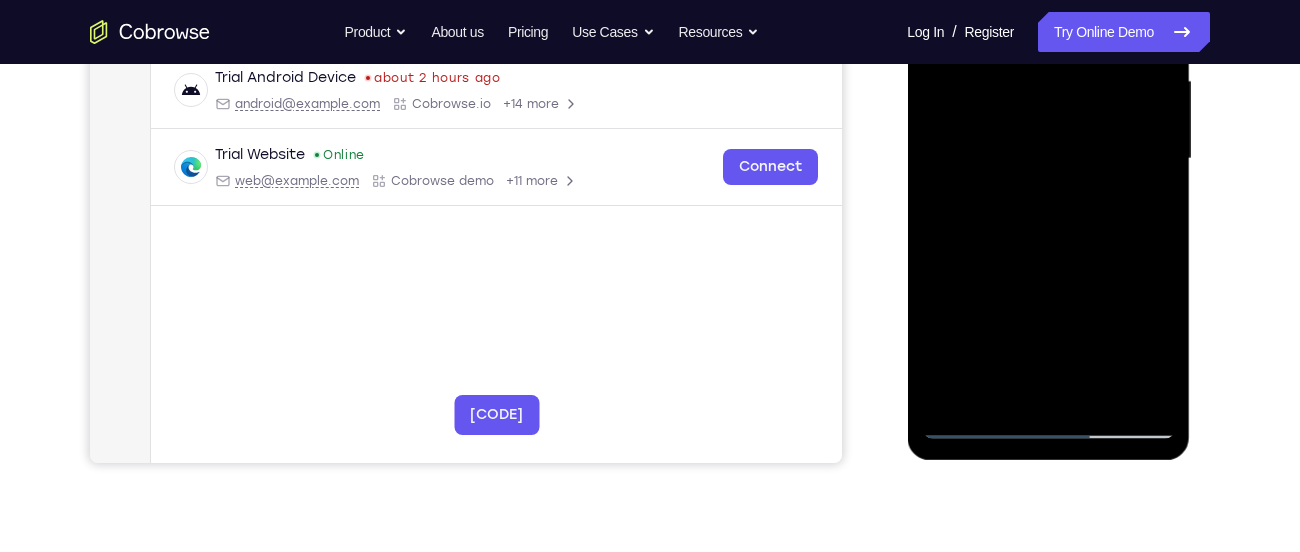 drag, startPoint x: 1113, startPoint y: 371, endPoint x: 1060, endPoint y: 249, distance: 133.01503 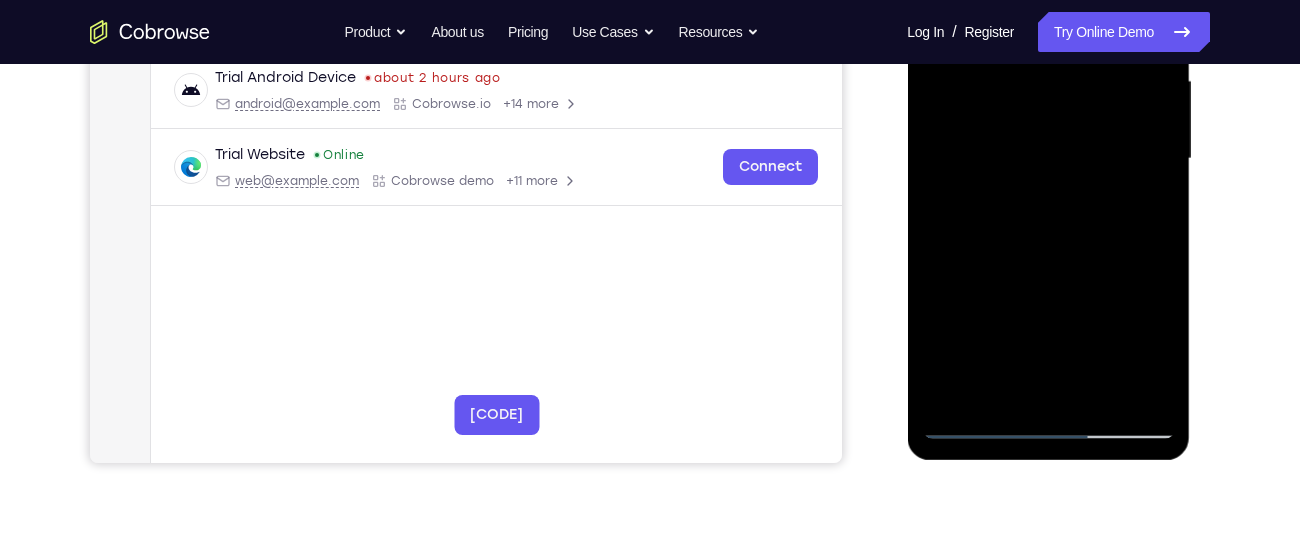 drag, startPoint x: 1118, startPoint y: 366, endPoint x: 1051, endPoint y: 202, distance: 177.15813 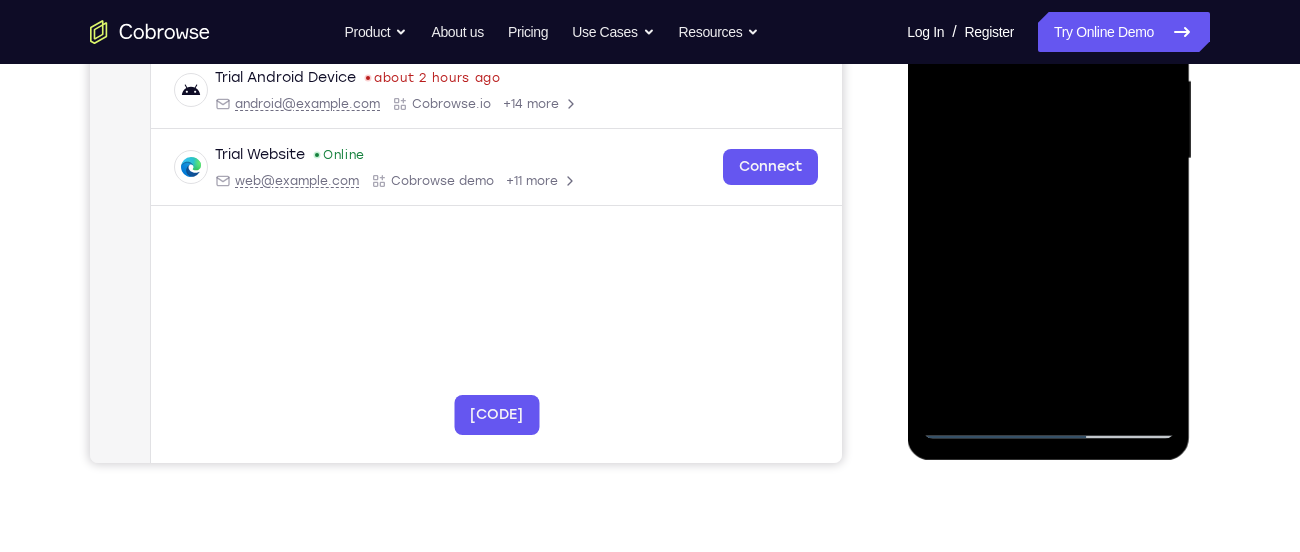 drag, startPoint x: 1117, startPoint y: 362, endPoint x: 1027, endPoint y: 202, distance: 183.57559 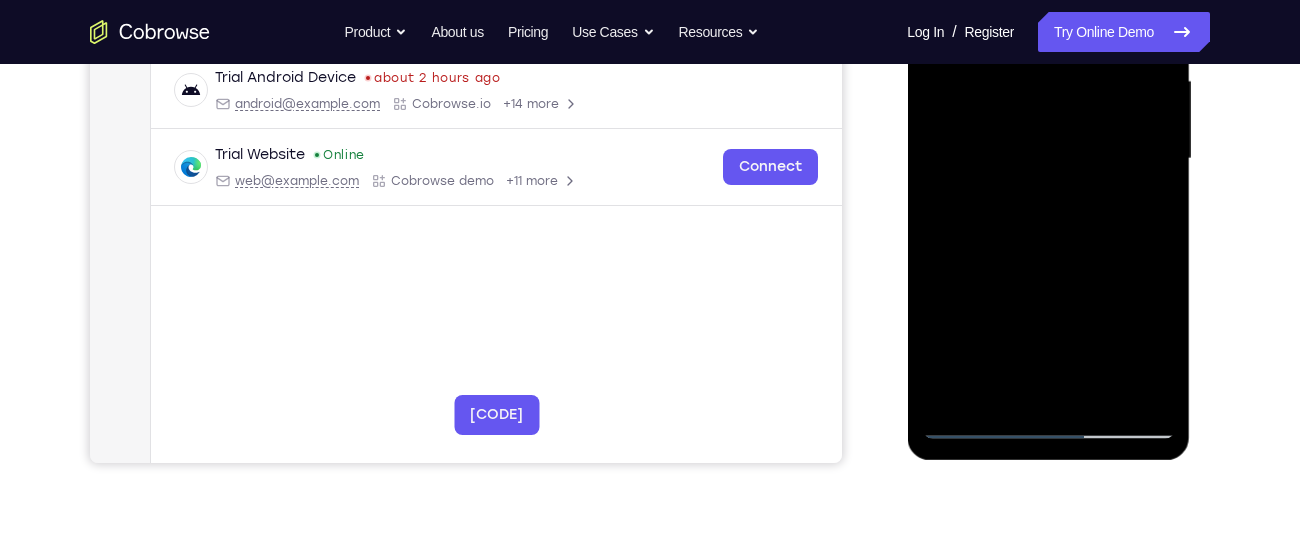 click at bounding box center (1048, 159) 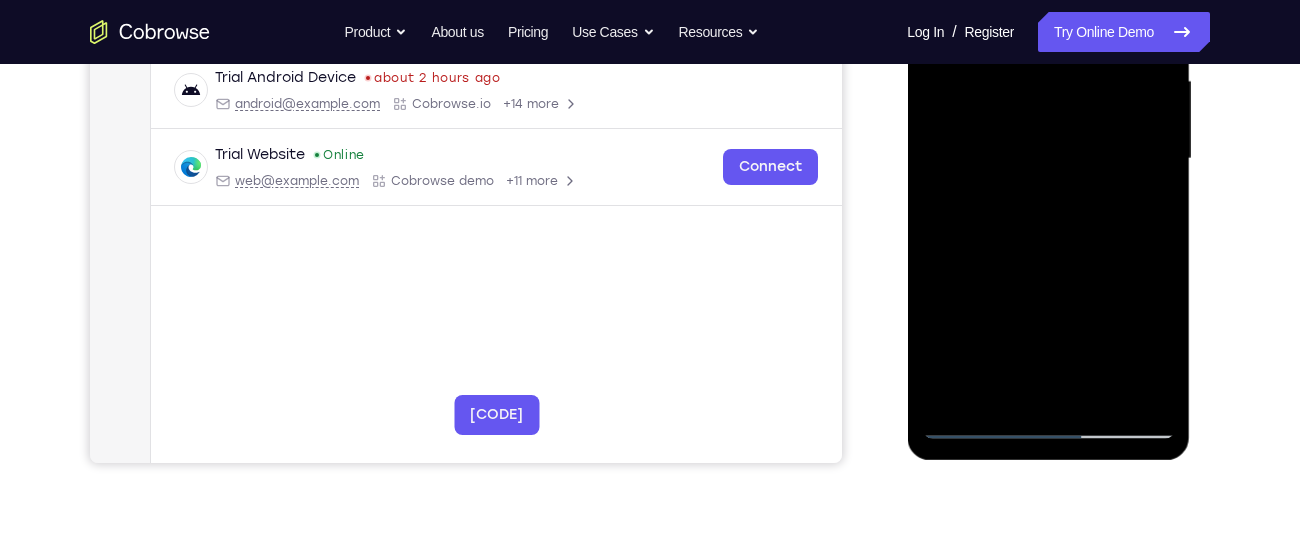 drag, startPoint x: 1110, startPoint y: 358, endPoint x: 1056, endPoint y: 222, distance: 146.3284 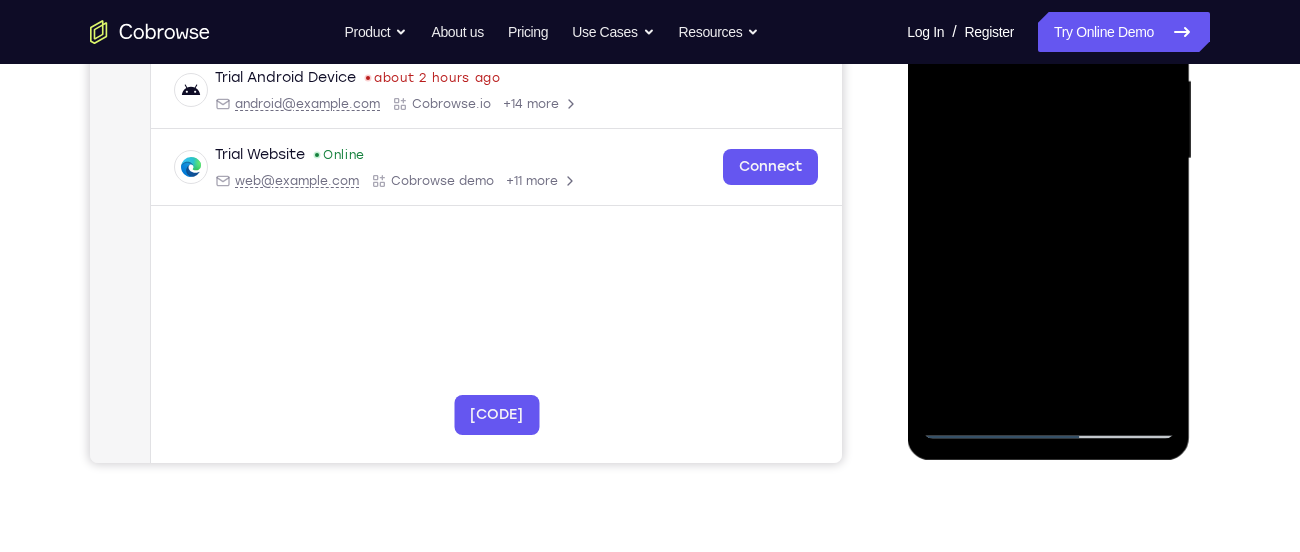drag, startPoint x: 1110, startPoint y: 328, endPoint x: 1083, endPoint y: 281, distance: 54.20332 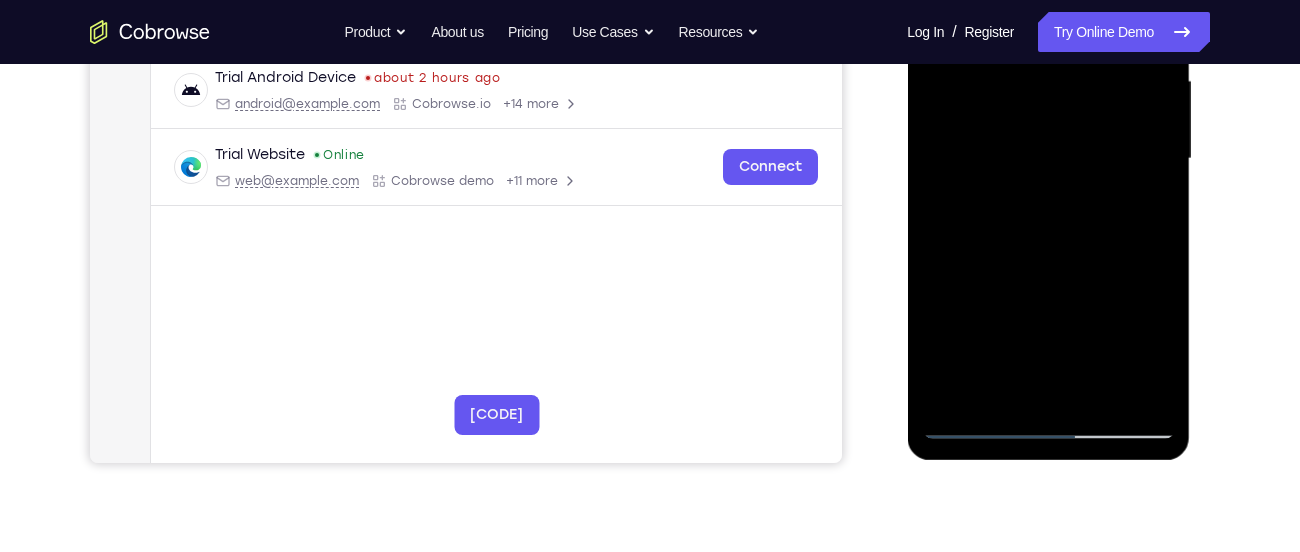 drag, startPoint x: 1120, startPoint y: 388, endPoint x: 1050, endPoint y: 252, distance: 152.9575 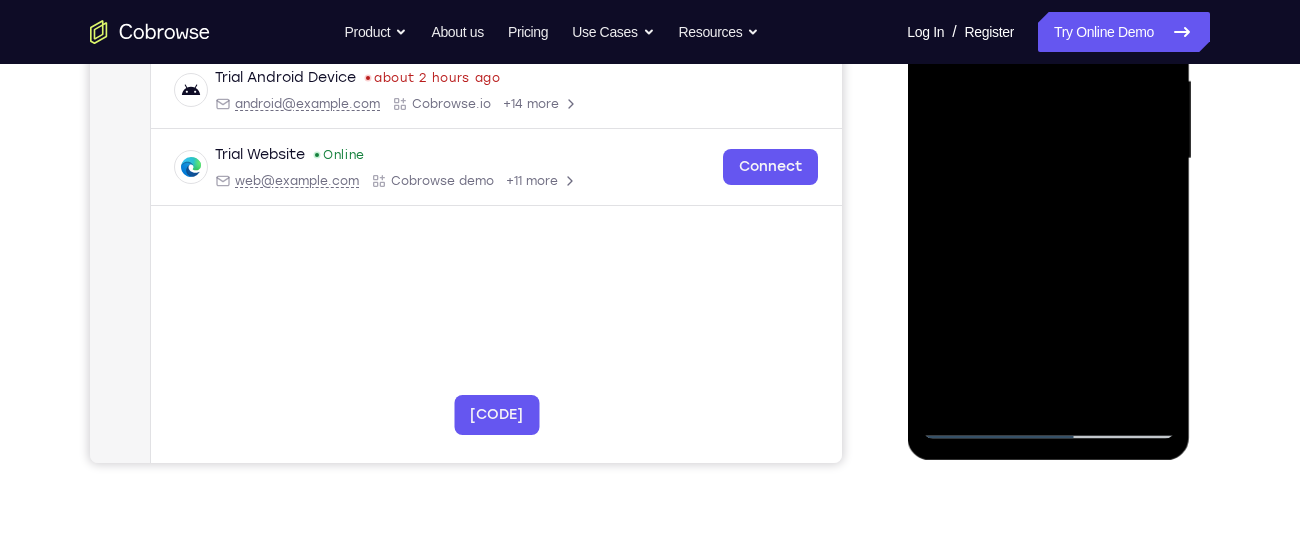 drag, startPoint x: 1124, startPoint y: 351, endPoint x: 1077, endPoint y: 257, distance: 105.09519 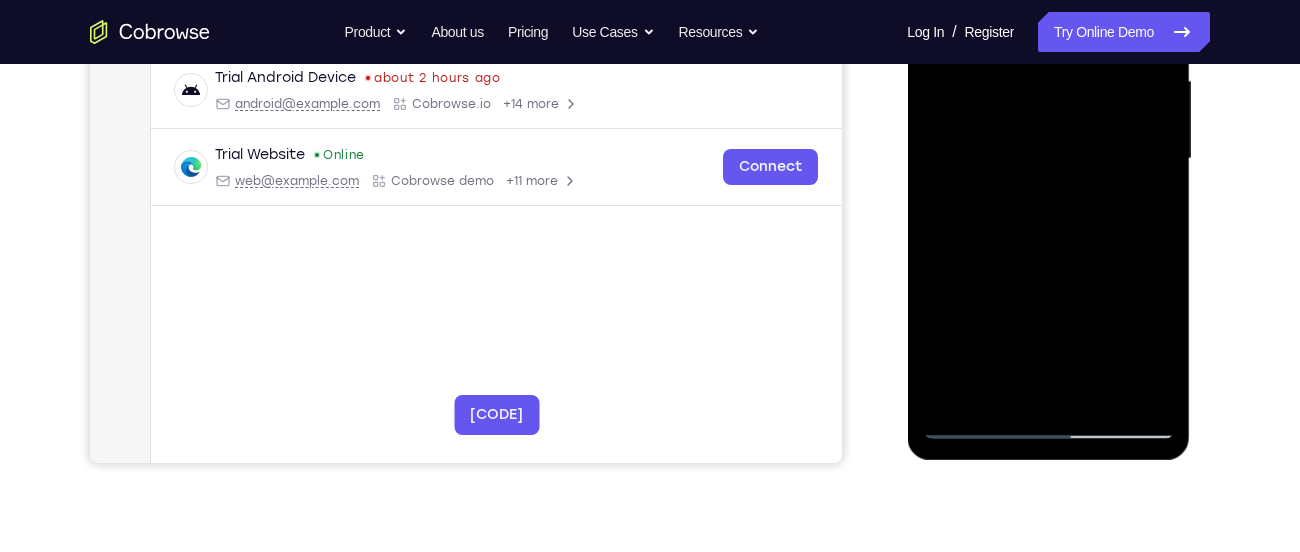 drag, startPoint x: 1136, startPoint y: 370, endPoint x: 1056, endPoint y: 211, distance: 177.99158 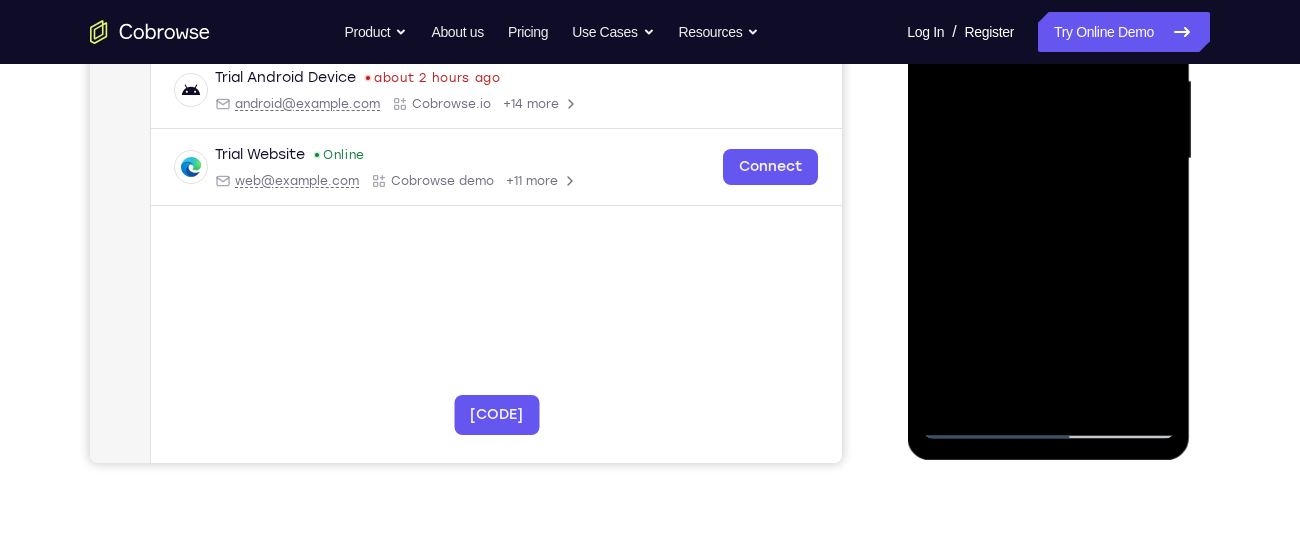 drag, startPoint x: 1140, startPoint y: 404, endPoint x: 1079, endPoint y: 269, distance: 148.14183 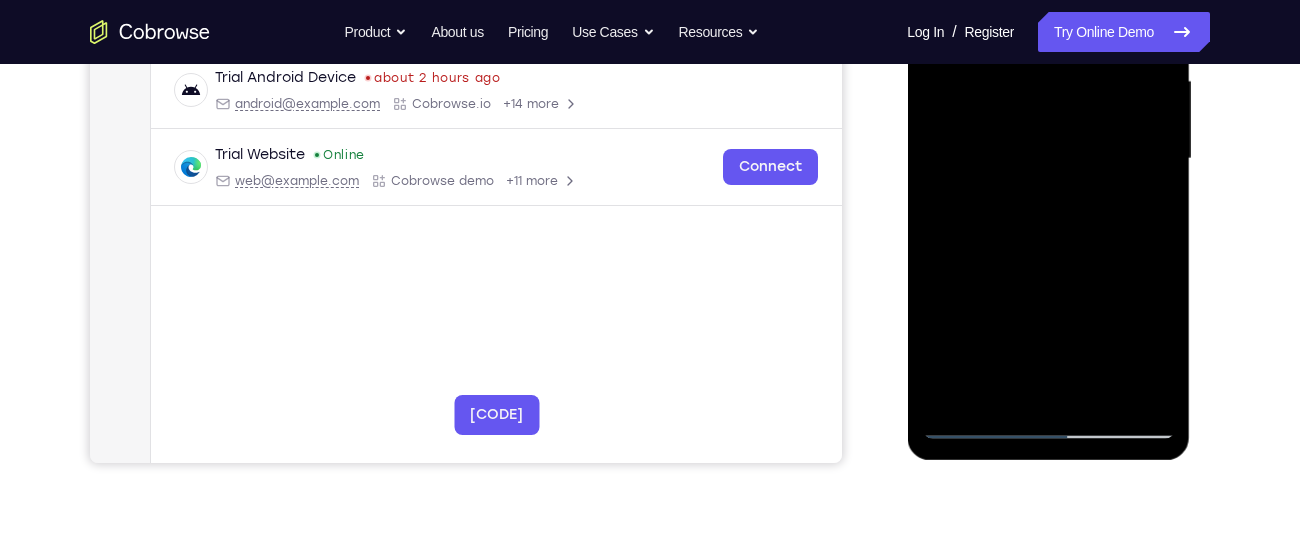 drag, startPoint x: 1121, startPoint y: 385, endPoint x: 1061, endPoint y: 253, distance: 144.99655 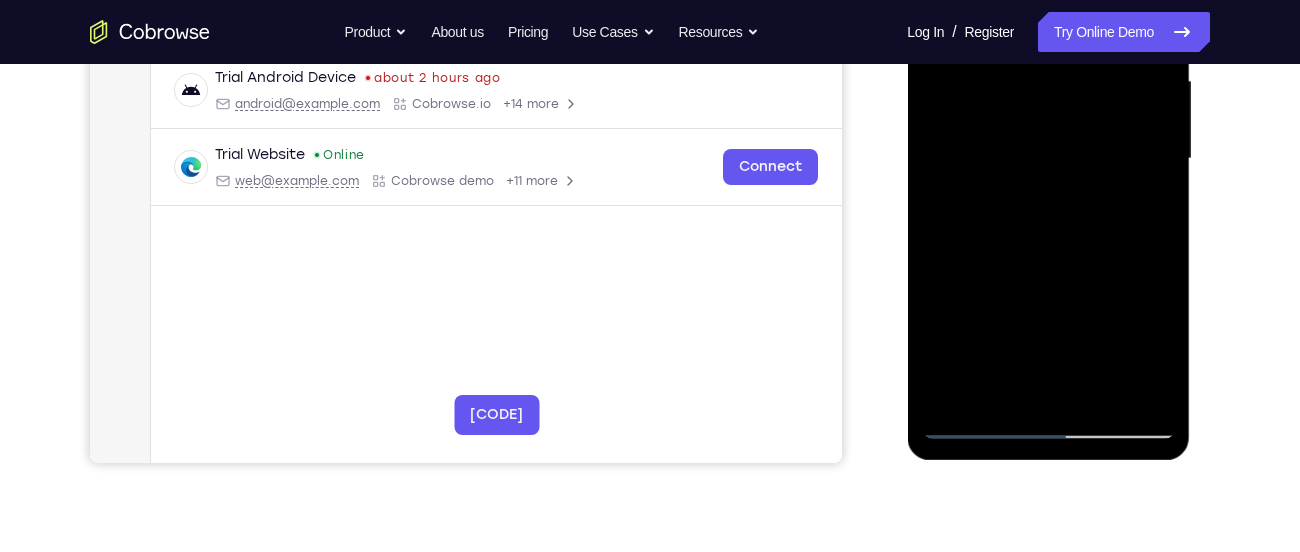 drag, startPoint x: 1138, startPoint y: 385, endPoint x: 1061, endPoint y: 251, distance: 154.54773 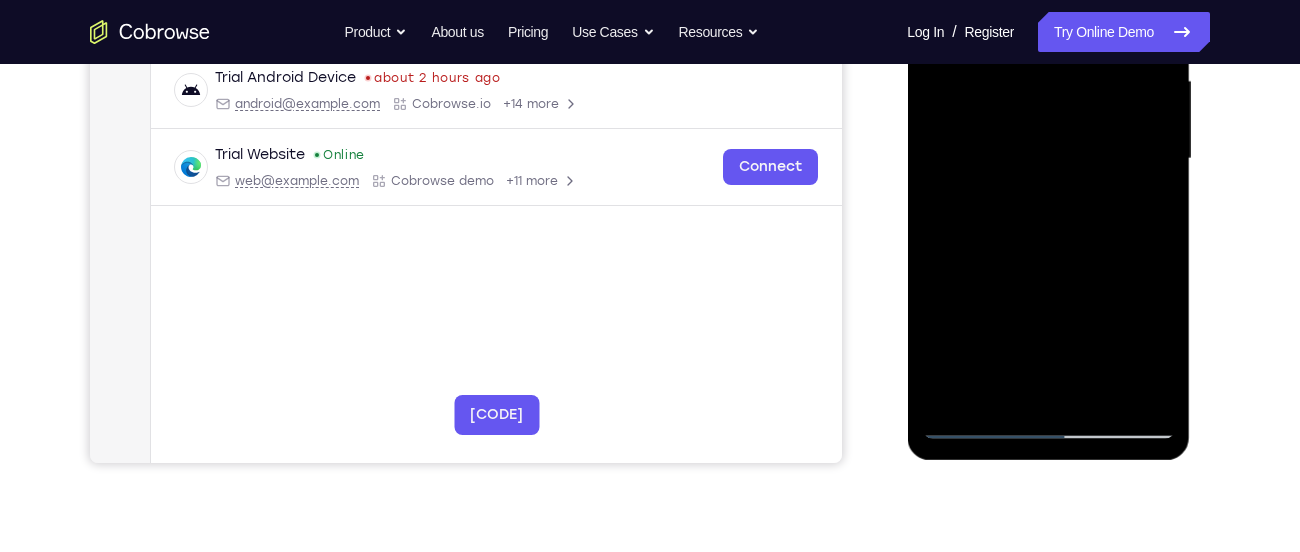 drag, startPoint x: 1137, startPoint y: 393, endPoint x: 1075, endPoint y: 261, distance: 145.83553 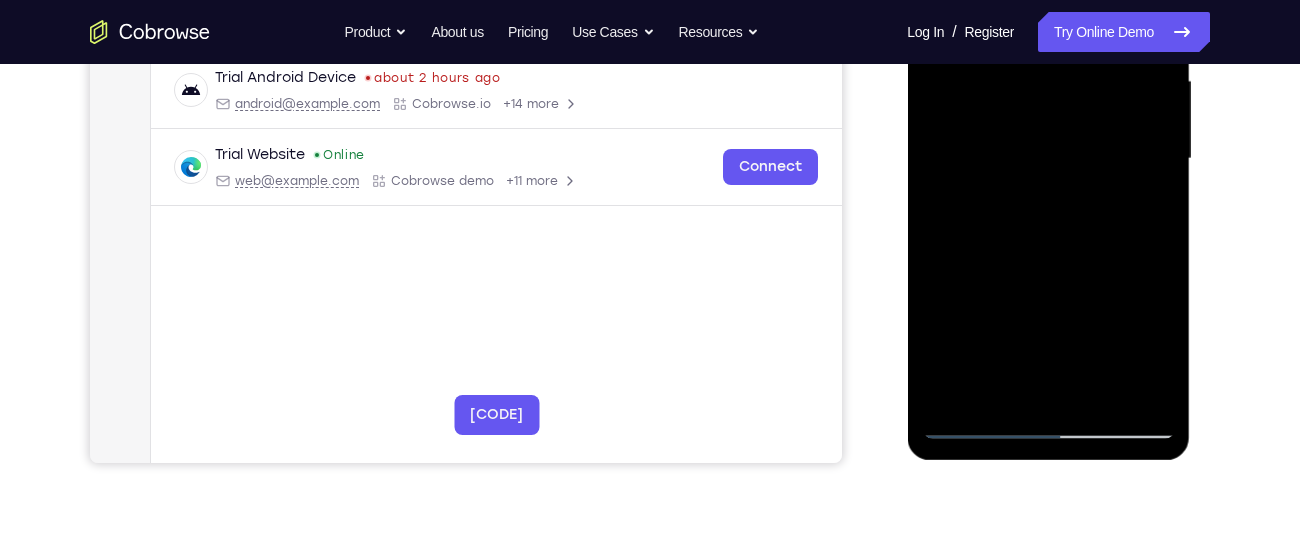 drag, startPoint x: 1128, startPoint y: 356, endPoint x: 1039, endPoint y: 224, distance: 159.20113 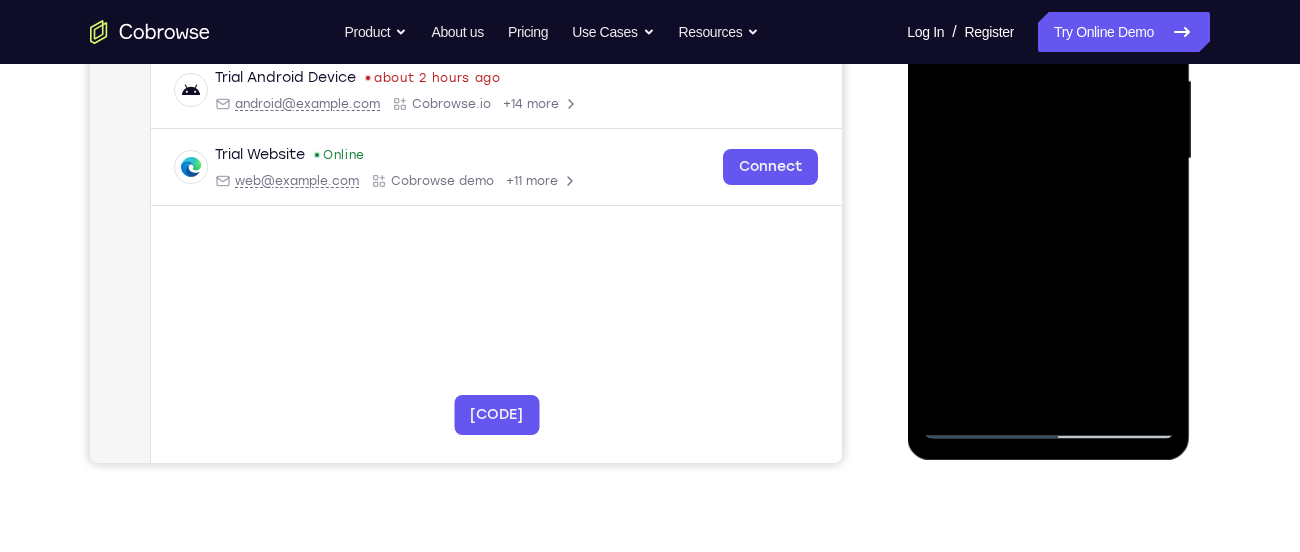 drag, startPoint x: 1119, startPoint y: 363, endPoint x: 1049, endPoint y: 234, distance: 146.76852 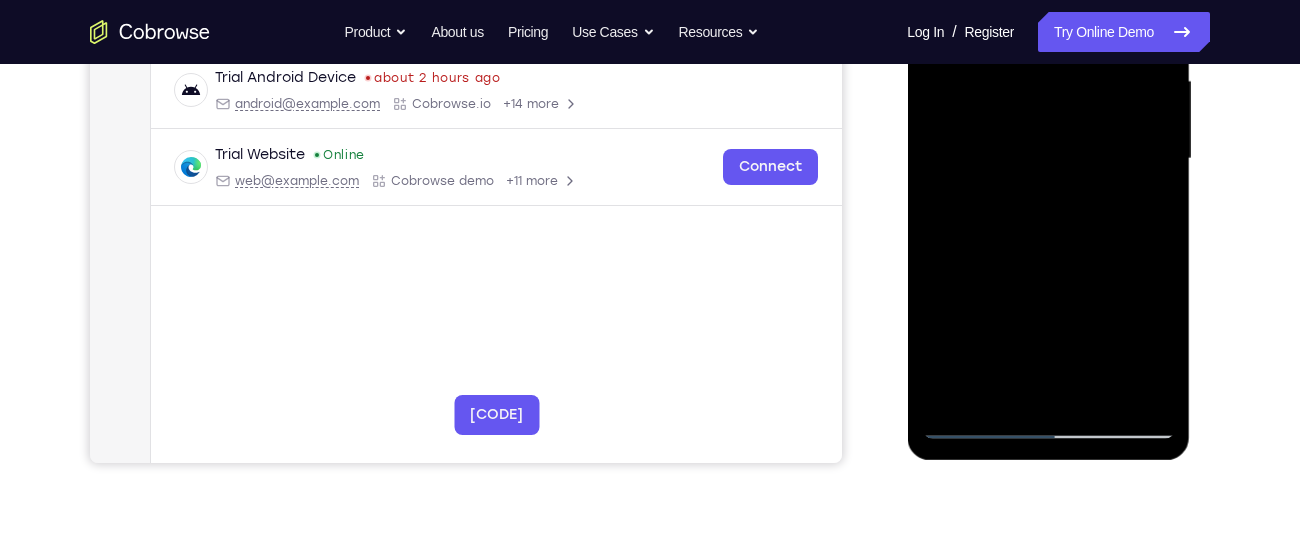 drag, startPoint x: 1129, startPoint y: 391, endPoint x: 1059, endPoint y: 257, distance: 151.182 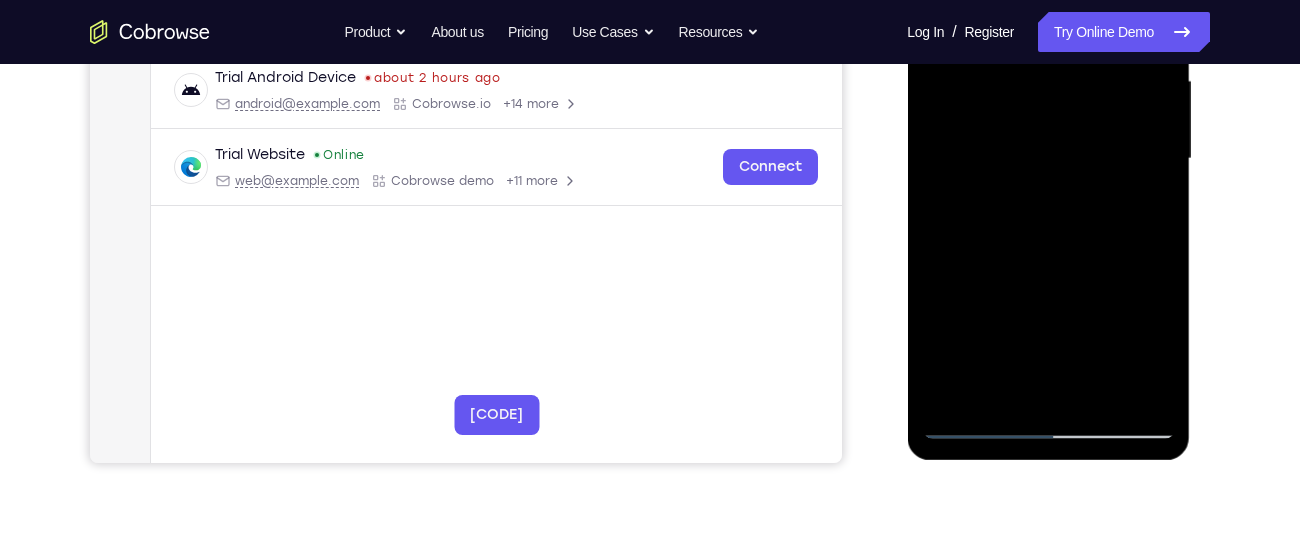 drag, startPoint x: 1132, startPoint y: 358, endPoint x: 1043, endPoint y: 228, distance: 157.54681 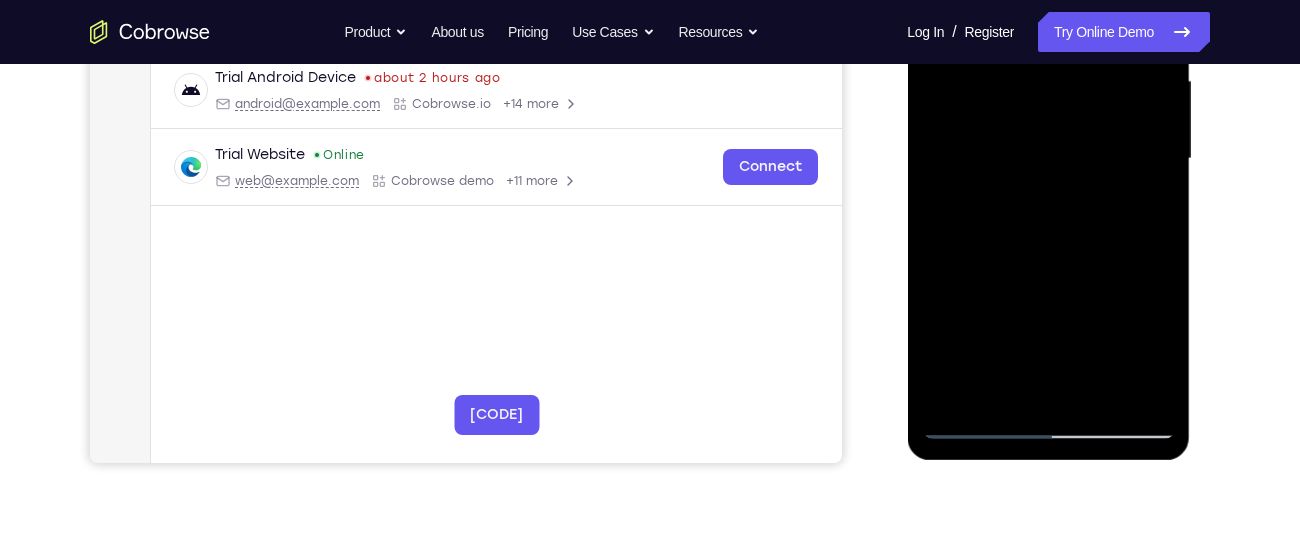 drag, startPoint x: 1131, startPoint y: 373, endPoint x: 1078, endPoint y: 262, distance: 123.00407 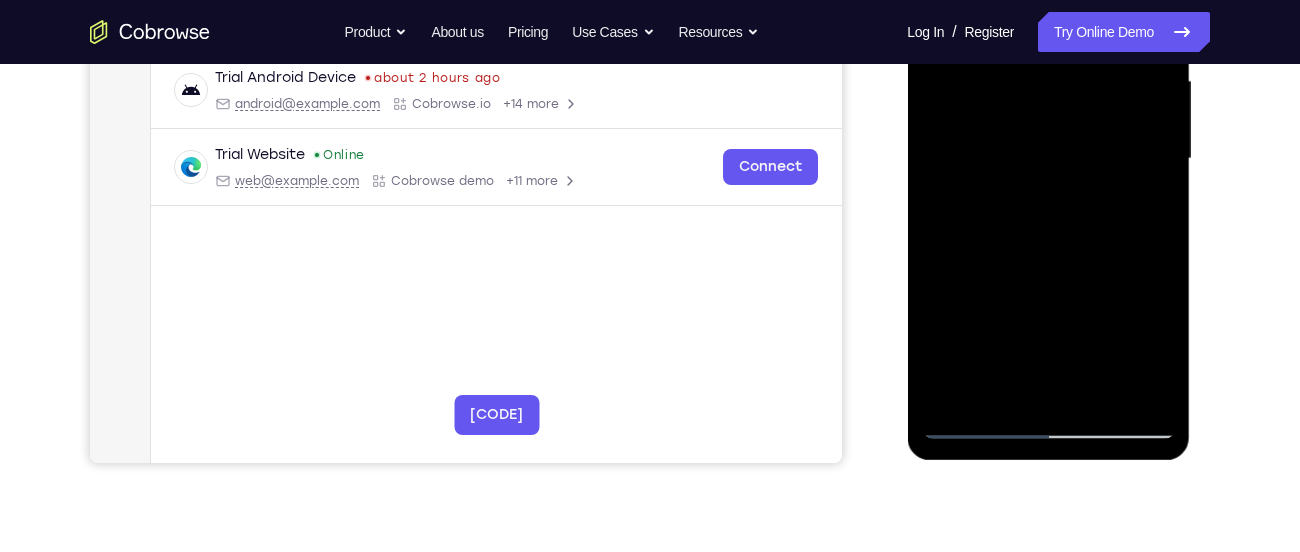 drag, startPoint x: 1105, startPoint y: 337, endPoint x: 1033, endPoint y: 203, distance: 152.11838 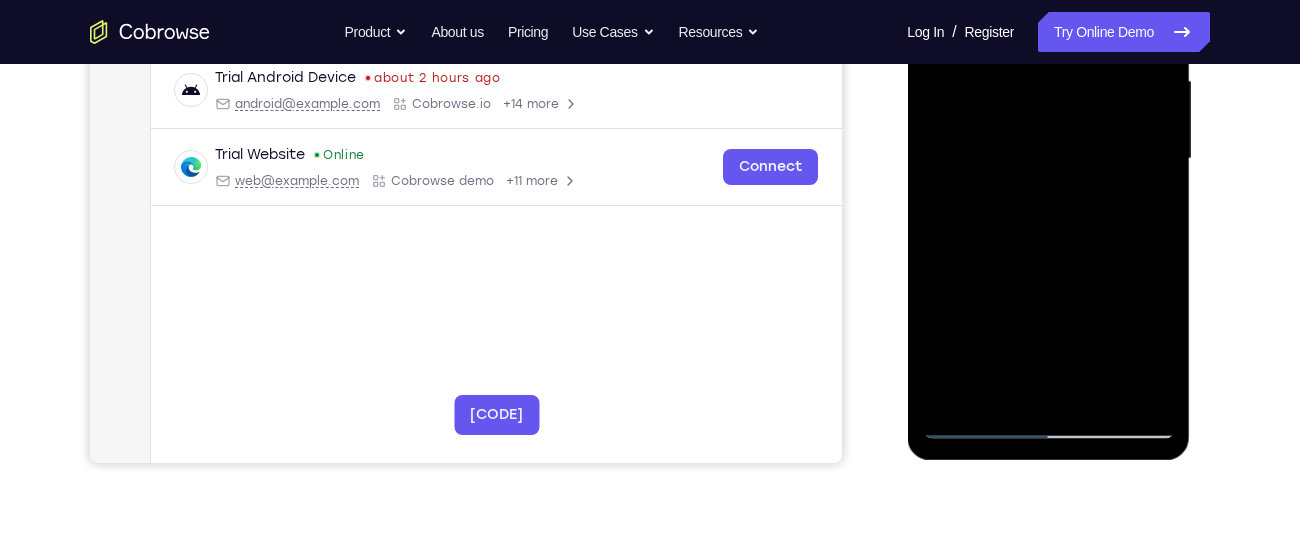 drag, startPoint x: 1129, startPoint y: 373, endPoint x: 1041, endPoint y: 211, distance: 184.35835 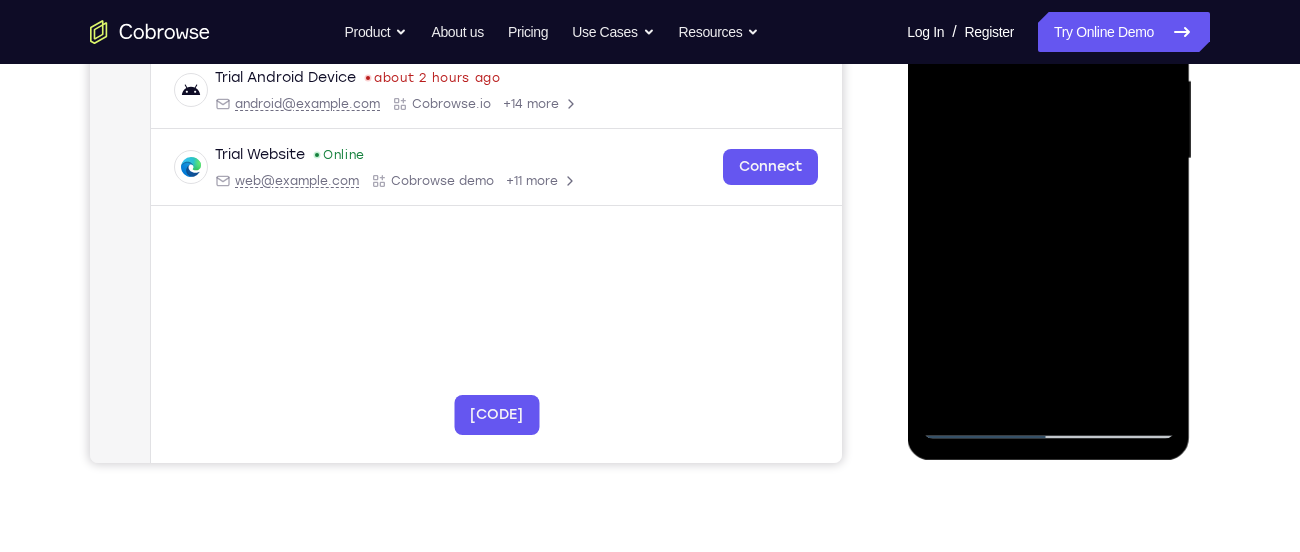drag, startPoint x: 1131, startPoint y: 365, endPoint x: 1052, endPoint y: 203, distance: 180.23596 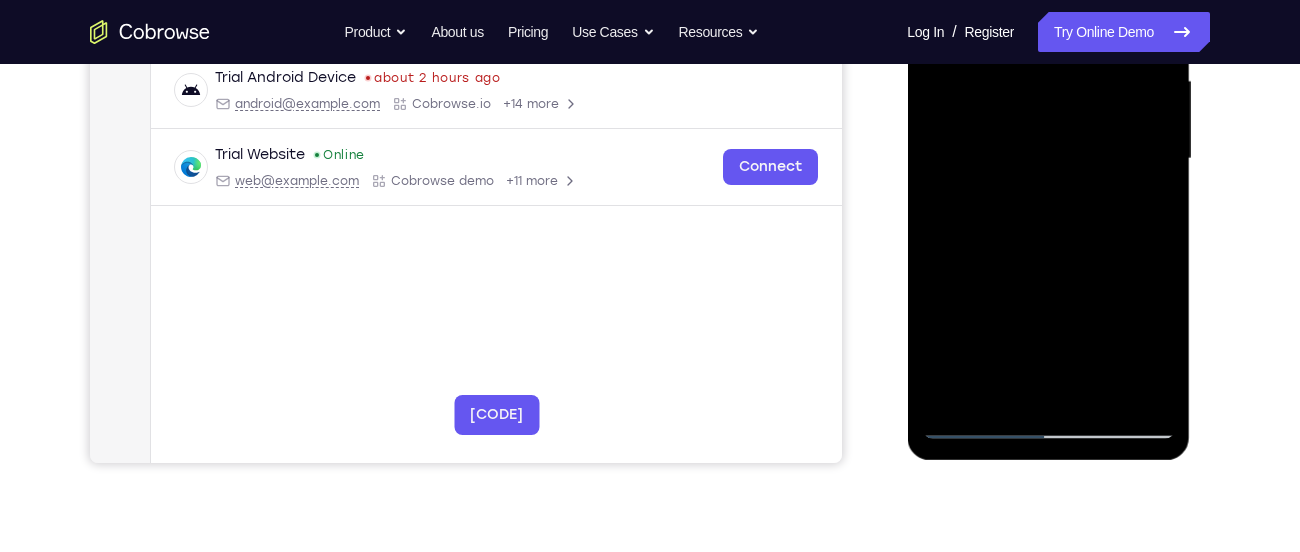 drag, startPoint x: 1142, startPoint y: 383, endPoint x: 1069, endPoint y: 230, distance: 169.52286 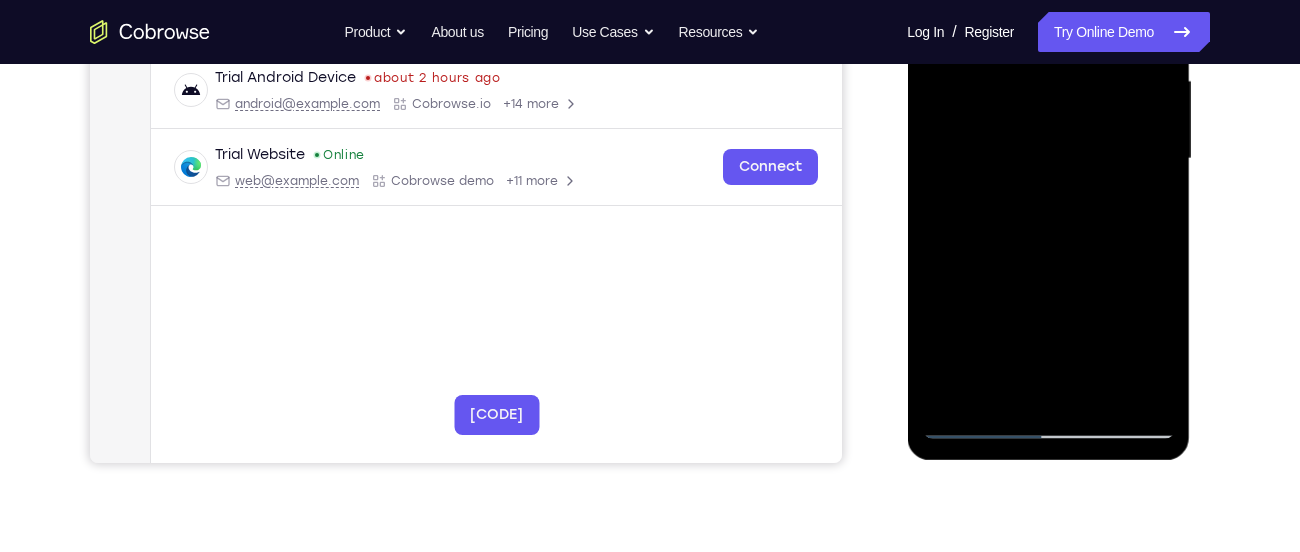 click at bounding box center (1048, 159) 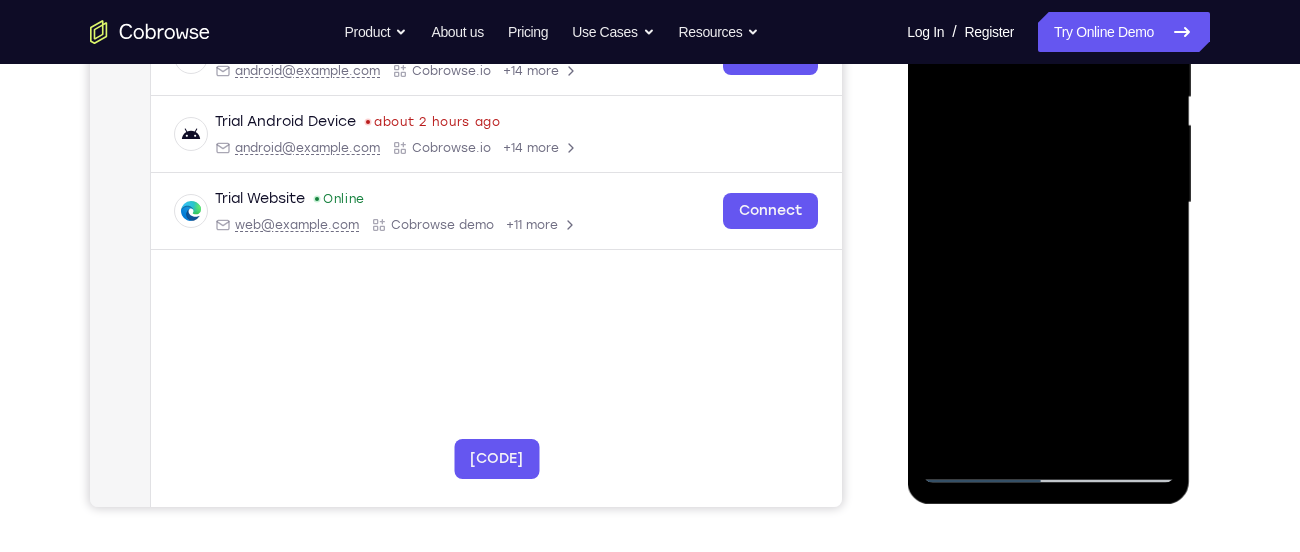 scroll, scrollTop: 451, scrollLeft: 0, axis: vertical 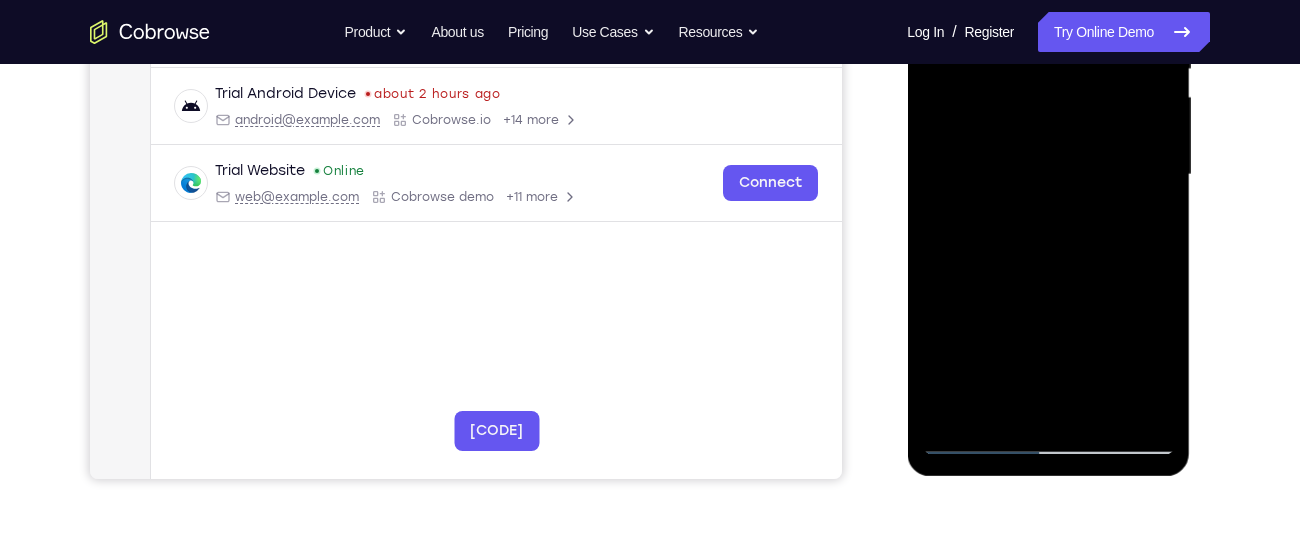 drag, startPoint x: 1126, startPoint y: 381, endPoint x: 1053, endPoint y: 235, distance: 163.23296 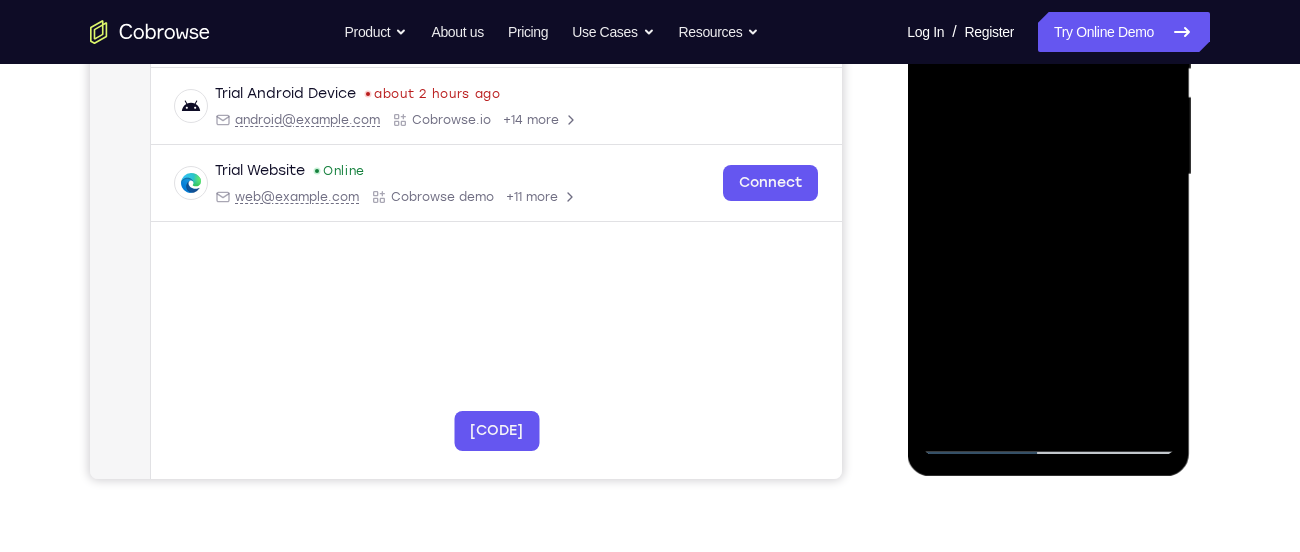 drag, startPoint x: 1110, startPoint y: 376, endPoint x: 1031, endPoint y: 209, distance: 184.74306 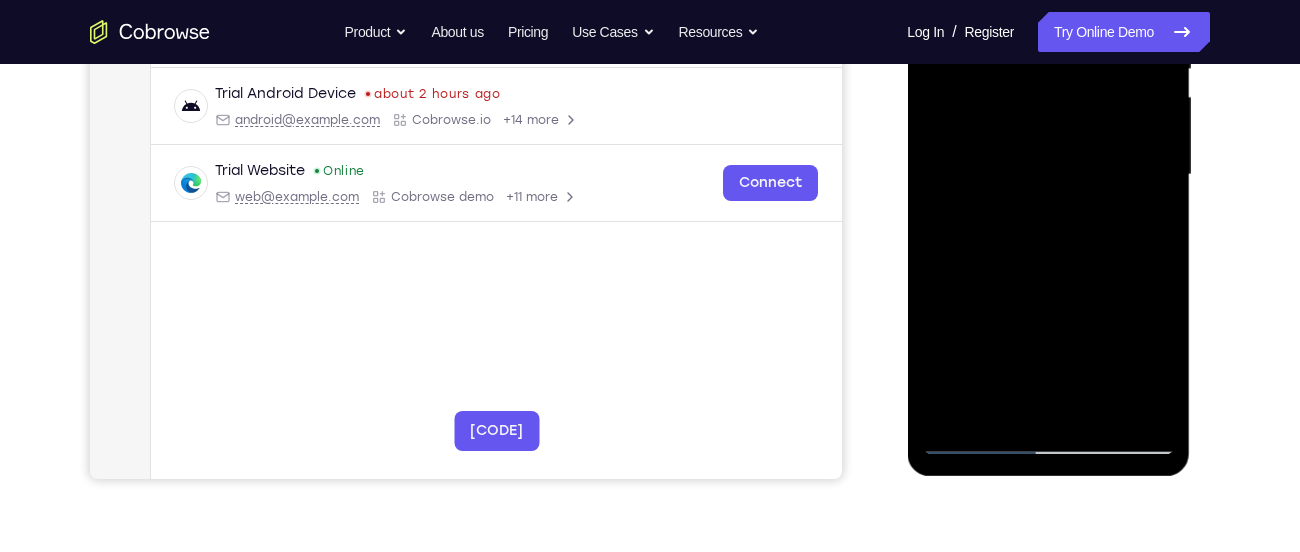 drag, startPoint x: 1120, startPoint y: 368, endPoint x: 1024, endPoint y: 212, distance: 183.17204 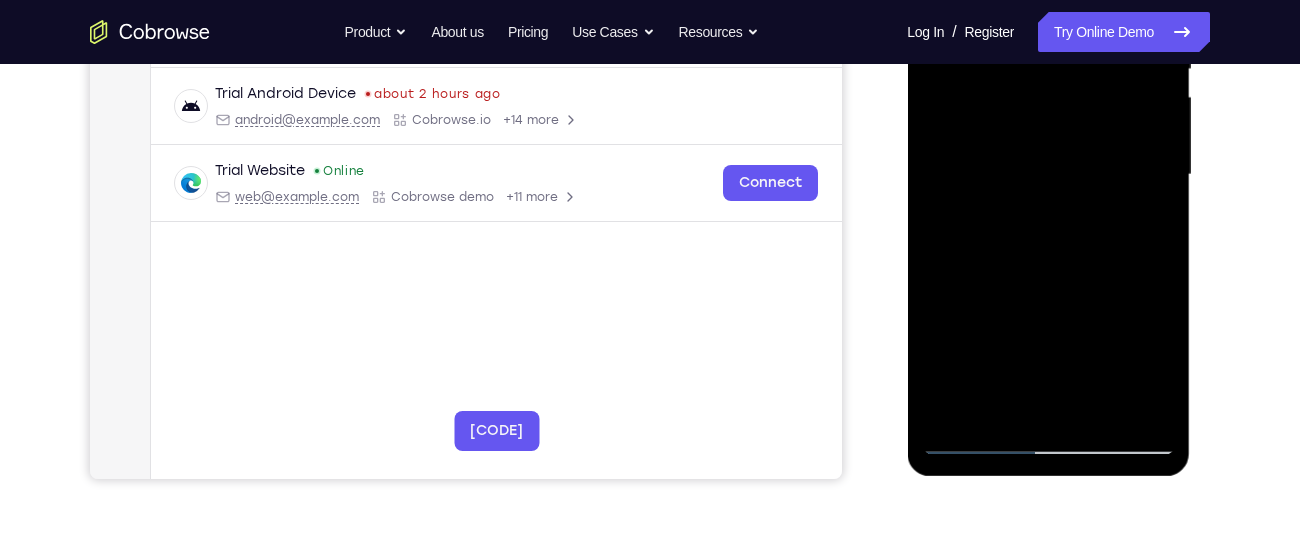 click at bounding box center [1048, 175] 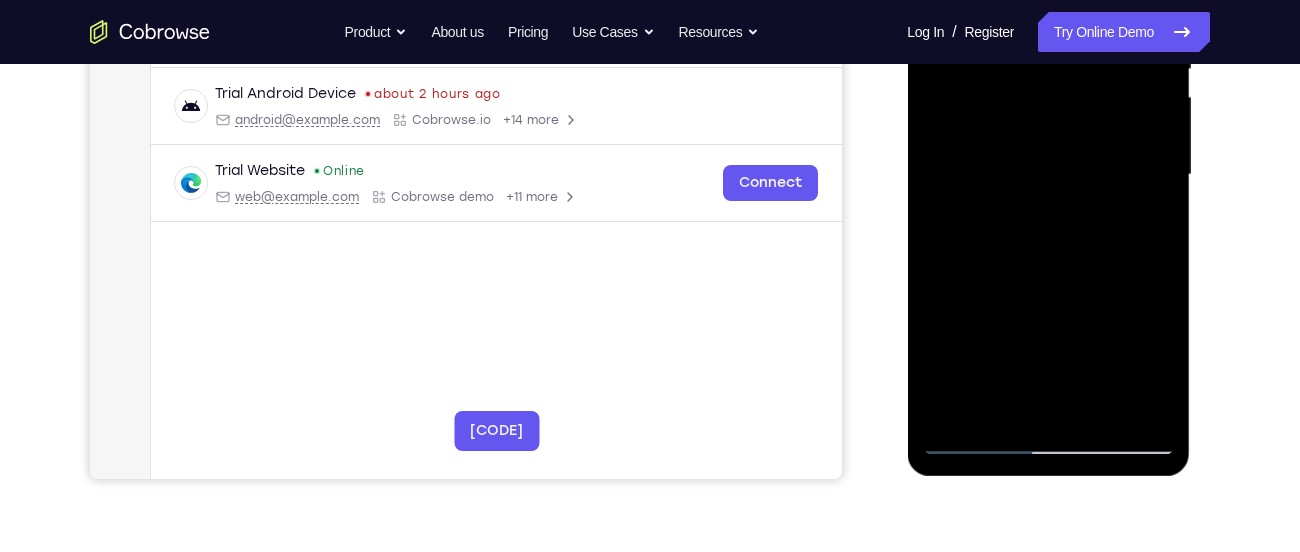 drag, startPoint x: 1106, startPoint y: 364, endPoint x: 1028, endPoint y: 221, distance: 162.88953 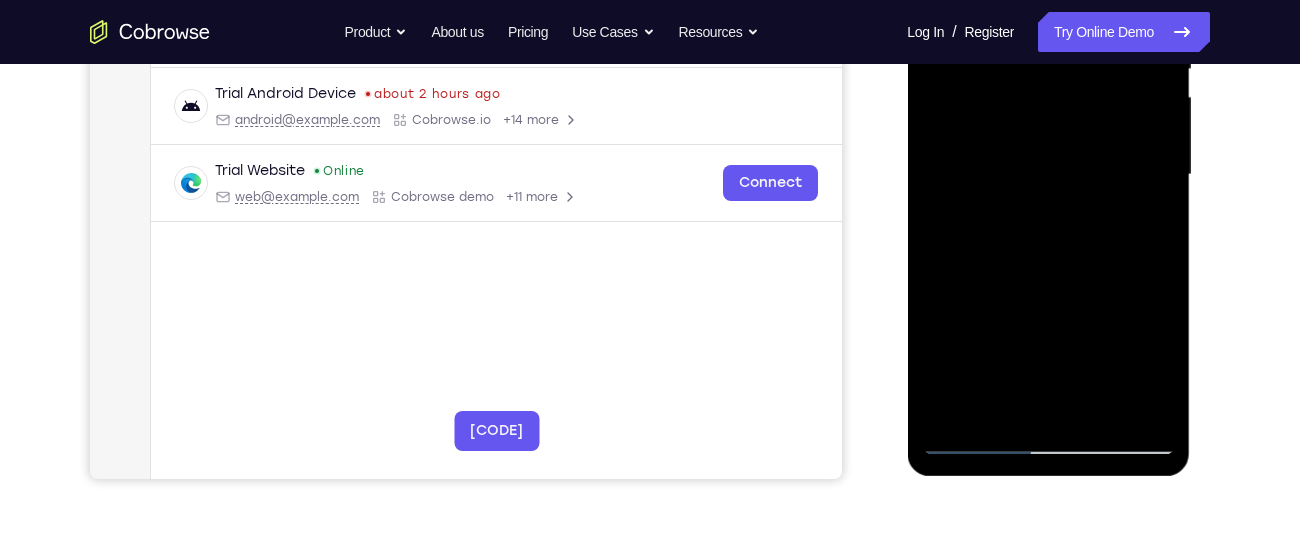 drag, startPoint x: 1116, startPoint y: 390, endPoint x: 1055, endPoint y: 248, distance: 154.54773 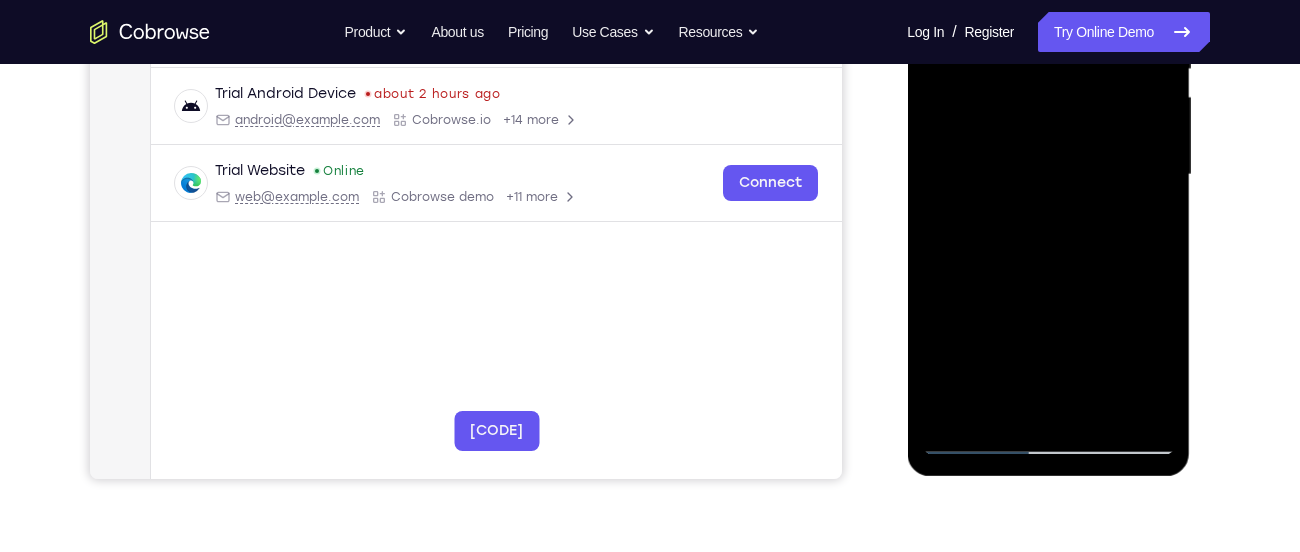 drag, startPoint x: 1122, startPoint y: 361, endPoint x: 1054, endPoint y: 242, distance: 137.05838 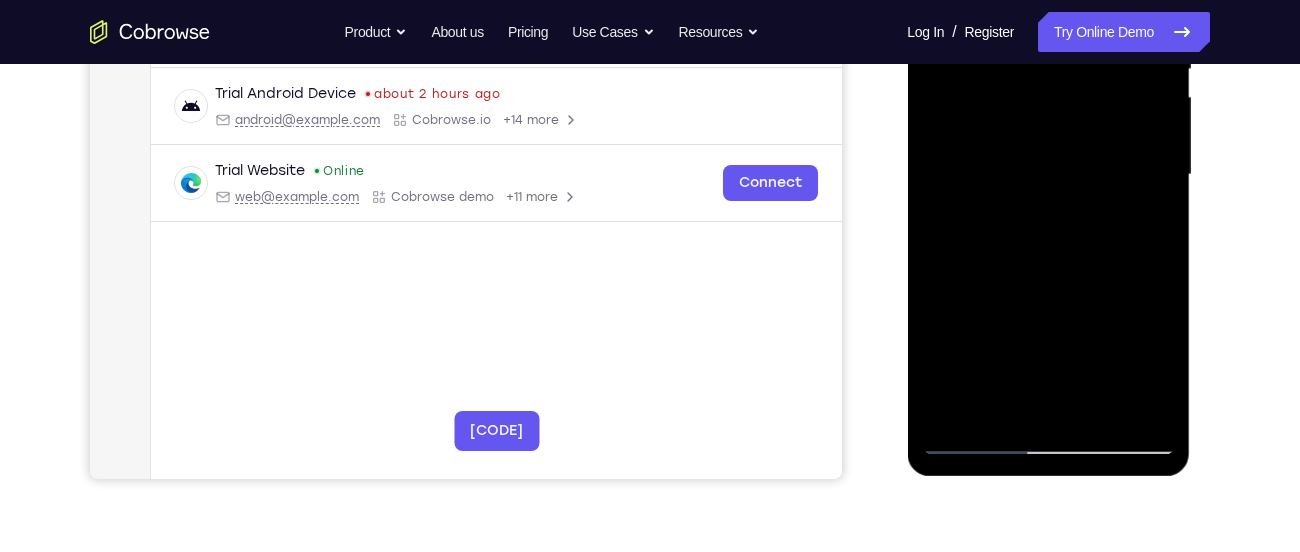 drag, startPoint x: 1143, startPoint y: 386, endPoint x: 1099, endPoint y: 315, distance: 83.528435 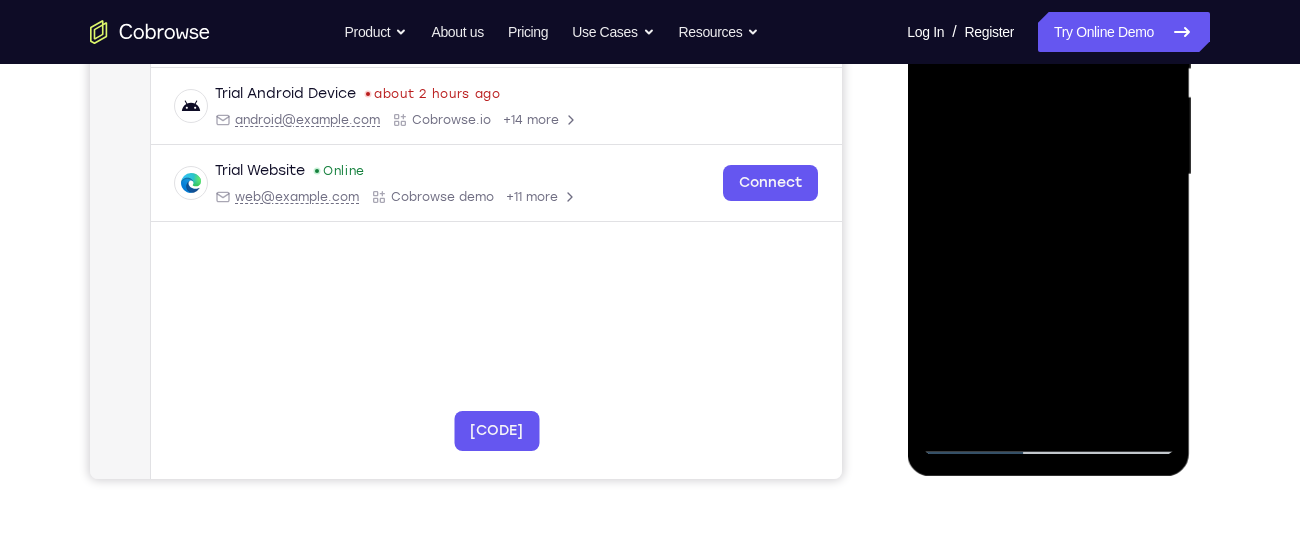 drag, startPoint x: 1136, startPoint y: 353, endPoint x: 1054, endPoint y: 231, distance: 146.9966 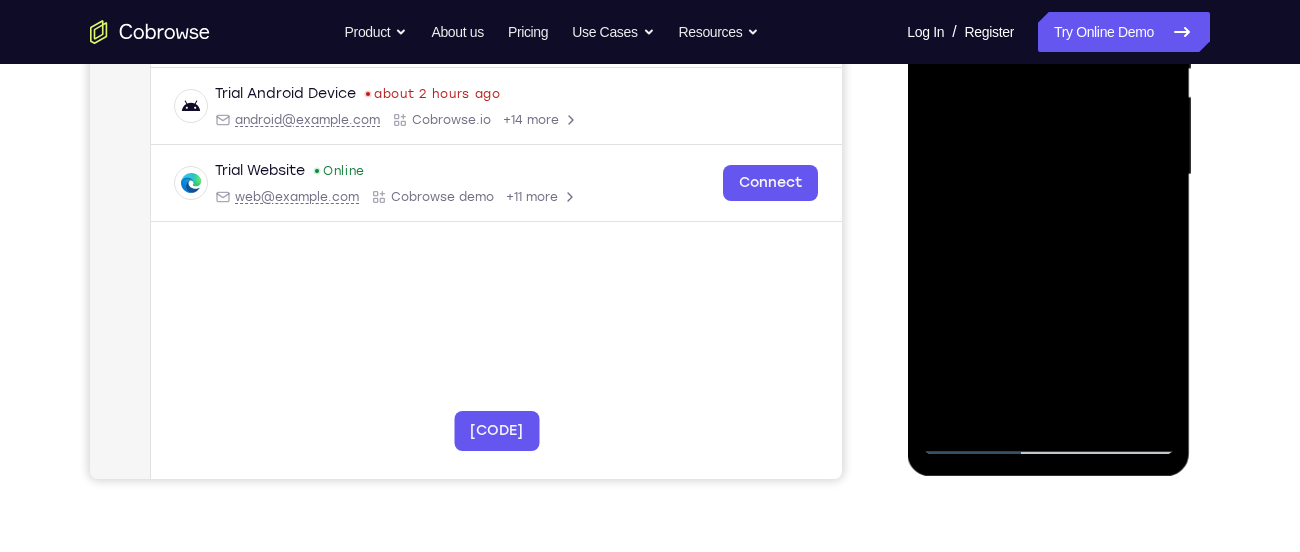 drag, startPoint x: 1128, startPoint y: 383, endPoint x: 1034, endPoint y: 241, distance: 170.29387 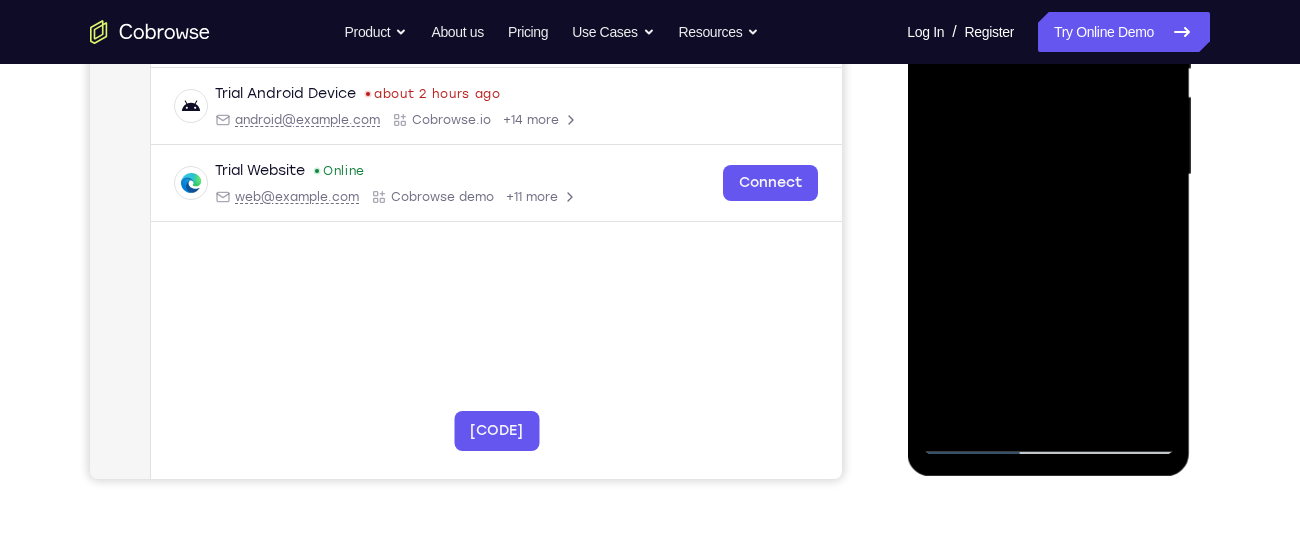 drag, startPoint x: 1133, startPoint y: 373, endPoint x: 1040, endPoint y: 223, distance: 176.4908 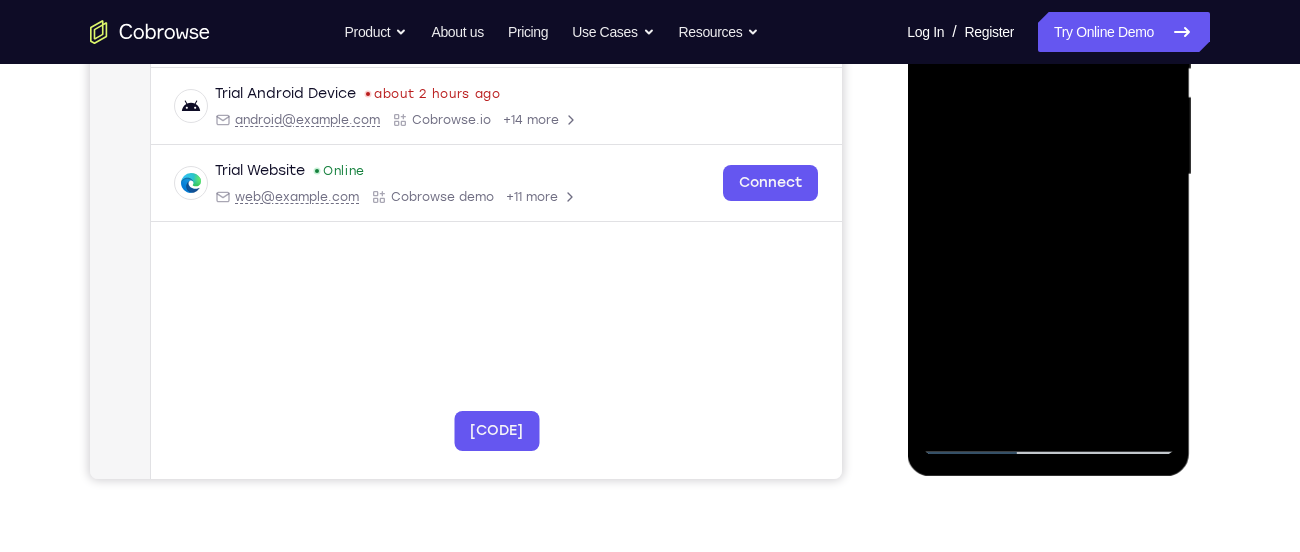drag, startPoint x: 1150, startPoint y: 403, endPoint x: 1078, endPoint y: 285, distance: 138.23169 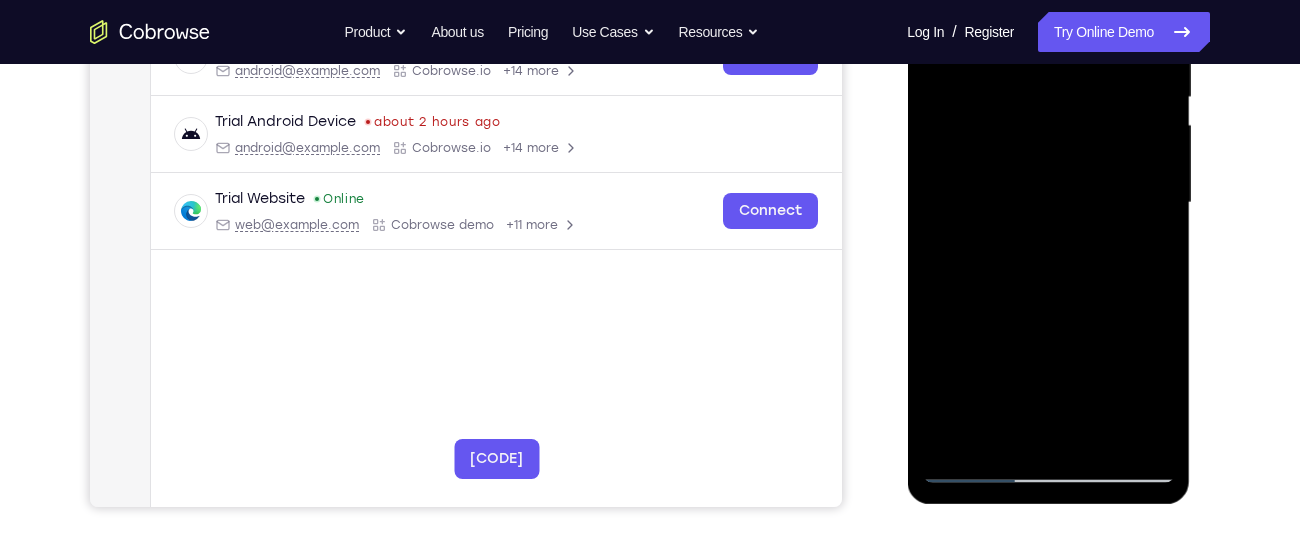 scroll, scrollTop: 421, scrollLeft: 0, axis: vertical 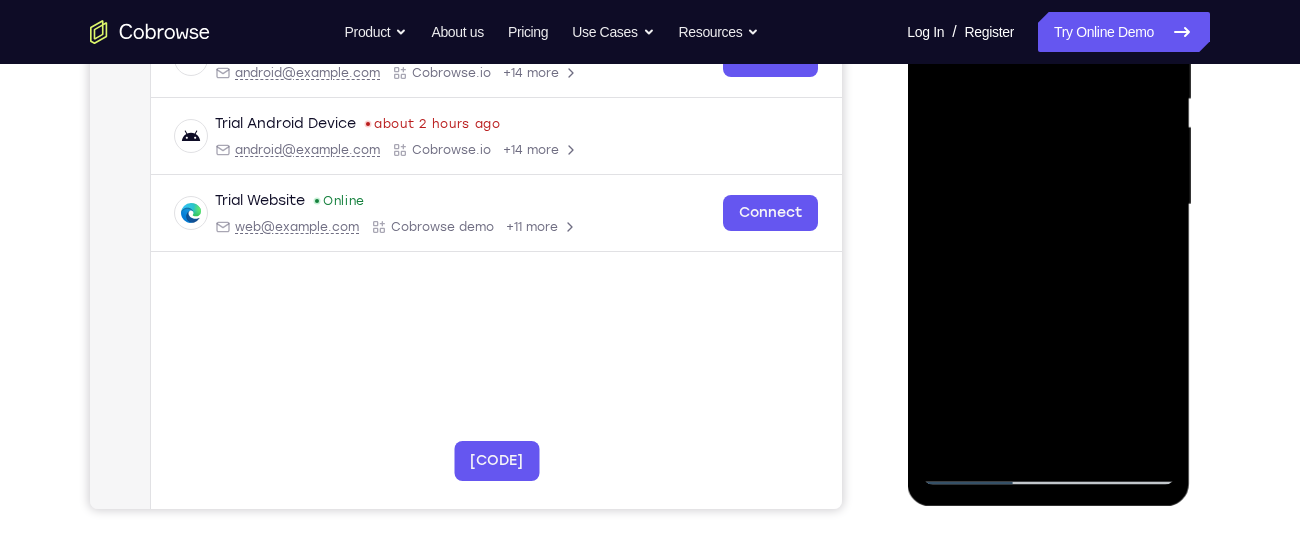 drag, startPoint x: 1128, startPoint y: 393, endPoint x: 1040, endPoint y: 256, distance: 162.82812 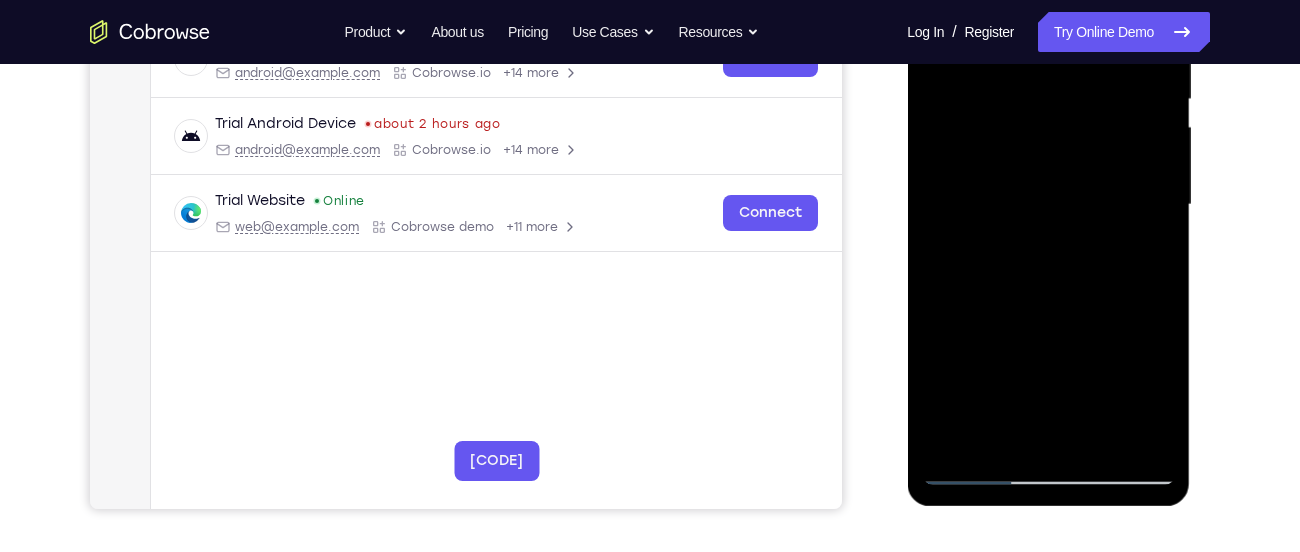 drag, startPoint x: 1121, startPoint y: 431, endPoint x: 1052, endPoint y: 283, distance: 163.29422 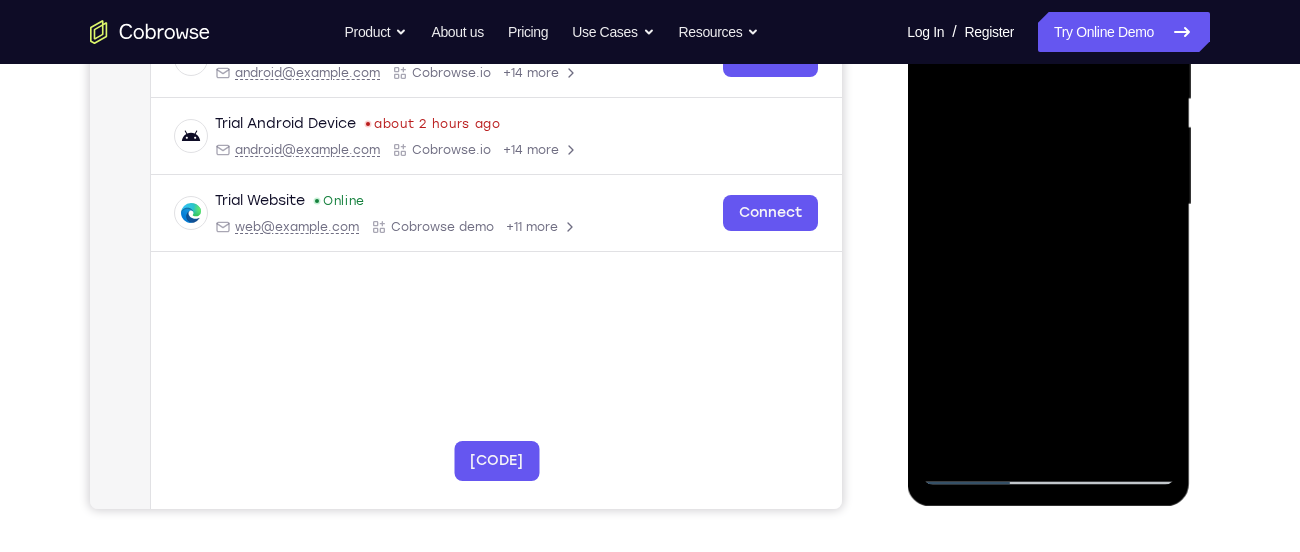 drag, startPoint x: 1148, startPoint y: 434, endPoint x: 1060, endPoint y: 283, distance: 174.77129 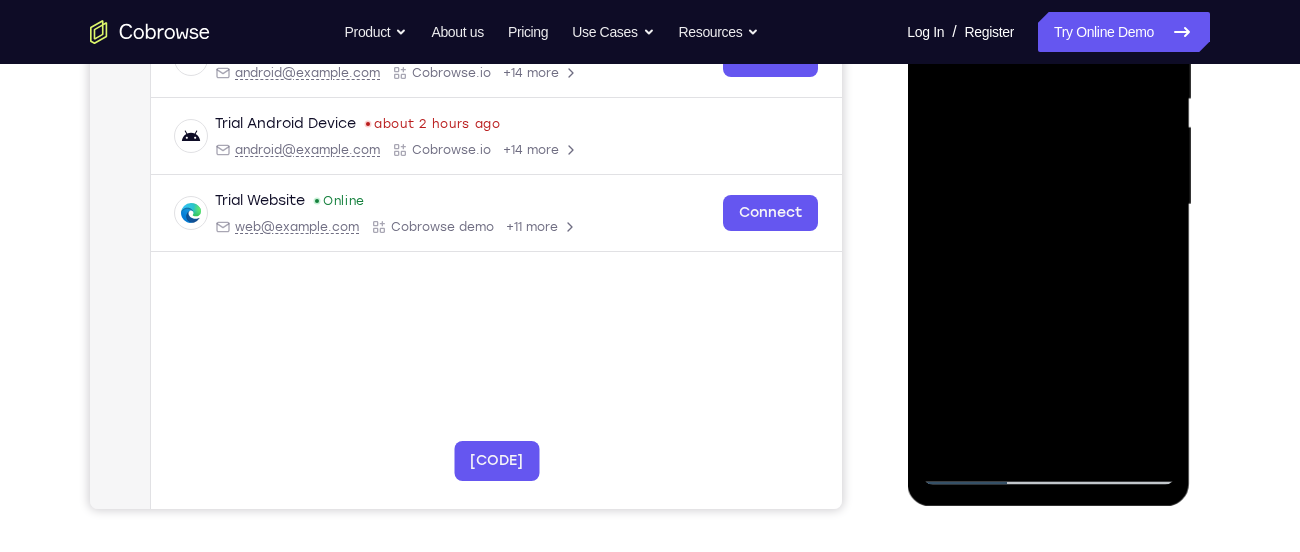 drag, startPoint x: 1129, startPoint y: 406, endPoint x: 1033, endPoint y: 217, distance: 211.98349 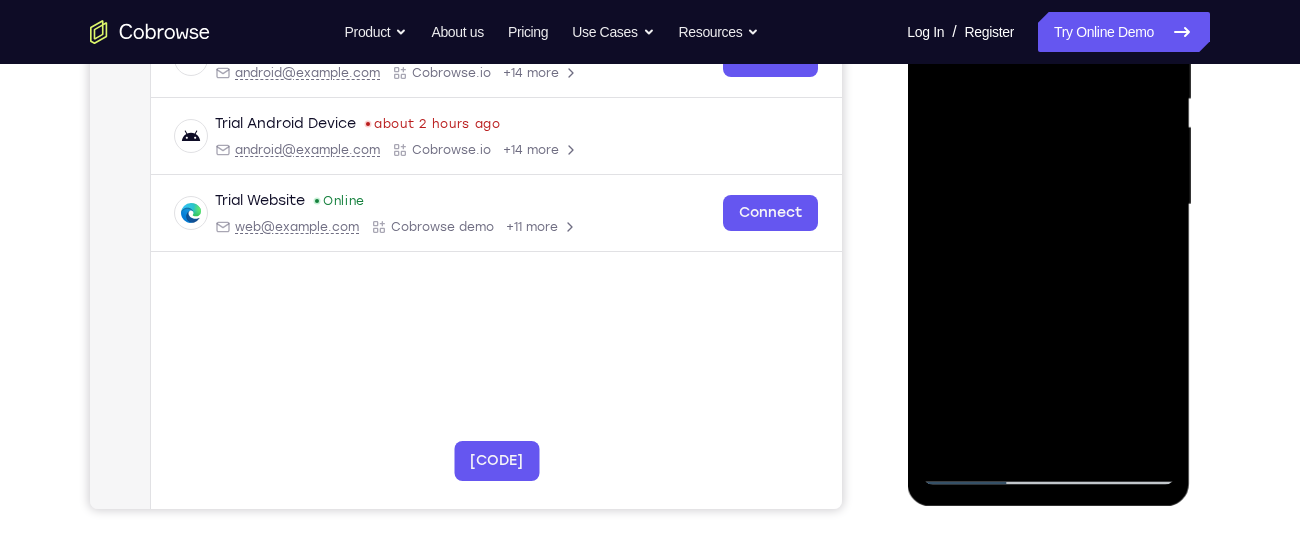 drag, startPoint x: 1127, startPoint y: 353, endPoint x: 1111, endPoint y: 306, distance: 49.648766 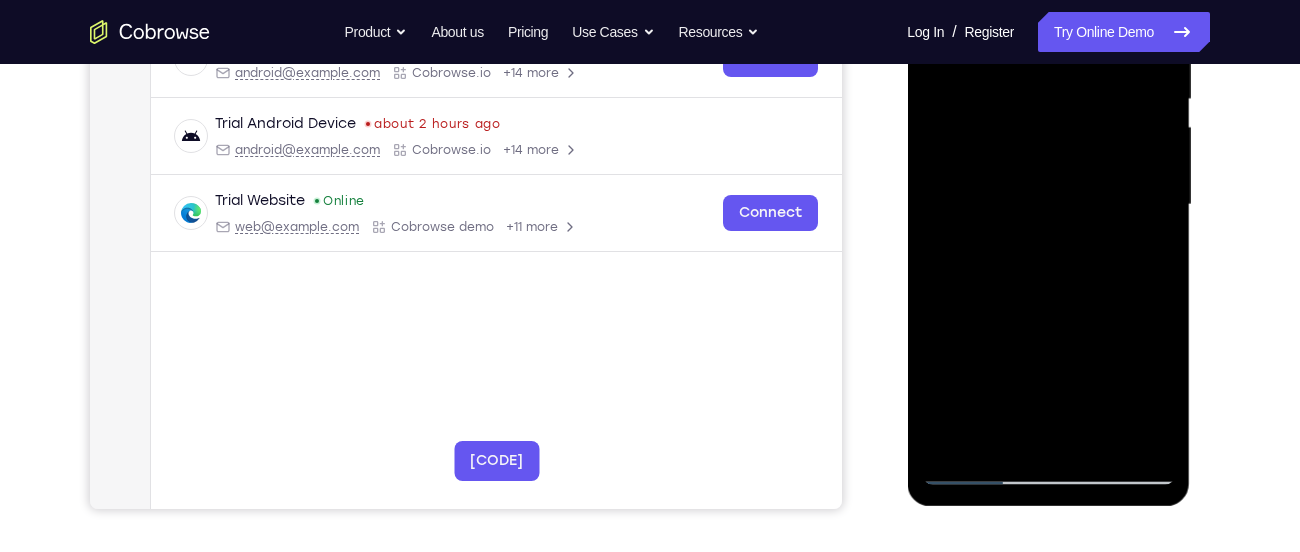 drag, startPoint x: 1158, startPoint y: 435, endPoint x: 1074, endPoint y: 257, distance: 196.8248 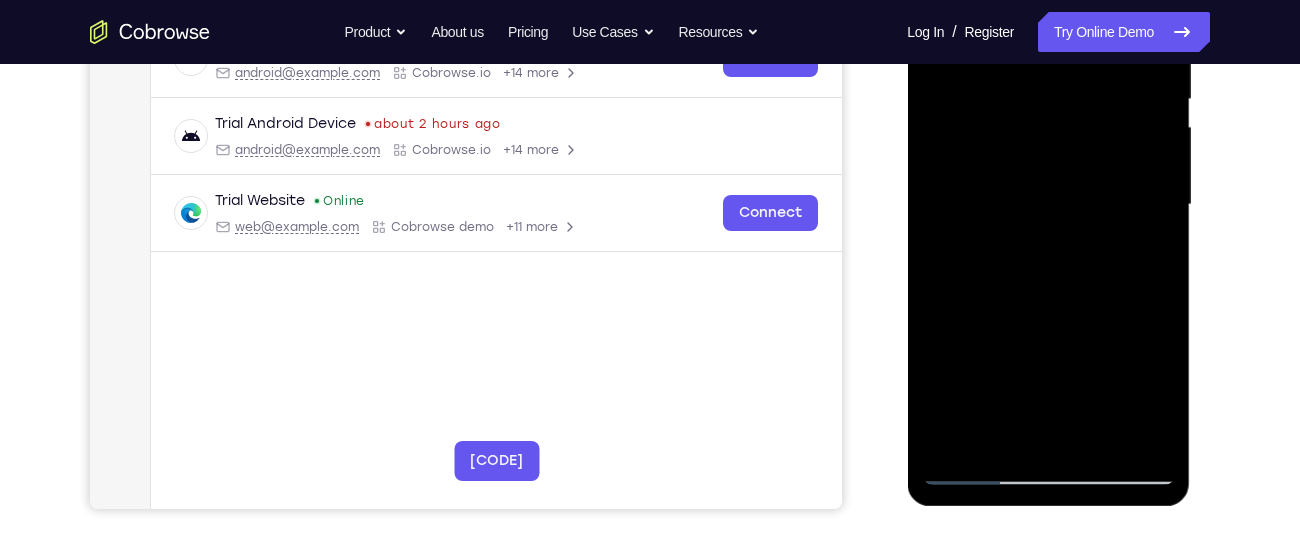 drag, startPoint x: 1137, startPoint y: 427, endPoint x: 1051, endPoint y: 269, distance: 179.88885 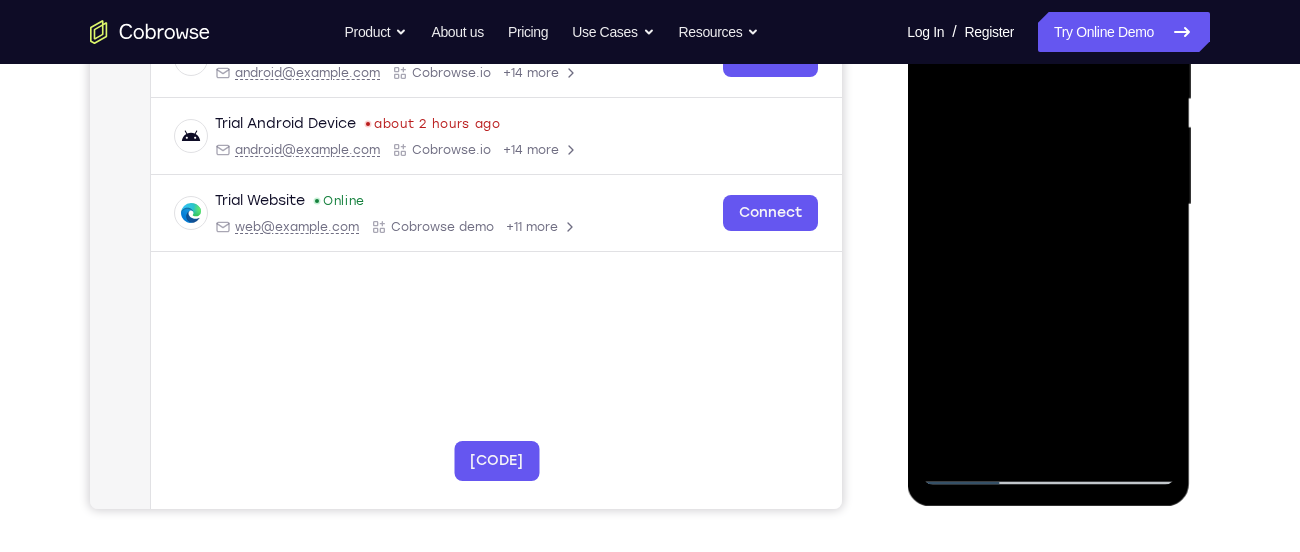 click at bounding box center [1048, 205] 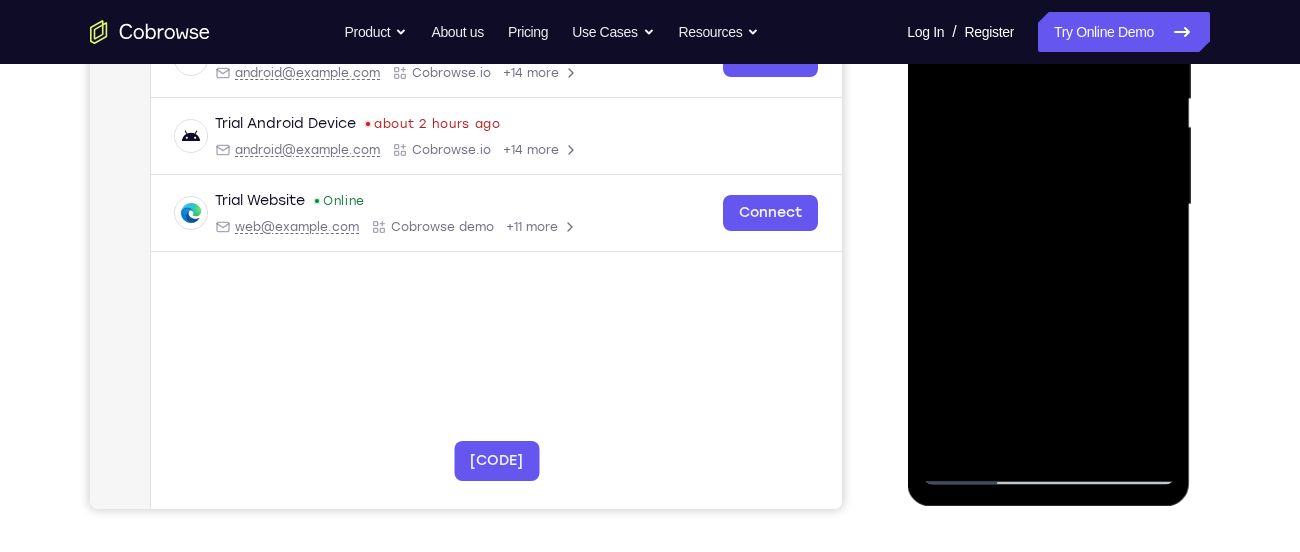 drag, startPoint x: 1146, startPoint y: 404, endPoint x: 1067, endPoint y: 254, distance: 169.53171 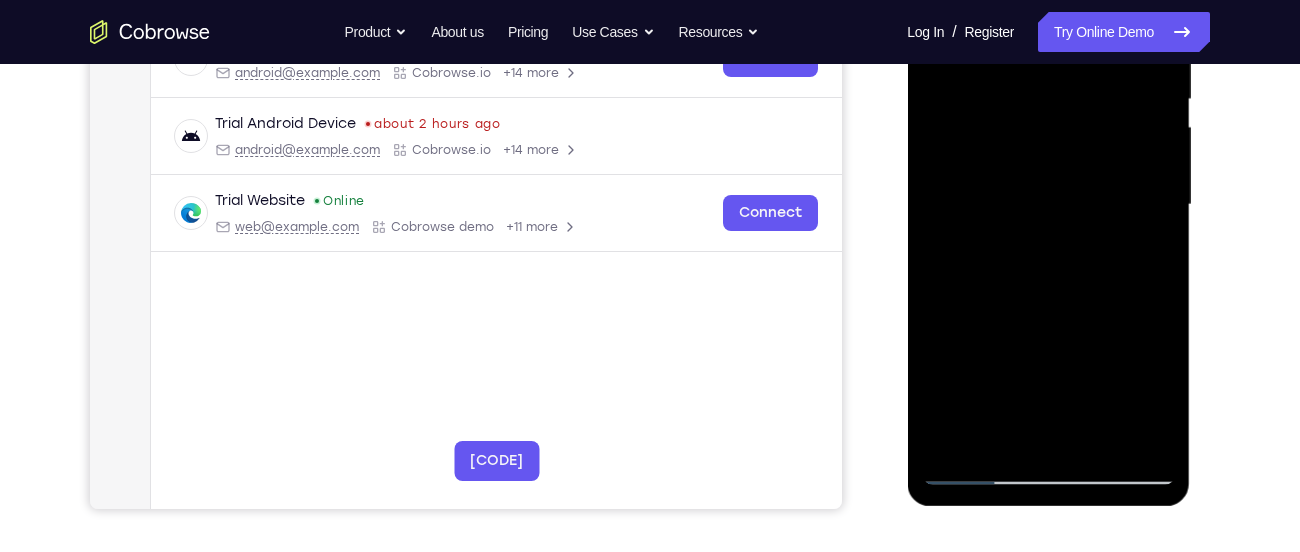 drag, startPoint x: 1155, startPoint y: 435, endPoint x: 1075, endPoint y: 260, distance: 192.41881 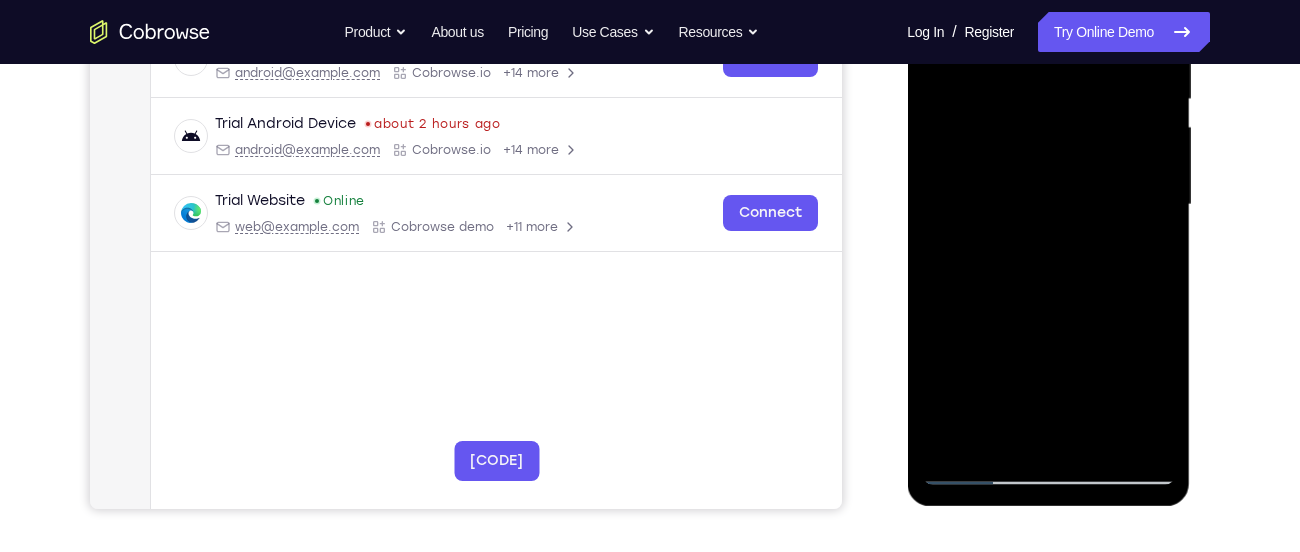 drag, startPoint x: 1122, startPoint y: 352, endPoint x: 1101, endPoint y: 294, distance: 61.68468 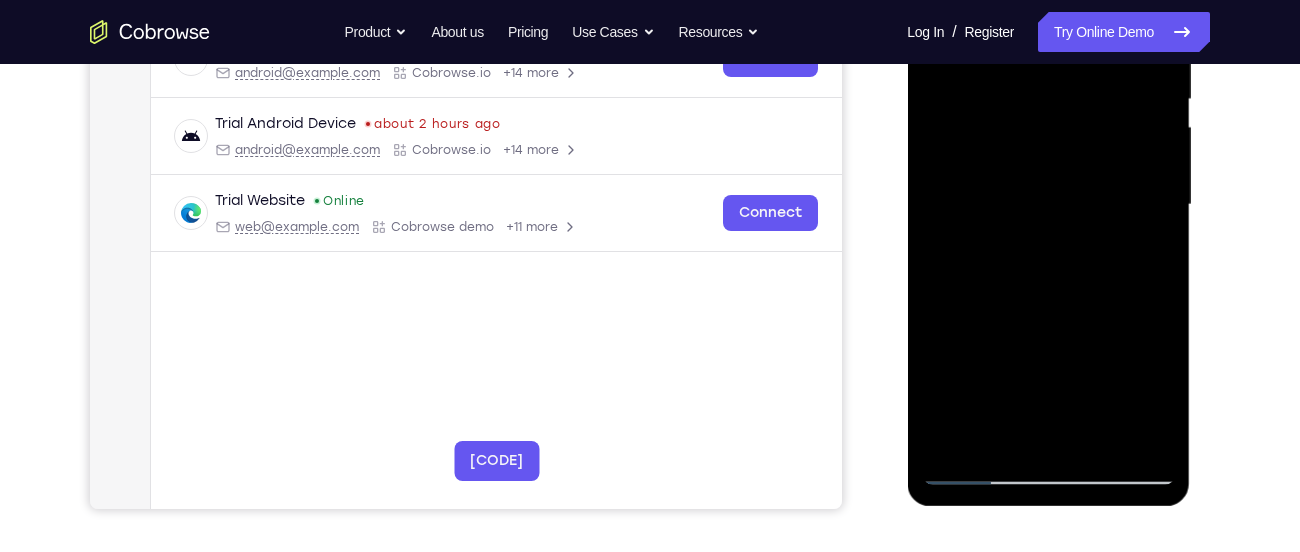 drag, startPoint x: 1091, startPoint y: 249, endPoint x: 1090, endPoint y: 305, distance: 56.008926 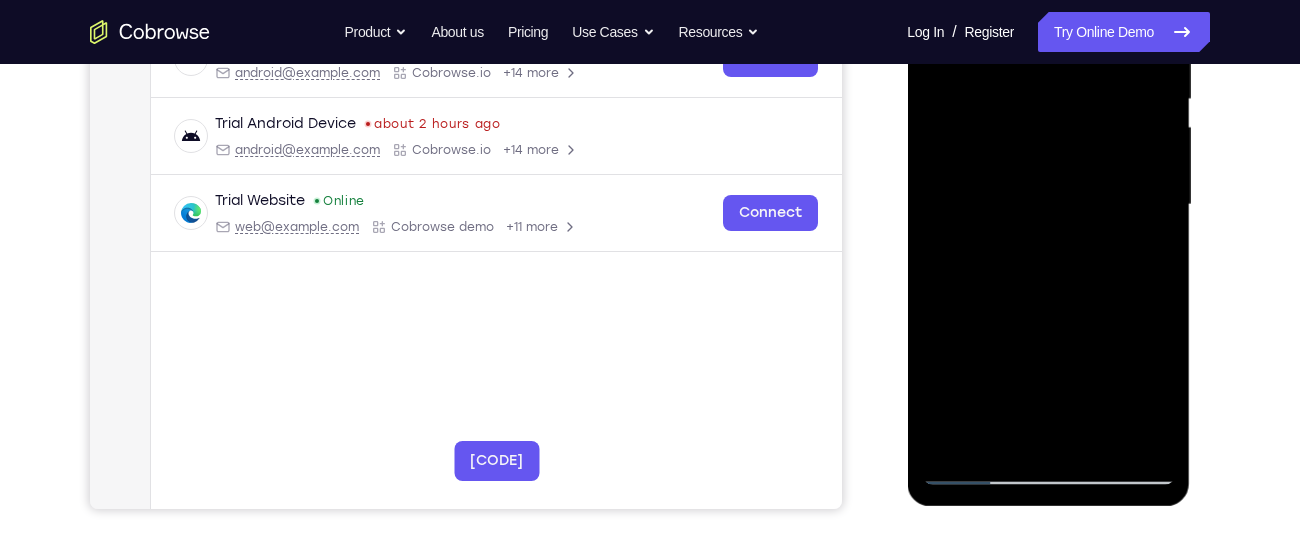 drag, startPoint x: 1121, startPoint y: 368, endPoint x: 1095, endPoint y: 313, distance: 60.835846 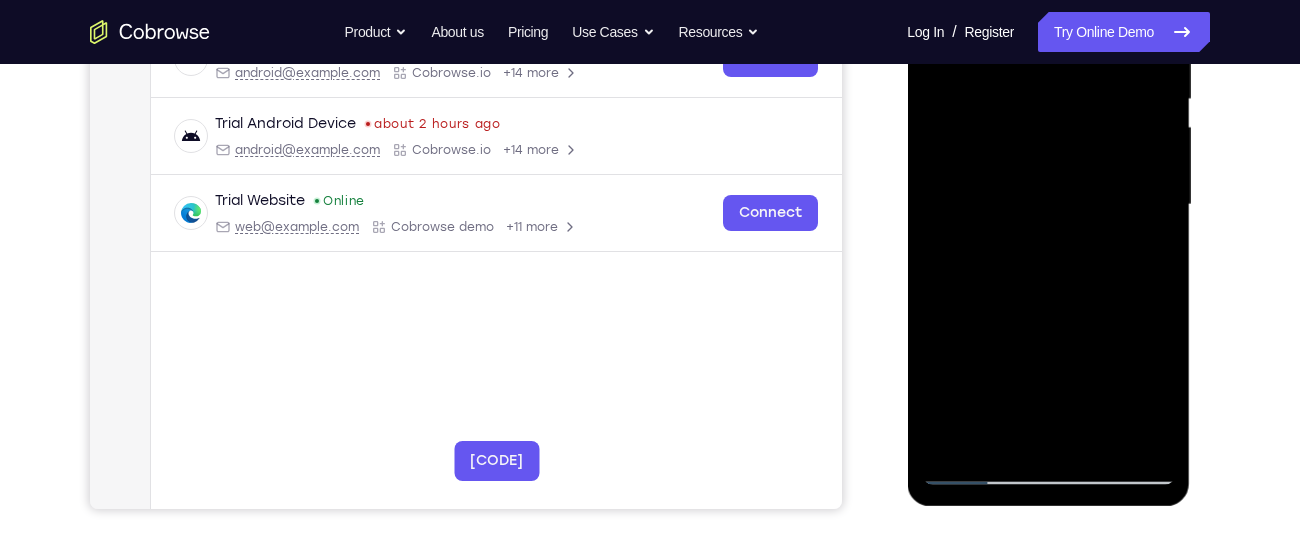 drag, startPoint x: 1155, startPoint y: 415, endPoint x: 1118, endPoint y: 338, distance: 85.42833 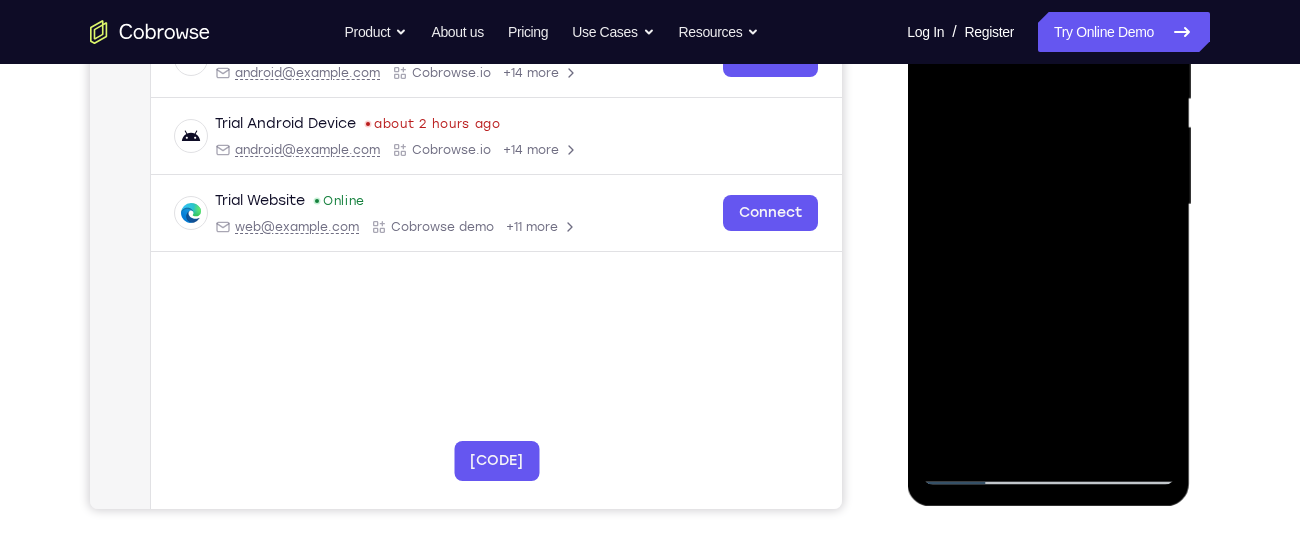 drag, startPoint x: 1135, startPoint y: 406, endPoint x: 1091, endPoint y: 291, distance: 123.13001 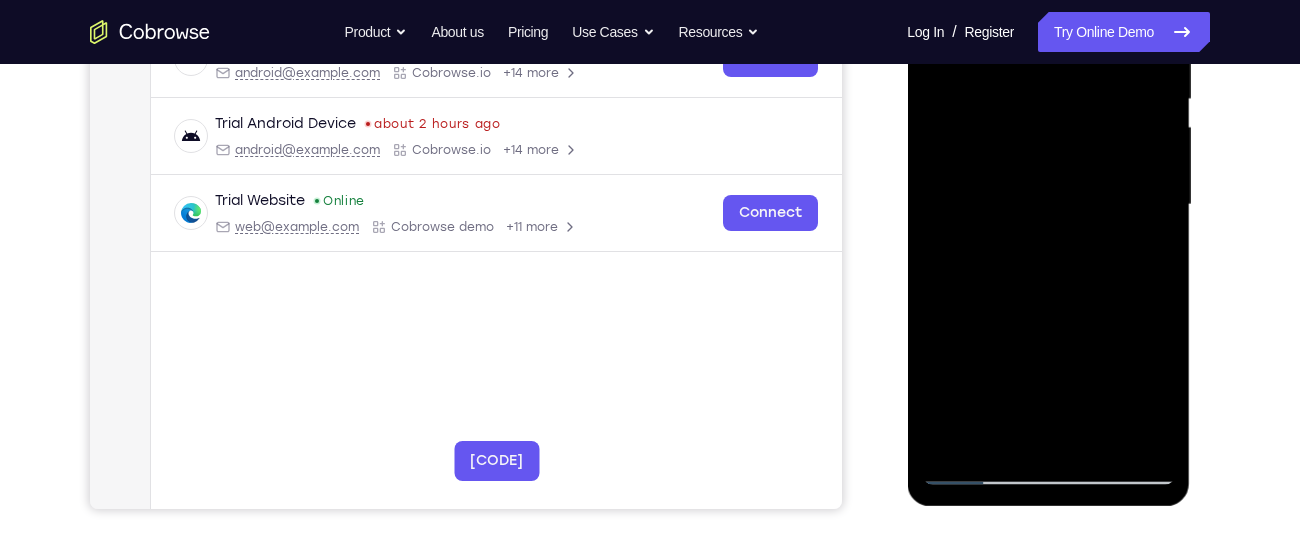 drag, startPoint x: 1150, startPoint y: 414, endPoint x: 1071, endPoint y: 267, distance: 166.8832 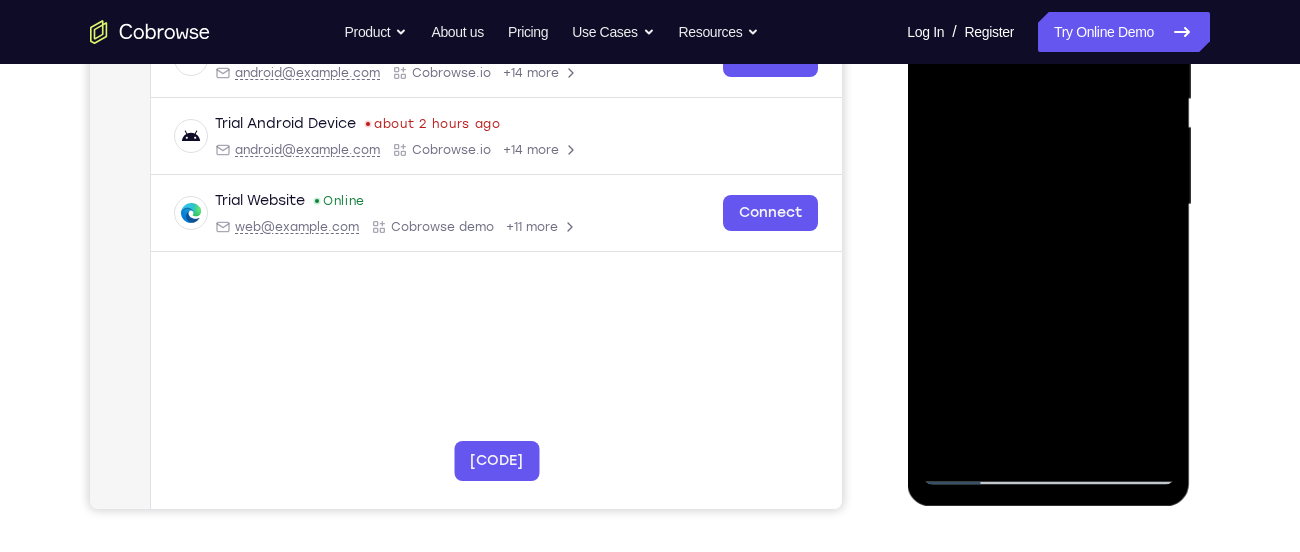 drag, startPoint x: 1157, startPoint y: 428, endPoint x: 1095, endPoint y: 274, distance: 166.01205 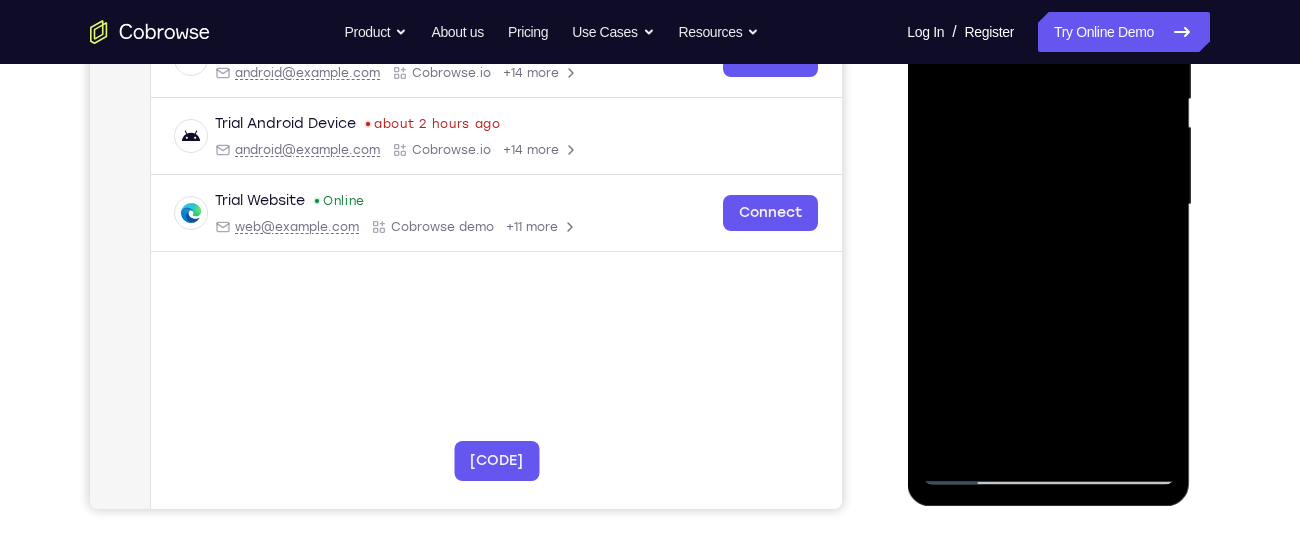 drag, startPoint x: 1129, startPoint y: 357, endPoint x: 1072, endPoint y: 254, distance: 117.72001 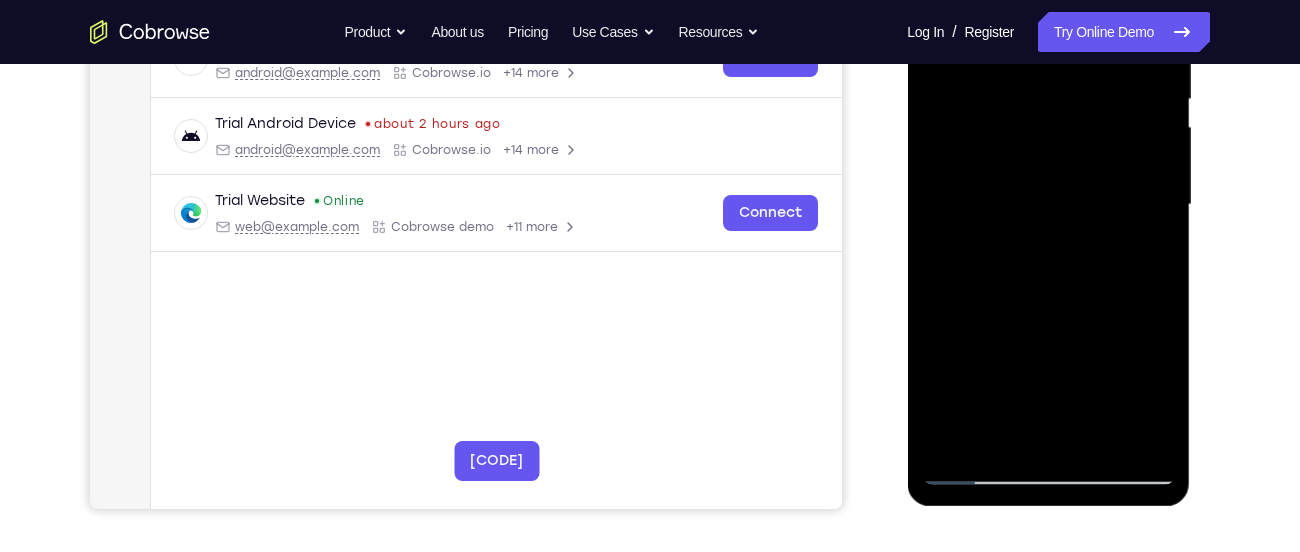 drag, startPoint x: 1160, startPoint y: 370, endPoint x: 1084, endPoint y: 235, distance: 154.92256 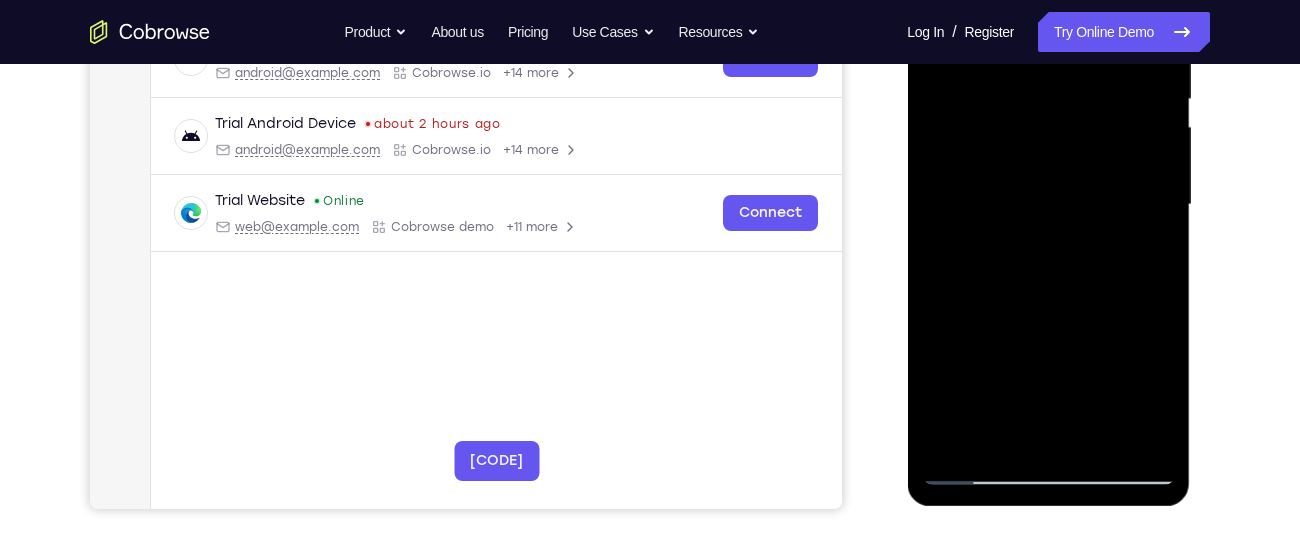 drag, startPoint x: 1145, startPoint y: 406, endPoint x: 1096, endPoint y: 294, distance: 122.24974 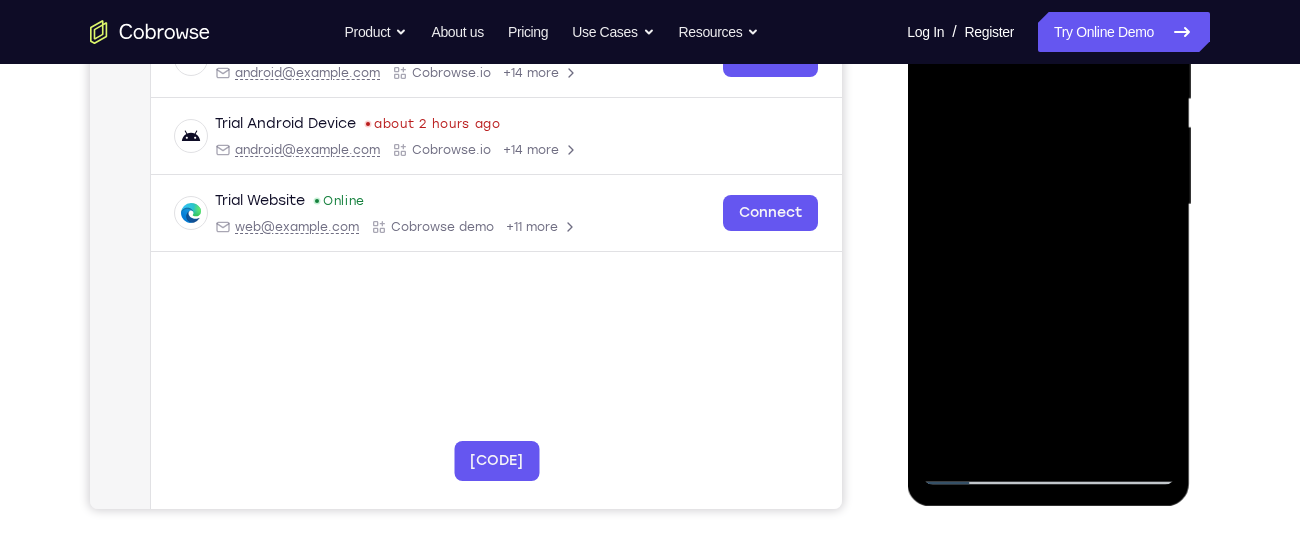 drag, startPoint x: 1135, startPoint y: 364, endPoint x: 1046, endPoint y: 239, distance: 153.44705 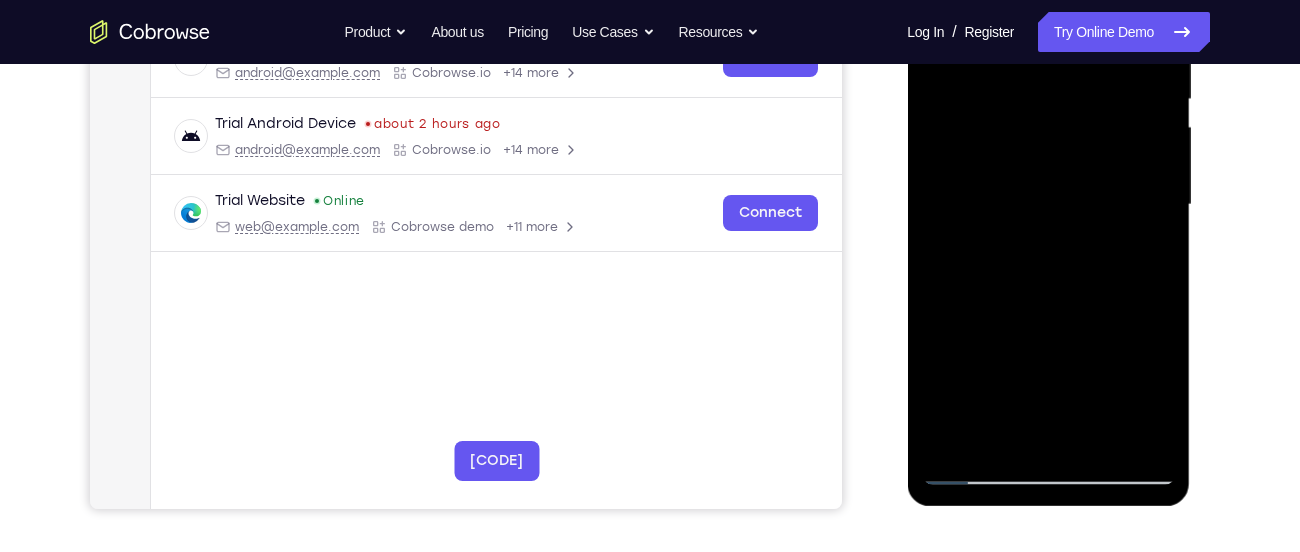 drag, startPoint x: 1132, startPoint y: 371, endPoint x: 1069, endPoint y: 290, distance: 102.61579 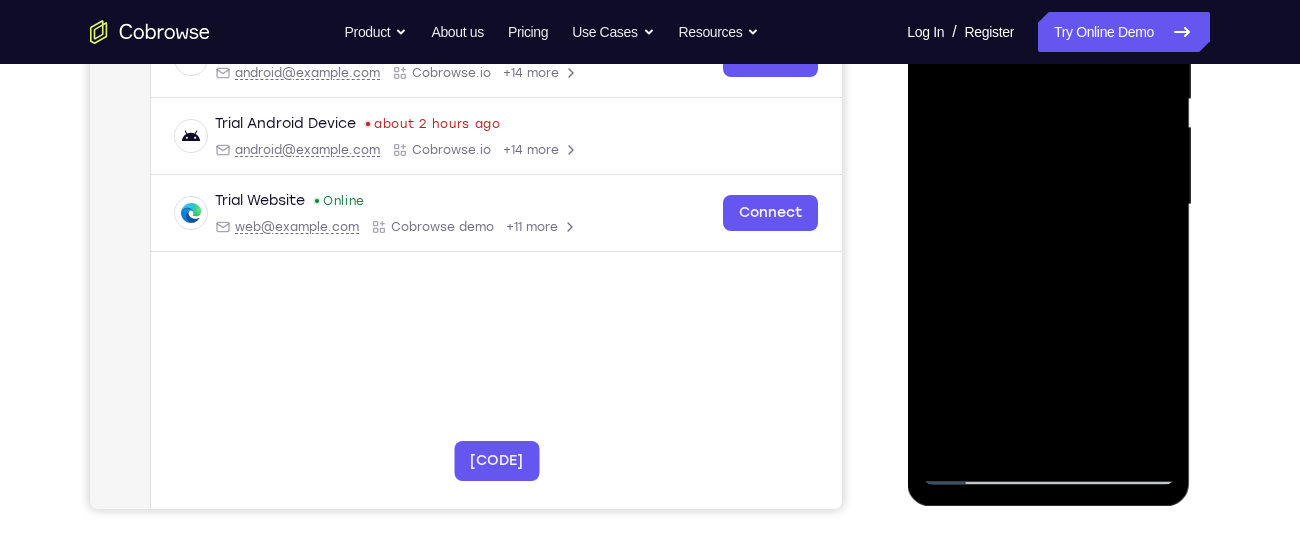 drag, startPoint x: 1111, startPoint y: 294, endPoint x: 1112, endPoint y: 324, distance: 30.016663 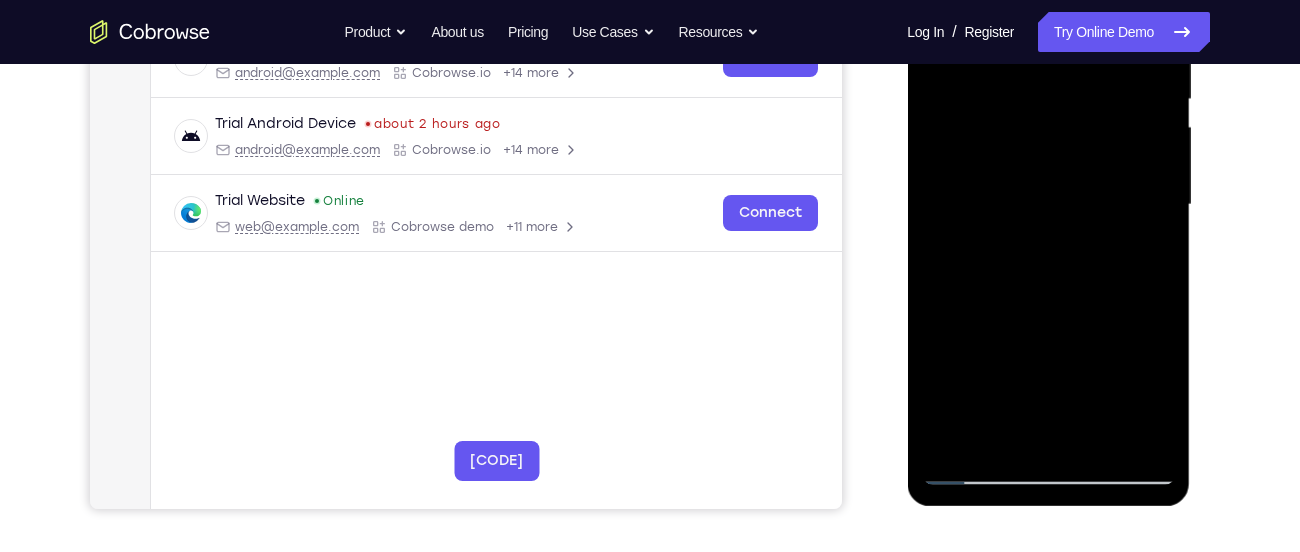 drag, startPoint x: 1112, startPoint y: 324, endPoint x: 1085, endPoint y: 268, distance: 62.169125 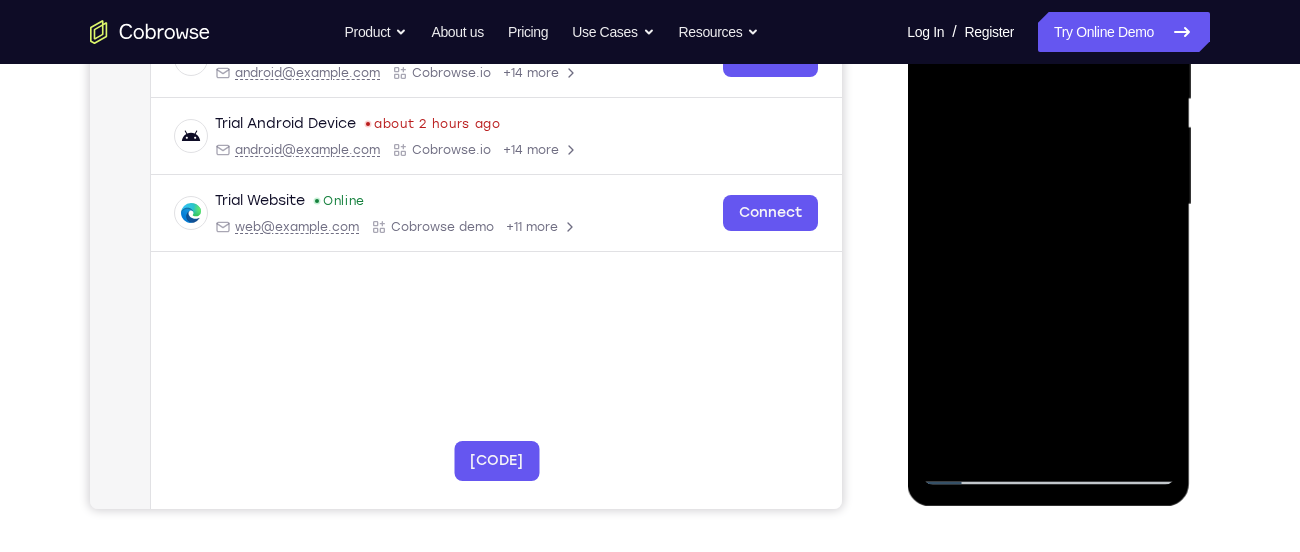 drag, startPoint x: 1161, startPoint y: 361, endPoint x: 1115, endPoint y: 253, distance: 117.388245 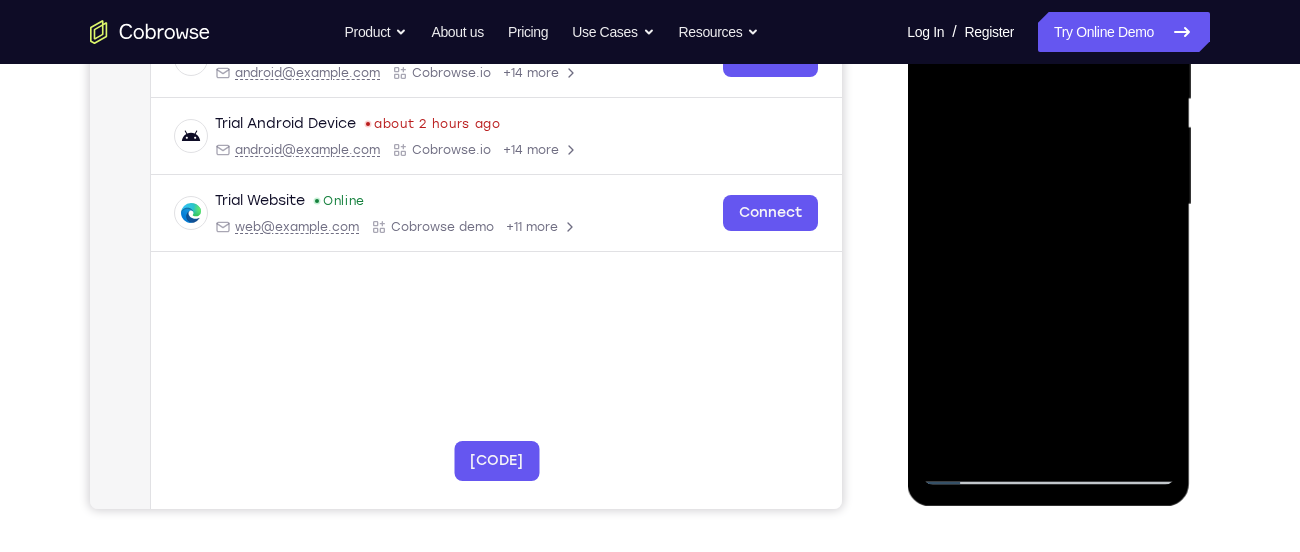 drag, startPoint x: 1144, startPoint y: 389, endPoint x: 1074, endPoint y: 243, distance: 161.91356 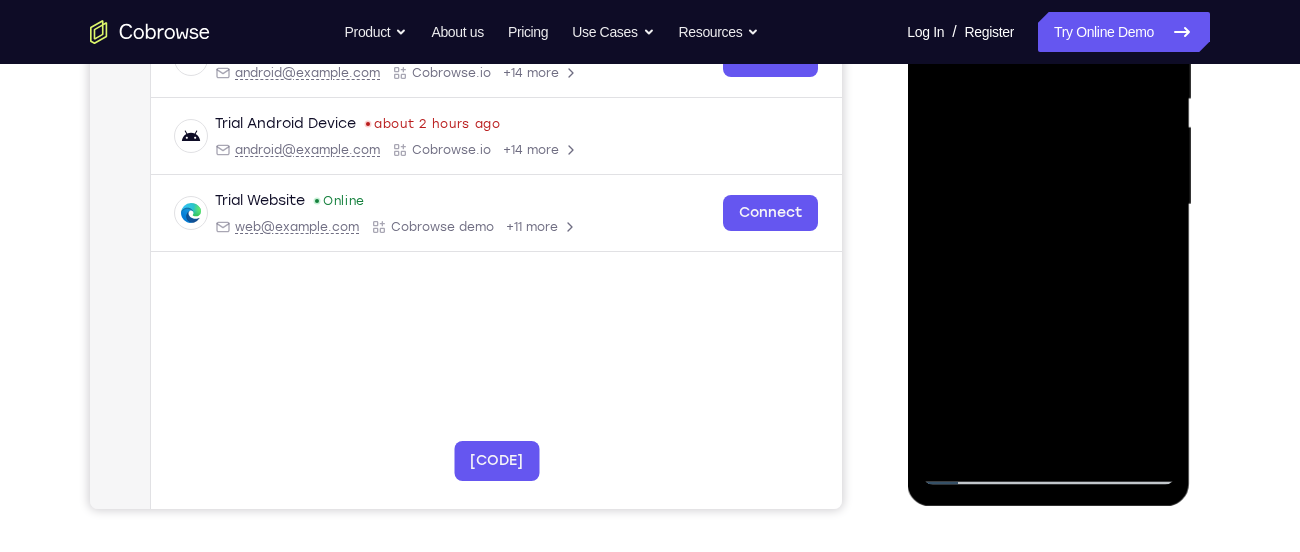 drag, startPoint x: 1136, startPoint y: 397, endPoint x: 1075, endPoint y: 286, distance: 126.65702 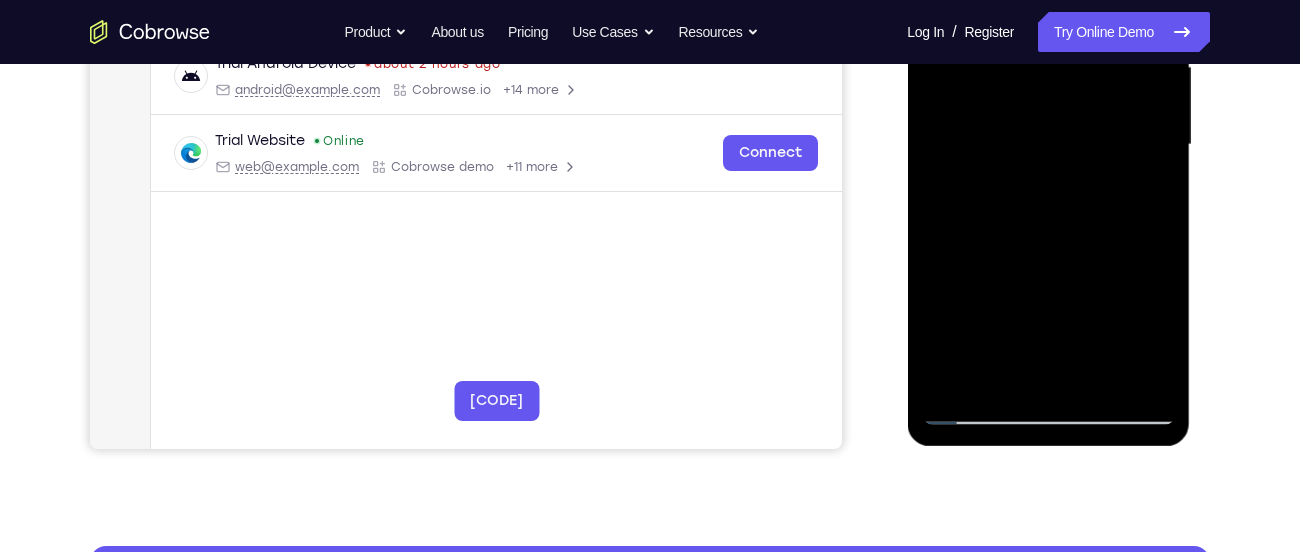 scroll, scrollTop: 486, scrollLeft: 0, axis: vertical 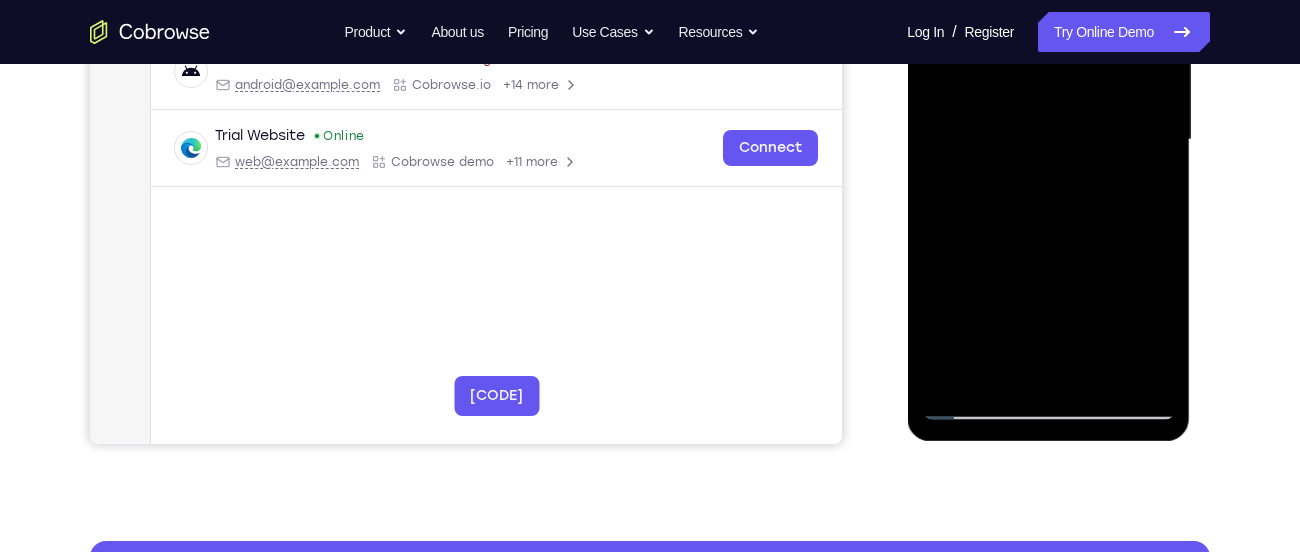 drag, startPoint x: 1152, startPoint y: 364, endPoint x: 1099, endPoint y: 238, distance: 136.69308 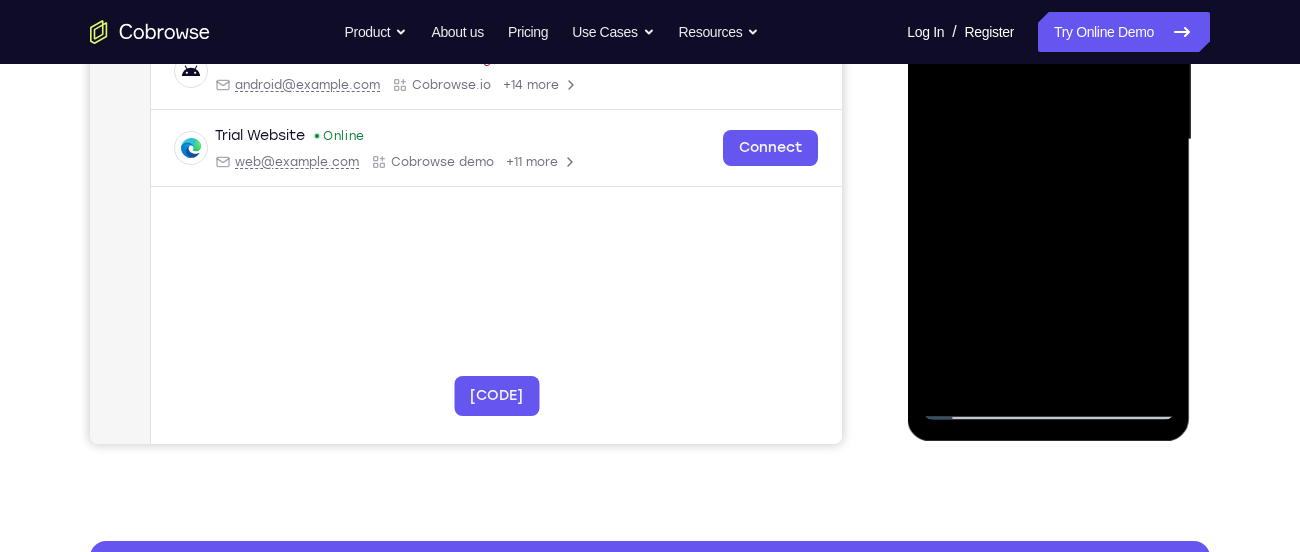 drag, startPoint x: 1122, startPoint y: 321, endPoint x: 1107, endPoint y: 260, distance: 62.817196 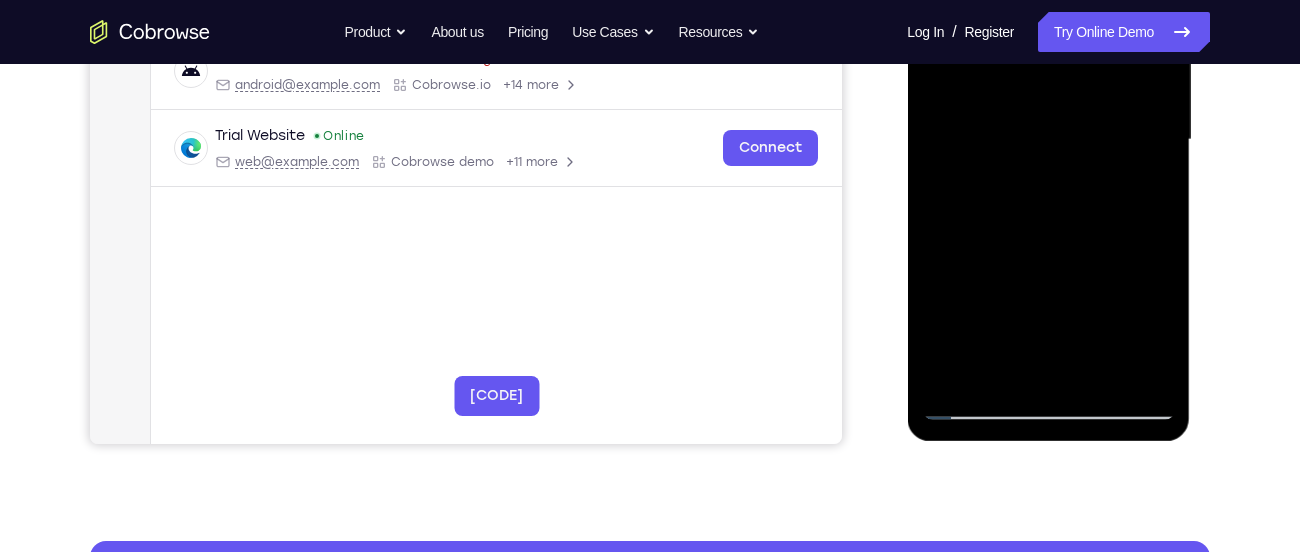 drag, startPoint x: 1153, startPoint y: 380, endPoint x: 1100, endPoint y: 263, distance: 128.44453 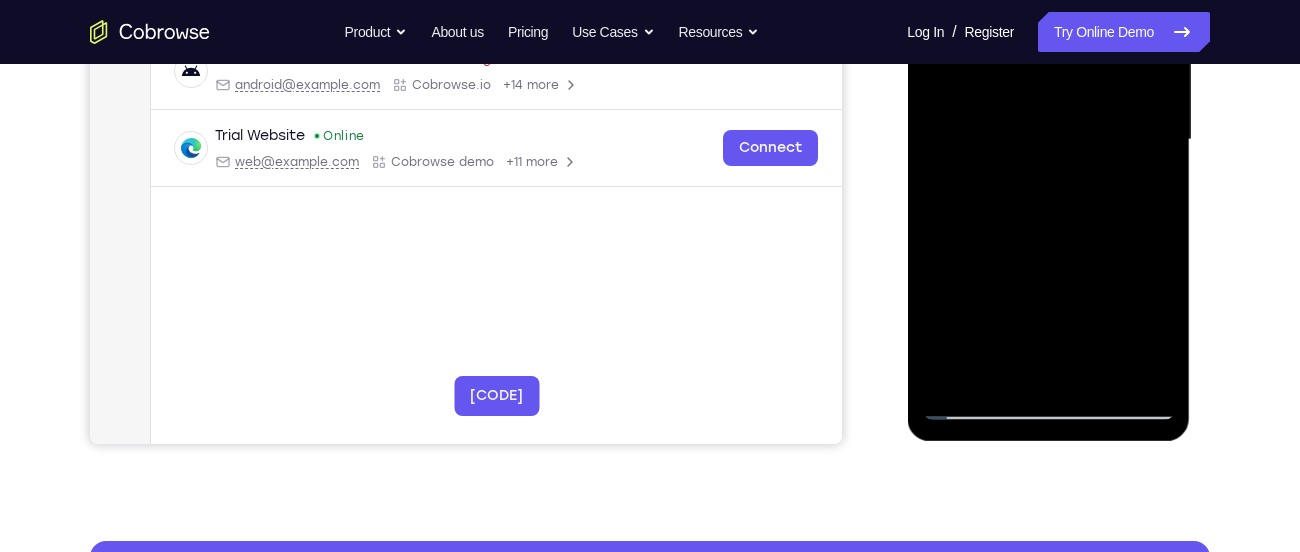 drag, startPoint x: 1131, startPoint y: 328, endPoint x: 1066, endPoint y: 211, distance: 133.84319 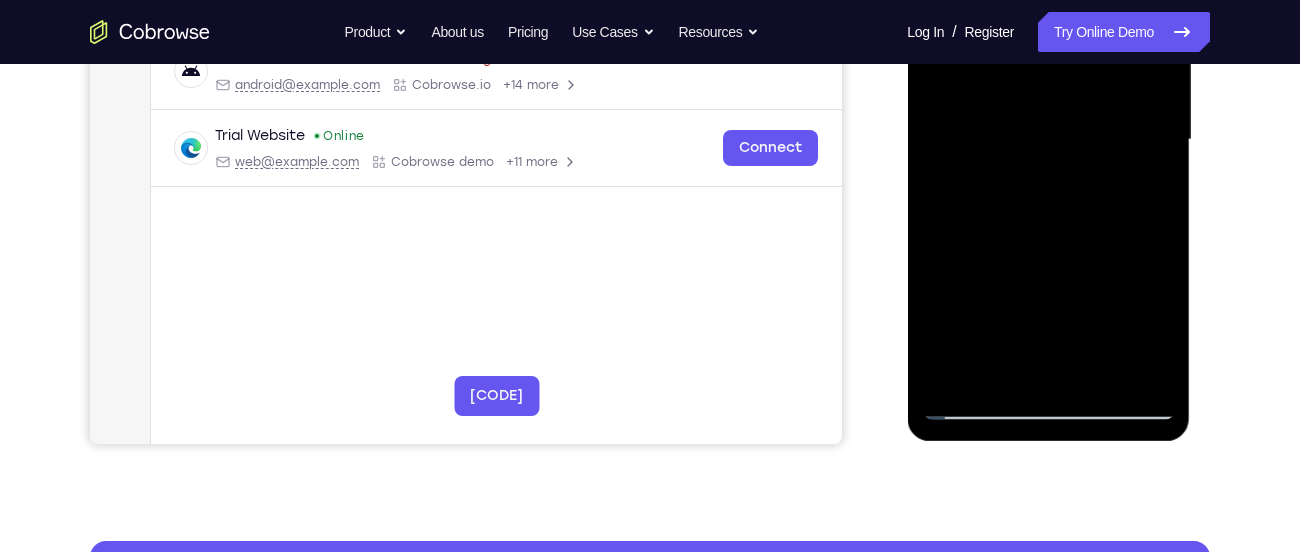 drag, startPoint x: 1152, startPoint y: 355, endPoint x: 1089, endPoint y: 237, distance: 133.76472 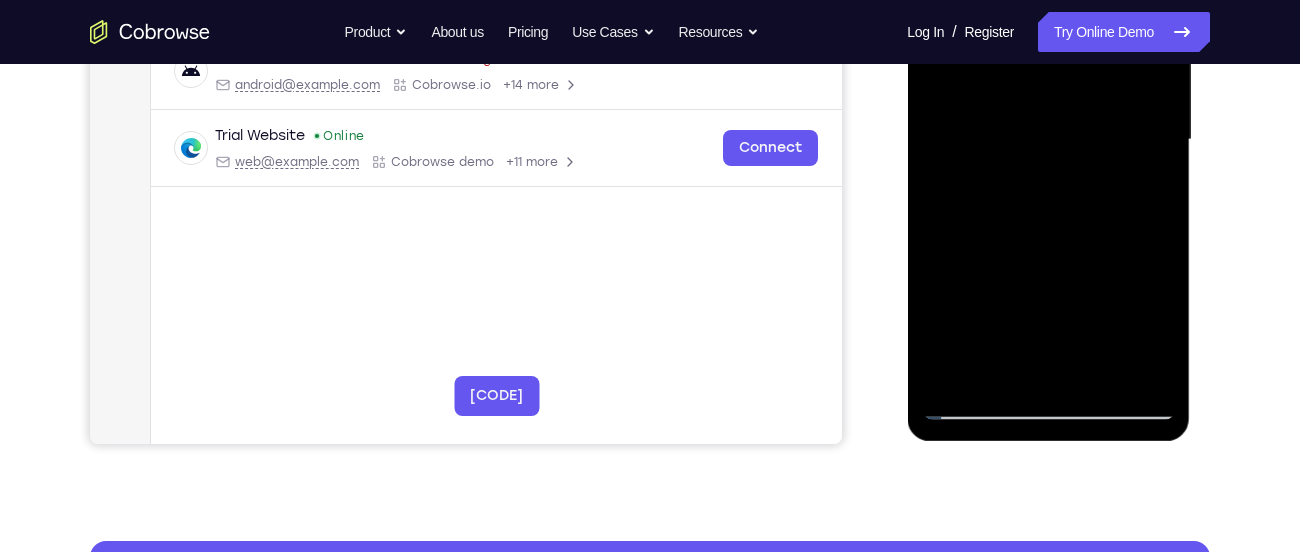 drag, startPoint x: 1159, startPoint y: 385, endPoint x: 1085, endPoint y: 251, distance: 153.07515 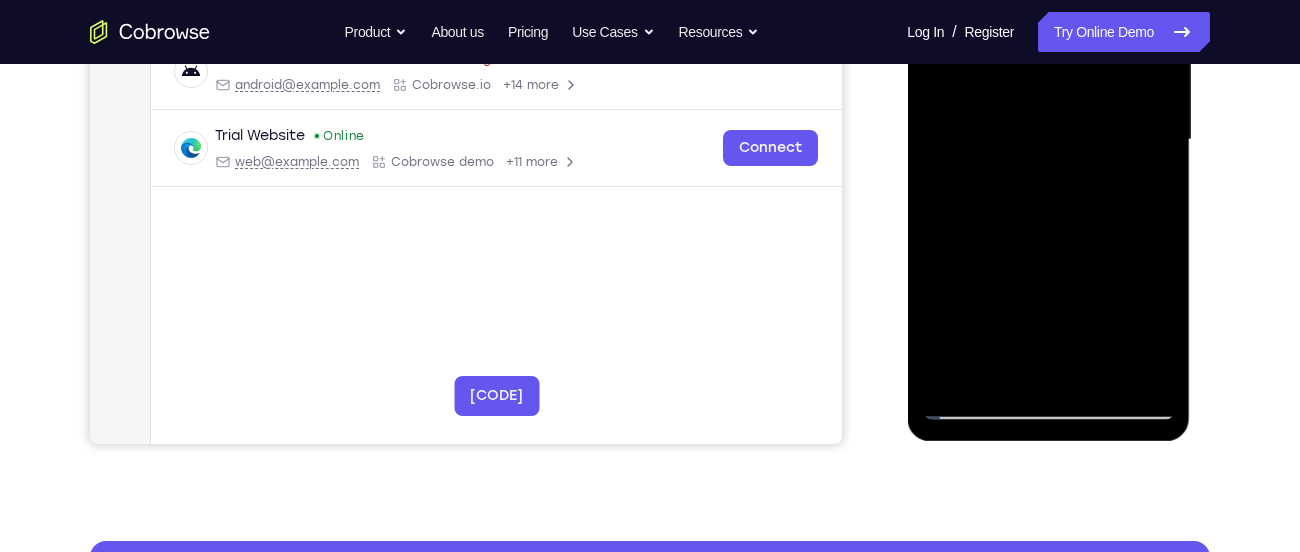drag, startPoint x: 1115, startPoint y: 340, endPoint x: 1063, endPoint y: 248, distance: 105.67876 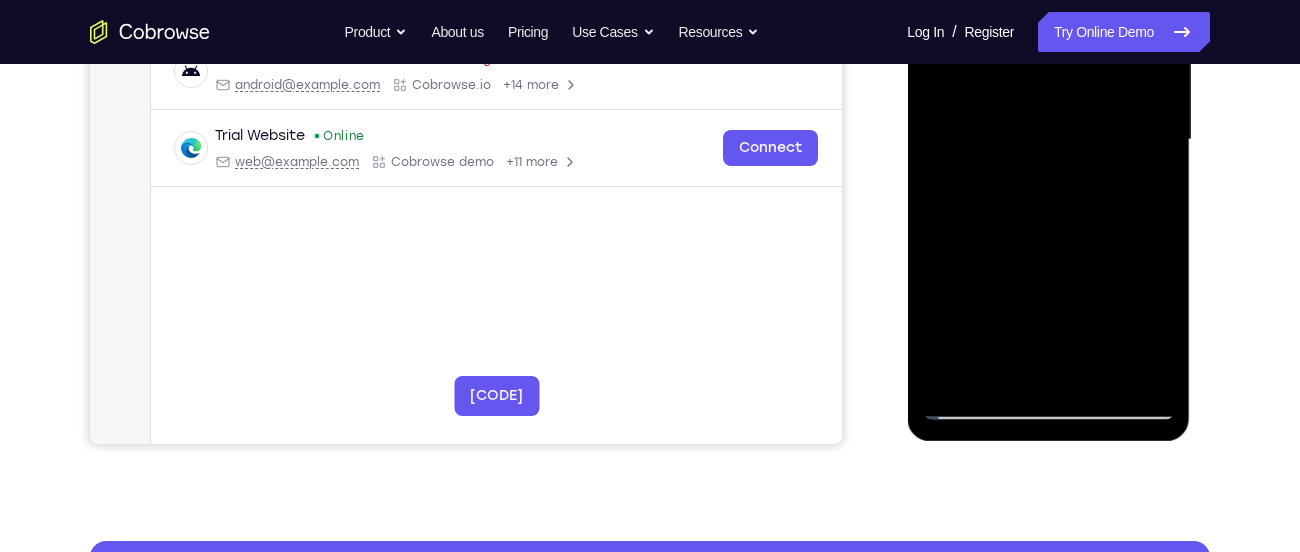drag, startPoint x: 1148, startPoint y: 346, endPoint x: 1094, endPoint y: 260, distance: 101.54802 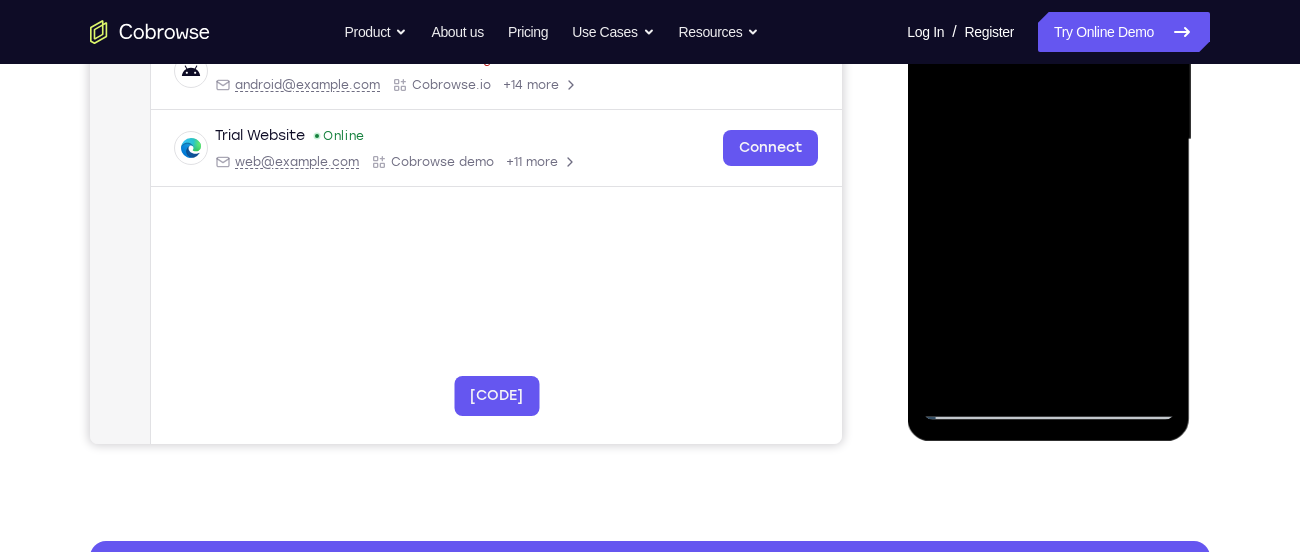 drag, startPoint x: 1132, startPoint y: 346, endPoint x: 1063, endPoint y: 221, distance: 142.77956 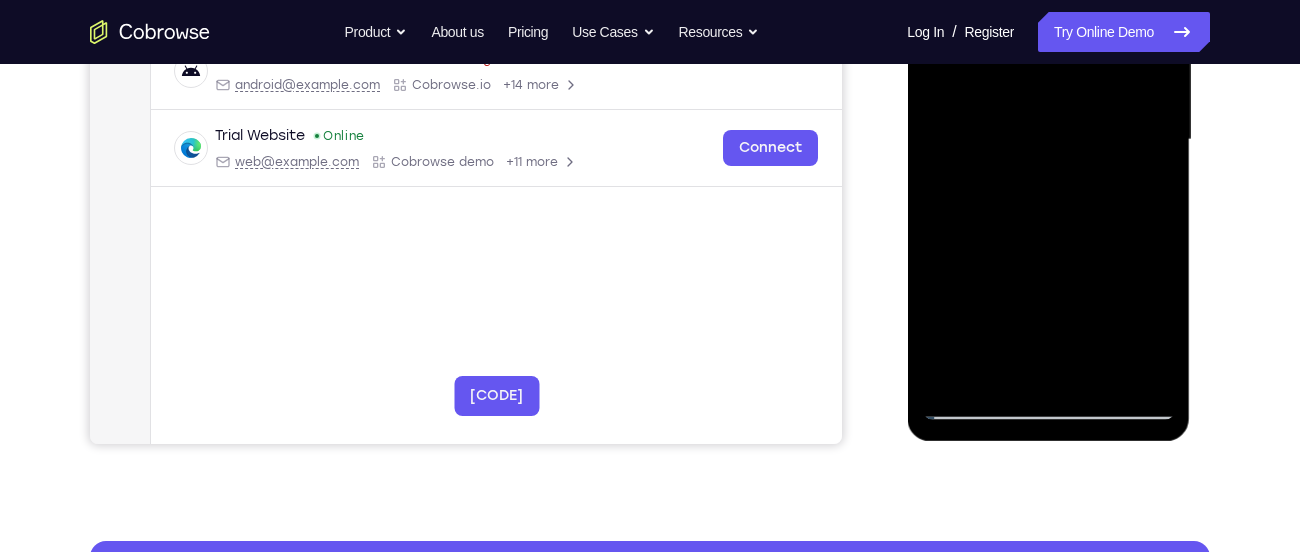 drag, startPoint x: 1131, startPoint y: 345, endPoint x: 1064, endPoint y: 232, distance: 131.3697 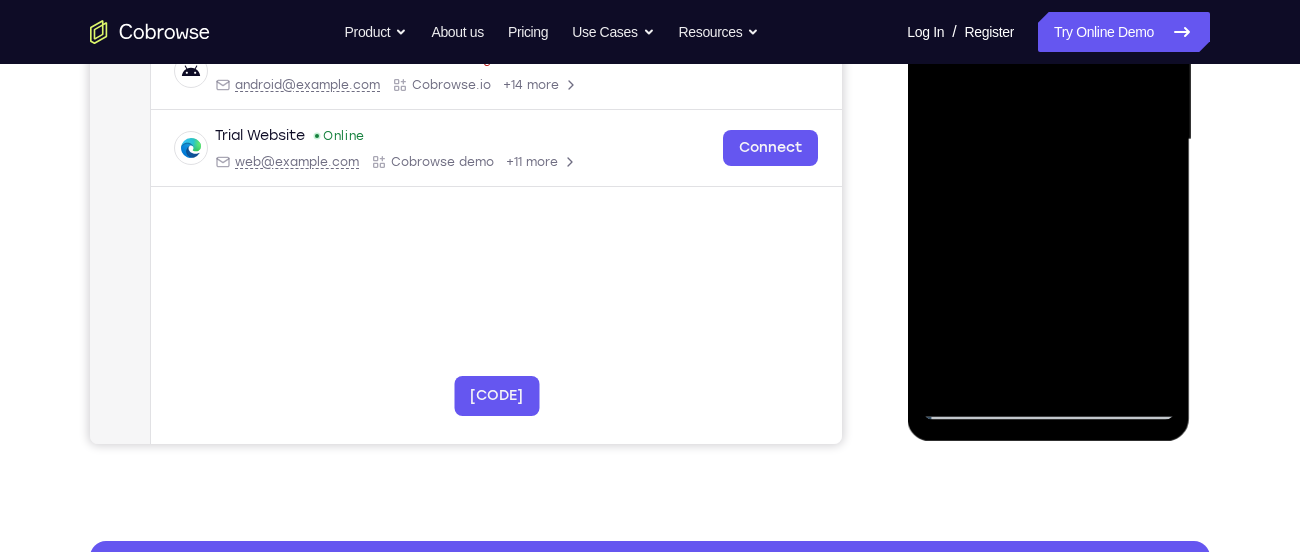 drag, startPoint x: 1155, startPoint y: 365, endPoint x: 1066, endPoint y: 254, distance: 142.27438 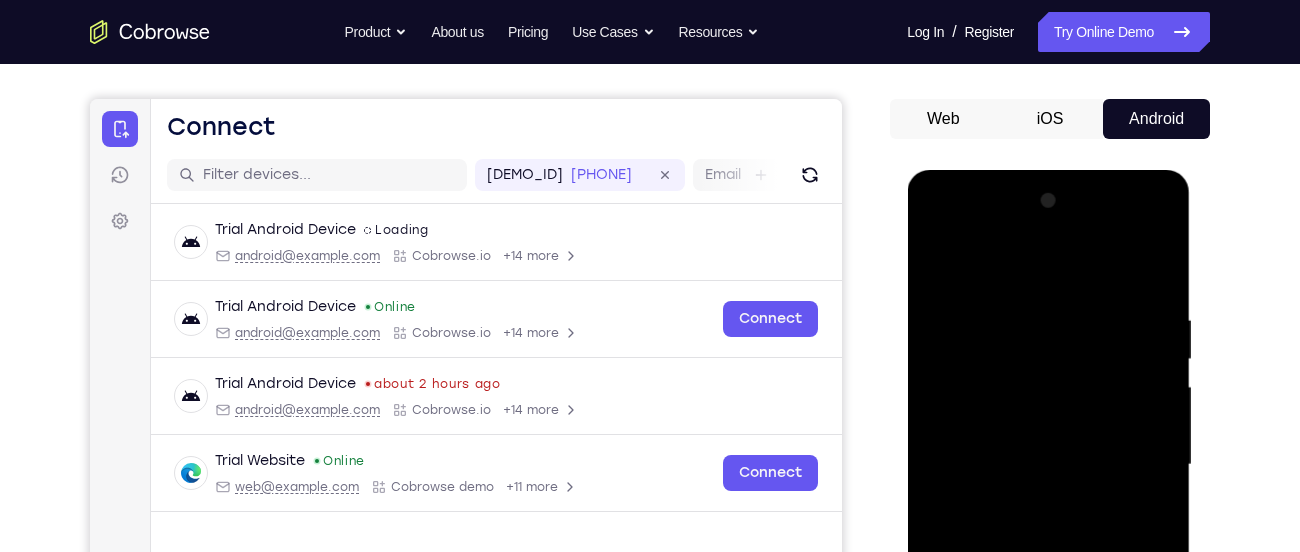 scroll, scrollTop: 159, scrollLeft: 0, axis: vertical 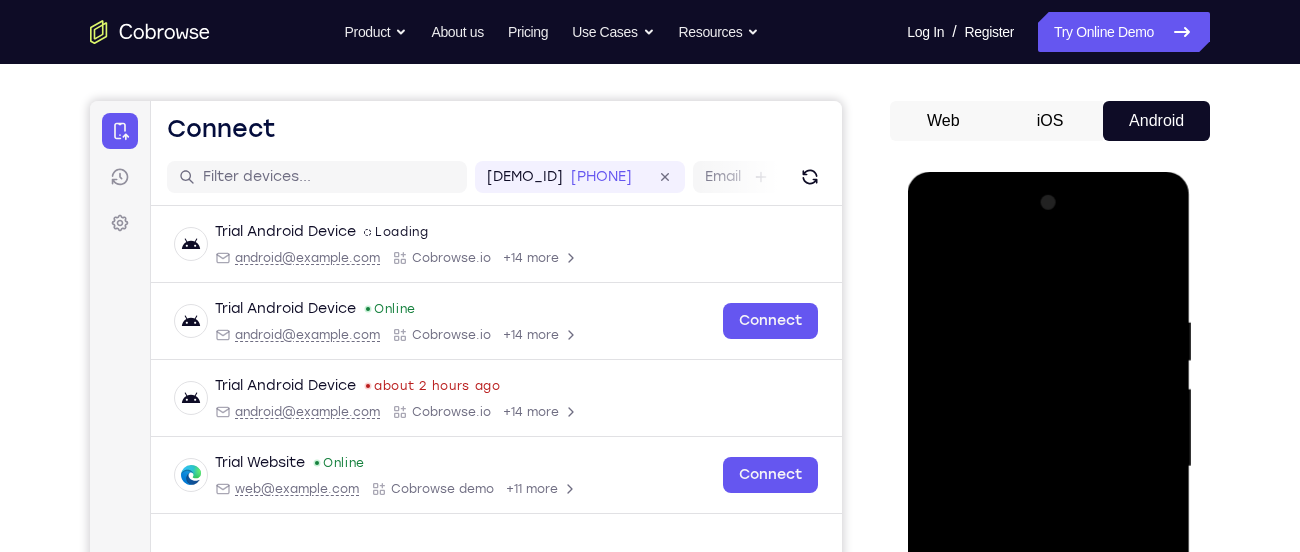 click at bounding box center [1048, 467] 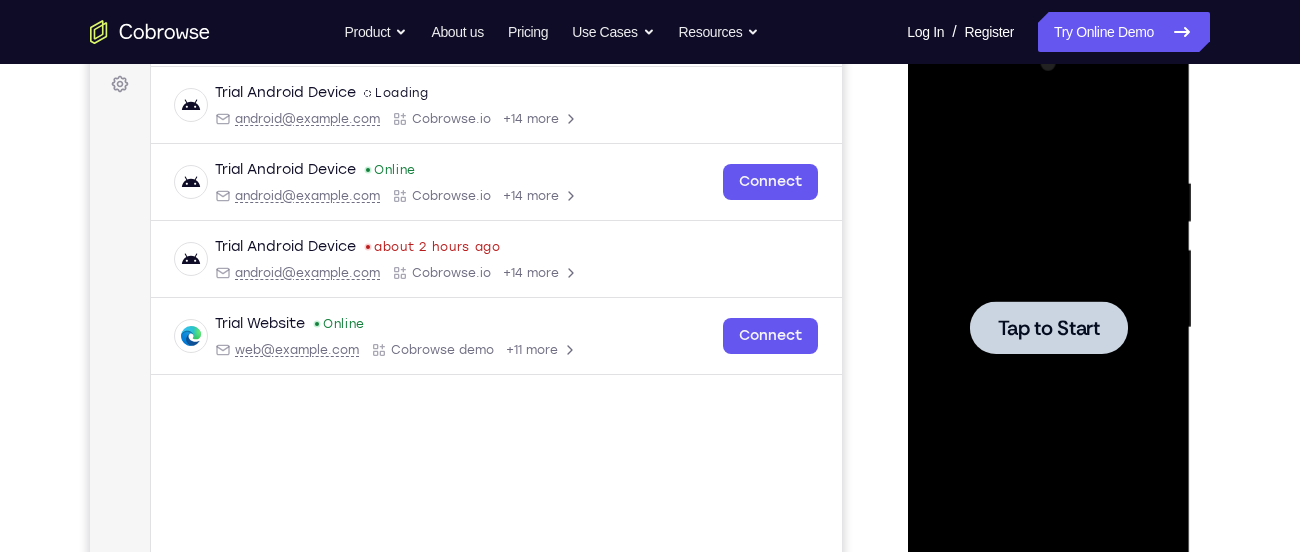 scroll, scrollTop: 301, scrollLeft: 0, axis: vertical 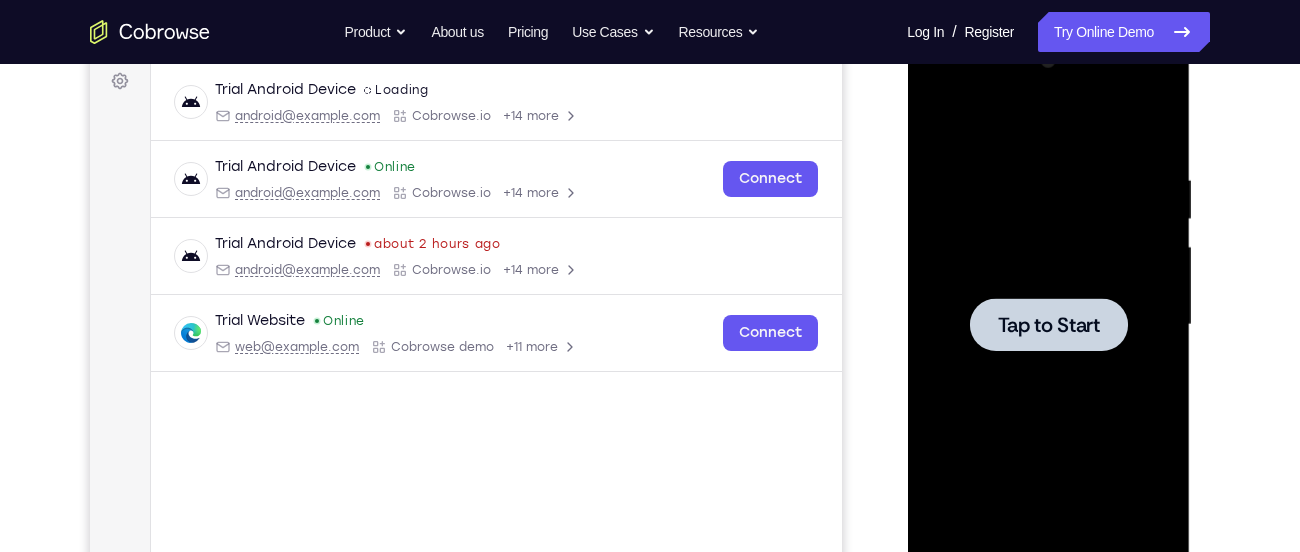click at bounding box center (1048, 324) 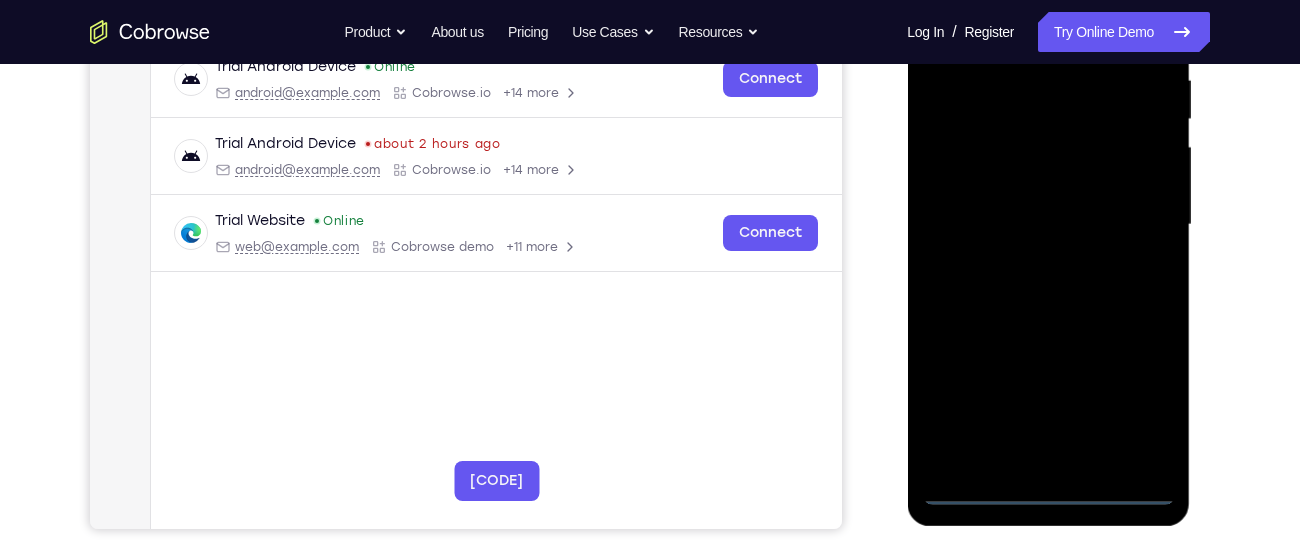 scroll, scrollTop: 404, scrollLeft: 0, axis: vertical 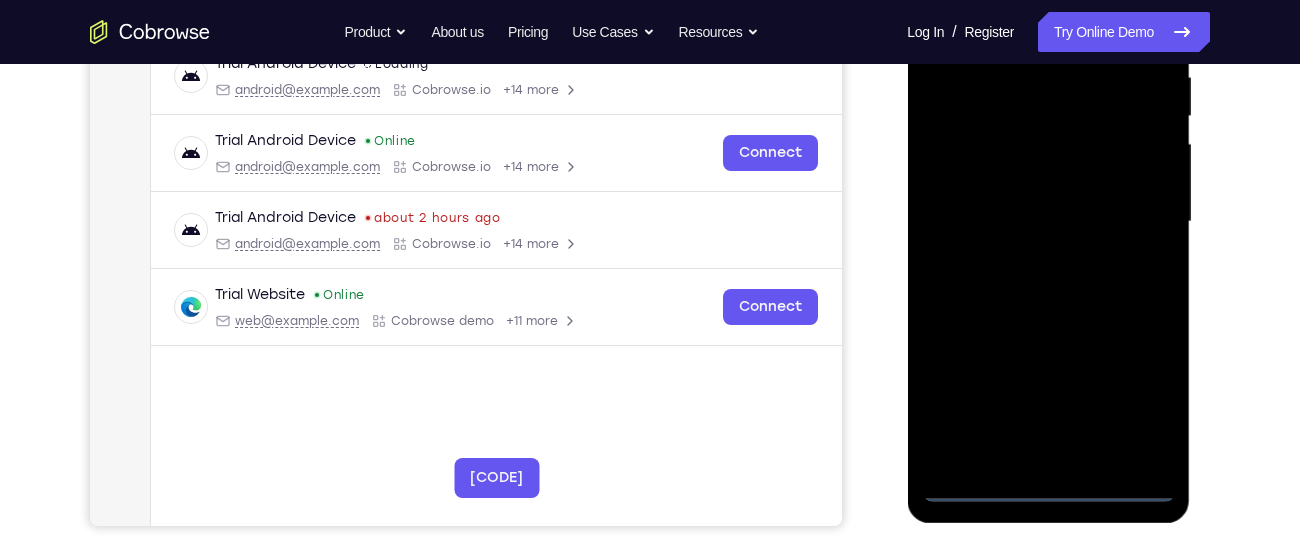 click at bounding box center (1048, 222) 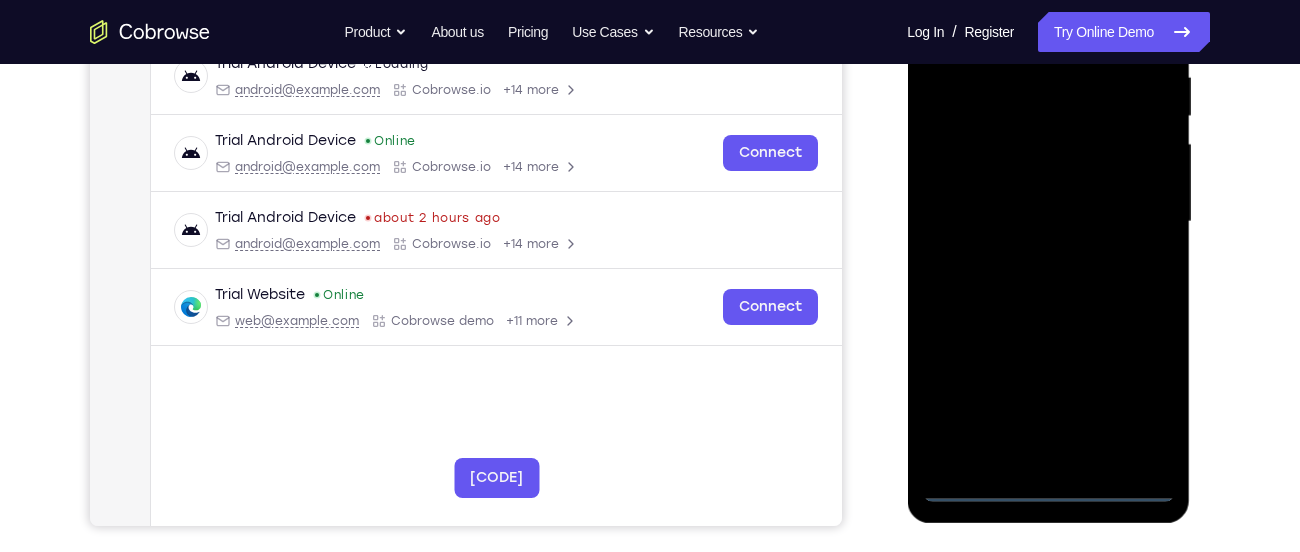 click at bounding box center (1048, 222) 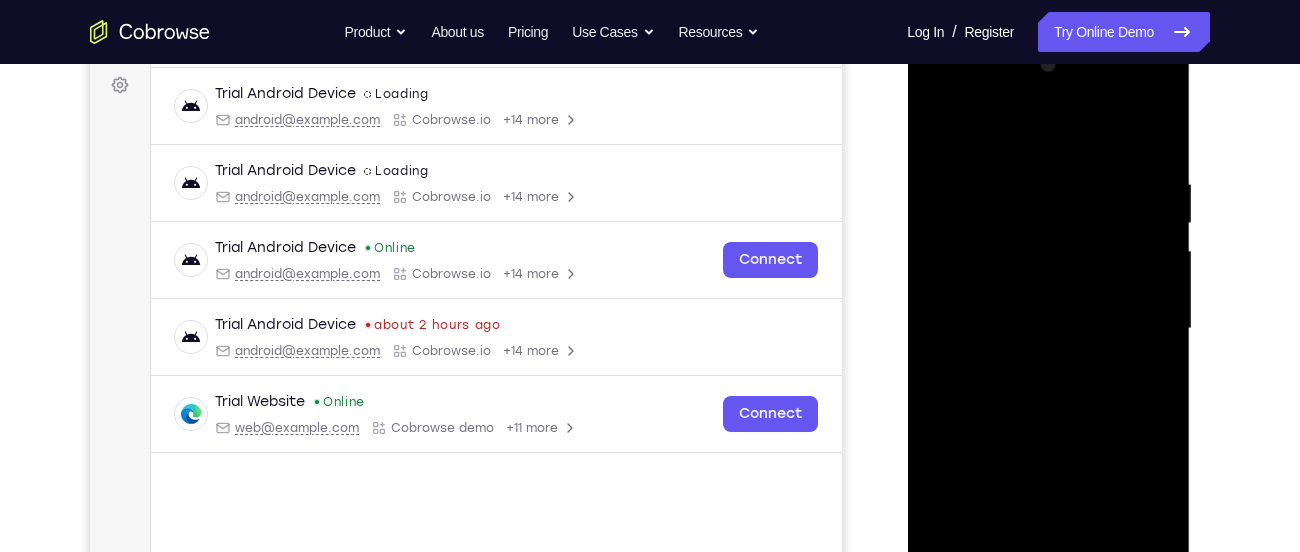 scroll, scrollTop: 296, scrollLeft: 0, axis: vertical 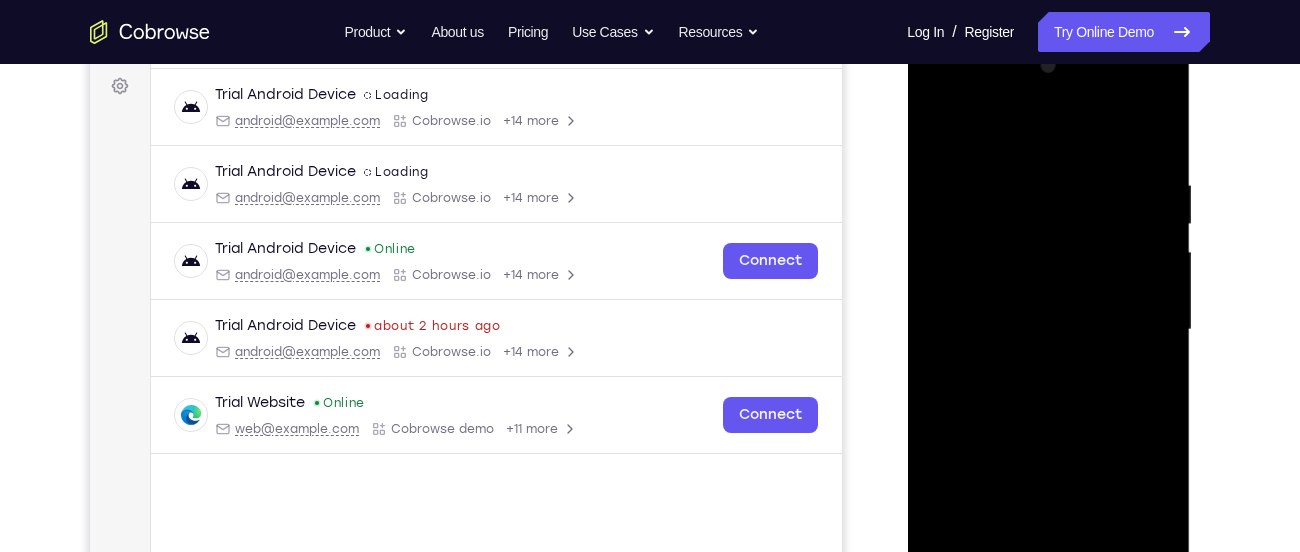 click at bounding box center (1048, 330) 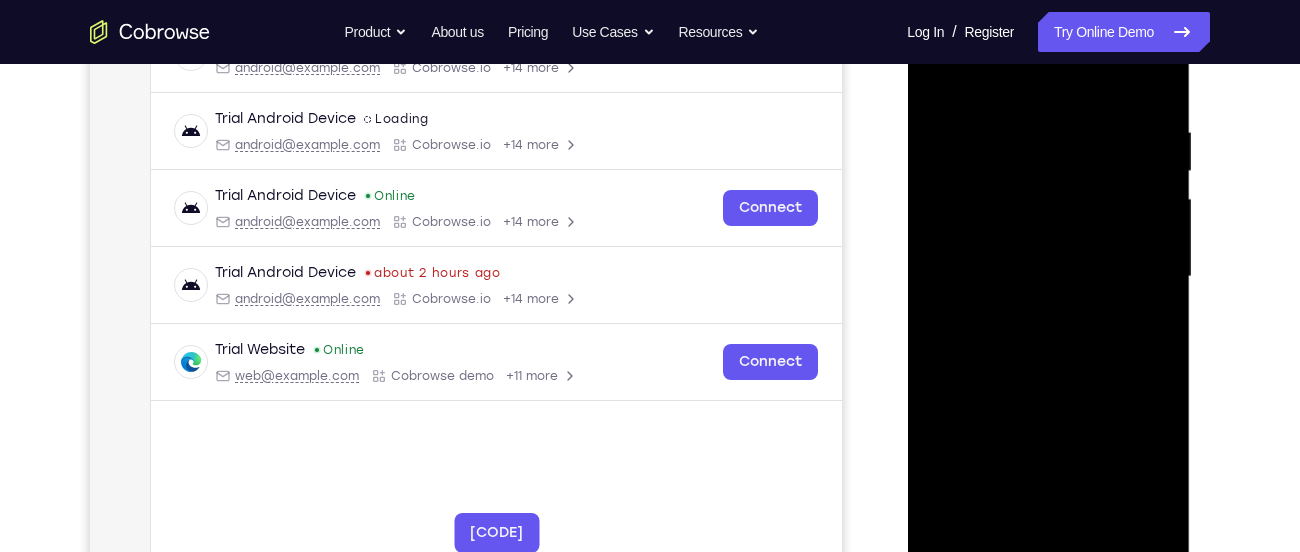 scroll, scrollTop: 347, scrollLeft: 0, axis: vertical 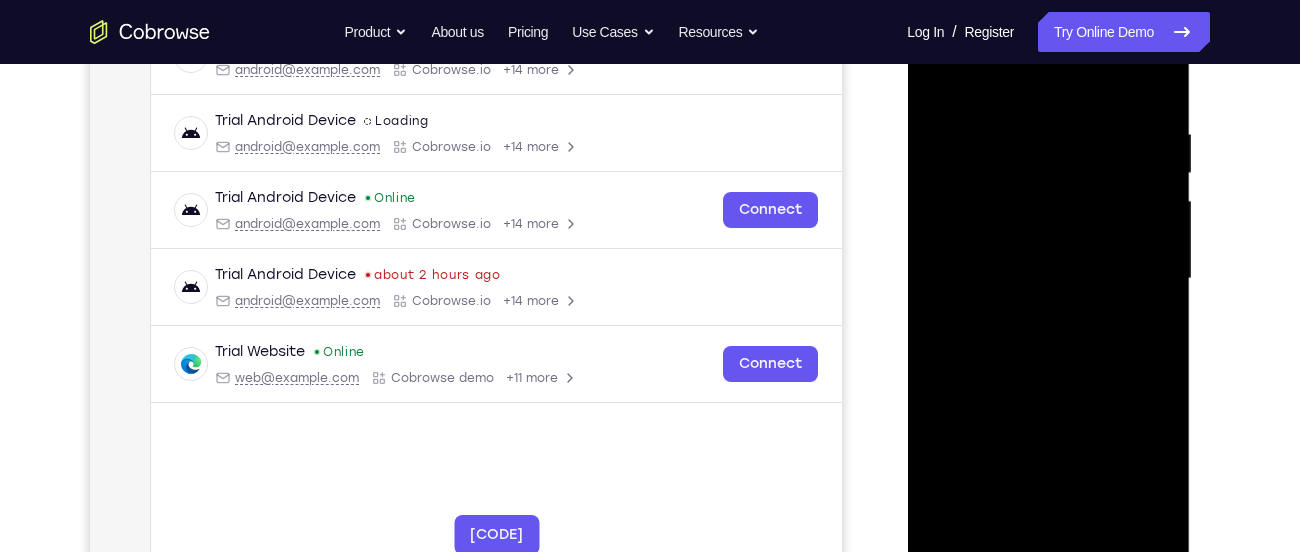 drag, startPoint x: 1040, startPoint y: 332, endPoint x: 1129, endPoint y: 263, distance: 112.61439 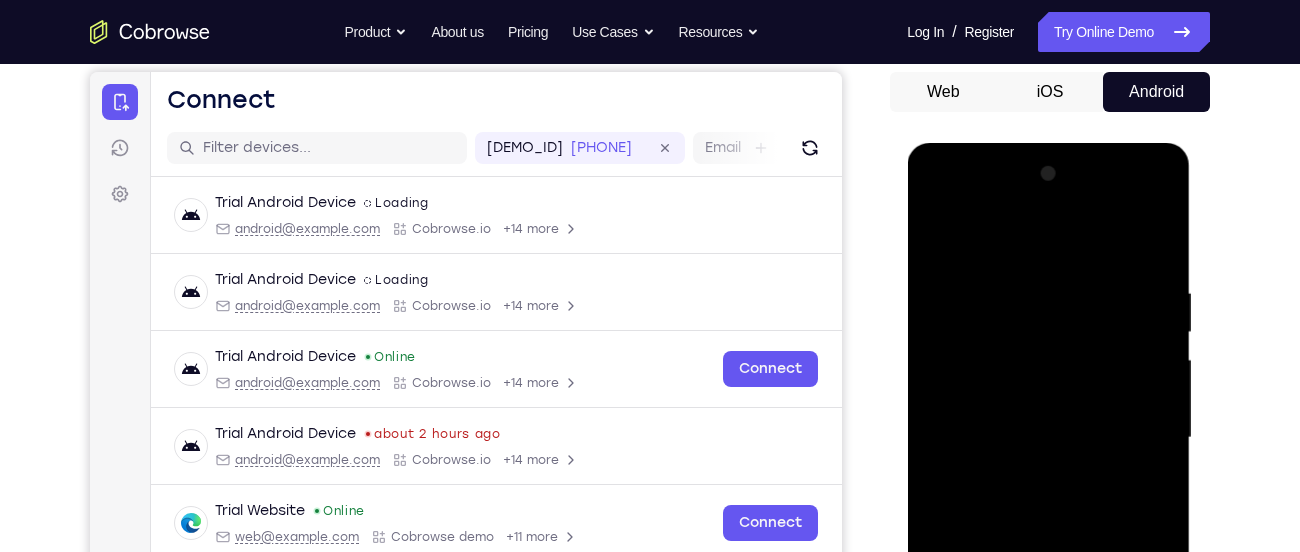 scroll, scrollTop: 187, scrollLeft: 0, axis: vertical 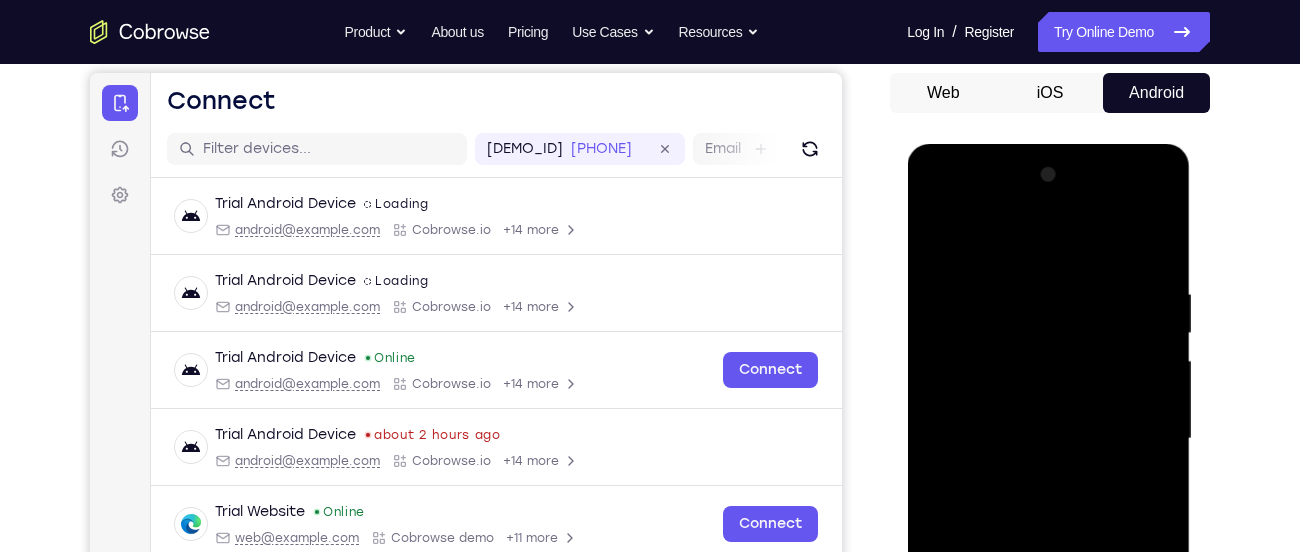 click at bounding box center [1048, 439] 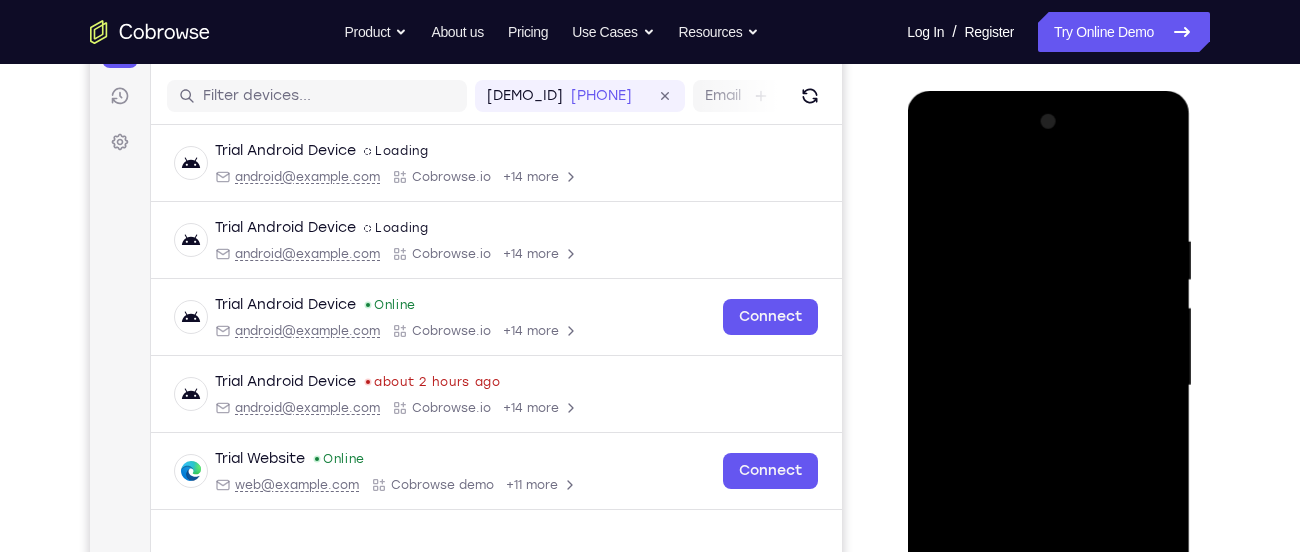 scroll, scrollTop: 289, scrollLeft: 0, axis: vertical 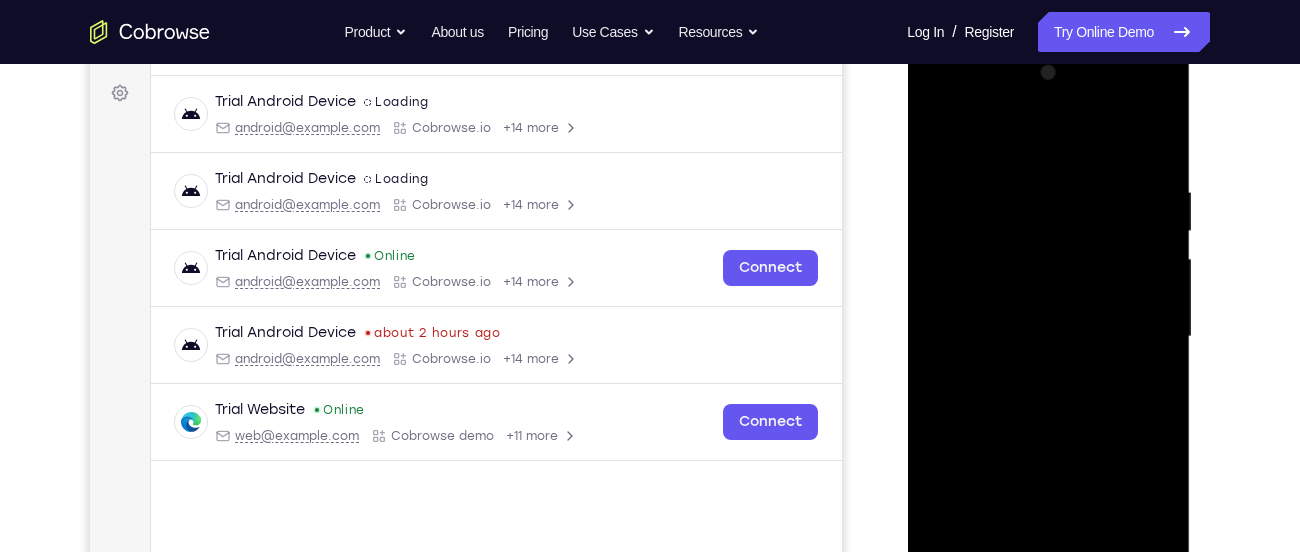 click at bounding box center (1048, 337) 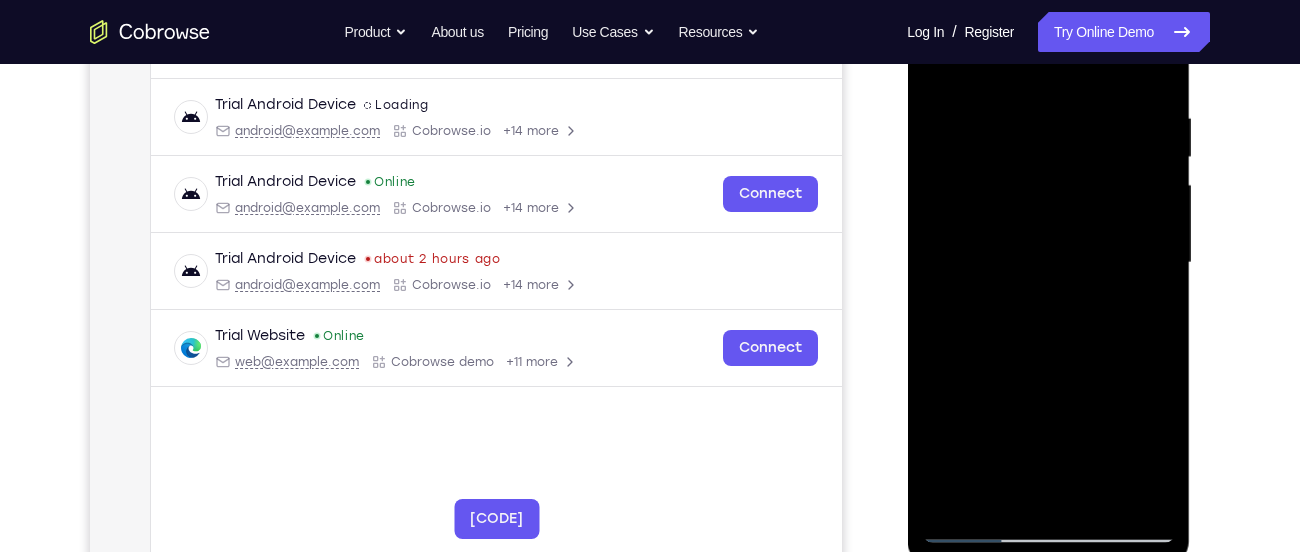 scroll, scrollTop: 356, scrollLeft: 0, axis: vertical 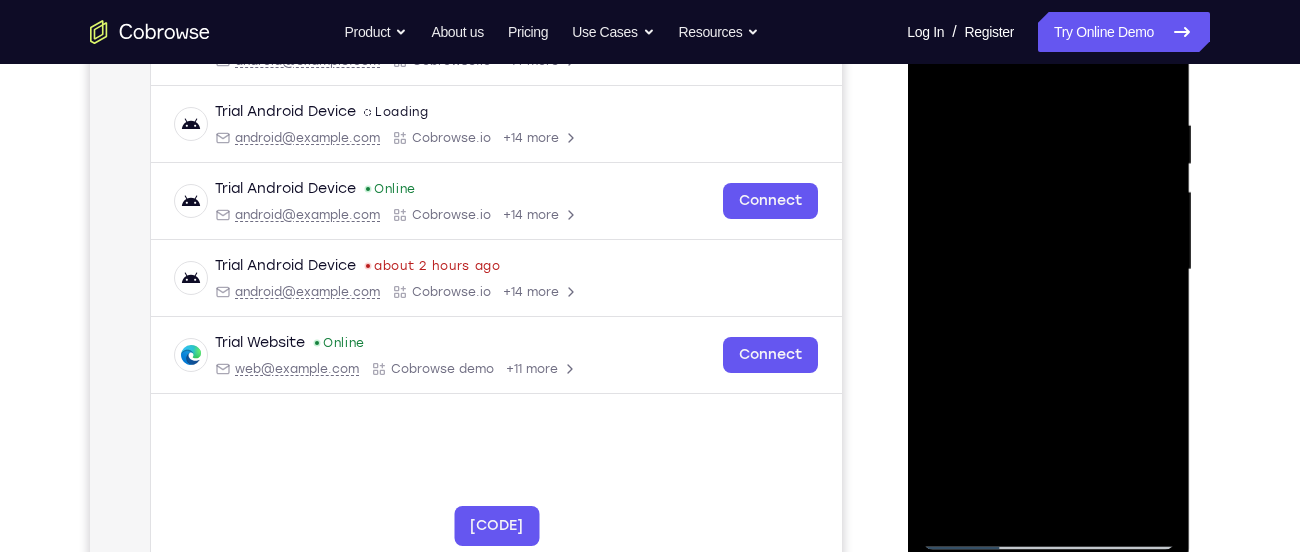 drag, startPoint x: 1094, startPoint y: 351, endPoint x: 1051, endPoint y: 241, distance: 118.10589 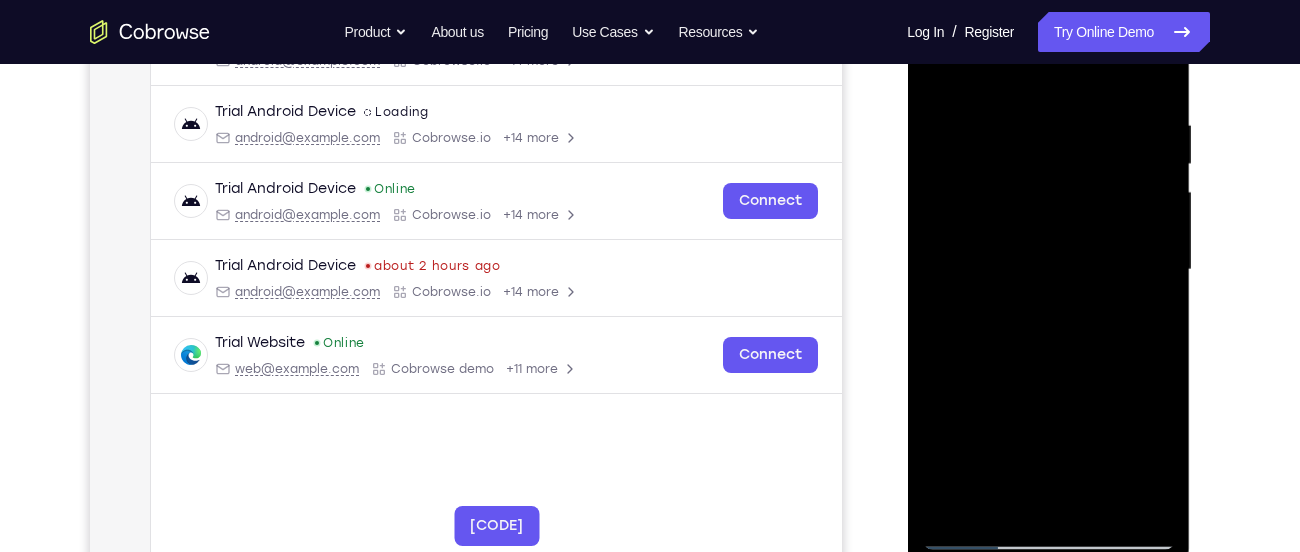 drag, startPoint x: 1142, startPoint y: 395, endPoint x: 1063, endPoint y: 215, distance: 196.57314 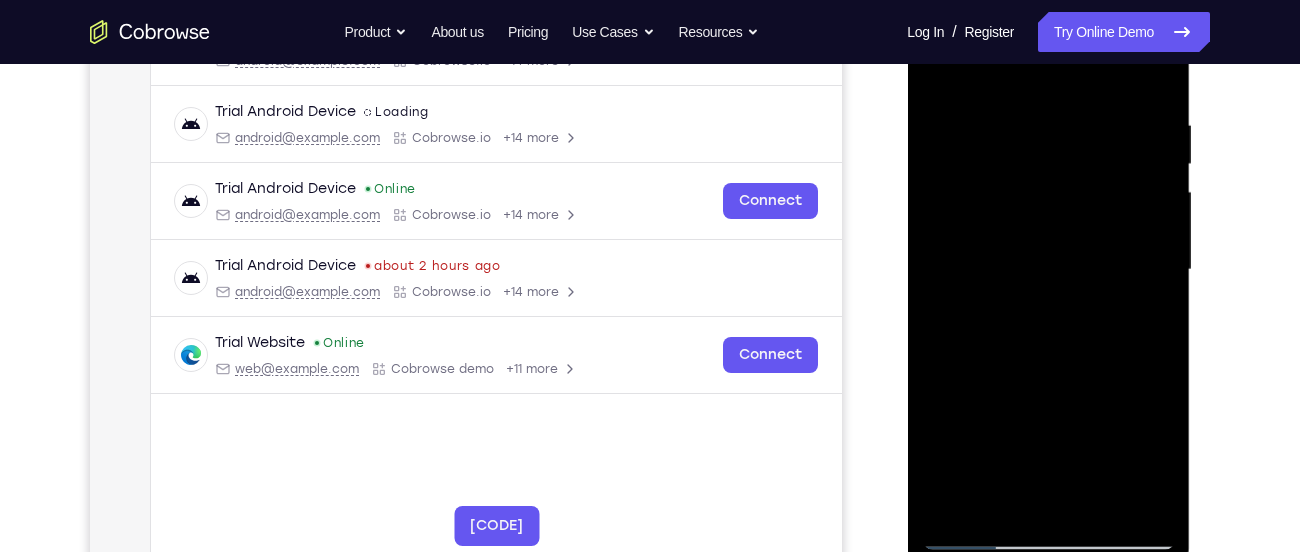 drag, startPoint x: 1122, startPoint y: 410, endPoint x: 1054, endPoint y: 257, distance: 167.43059 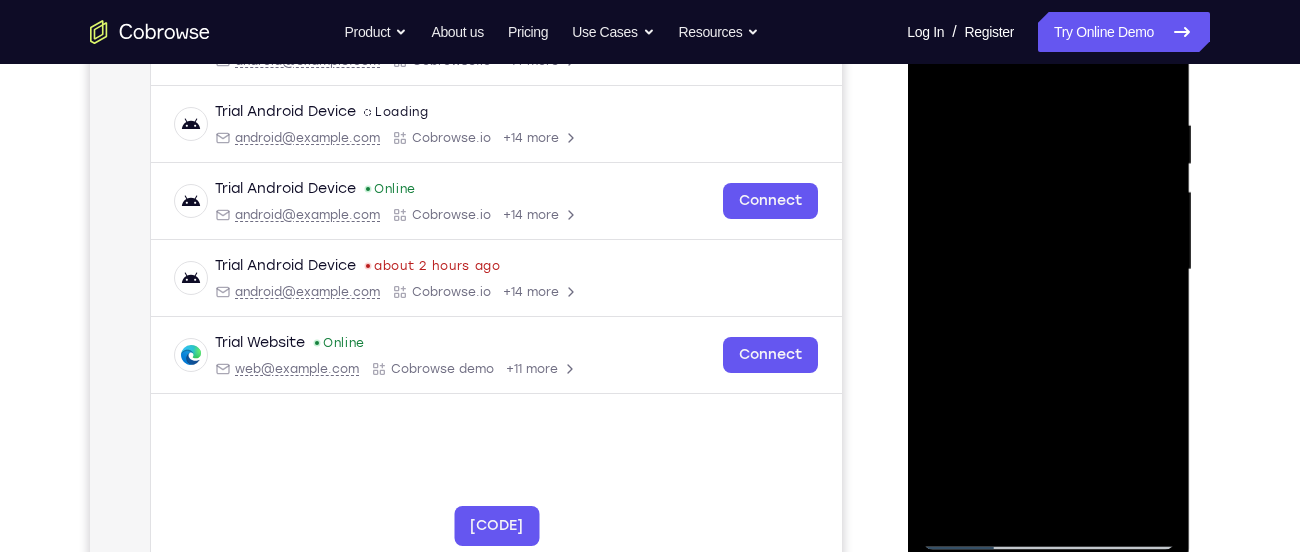 drag, startPoint x: 1113, startPoint y: 405, endPoint x: 1030, endPoint y: 252, distance: 174.0632 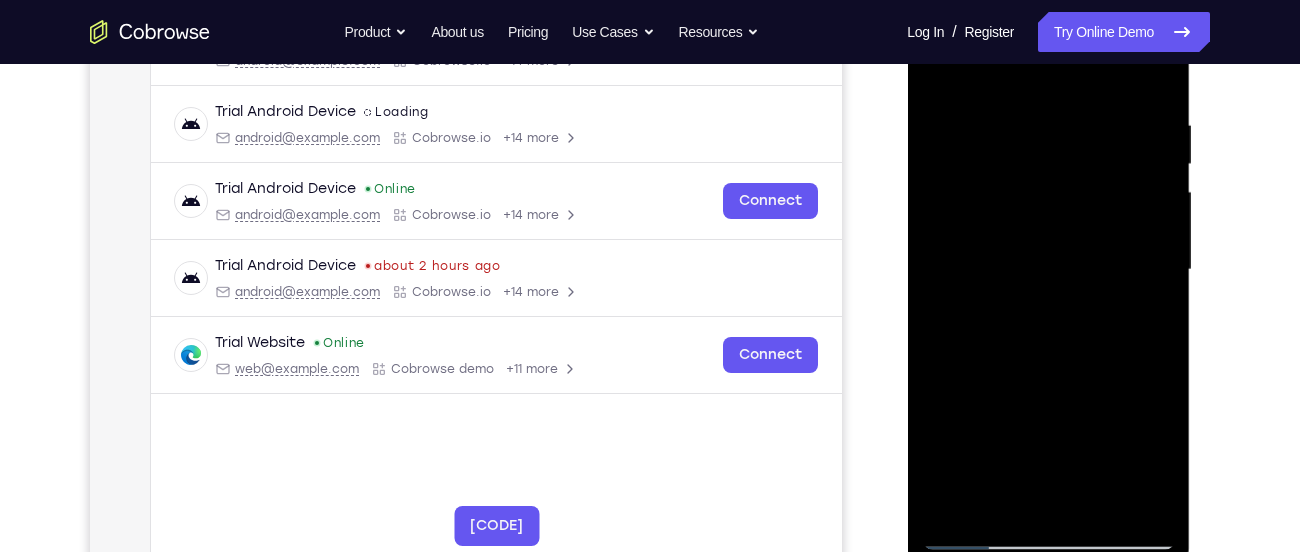 drag, startPoint x: 1119, startPoint y: 416, endPoint x: 1035, endPoint y: 261, distance: 176.29805 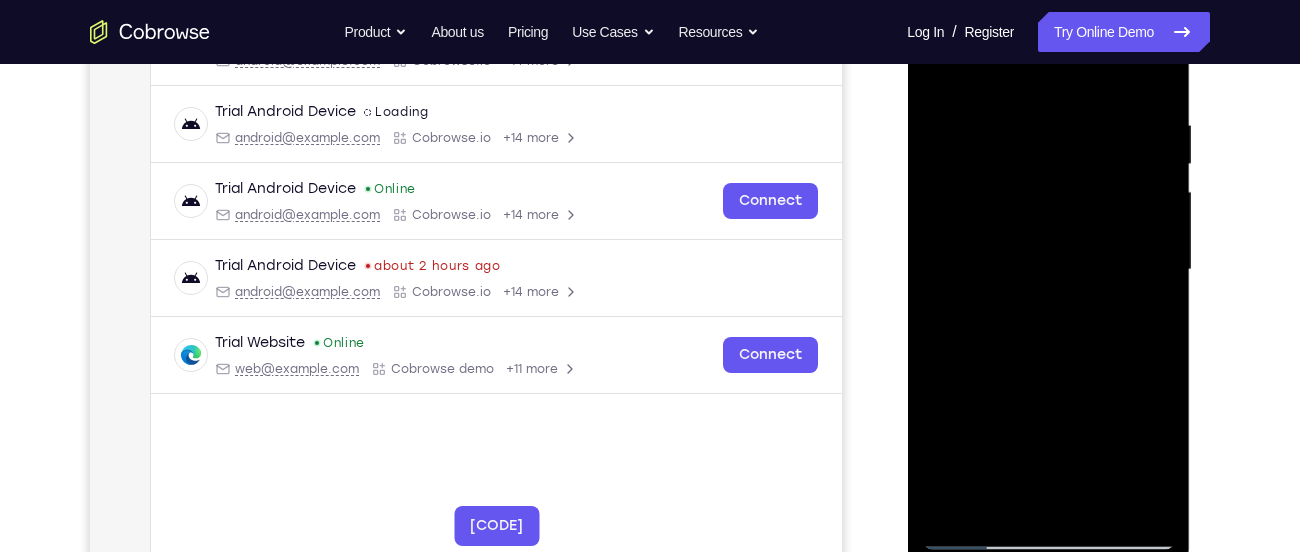drag, startPoint x: 1102, startPoint y: 369, endPoint x: 1059, endPoint y: 266, distance: 111.61541 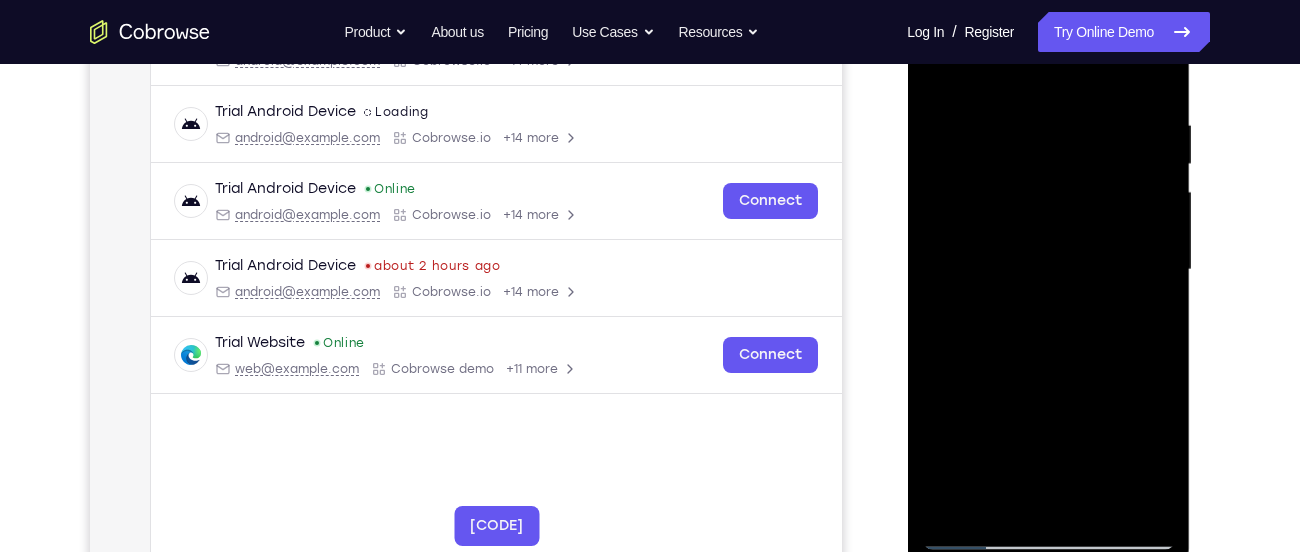 click at bounding box center [1048, 270] 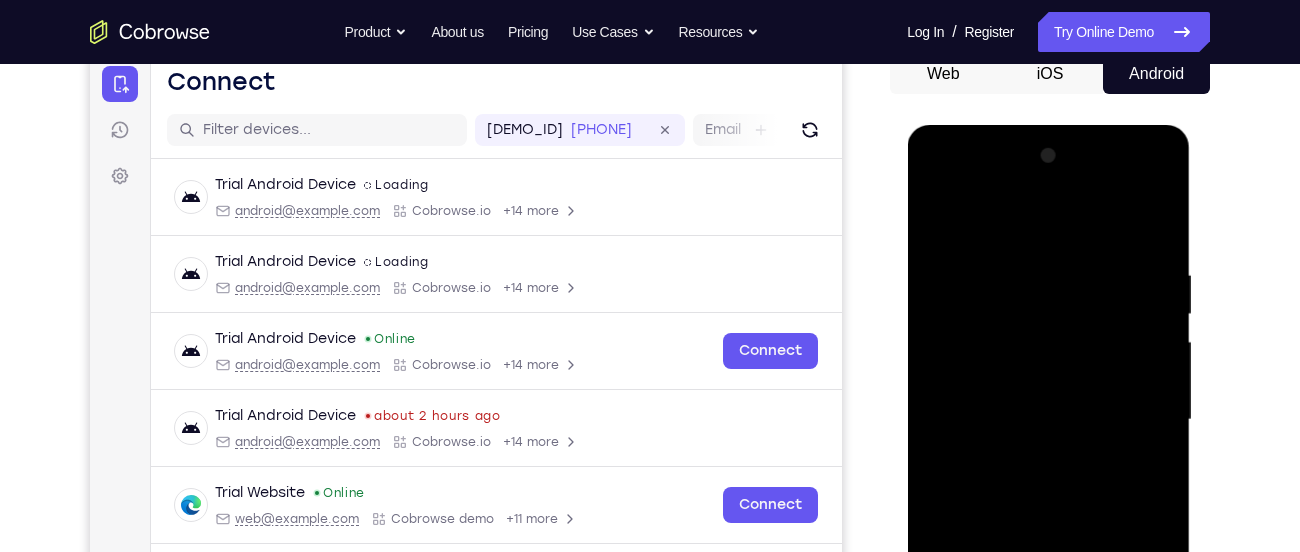 scroll, scrollTop: 203, scrollLeft: 0, axis: vertical 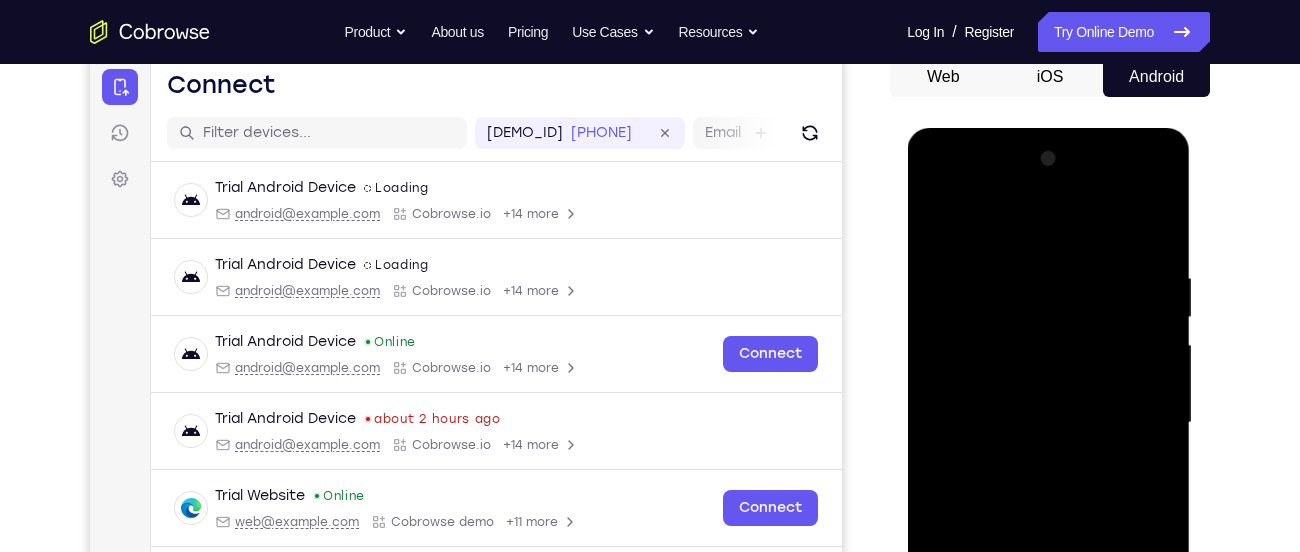 click at bounding box center [1048, 423] 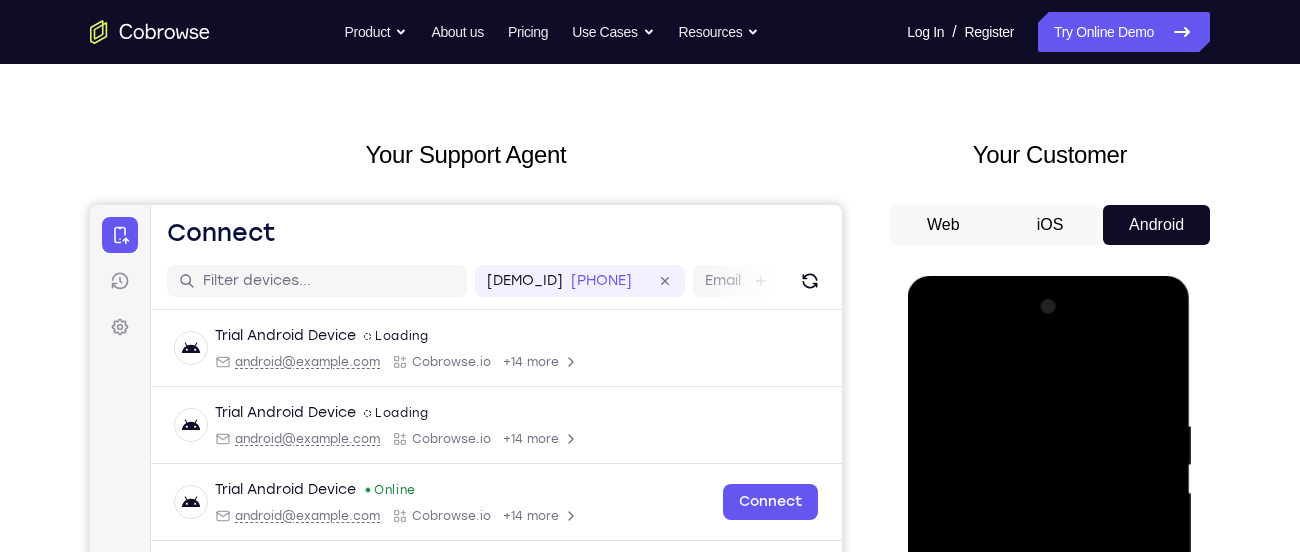 scroll, scrollTop: 54, scrollLeft: 0, axis: vertical 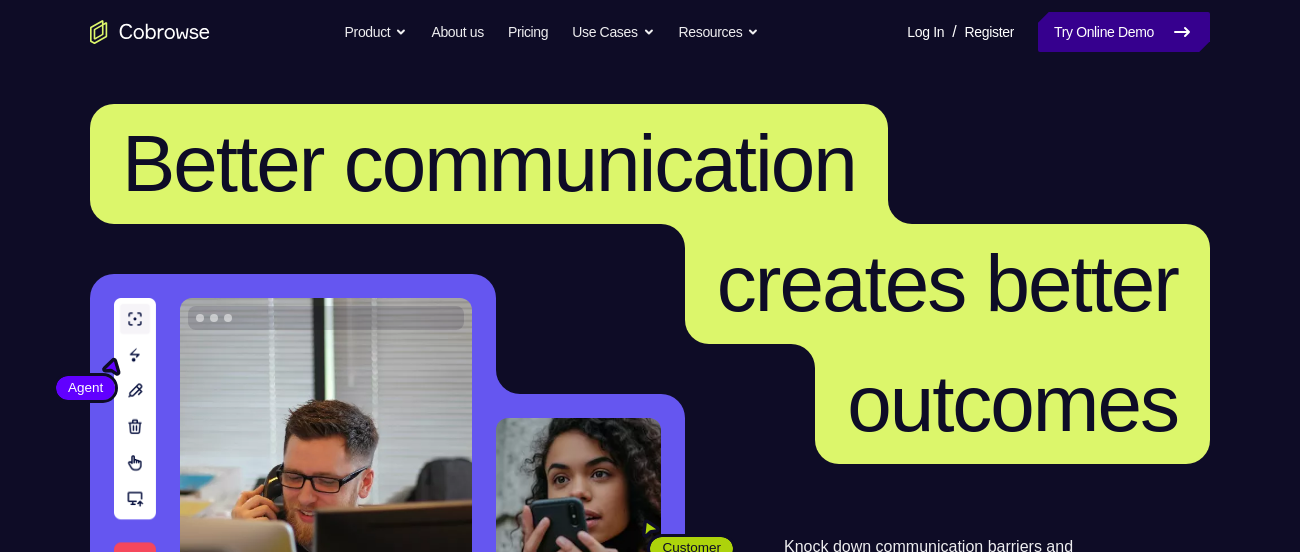click on "Try Online Demo" at bounding box center (1124, 32) 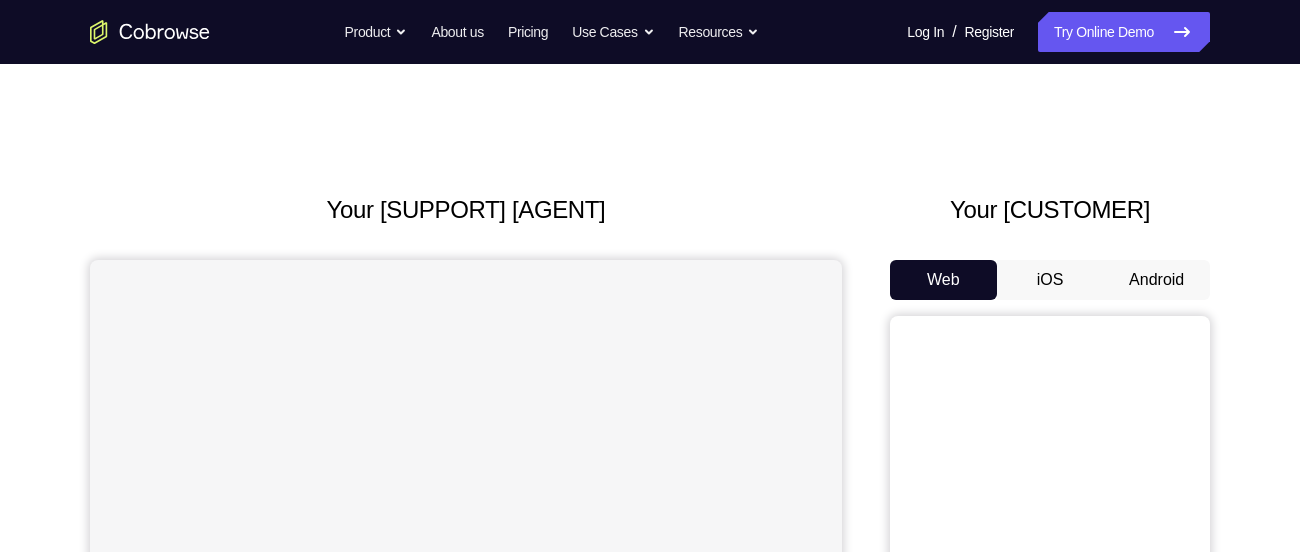 scroll, scrollTop: 0, scrollLeft: 0, axis: both 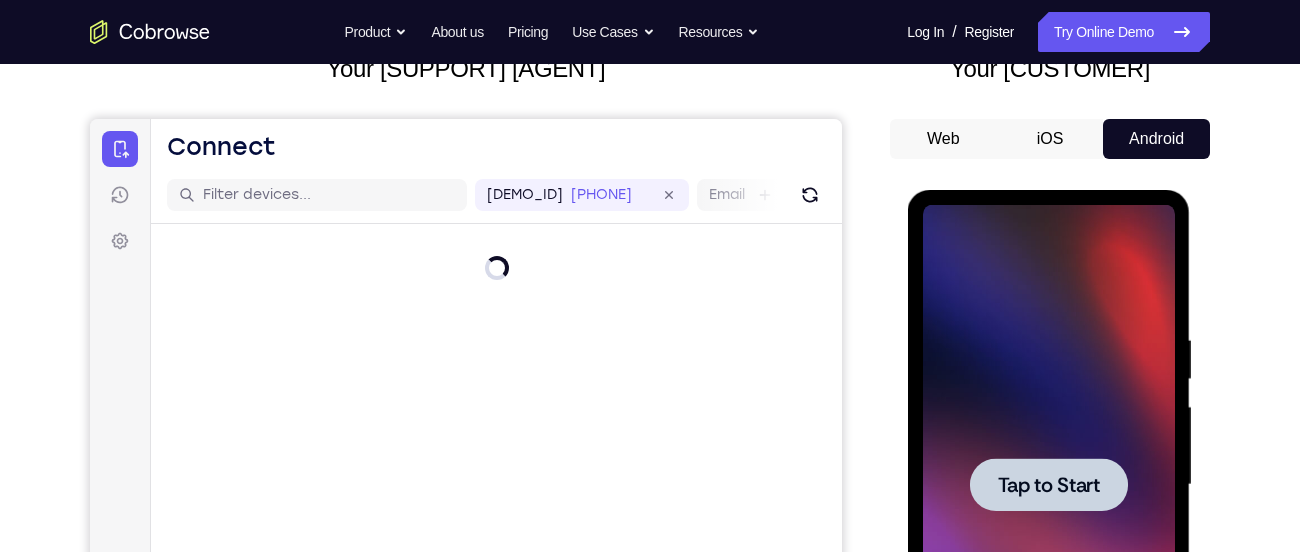 click on "Tap to Start" at bounding box center [1048, 485] 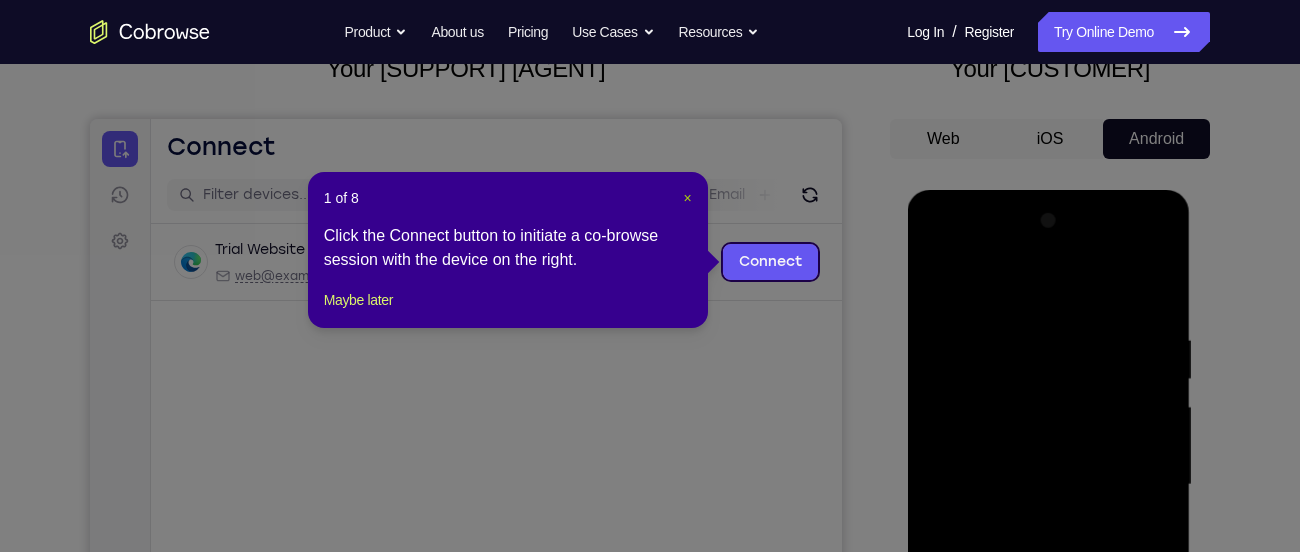 click on "×" at bounding box center [688, 198] 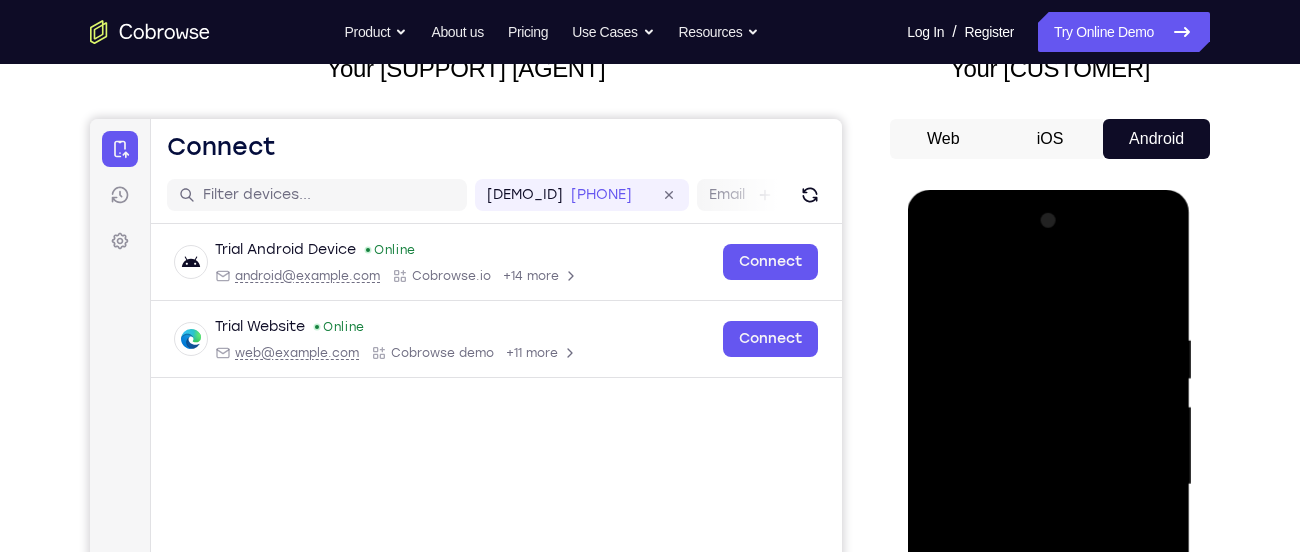drag, startPoint x: 935, startPoint y: 304, endPoint x: 995, endPoint y: 350, distance: 75.60423 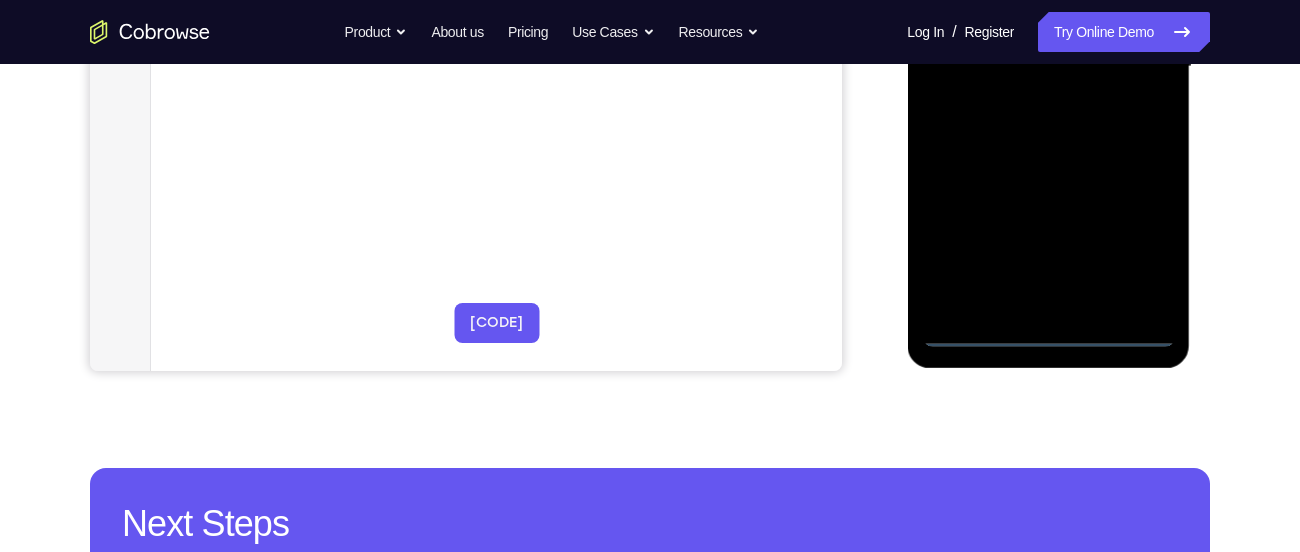 scroll, scrollTop: 564, scrollLeft: 0, axis: vertical 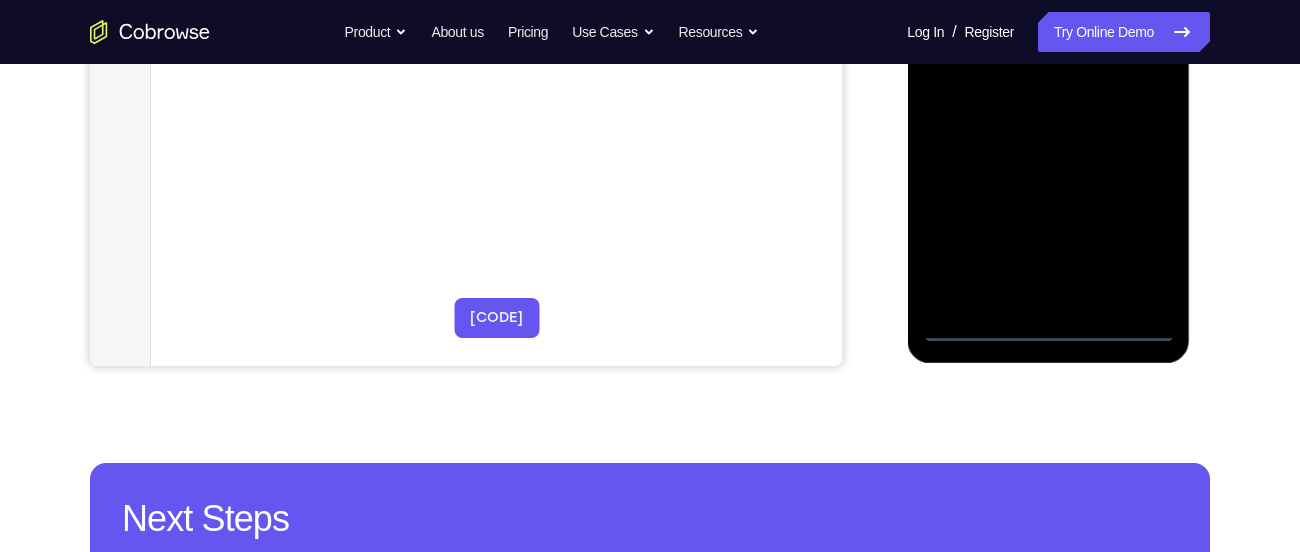 click at bounding box center (1048, 62) 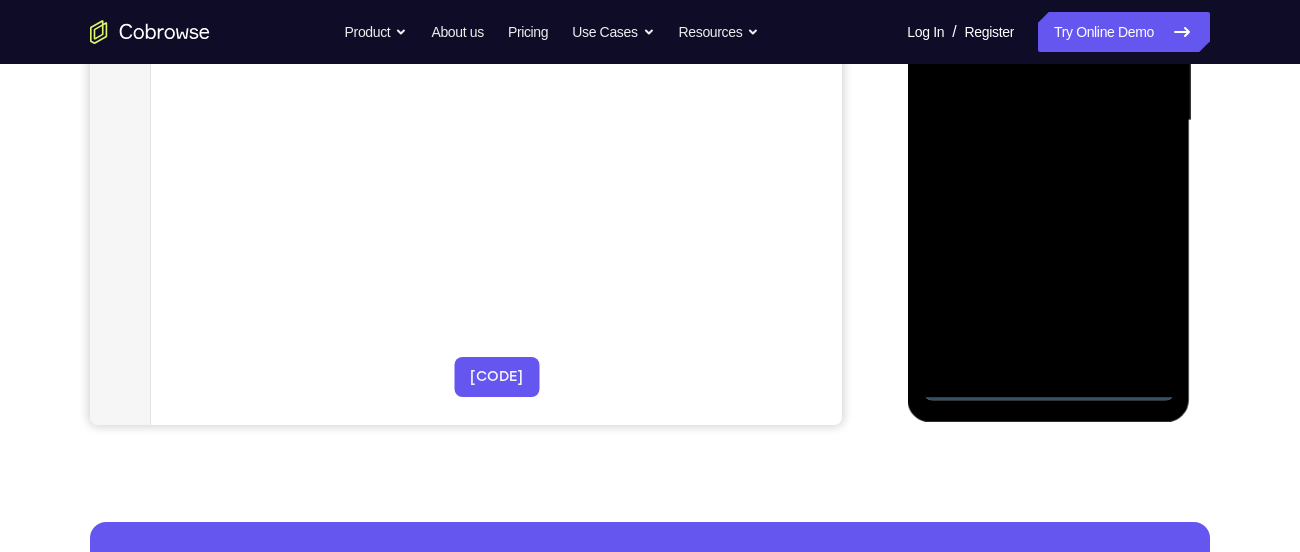 scroll, scrollTop: 503, scrollLeft: 0, axis: vertical 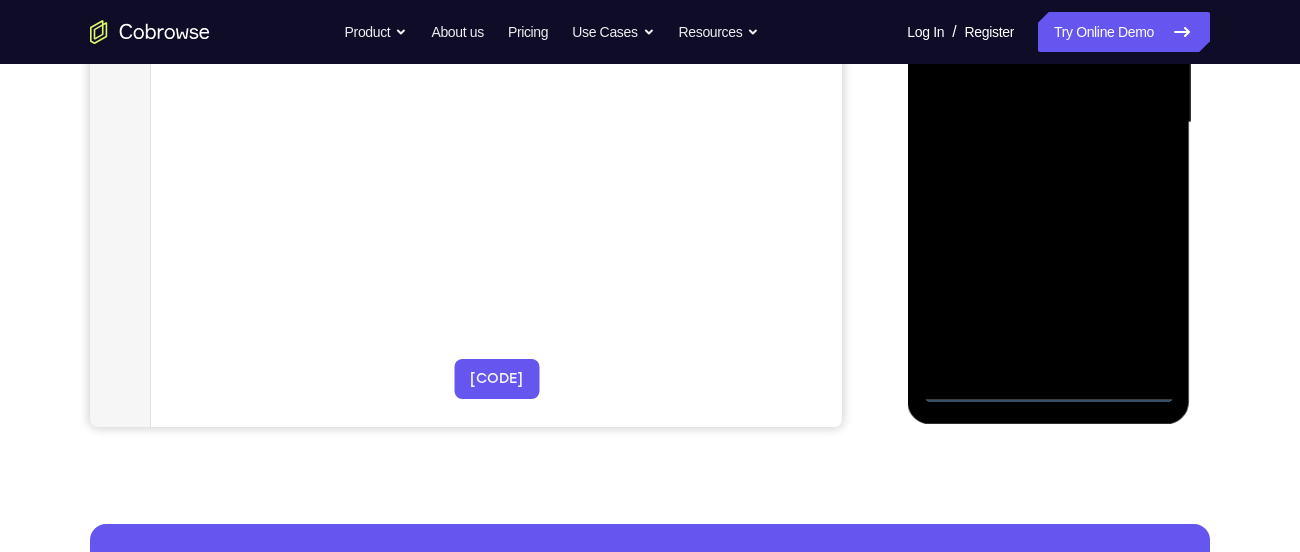 click at bounding box center (1048, 123) 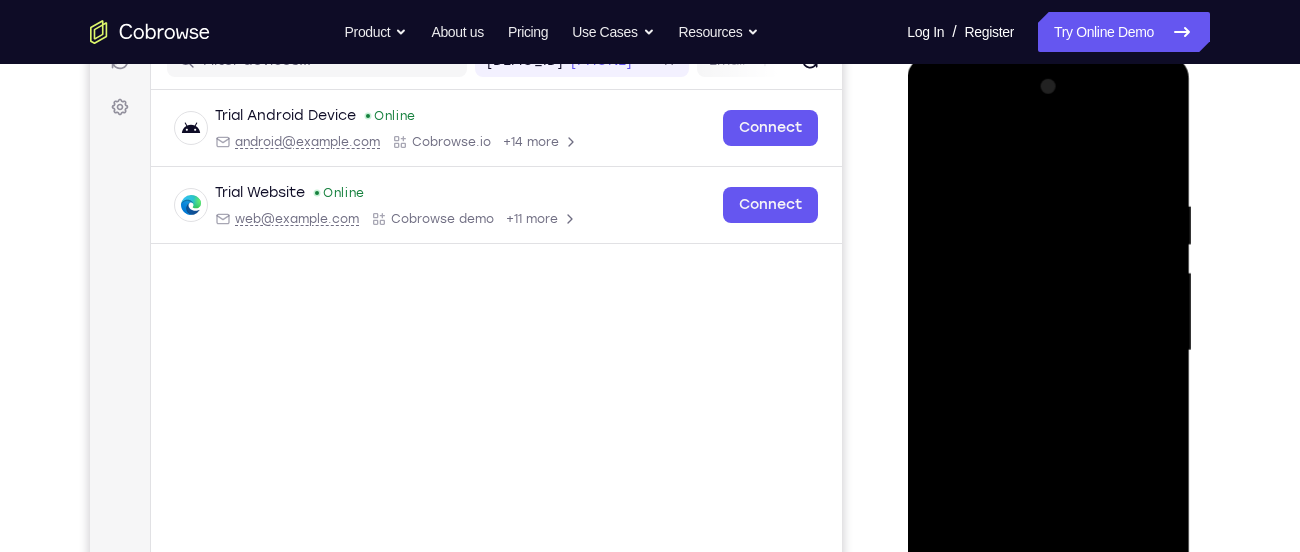 scroll, scrollTop: 230, scrollLeft: 0, axis: vertical 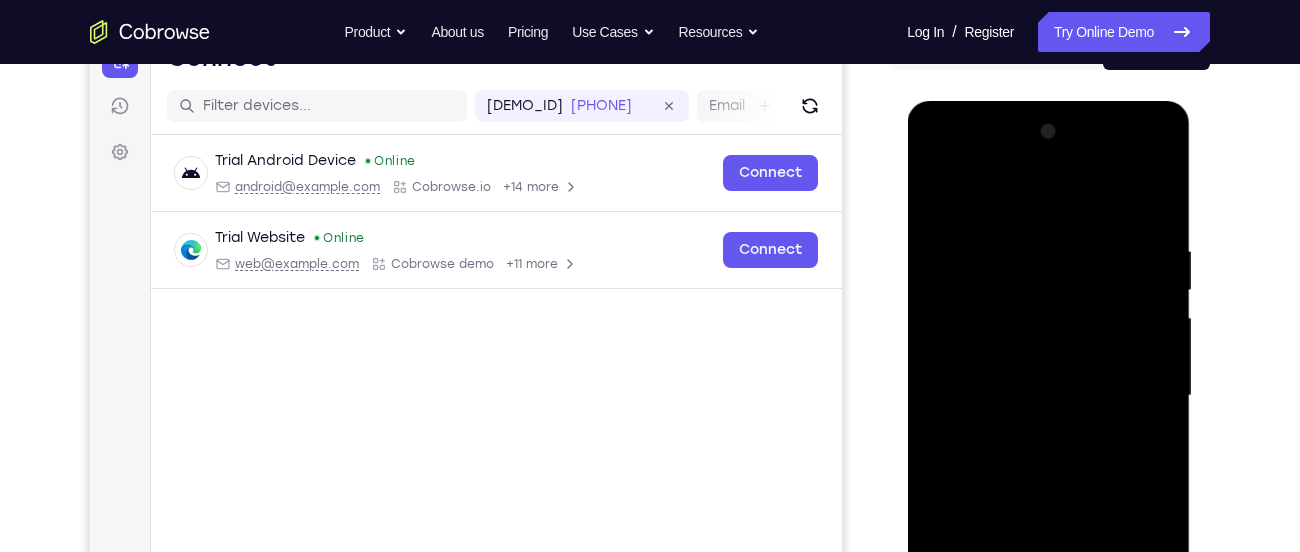 click at bounding box center (1048, 396) 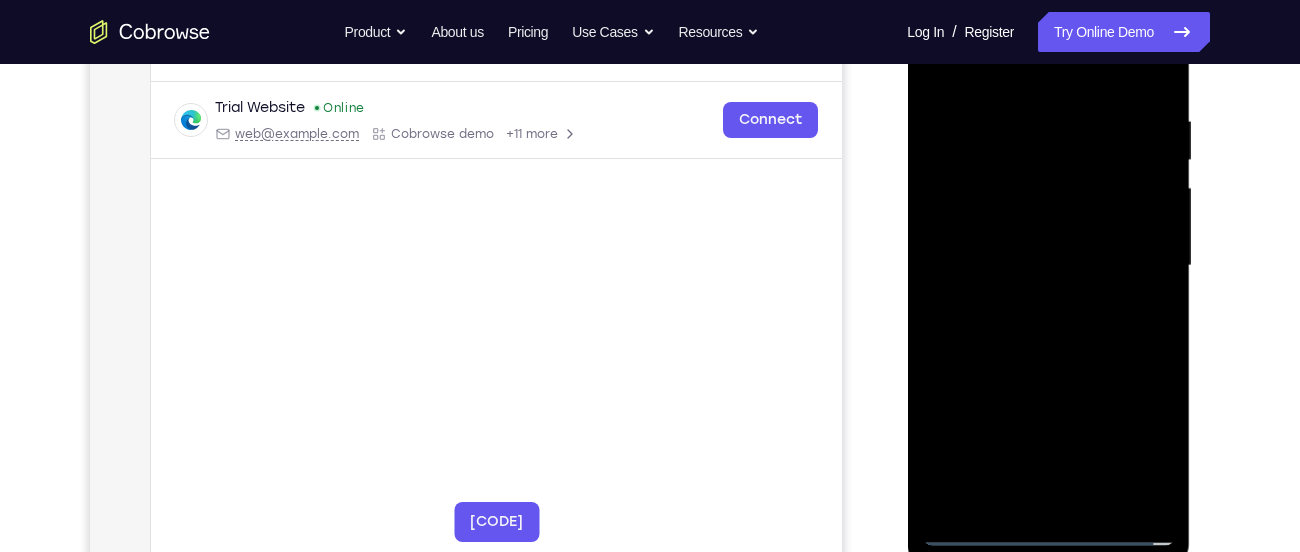 scroll, scrollTop: 361, scrollLeft: 0, axis: vertical 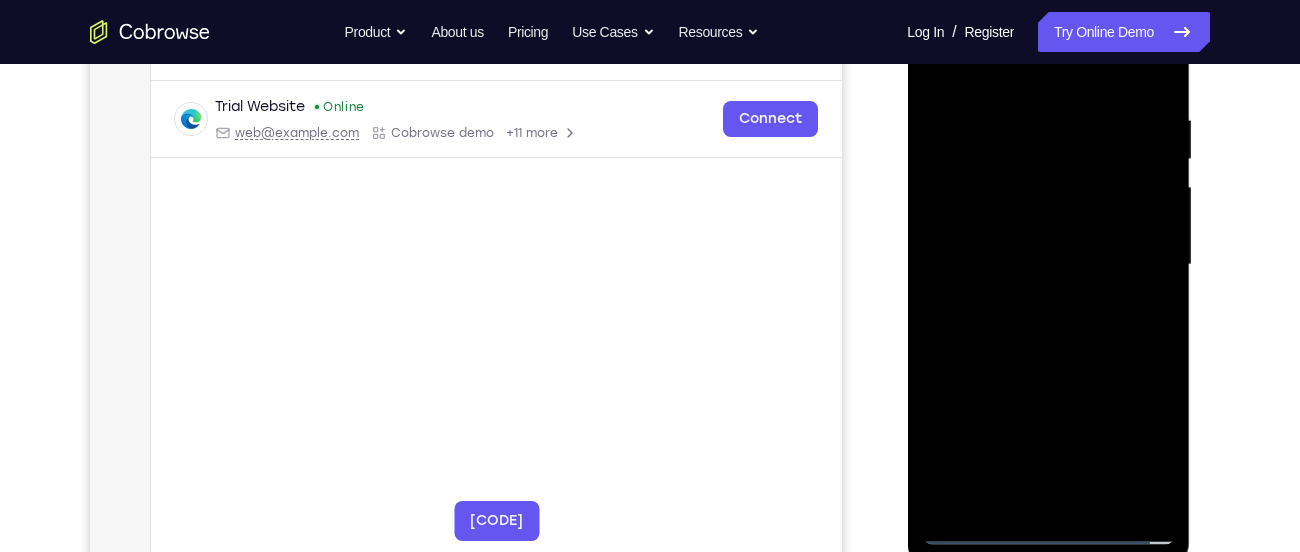 click at bounding box center (1048, 265) 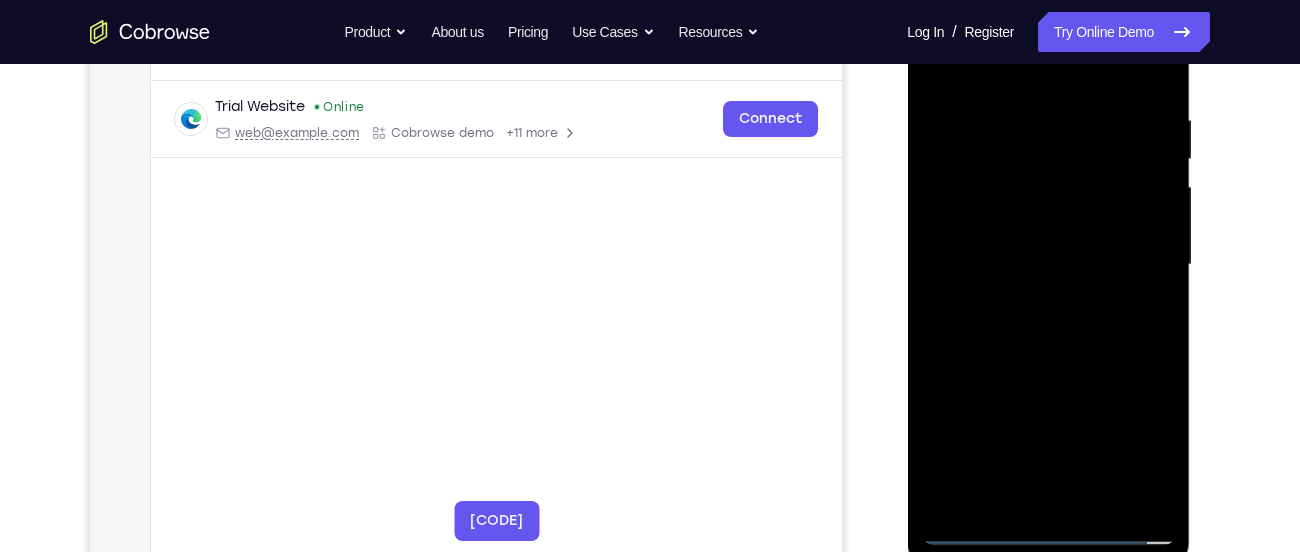drag, startPoint x: 1039, startPoint y: 305, endPoint x: 1036, endPoint y: 246, distance: 59.07622 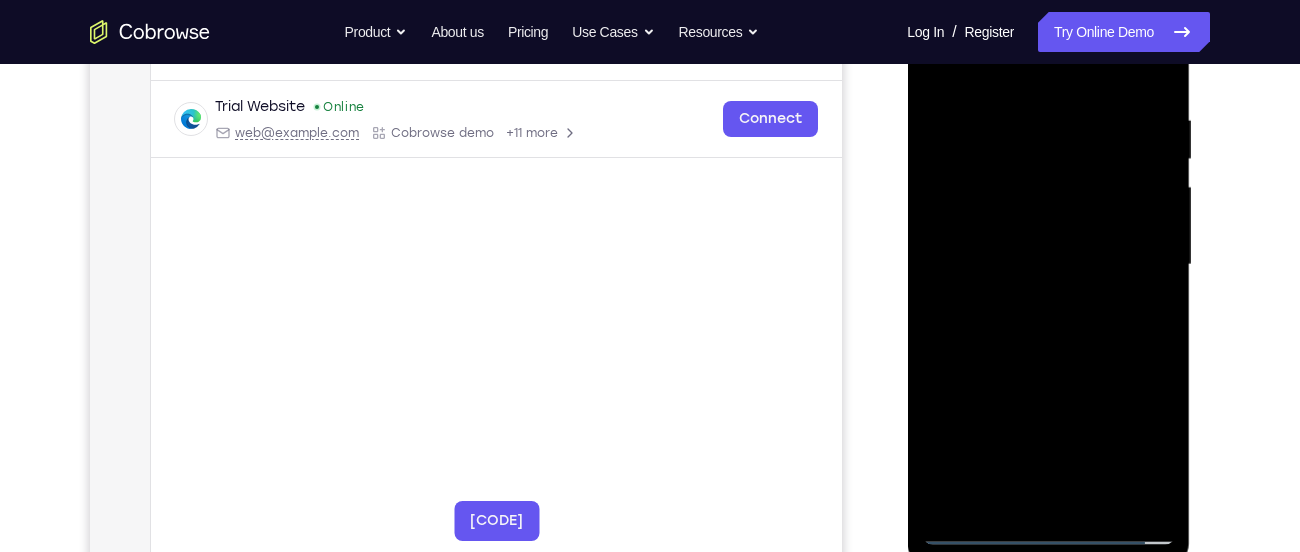 drag, startPoint x: 1101, startPoint y: 380, endPoint x: 1060, endPoint y: 240, distance: 145.88008 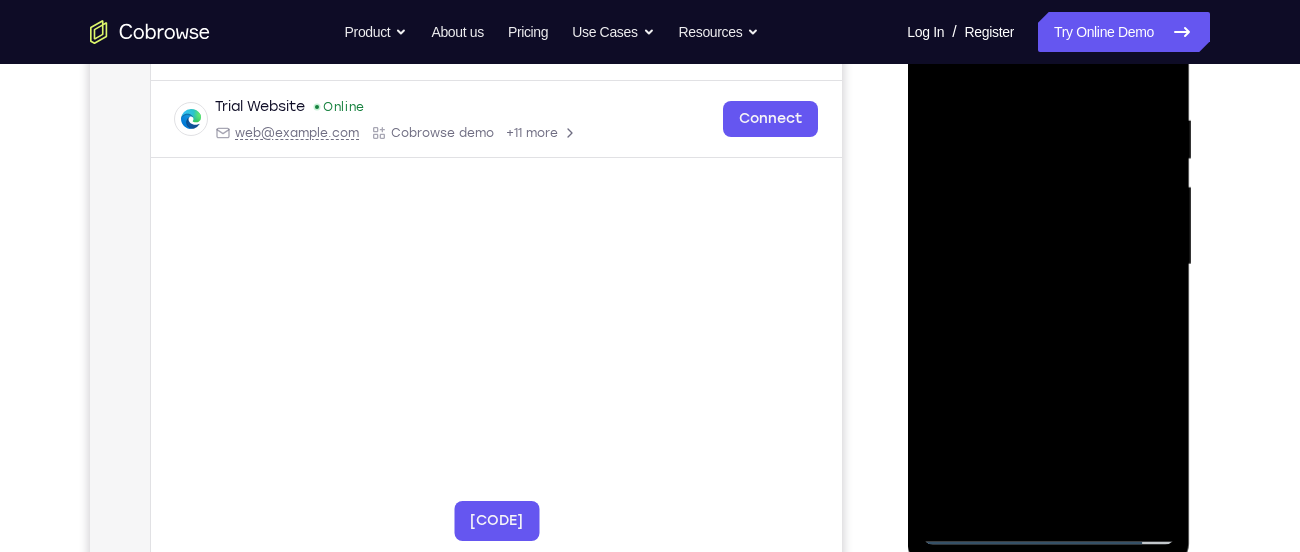 drag, startPoint x: 1078, startPoint y: 314, endPoint x: 1053, endPoint y: 198, distance: 118.66339 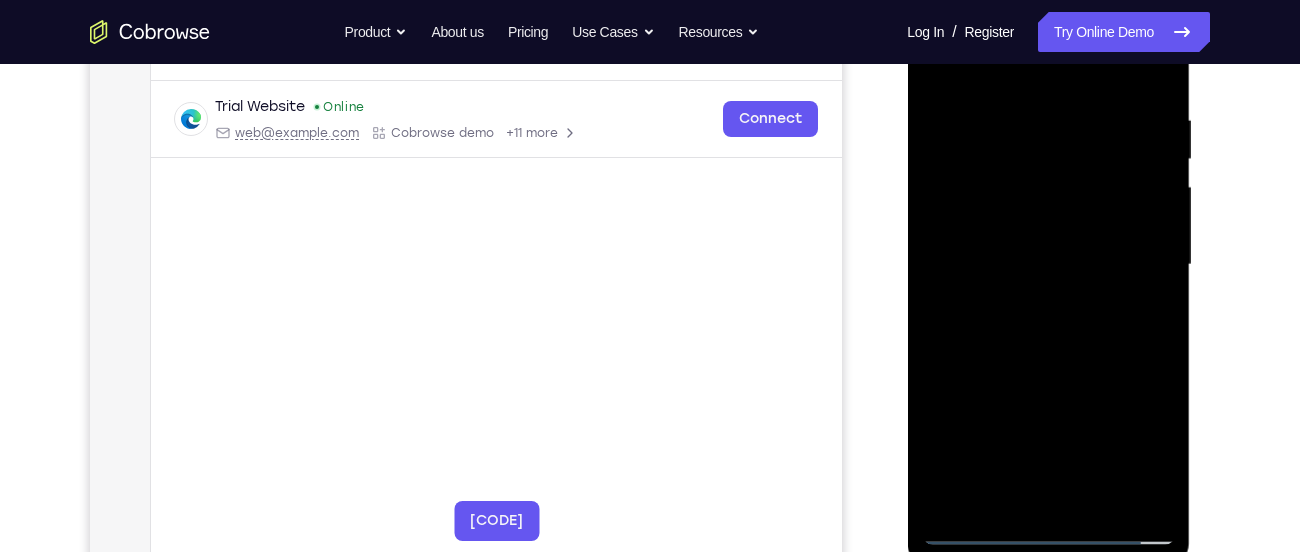 drag, startPoint x: 1115, startPoint y: 378, endPoint x: 1053, endPoint y: 224, distance: 166.01205 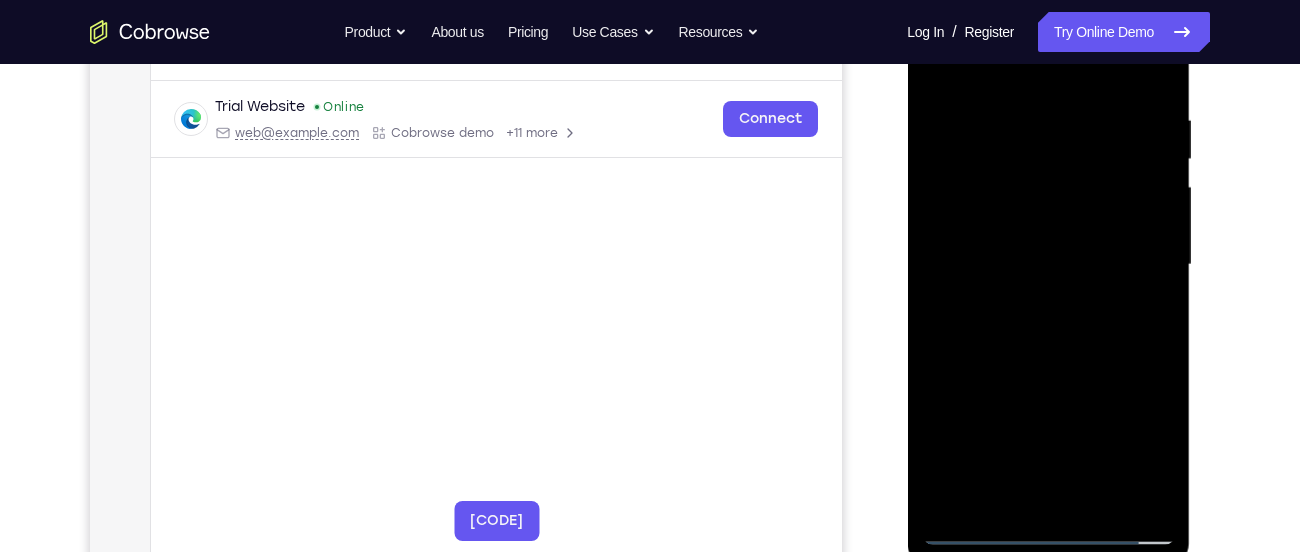 drag, startPoint x: 1096, startPoint y: 385, endPoint x: 1052, endPoint y: 258, distance: 134.4061 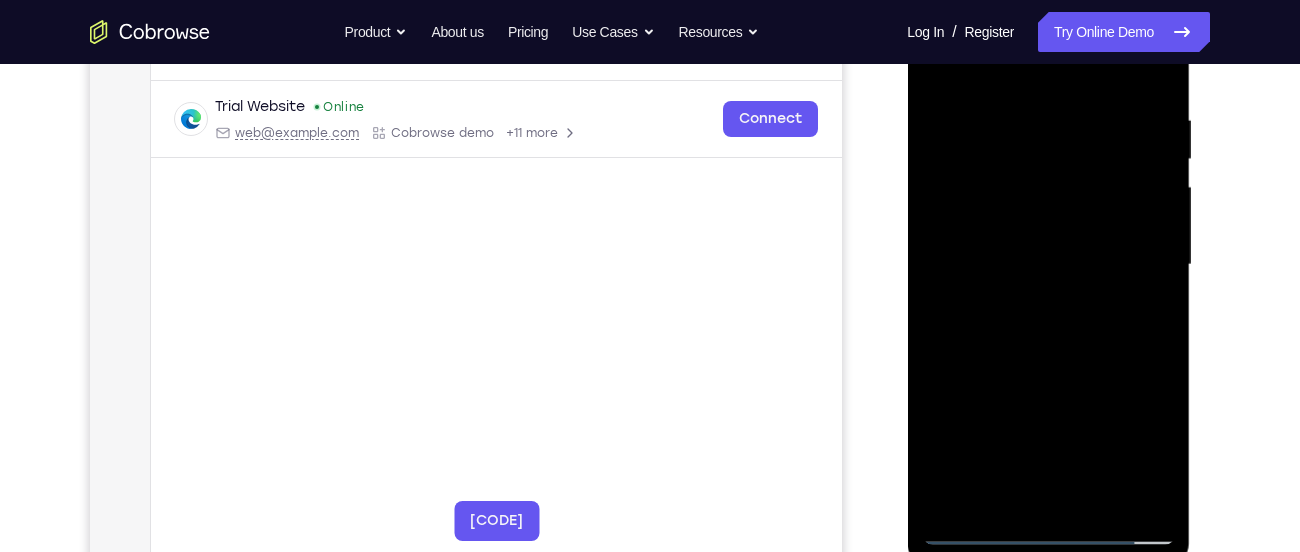 drag, startPoint x: 1079, startPoint y: 336, endPoint x: 1029, endPoint y: 219, distance: 127.236 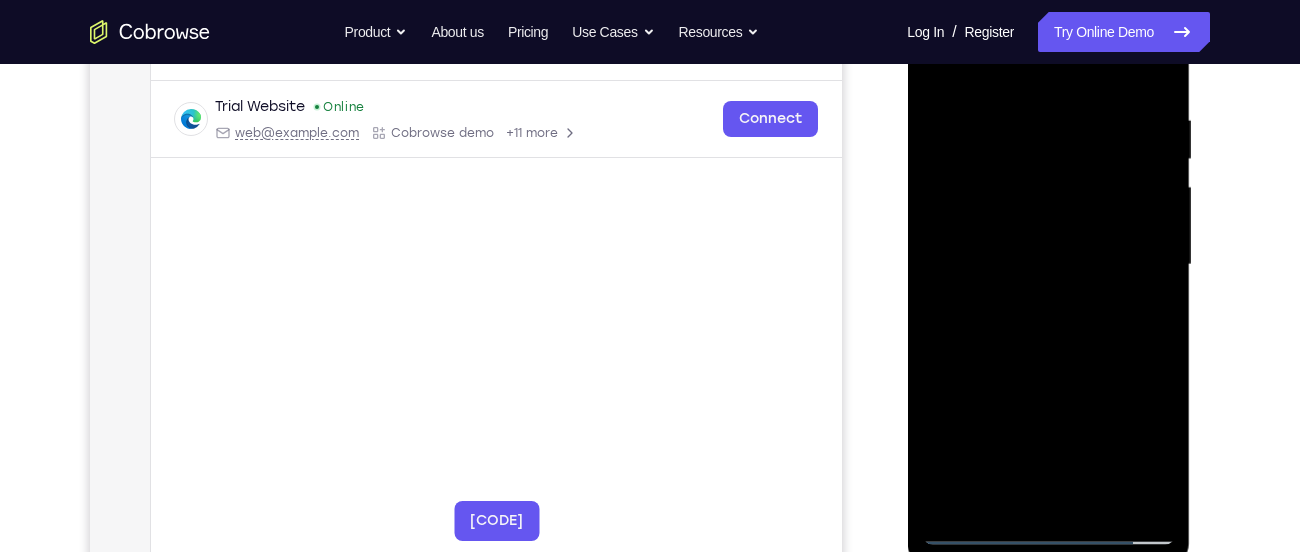 drag, startPoint x: 1123, startPoint y: 368, endPoint x: 1033, endPoint y: 193, distance: 196.78668 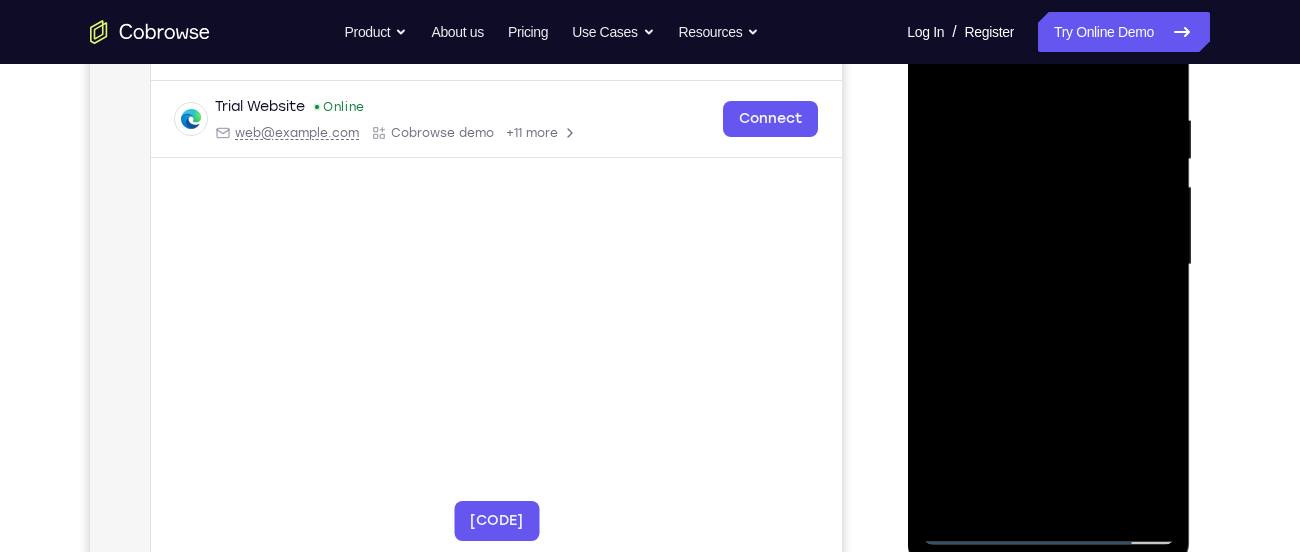 drag, startPoint x: 1126, startPoint y: 372, endPoint x: 1056, endPoint y: 262, distance: 130.38405 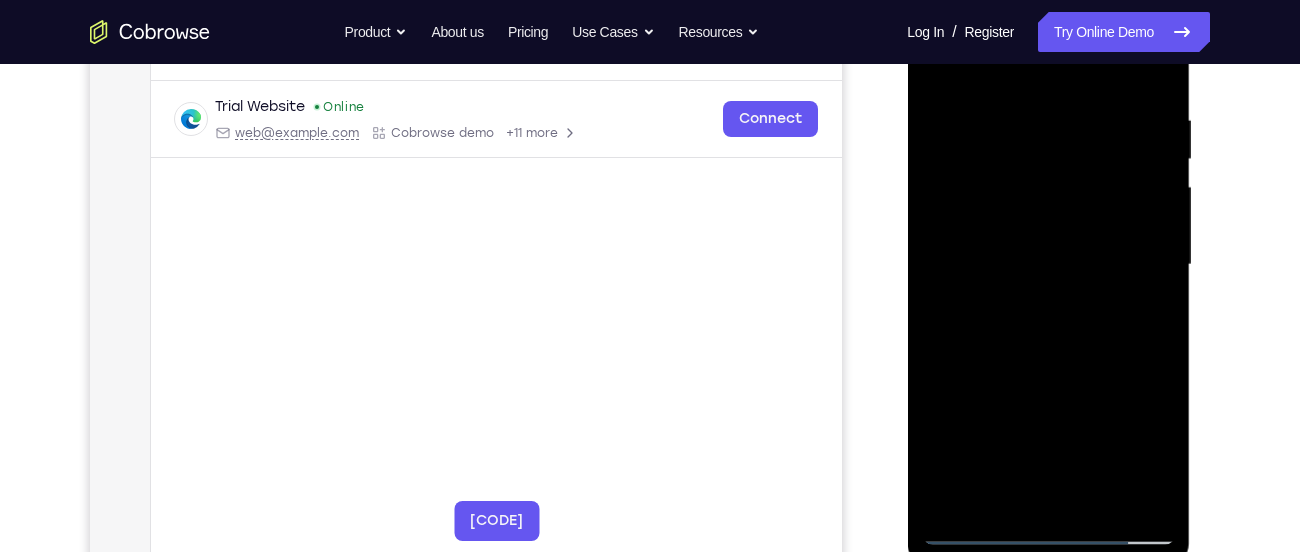 drag, startPoint x: 1076, startPoint y: 326, endPoint x: 1020, endPoint y: 209, distance: 129.71121 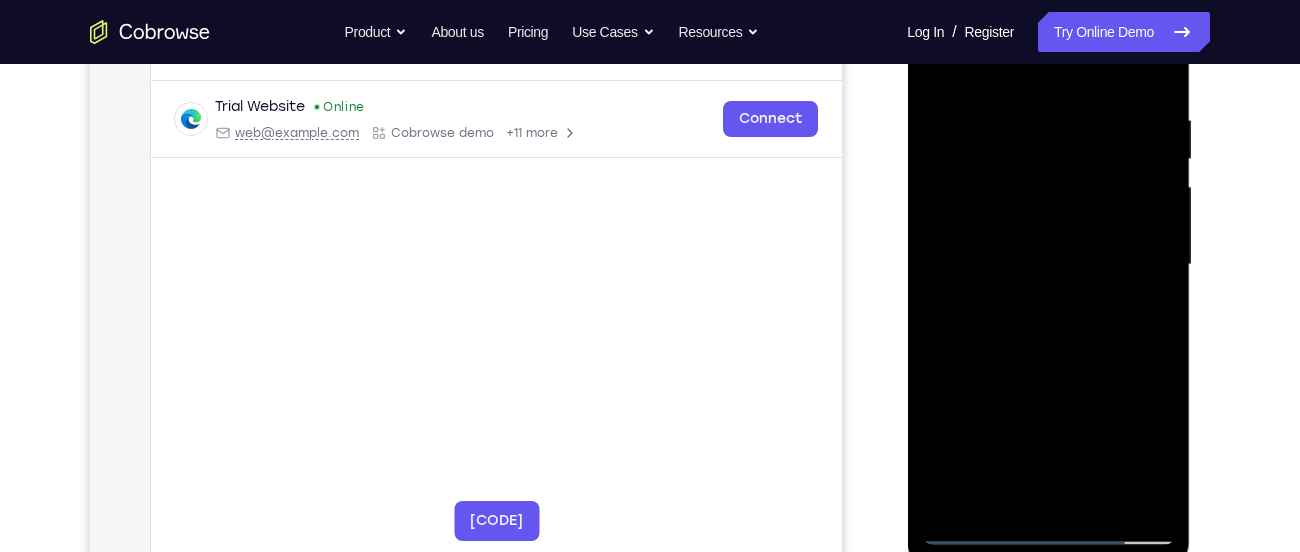 drag, startPoint x: 1088, startPoint y: 368, endPoint x: 1056, endPoint y: 252, distance: 120.33287 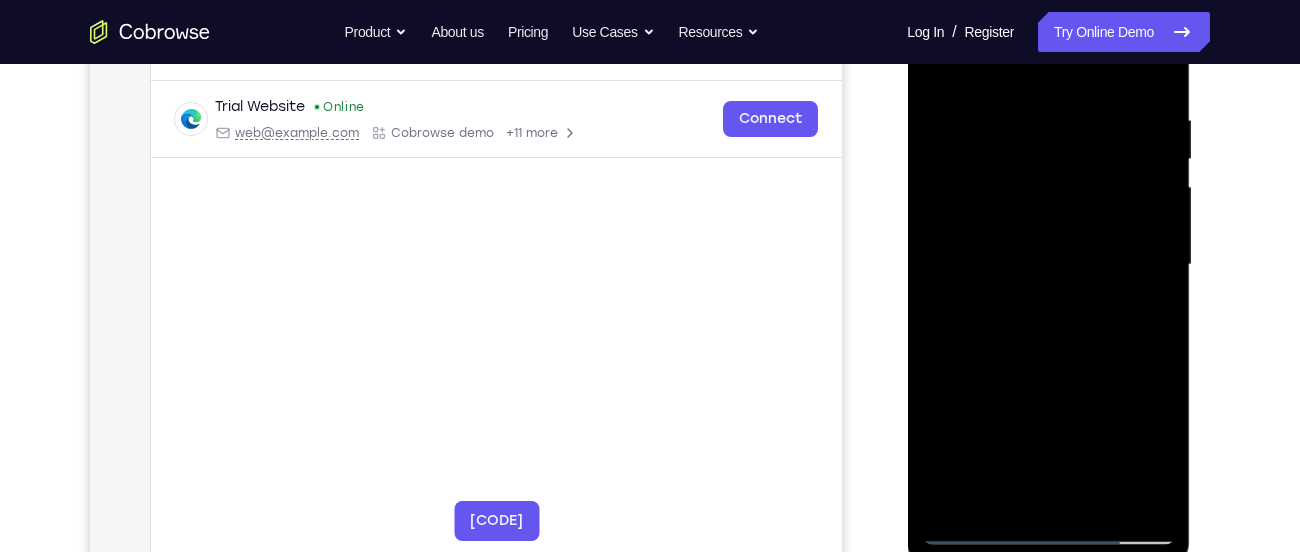 drag, startPoint x: 1105, startPoint y: 393, endPoint x: 1067, endPoint y: 263, distance: 135.44002 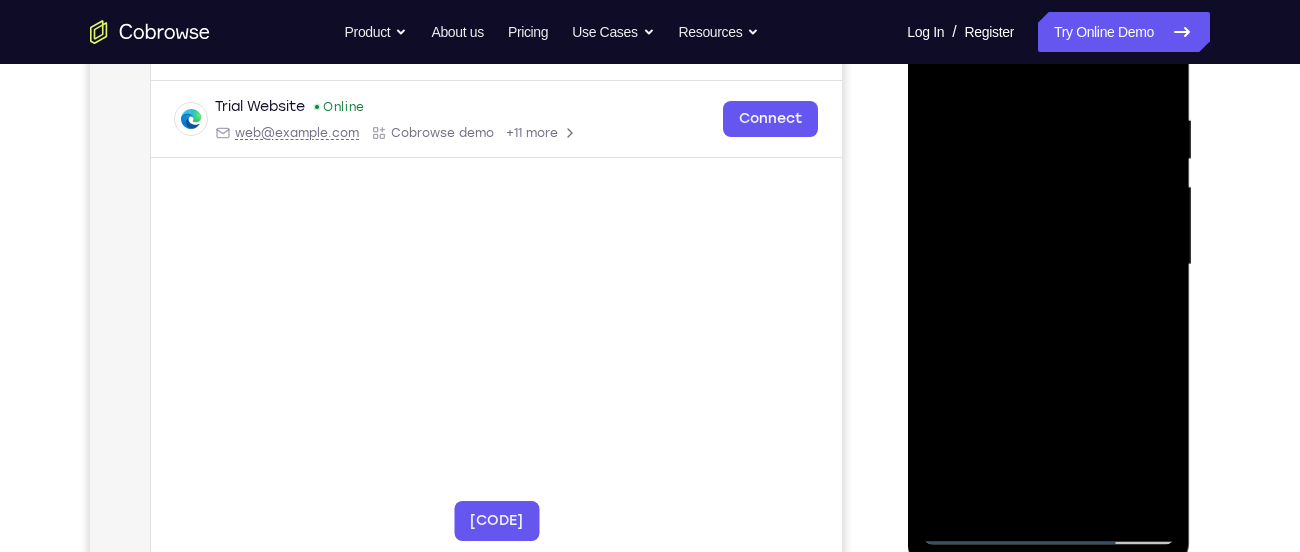 drag, startPoint x: 1086, startPoint y: 345, endPoint x: 1047, endPoint y: 246, distance: 106.404884 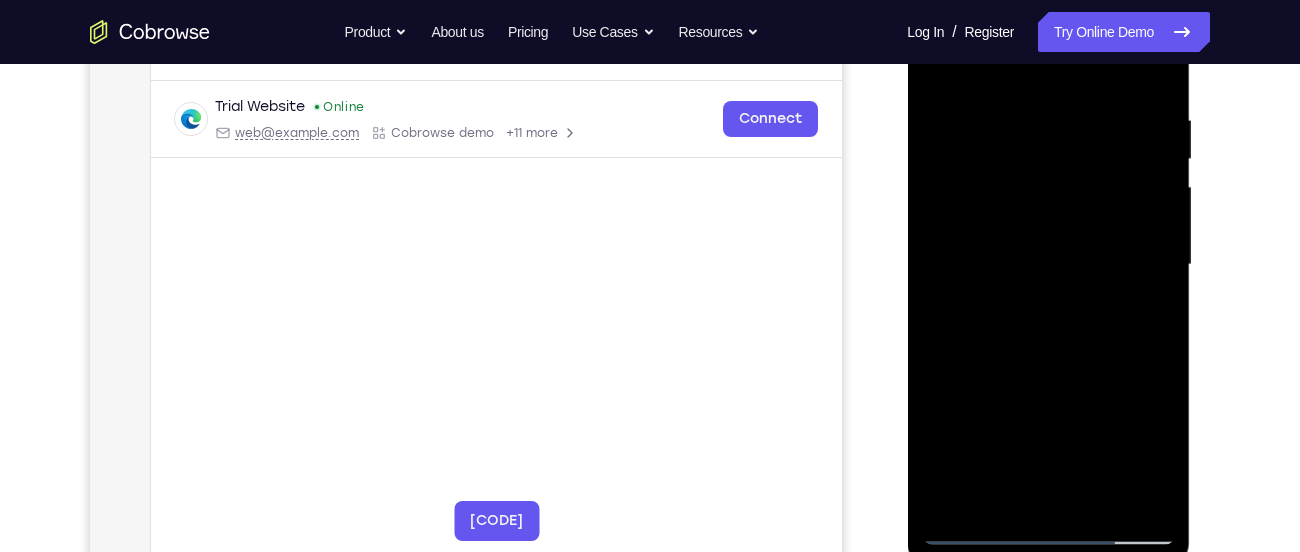 drag, startPoint x: 1084, startPoint y: 396, endPoint x: 1050, endPoint y: 269, distance: 131.47243 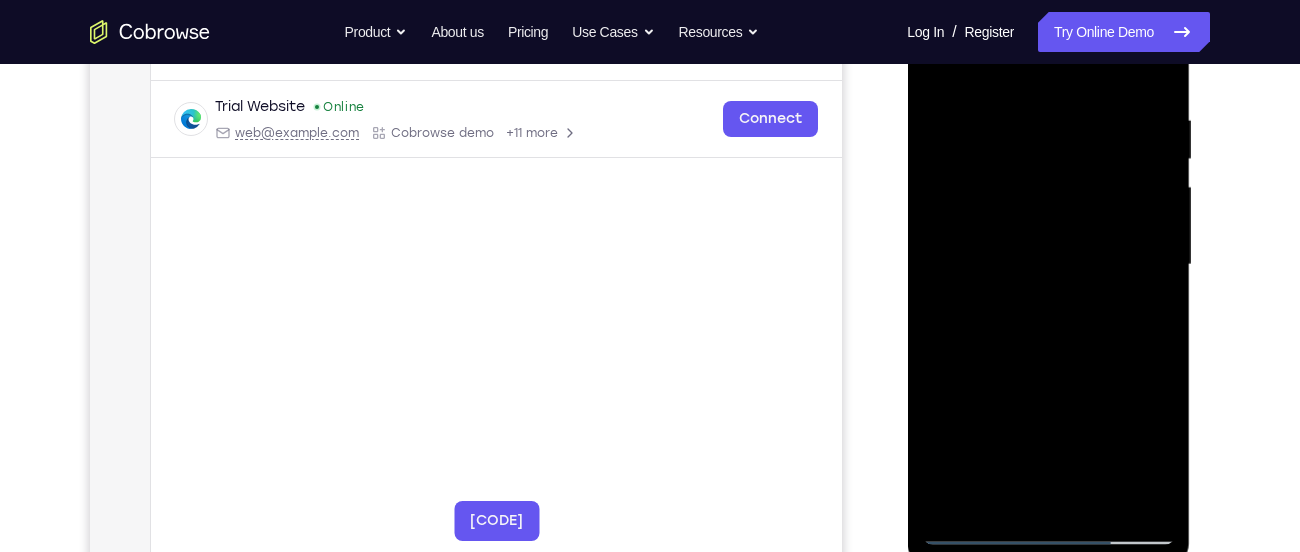 drag, startPoint x: 1067, startPoint y: 334, endPoint x: 1026, endPoint y: 212, distance: 128.7051 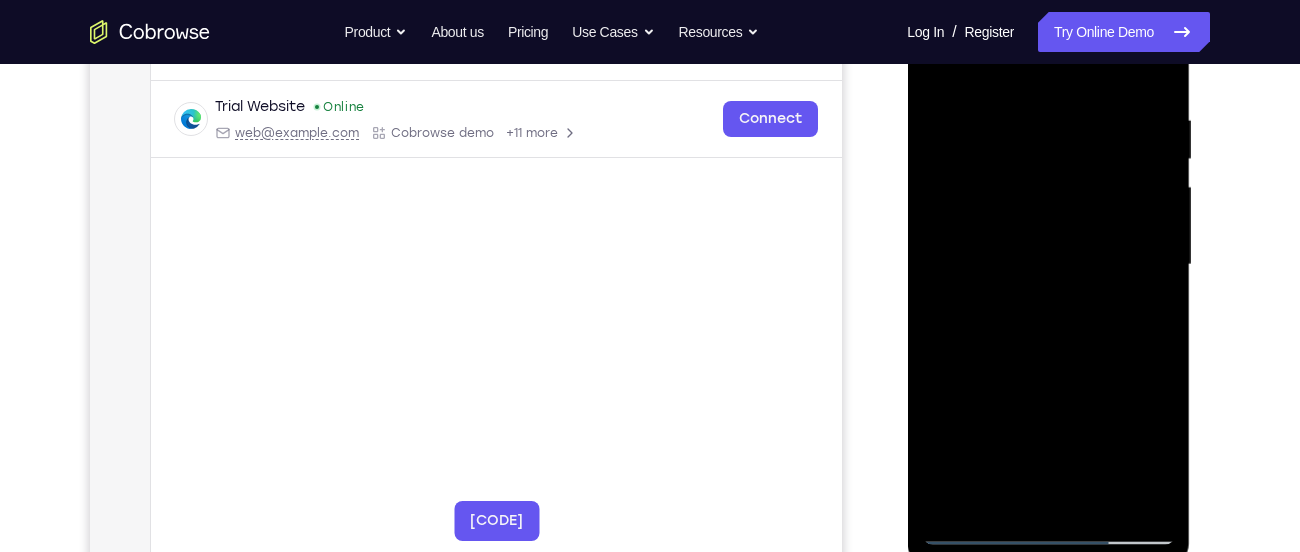 drag, startPoint x: 1089, startPoint y: 363, endPoint x: 1034, endPoint y: 217, distance: 156.01602 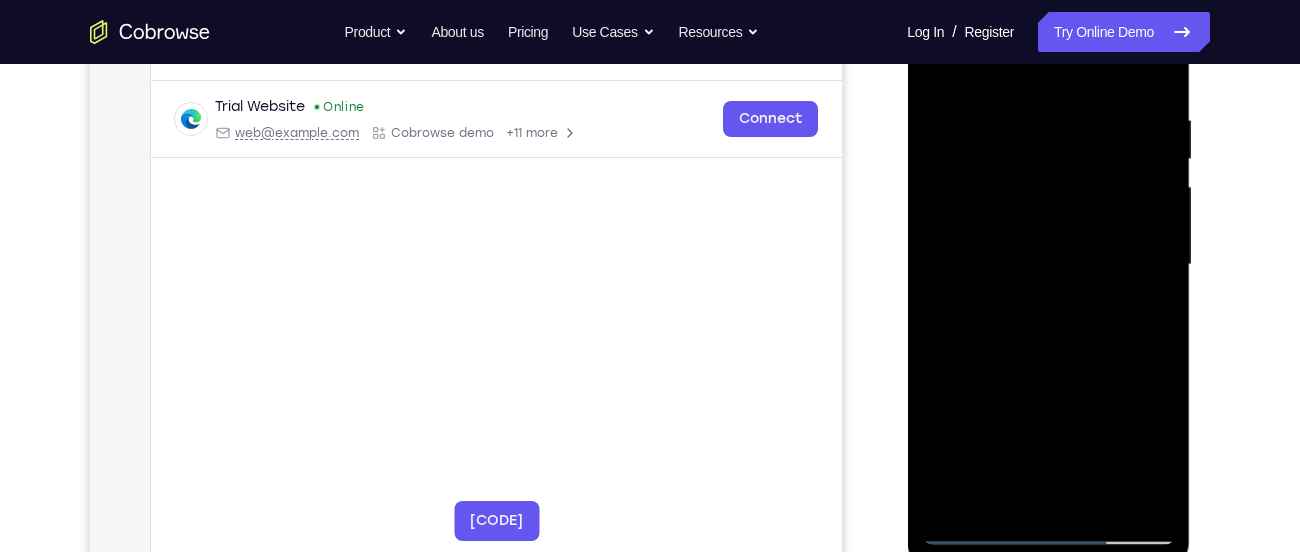 drag, startPoint x: 1096, startPoint y: 392, endPoint x: 1044, endPoint y: 236, distance: 164.43843 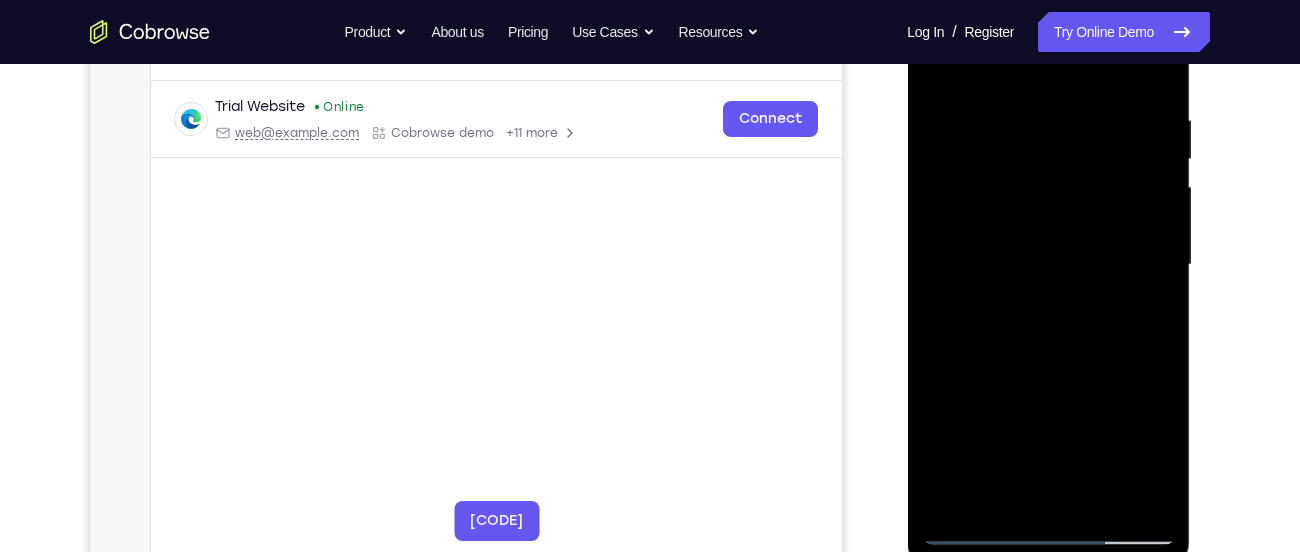 drag, startPoint x: 1074, startPoint y: 332, endPoint x: 1047, endPoint y: 229, distance: 106.48004 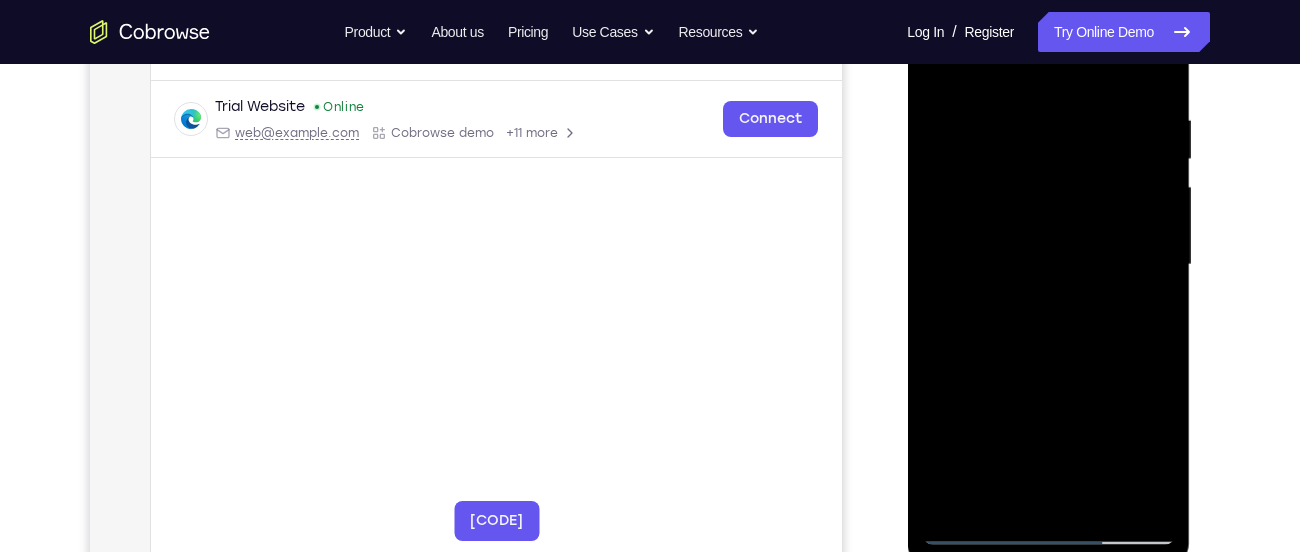 drag, startPoint x: 1091, startPoint y: 396, endPoint x: 1033, endPoint y: 245, distance: 161.75598 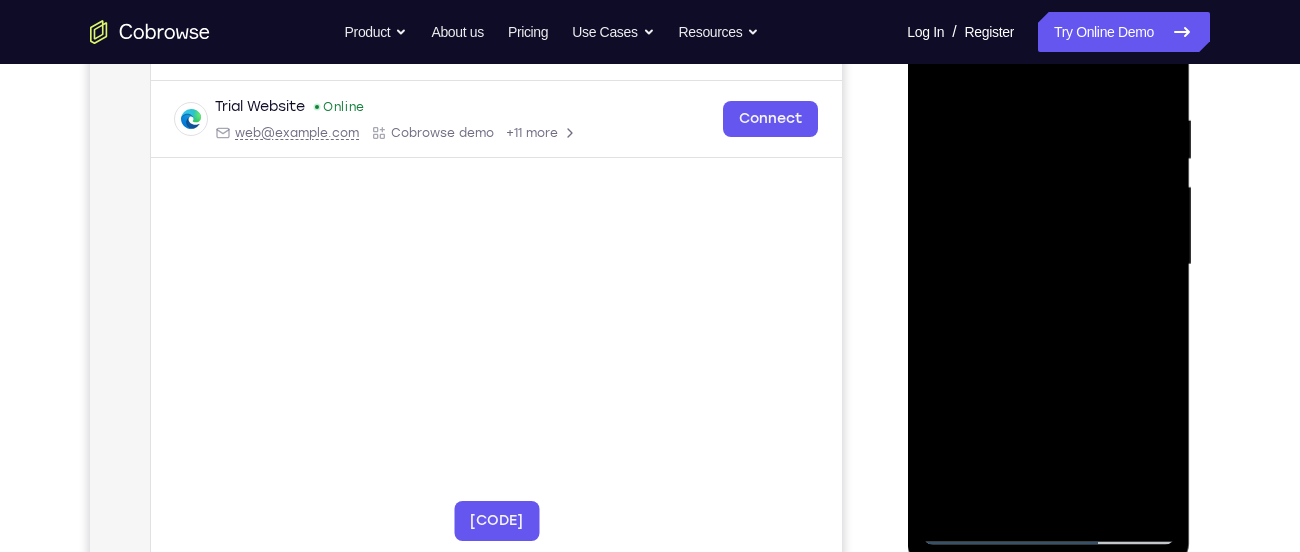 drag, startPoint x: 1087, startPoint y: 395, endPoint x: 1034, endPoint y: 249, distance: 155.32225 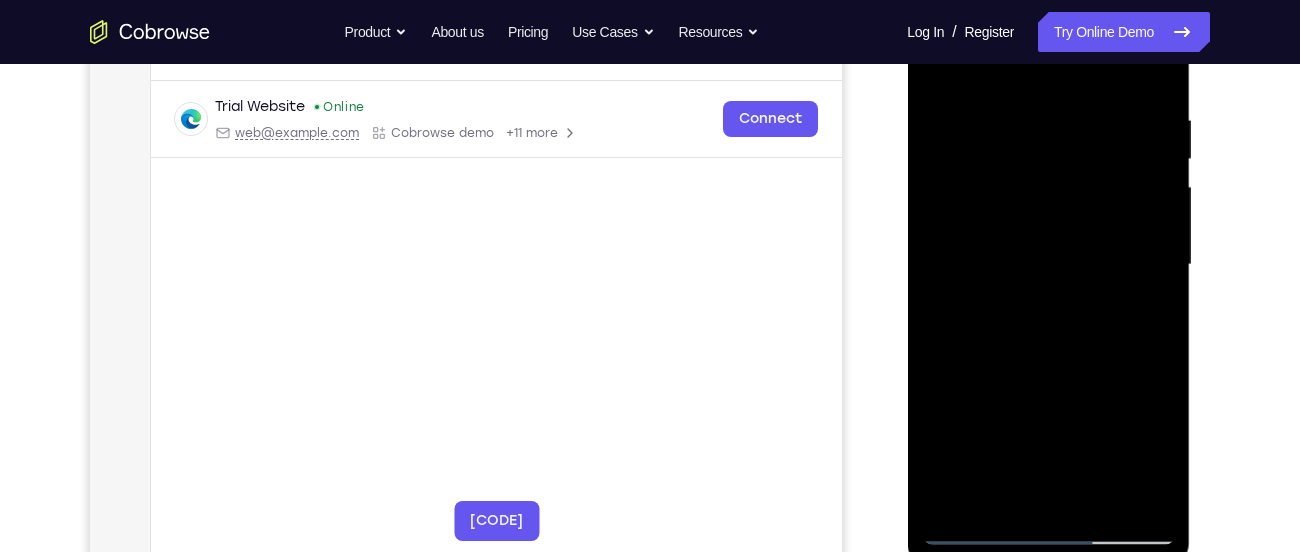 drag, startPoint x: 1047, startPoint y: 369, endPoint x: 1015, endPoint y: 224, distance: 148.48906 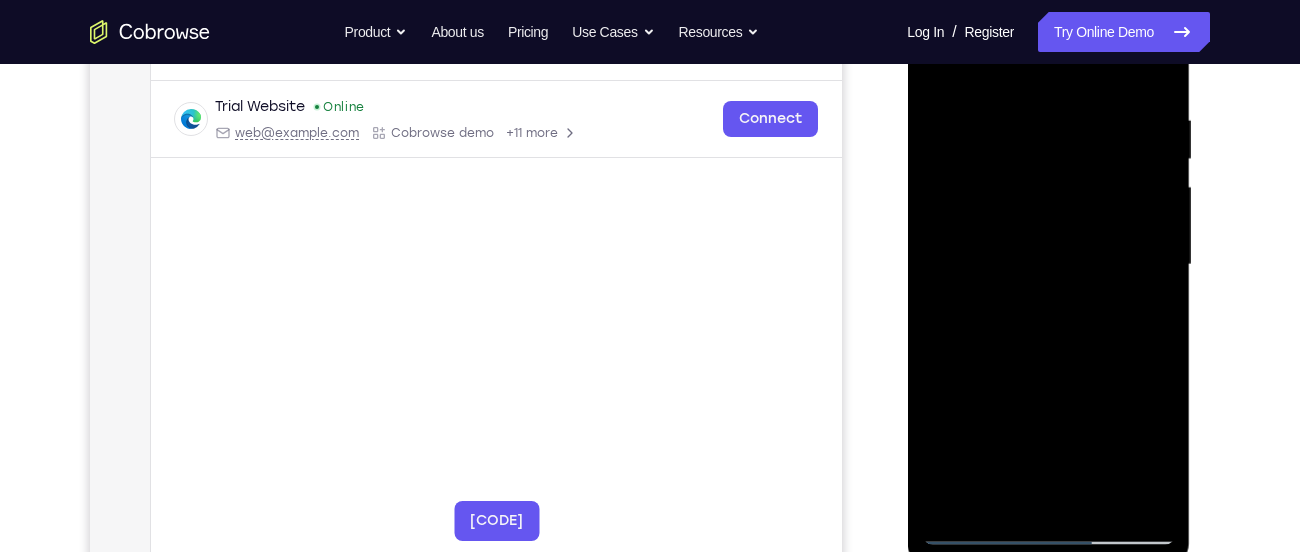 drag, startPoint x: 1084, startPoint y: 375, endPoint x: 1051, endPoint y: 265, distance: 114.84337 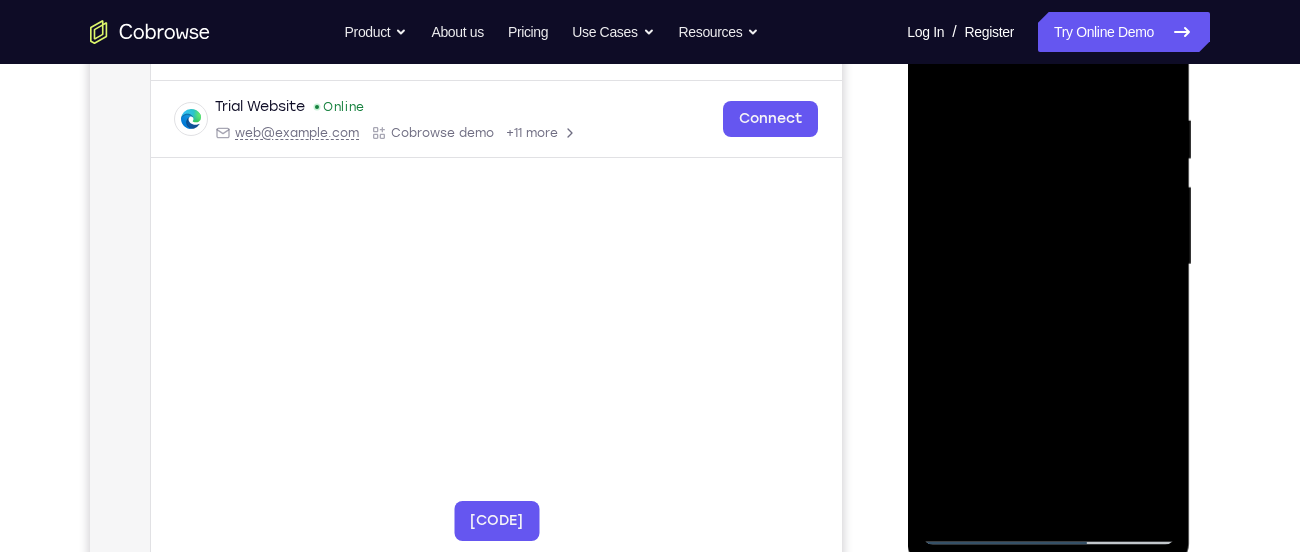 drag, startPoint x: 1063, startPoint y: 318, endPoint x: 1020, endPoint y: 199, distance: 126.53063 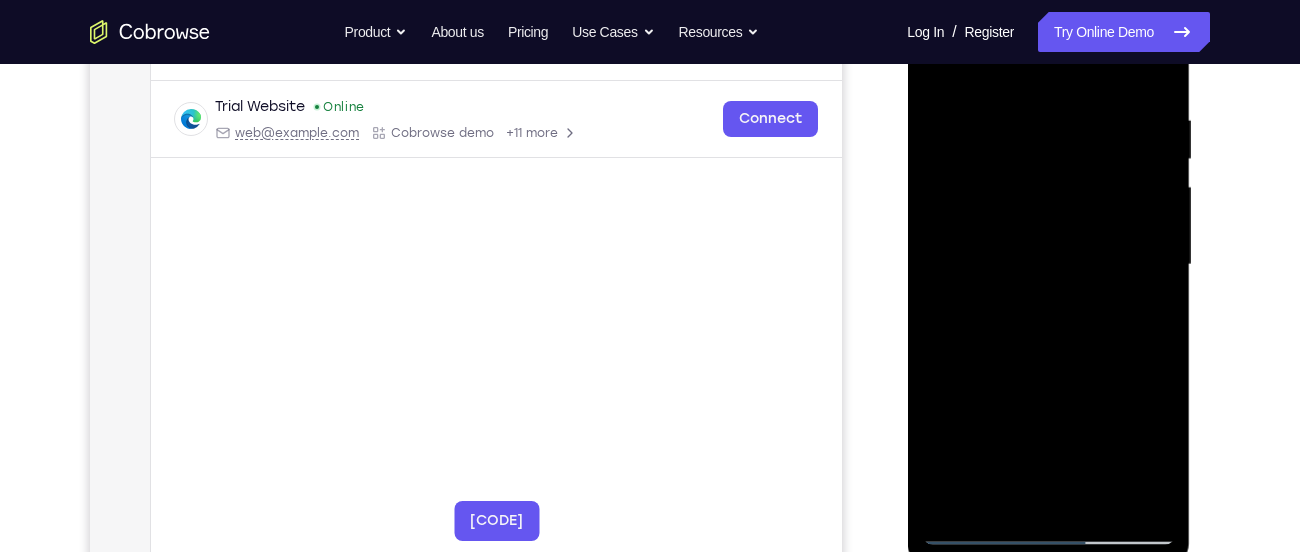 drag, startPoint x: 1084, startPoint y: 372, endPoint x: 1009, endPoint y: 180, distance: 206.1286 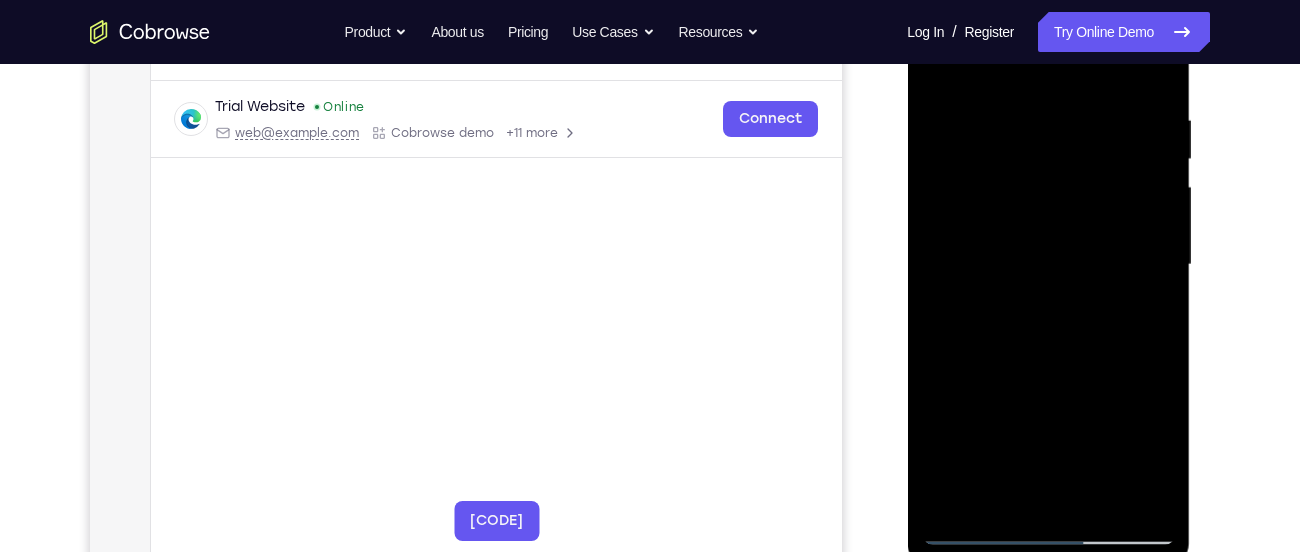 drag, startPoint x: 1069, startPoint y: 359, endPoint x: 1045, endPoint y: 290, distance: 73.05477 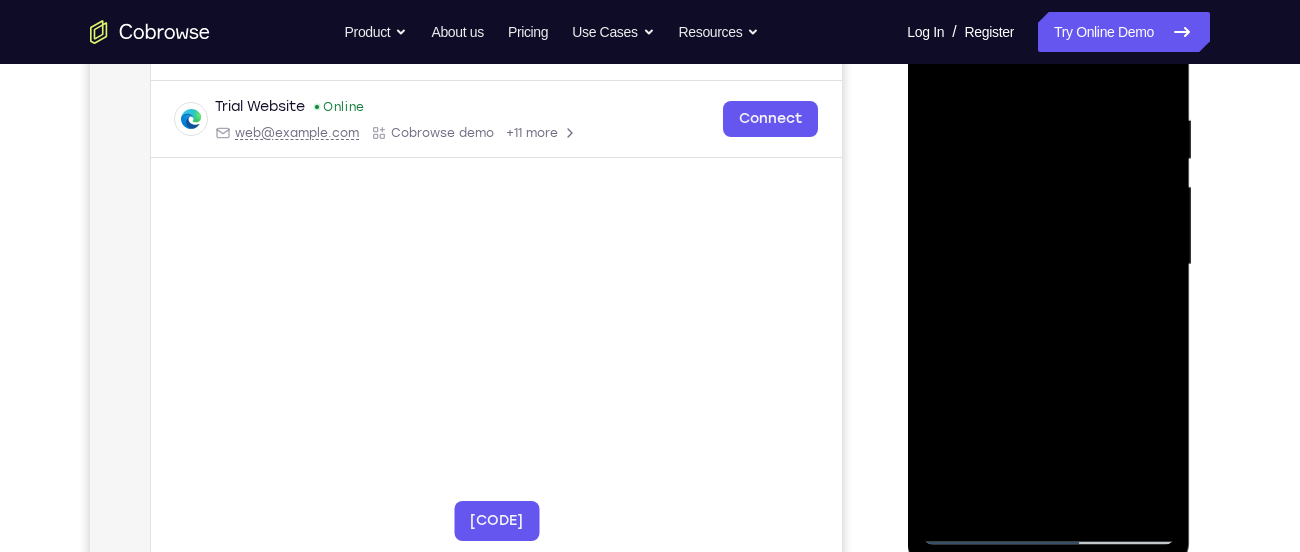 drag, startPoint x: 1034, startPoint y: 347, endPoint x: 1000, endPoint y: 218, distance: 133.4054 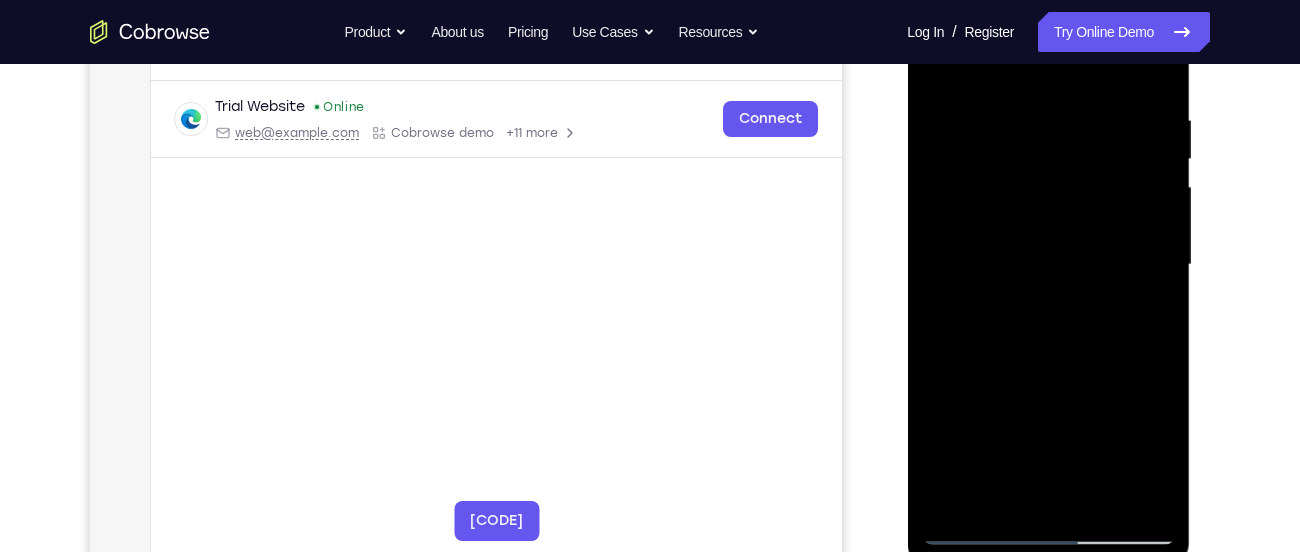 drag, startPoint x: 1074, startPoint y: 369, endPoint x: 1038, endPoint y: 227, distance: 146.49232 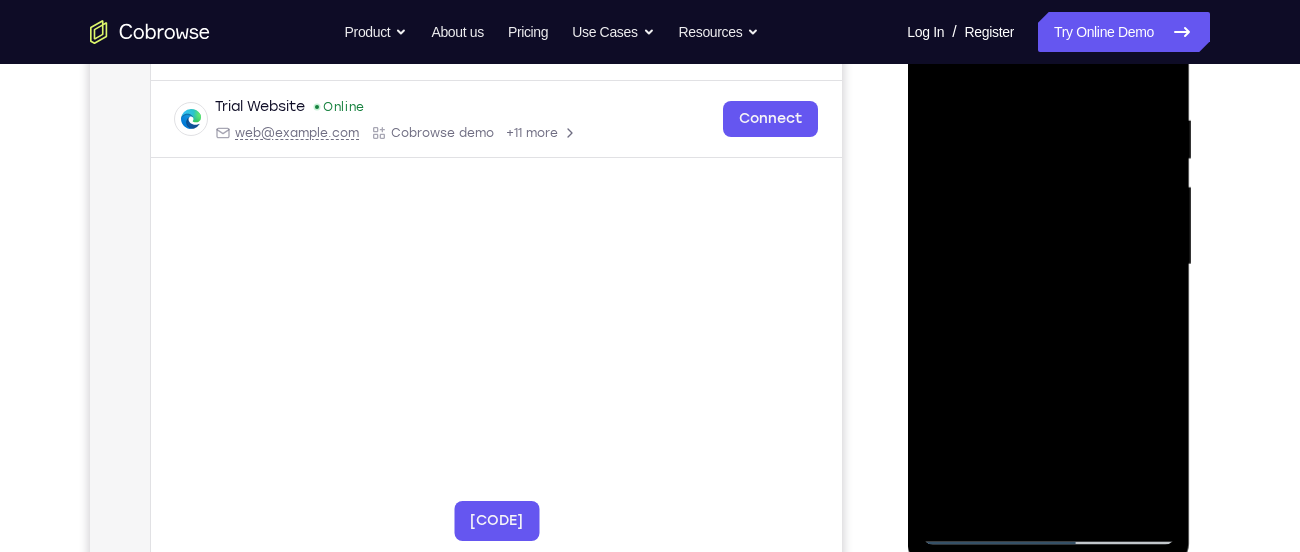 drag, startPoint x: 1086, startPoint y: 393, endPoint x: 1046, endPoint y: 244, distance: 154.27573 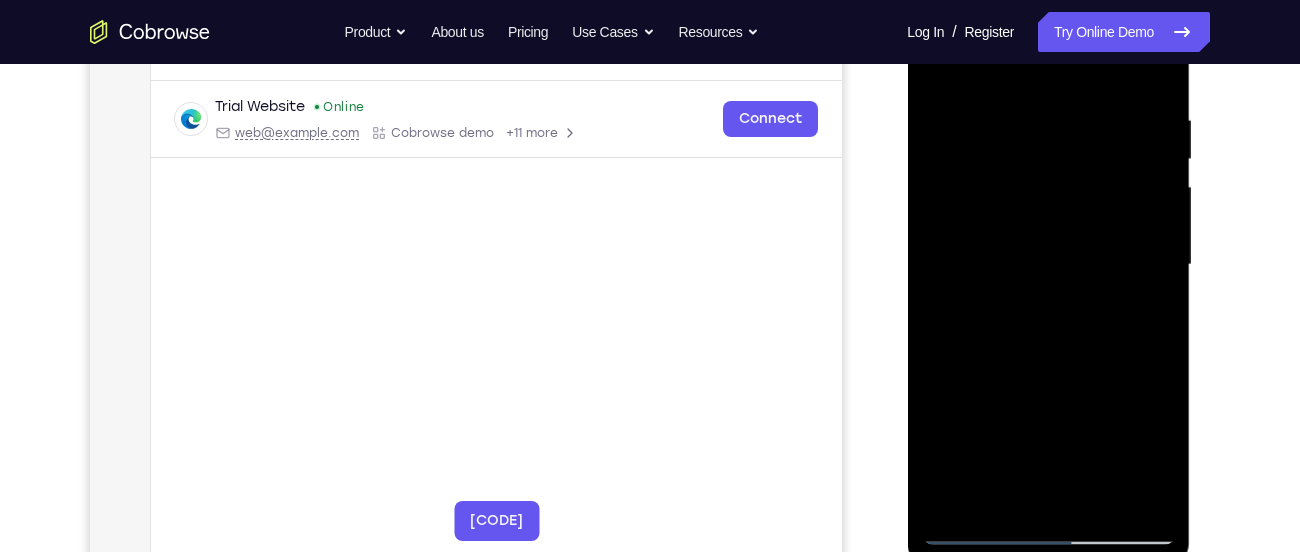 drag, startPoint x: 1055, startPoint y: 316, endPoint x: 1024, endPoint y: 229, distance: 92.358 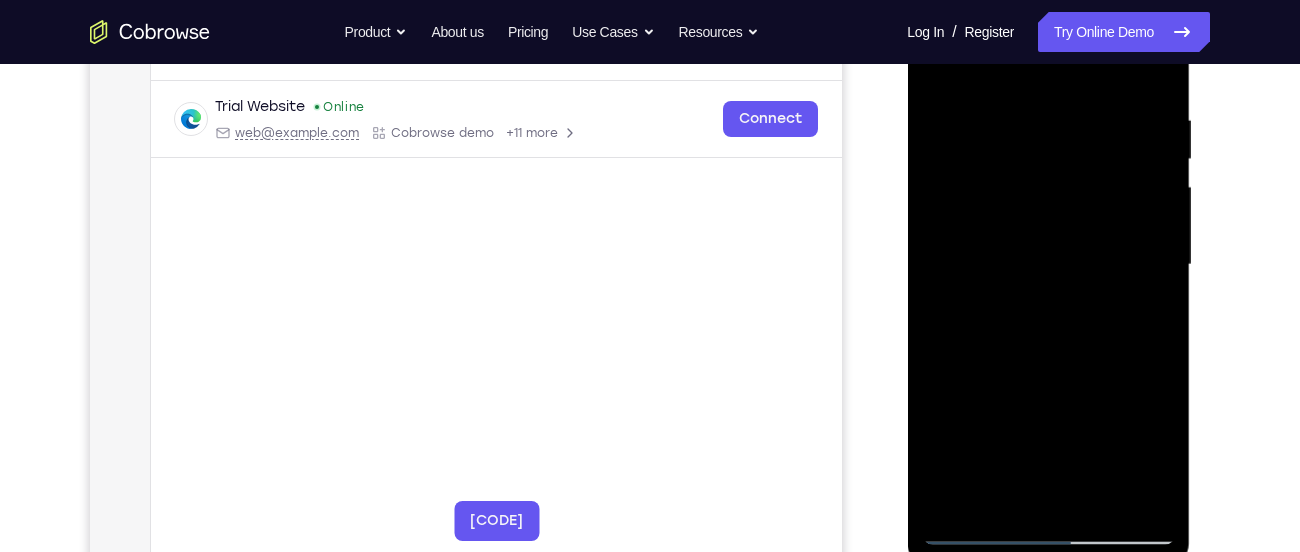 drag, startPoint x: 1080, startPoint y: 383, endPoint x: 1050, endPoint y: 267, distance: 119.81653 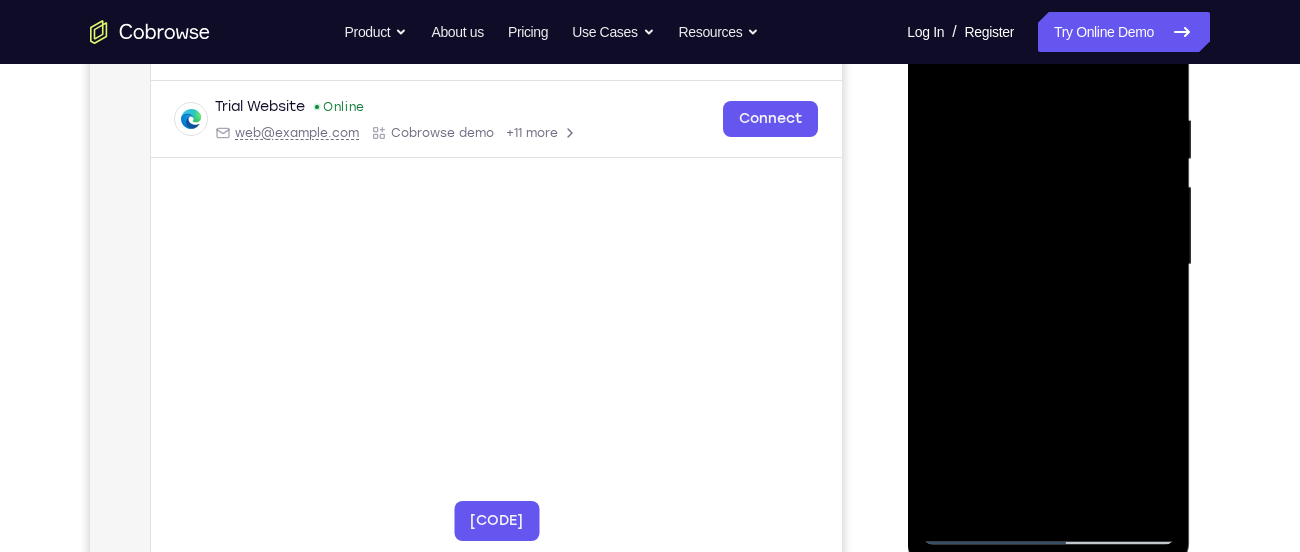 drag, startPoint x: 1053, startPoint y: 329, endPoint x: 1009, endPoint y: 194, distance: 141.98944 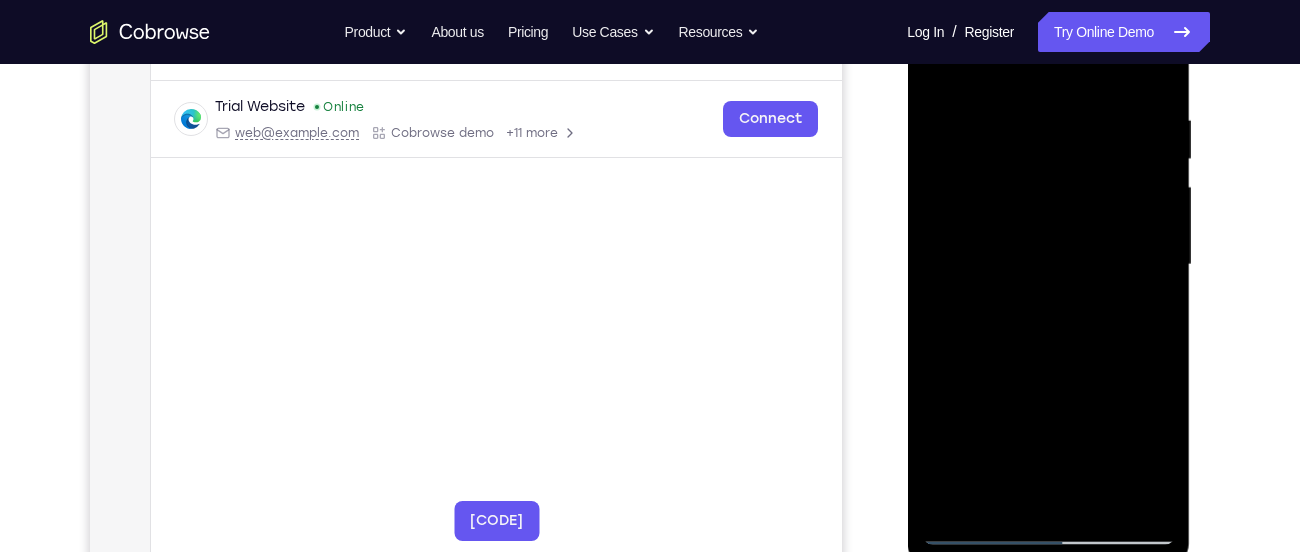 drag, startPoint x: 1055, startPoint y: 346, endPoint x: 1009, endPoint y: 200, distance: 153.07515 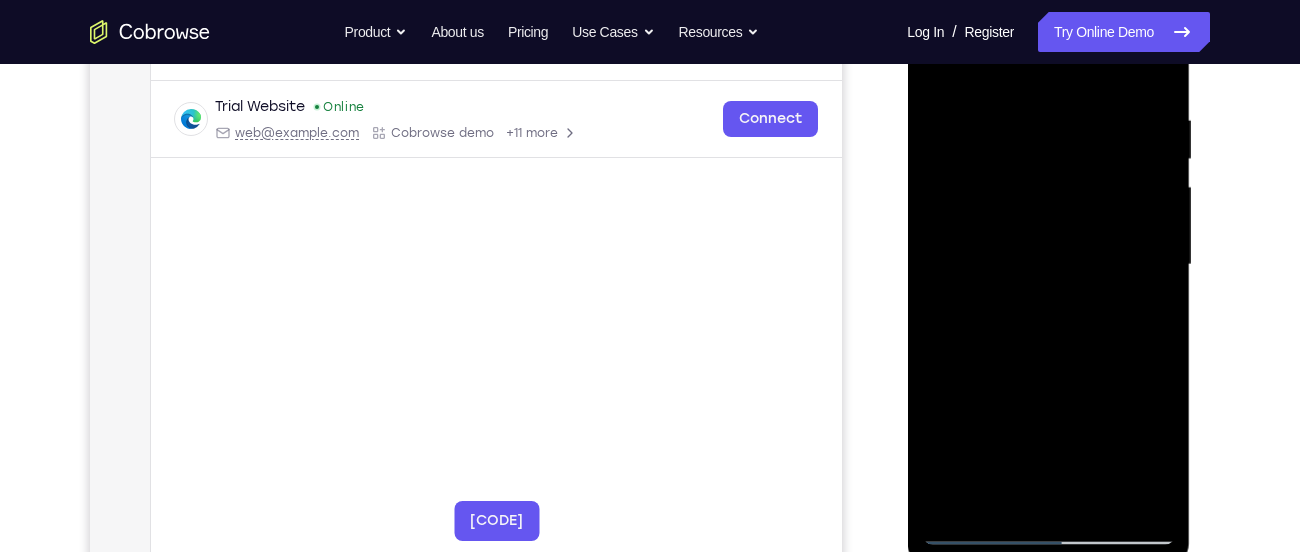 drag, startPoint x: 1090, startPoint y: 363, endPoint x: 1058, endPoint y: 245, distance: 122.26202 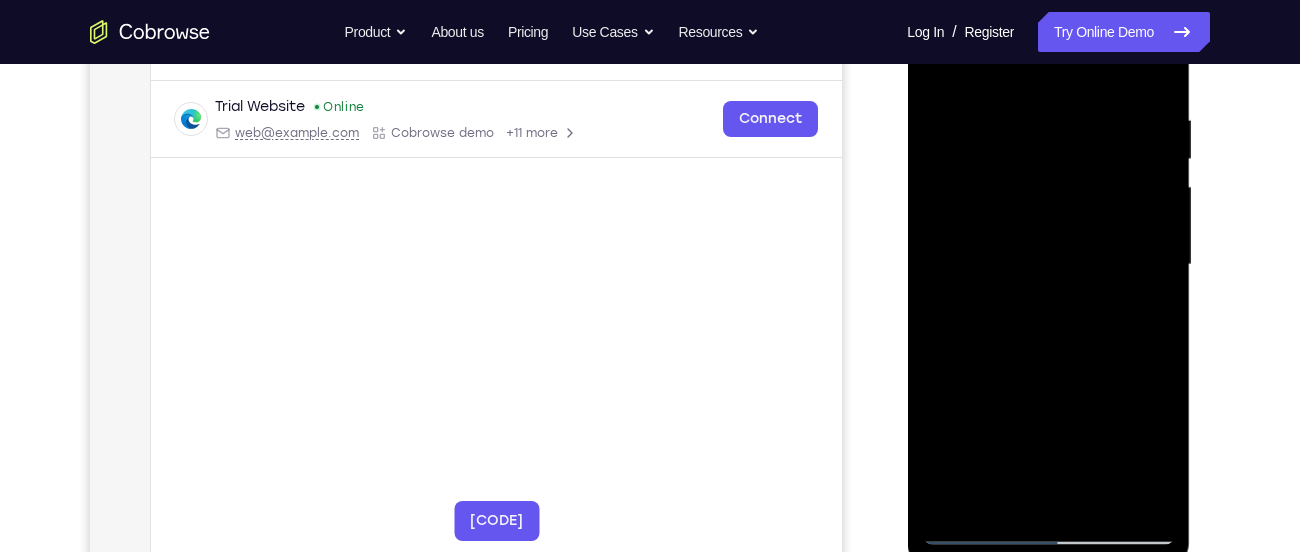 drag, startPoint x: 1061, startPoint y: 316, endPoint x: 1033, endPoint y: 193, distance: 126.146736 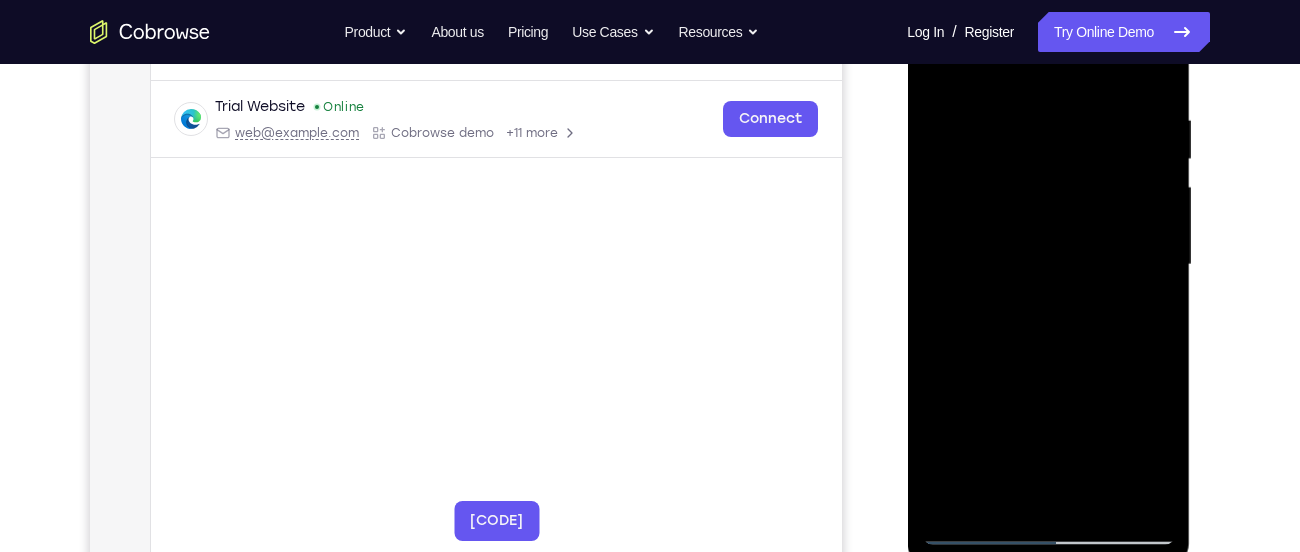drag, startPoint x: 1105, startPoint y: 358, endPoint x: 1073, endPoint y: 270, distance: 93.637596 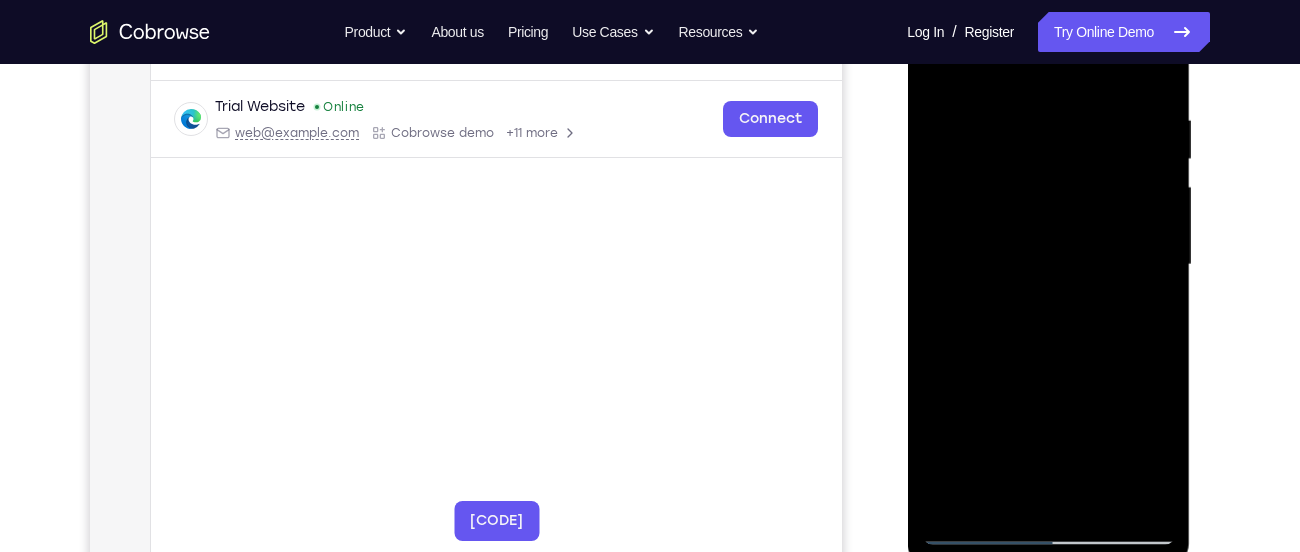 drag, startPoint x: 1082, startPoint y: 309, endPoint x: 1040, endPoint y: 209, distance: 108.461975 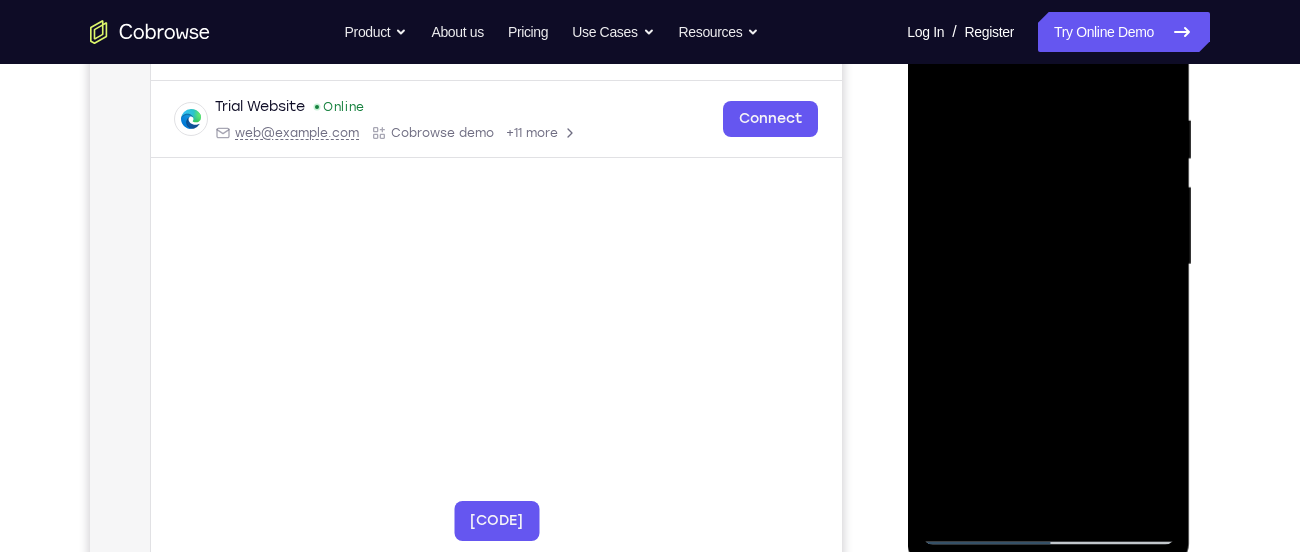 drag, startPoint x: 1093, startPoint y: 350, endPoint x: 1084, endPoint y: 317, distance: 34.20526 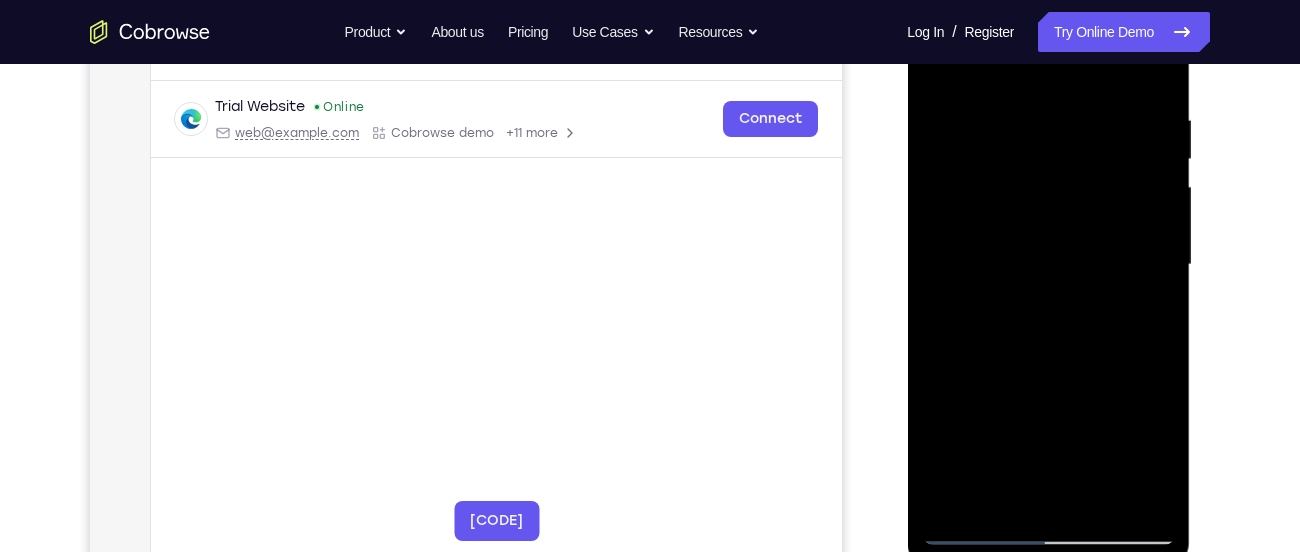 drag, startPoint x: 1084, startPoint y: 317, endPoint x: 1050, endPoint y: 203, distance: 118.96218 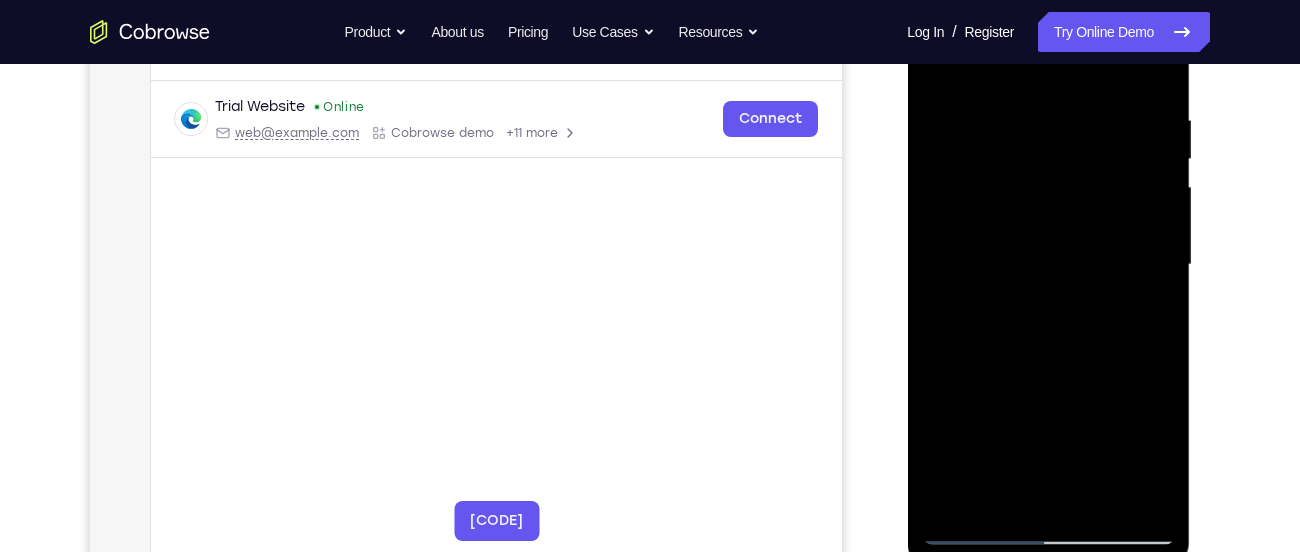 drag, startPoint x: 1091, startPoint y: 353, endPoint x: 1045, endPoint y: 210, distance: 150.2165 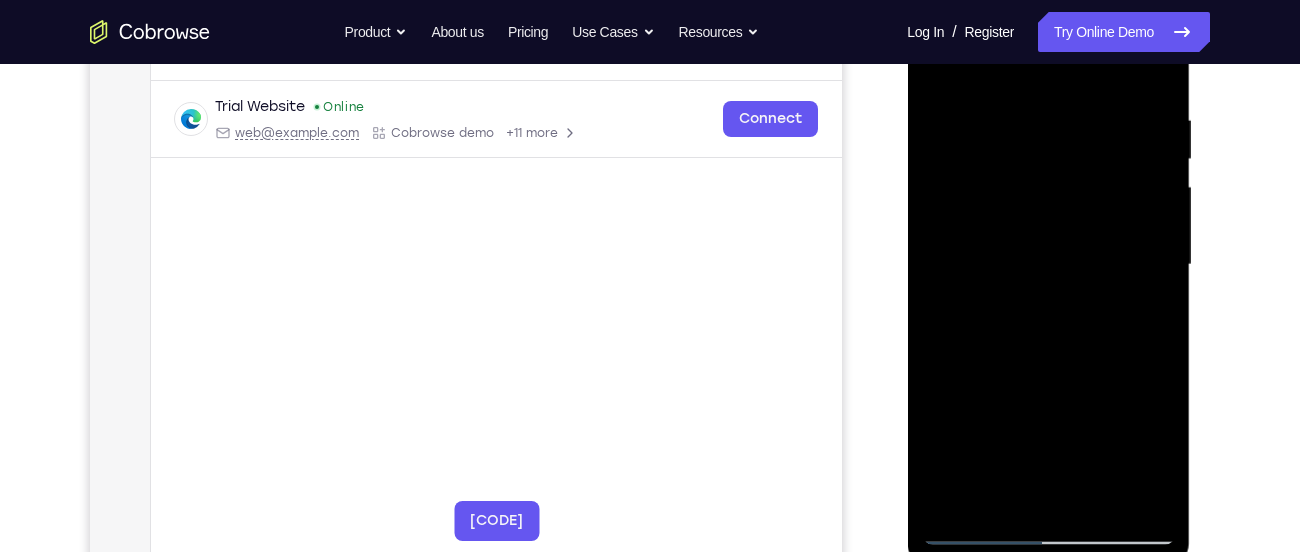 drag, startPoint x: 1109, startPoint y: 386, endPoint x: 1072, endPoint y: 262, distance: 129.40247 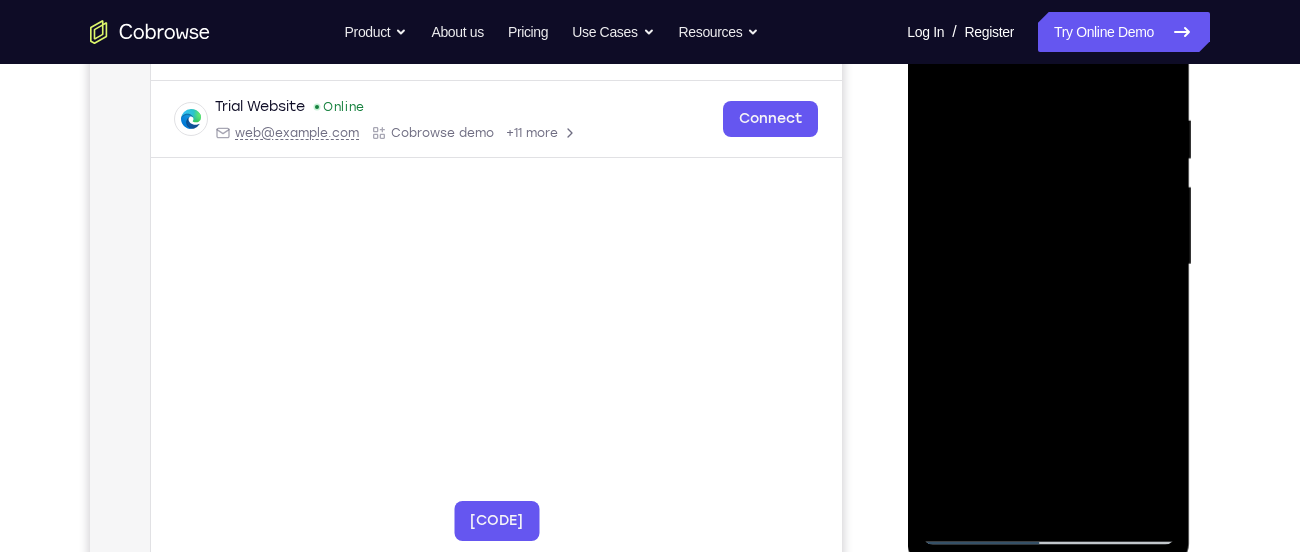 drag, startPoint x: 1101, startPoint y: 393, endPoint x: 1057, endPoint y: 250, distance: 149.61618 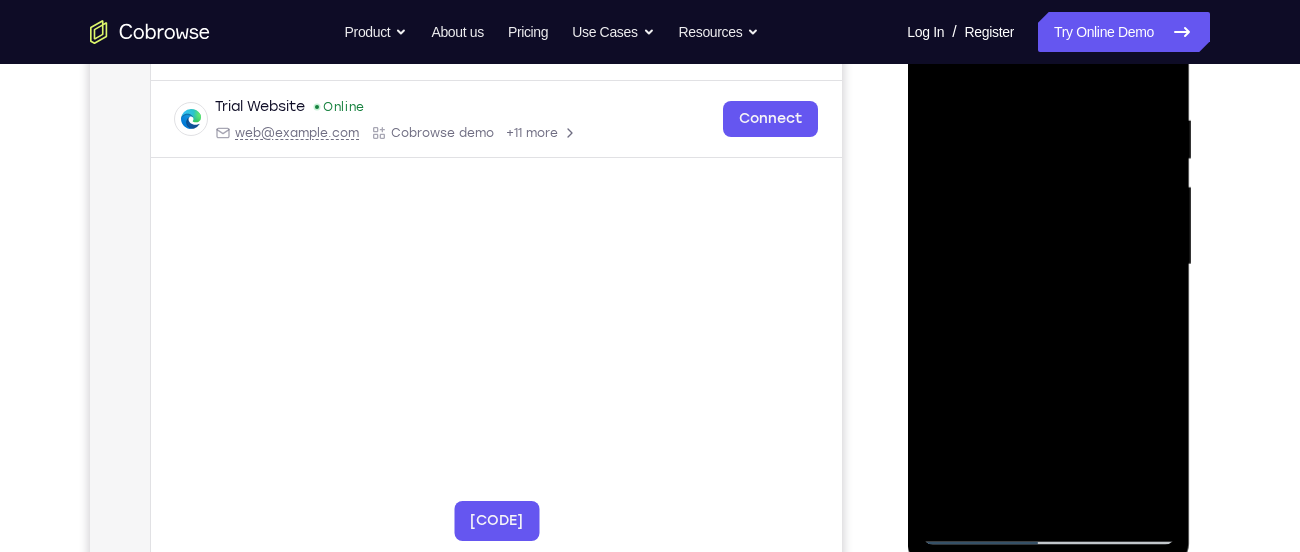 drag, startPoint x: 1092, startPoint y: 377, endPoint x: 1078, endPoint y: 290, distance: 88.11924 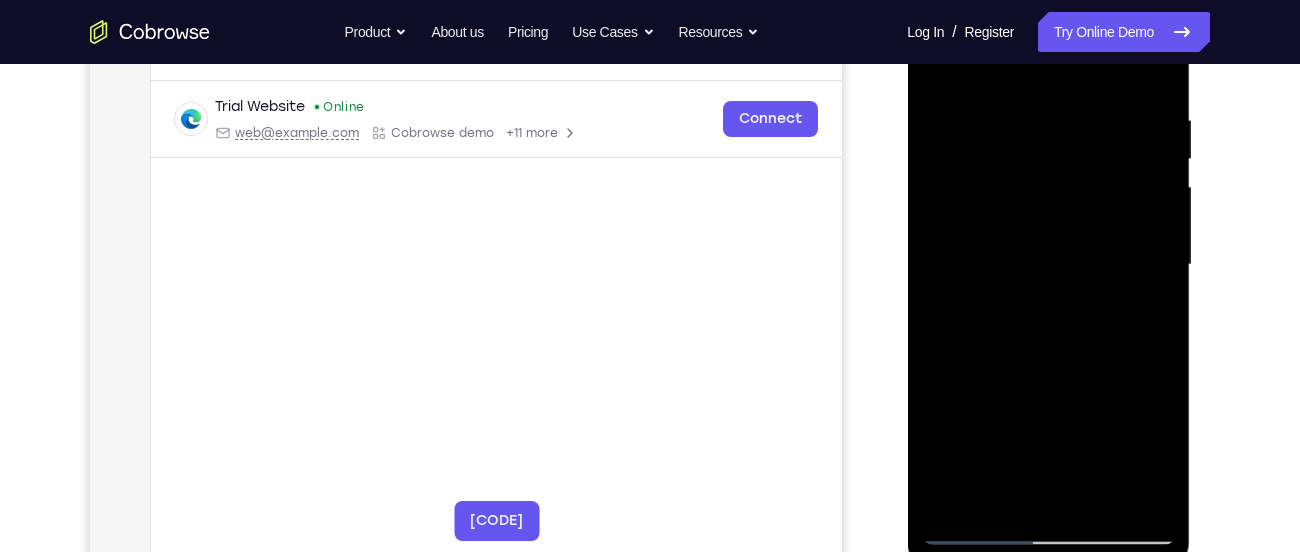 drag, startPoint x: 1096, startPoint y: 396, endPoint x: 1059, endPoint y: 238, distance: 162.27446 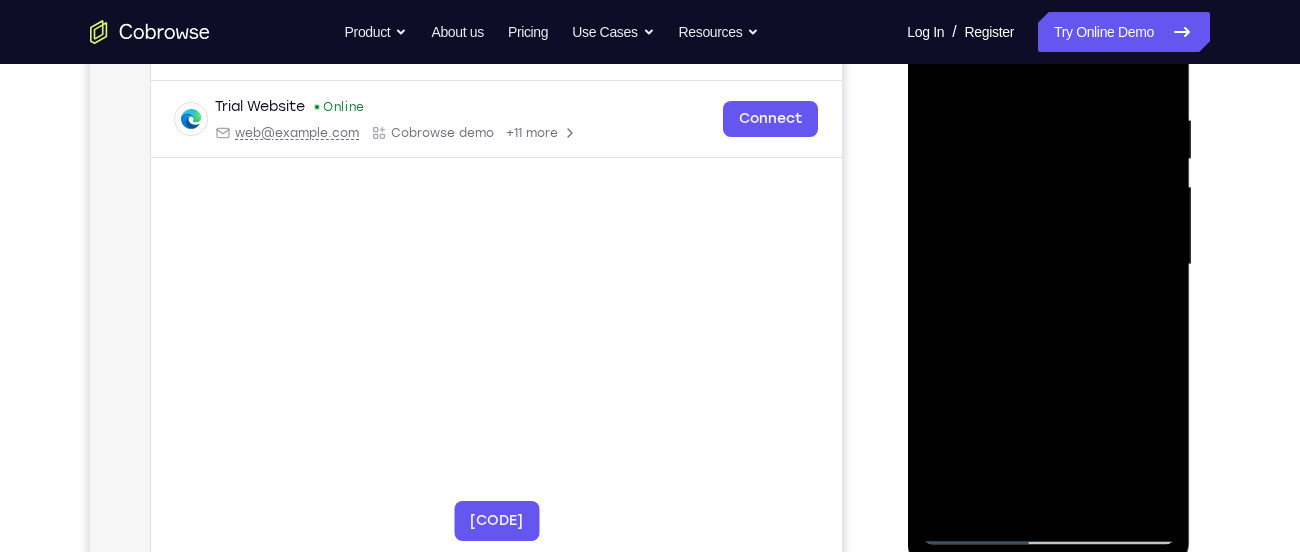 drag, startPoint x: 1099, startPoint y: 317, endPoint x: 1047, endPoint y: 201, distance: 127.12199 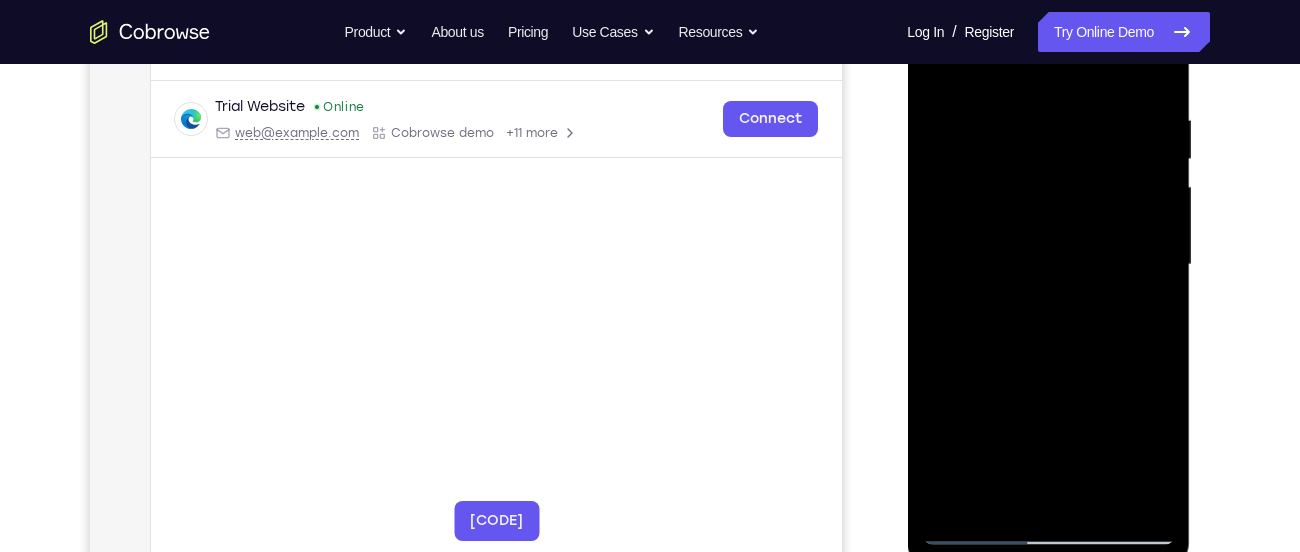 drag, startPoint x: 1122, startPoint y: 374, endPoint x: 1089, endPoint y: 300, distance: 81.02469 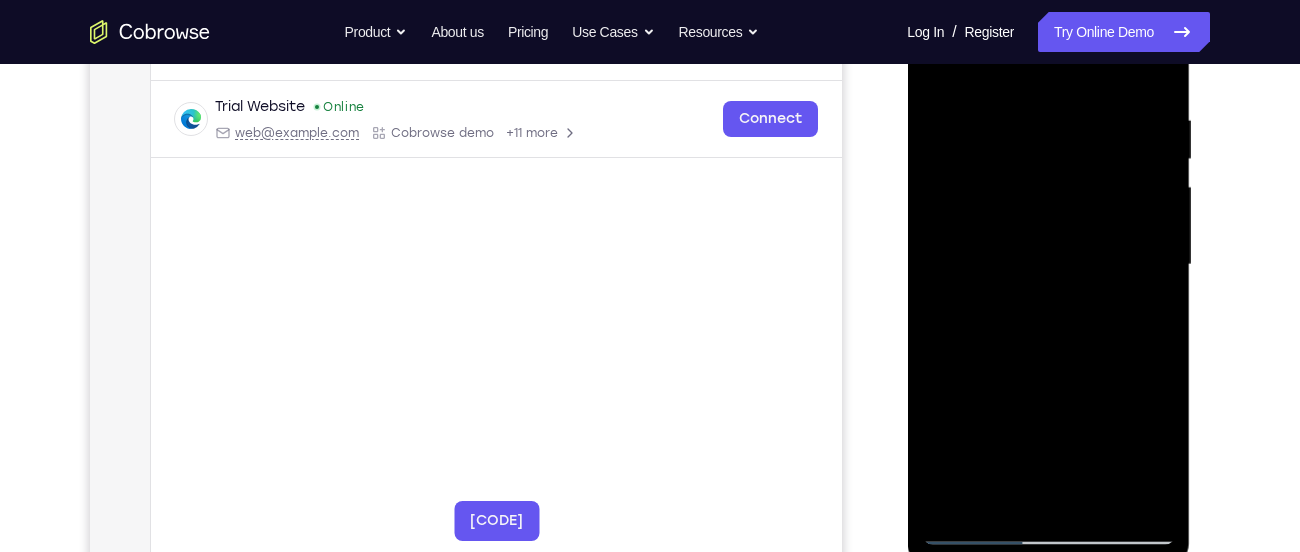 drag, startPoint x: 1052, startPoint y: 341, endPoint x: 1023, endPoint y: 209, distance: 135.14807 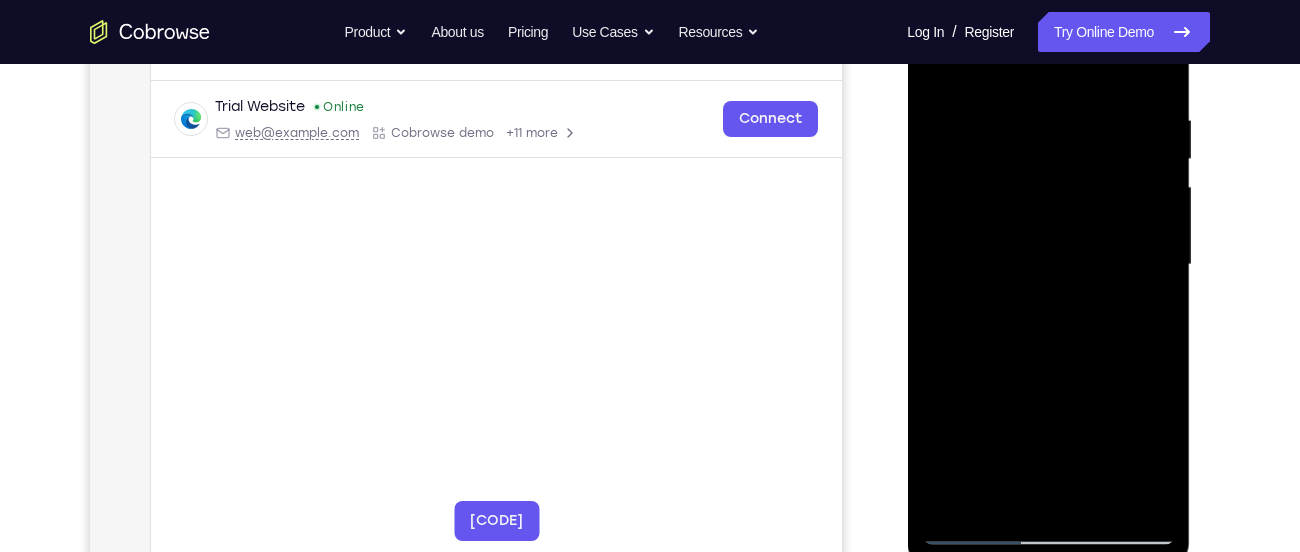 drag, startPoint x: 1094, startPoint y: 358, endPoint x: 1061, endPoint y: 267, distance: 96.79876 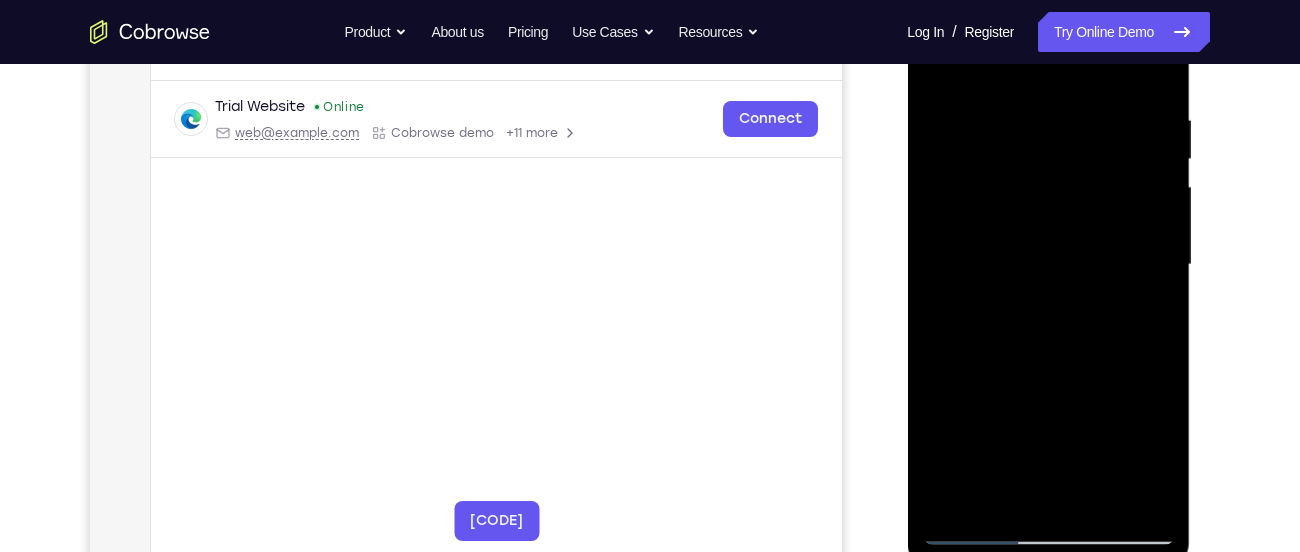 drag, startPoint x: 1050, startPoint y: 321, endPoint x: 1017, endPoint y: 203, distance: 122.52755 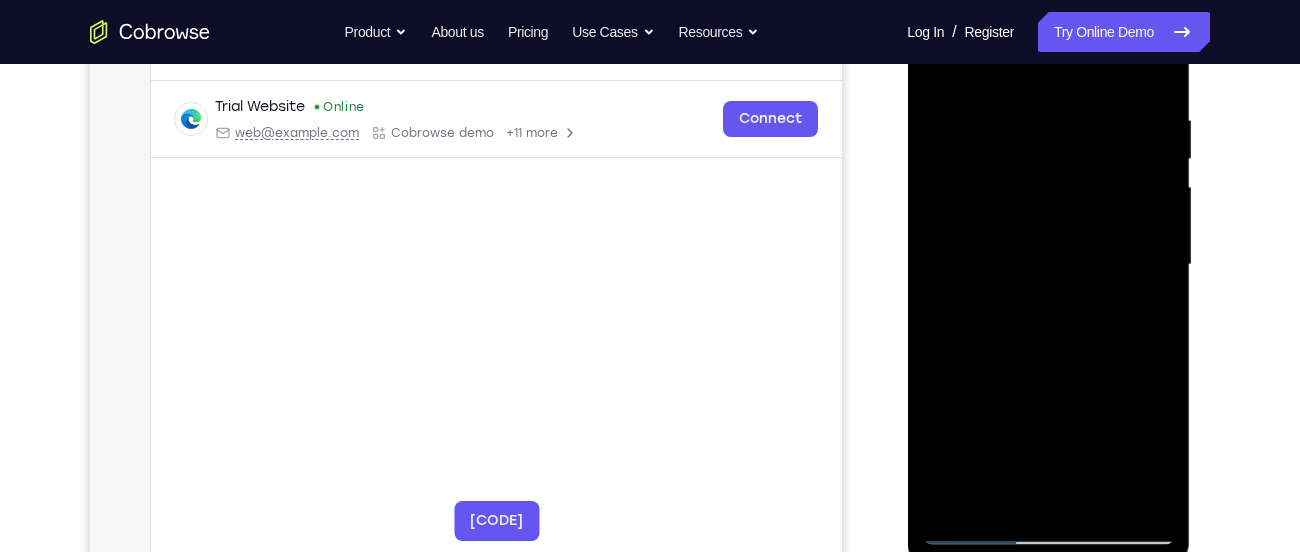 drag, startPoint x: 1084, startPoint y: 357, endPoint x: 1055, endPoint y: 273, distance: 88.86507 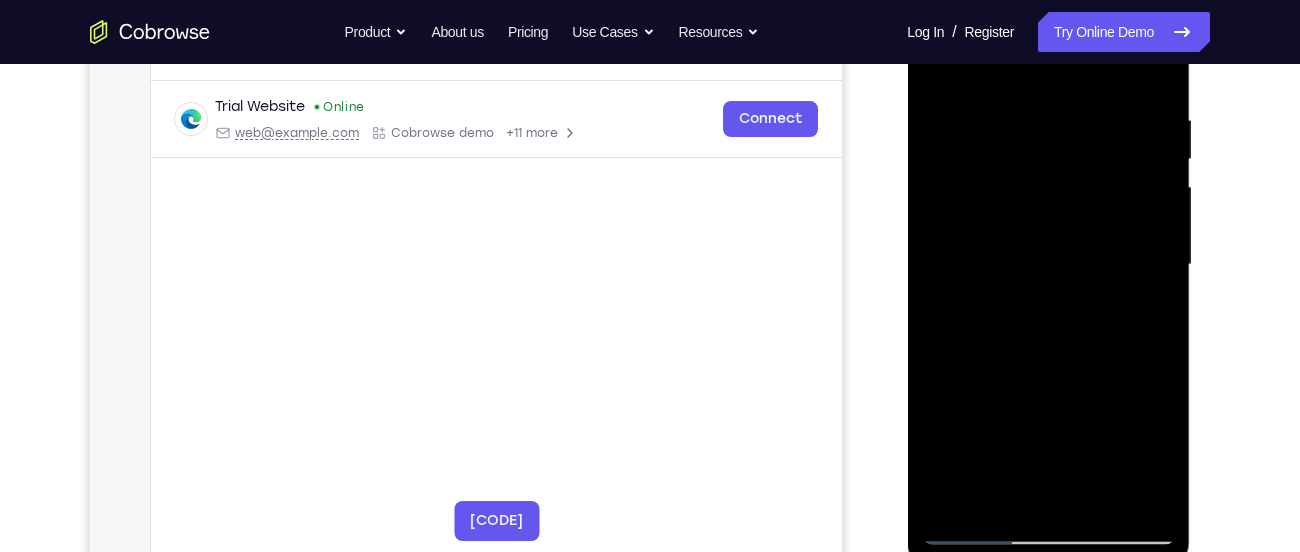 drag, startPoint x: 1090, startPoint y: 394, endPoint x: 1050, endPoint y: 249, distance: 150.41609 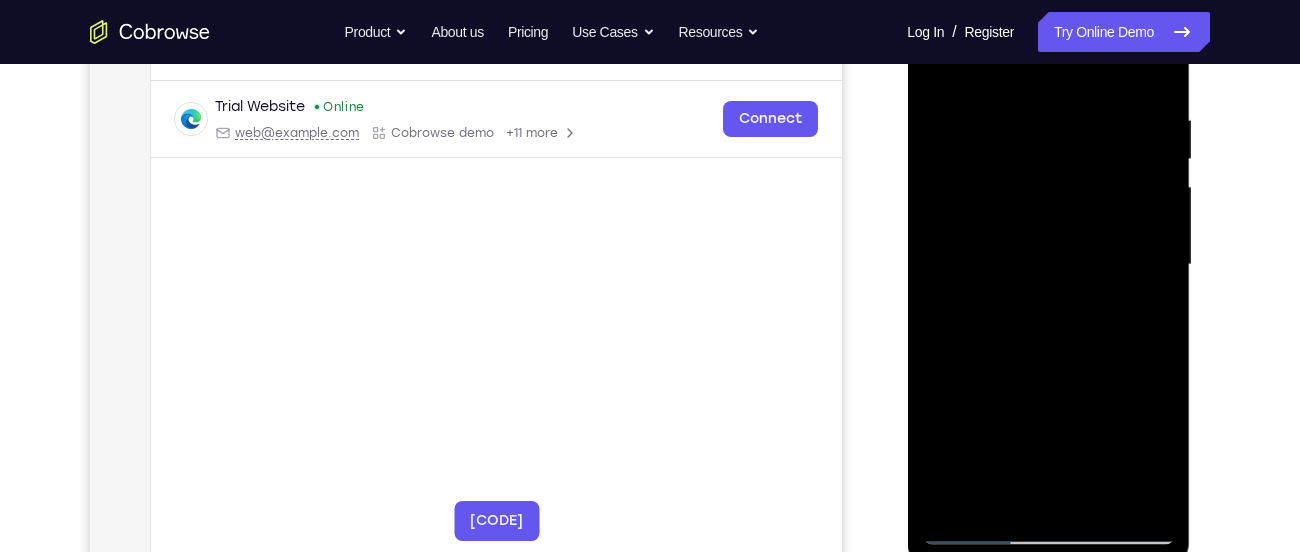 drag, startPoint x: 1076, startPoint y: 376, endPoint x: 1029, endPoint y: 227, distance: 156.237 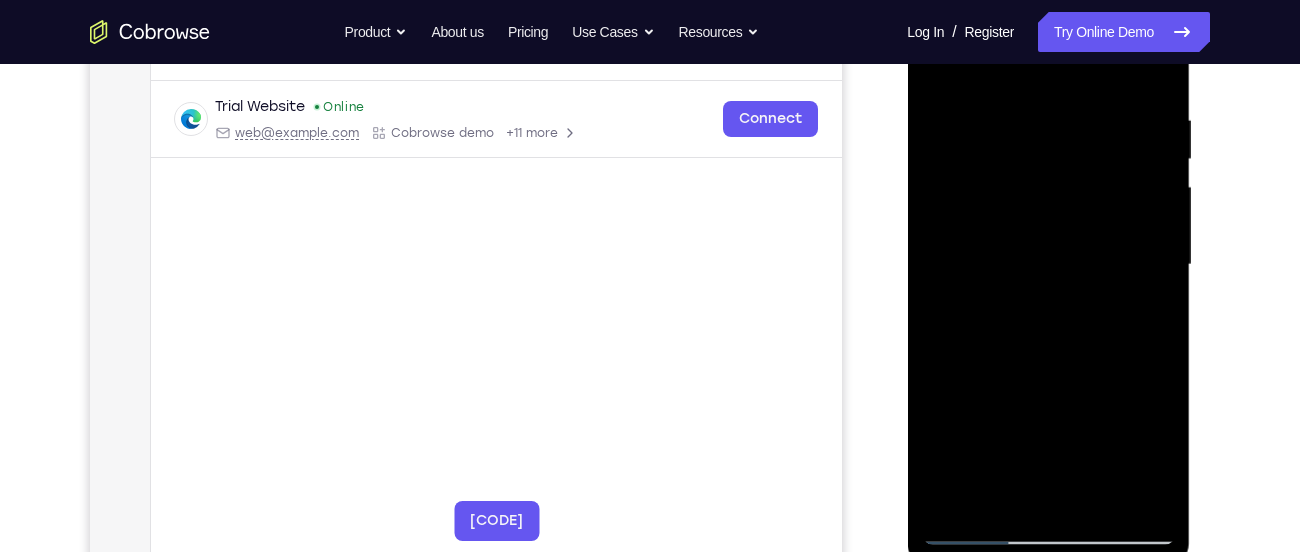 drag, startPoint x: 1087, startPoint y: 367, endPoint x: 1060, endPoint y: 268, distance: 102.61579 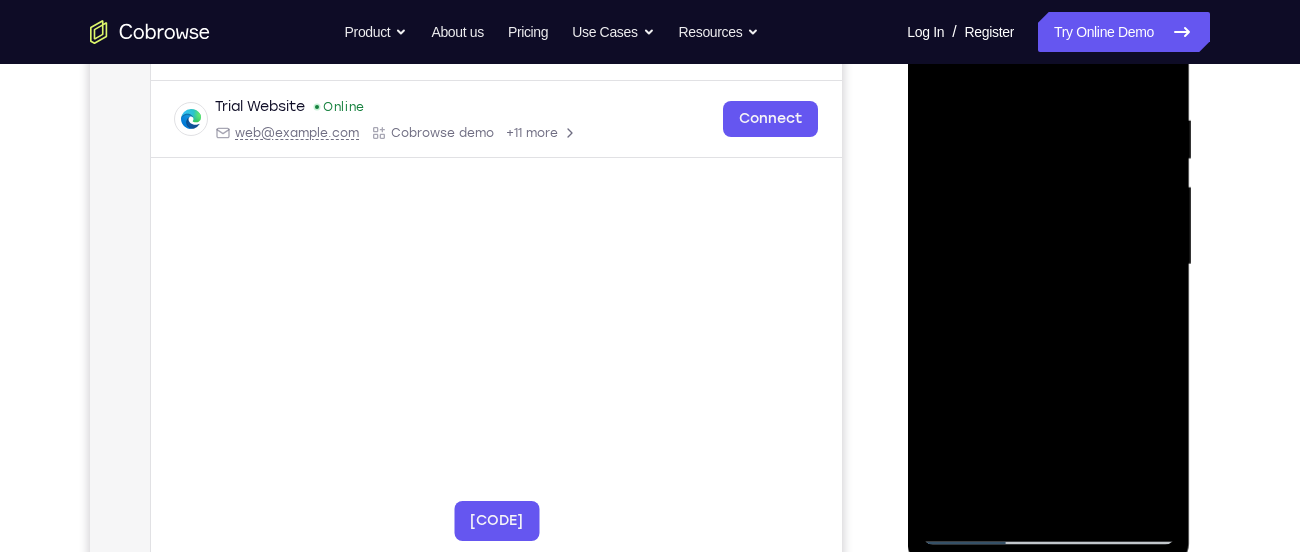 drag, startPoint x: 1059, startPoint y: 319, endPoint x: 1022, endPoint y: 205, distance: 119.85408 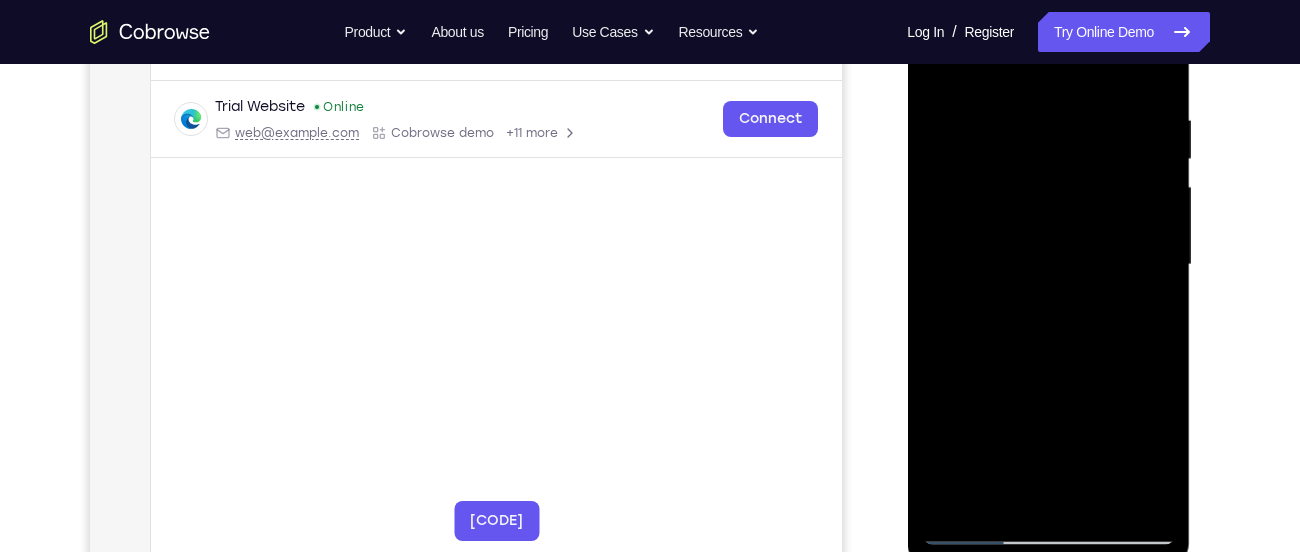 drag, startPoint x: 1070, startPoint y: 372, endPoint x: 1028, endPoint y: 227, distance: 150.96027 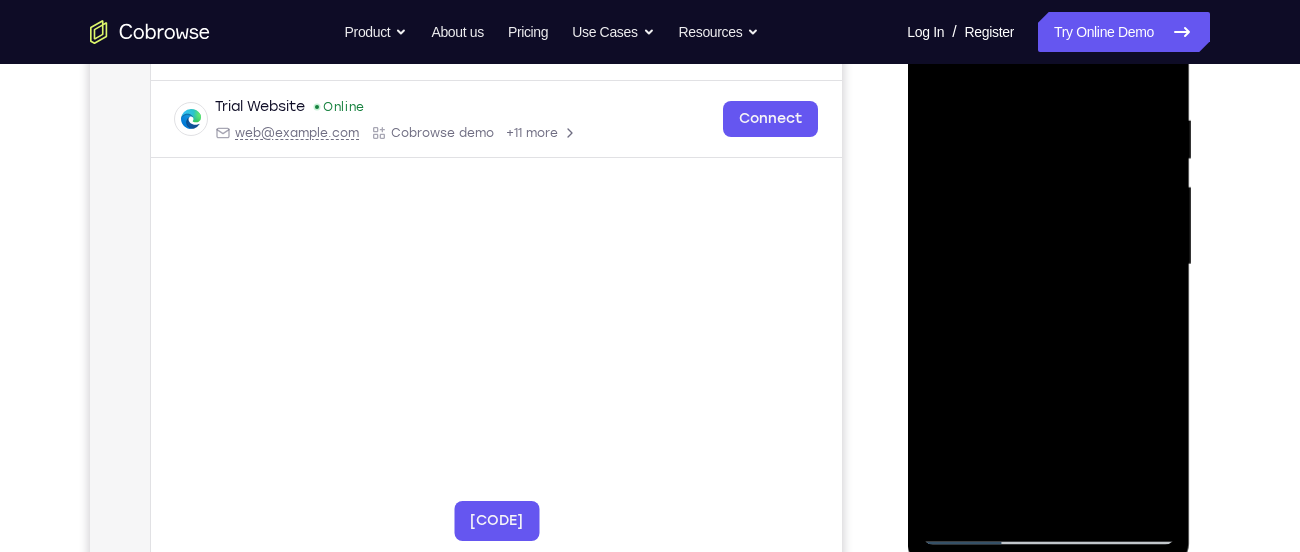drag, startPoint x: 1073, startPoint y: 386, endPoint x: 1021, endPoint y: 248, distance: 147.47203 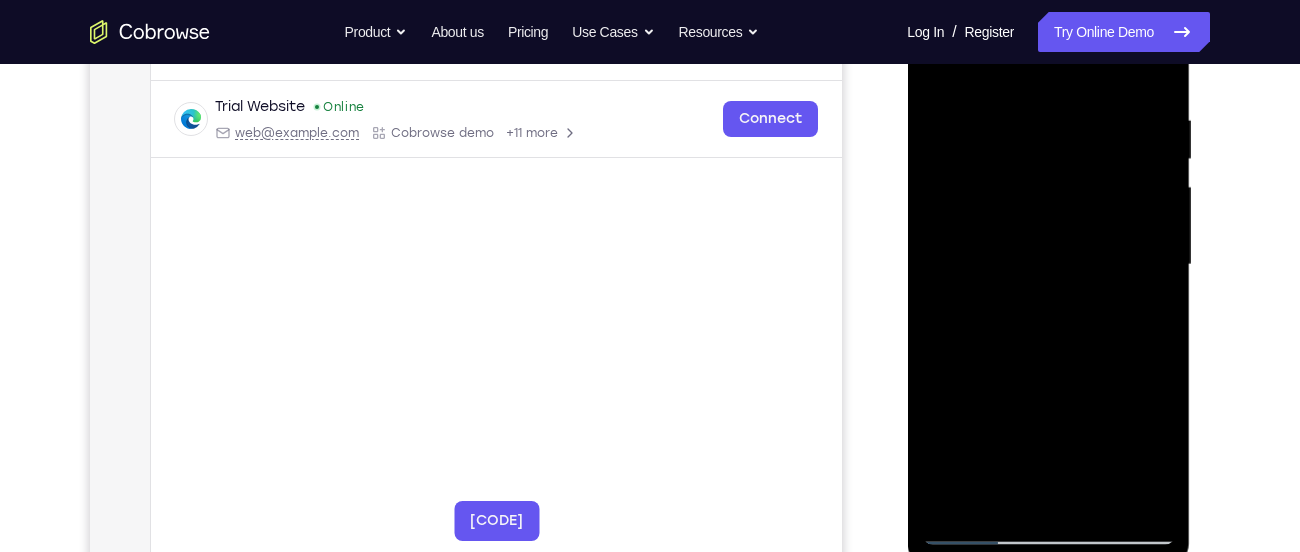 drag, startPoint x: 1057, startPoint y: 340, endPoint x: 1021, endPoint y: 210, distance: 134.89255 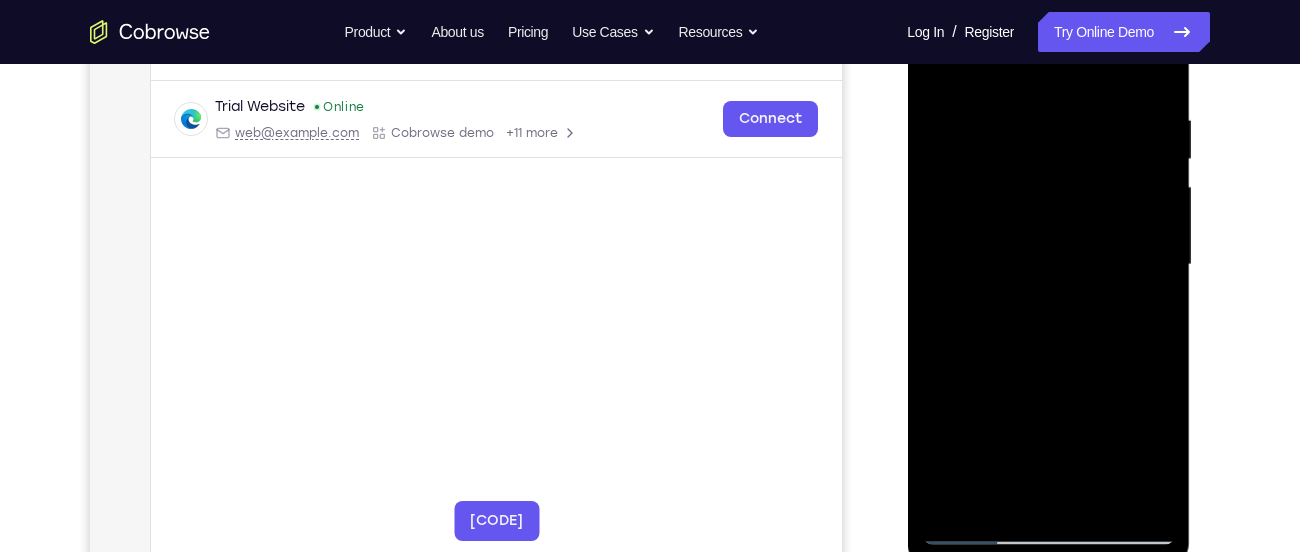 drag, startPoint x: 1070, startPoint y: 374, endPoint x: 1029, endPoint y: 255, distance: 125.865005 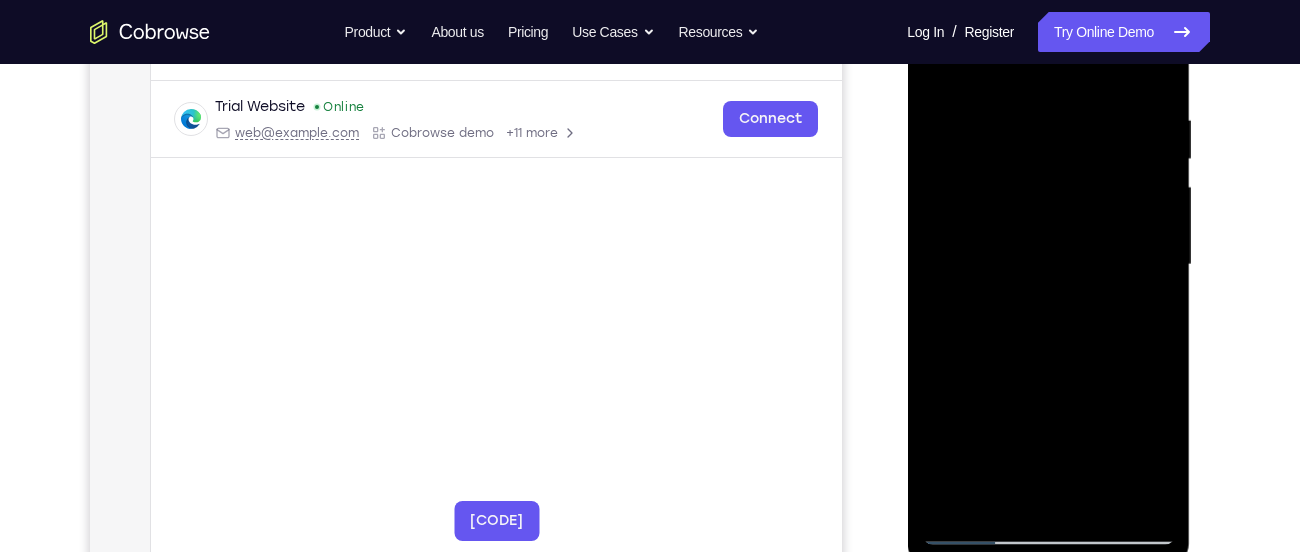drag, startPoint x: 1084, startPoint y: 394, endPoint x: 1047, endPoint y: 267, distance: 132.28 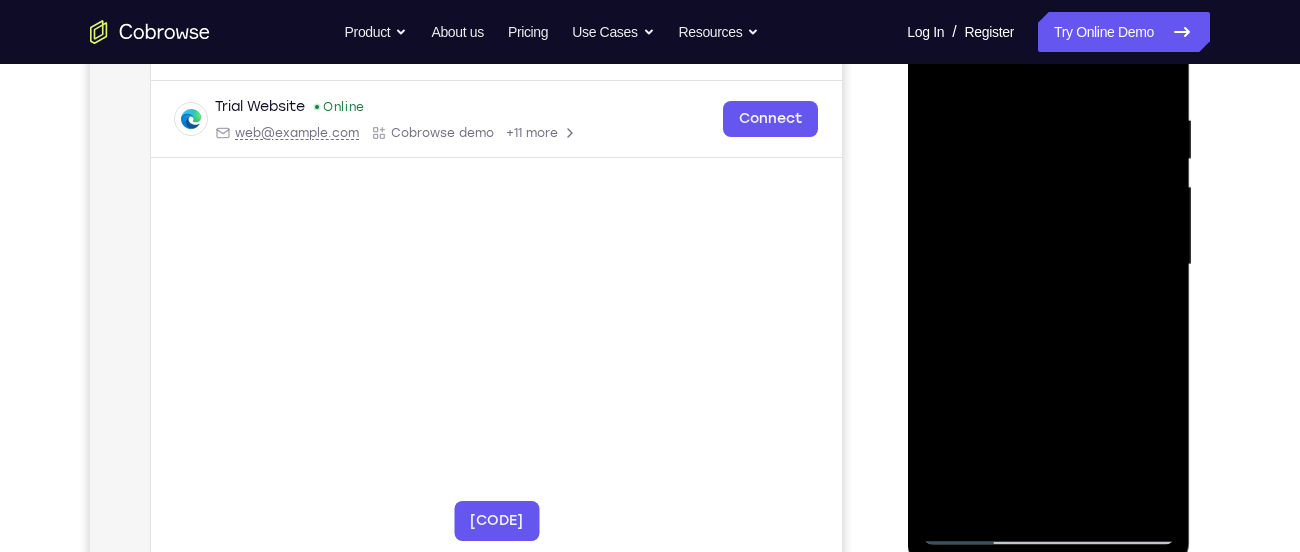 drag, startPoint x: 1069, startPoint y: 351, endPoint x: 1036, endPoint y: 221, distance: 134.12308 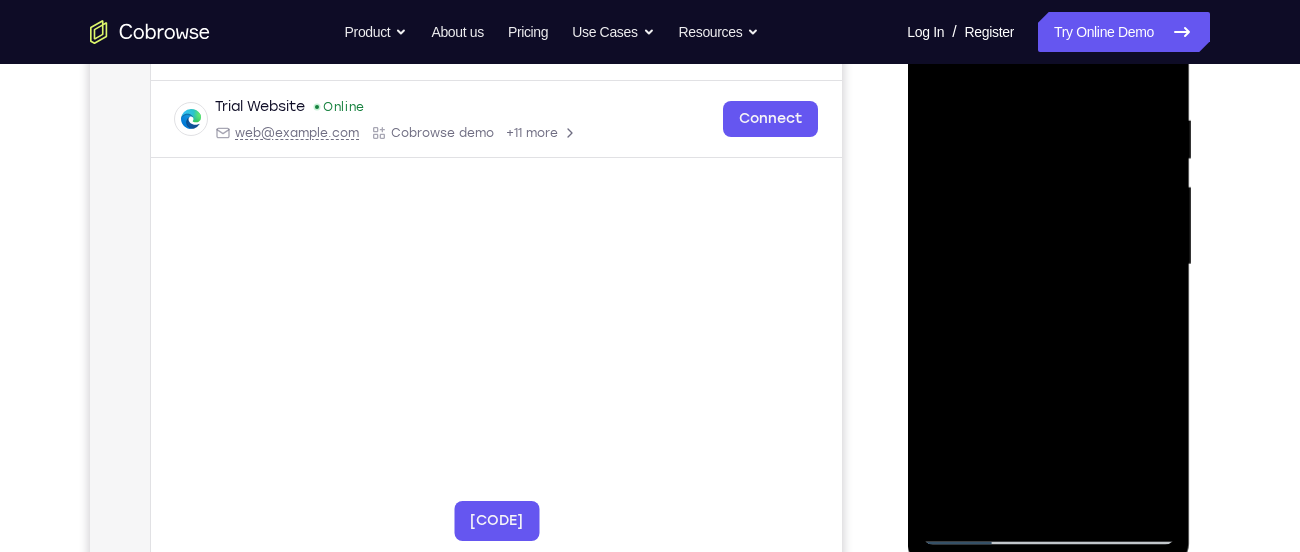 drag, startPoint x: 1082, startPoint y: 363, endPoint x: 1047, endPoint y: 242, distance: 125.96031 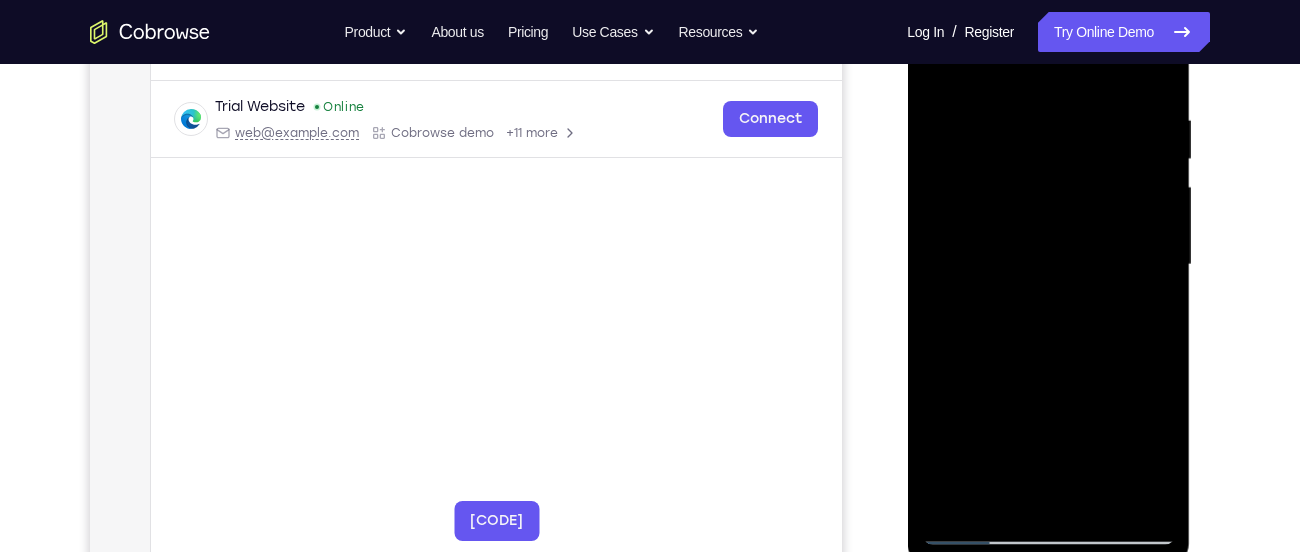 drag, startPoint x: 1107, startPoint y: 401, endPoint x: 1043, endPoint y: 238, distance: 175.11424 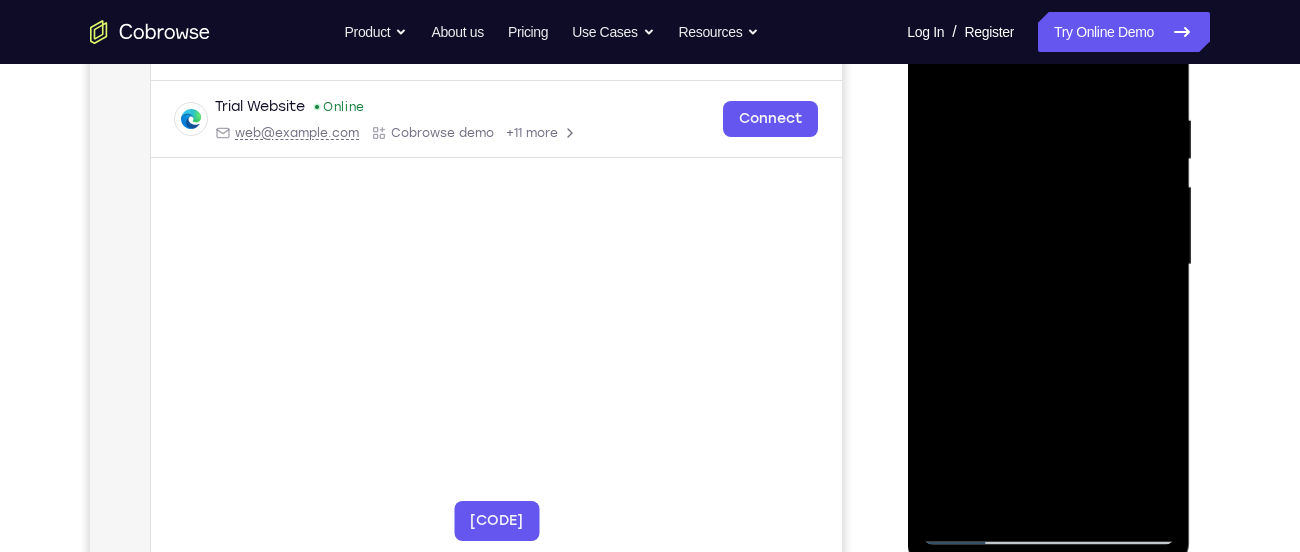 drag, startPoint x: 1062, startPoint y: 329, endPoint x: 1022, endPoint y: 215, distance: 120.8139 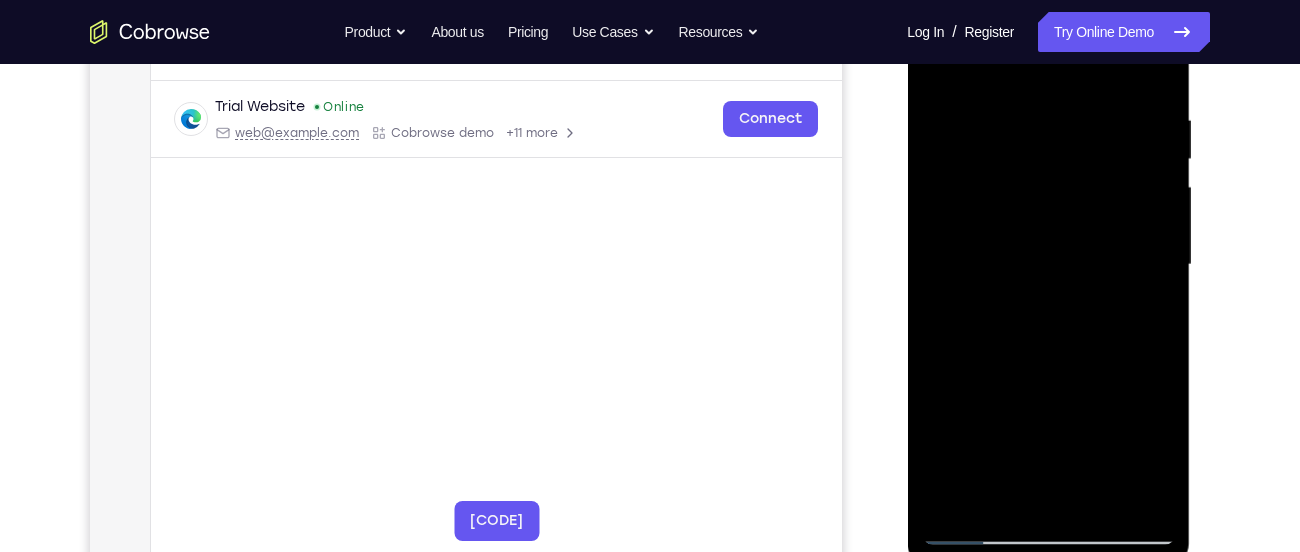 drag, startPoint x: 1098, startPoint y: 375, endPoint x: 1046, endPoint y: 250, distance: 135.38464 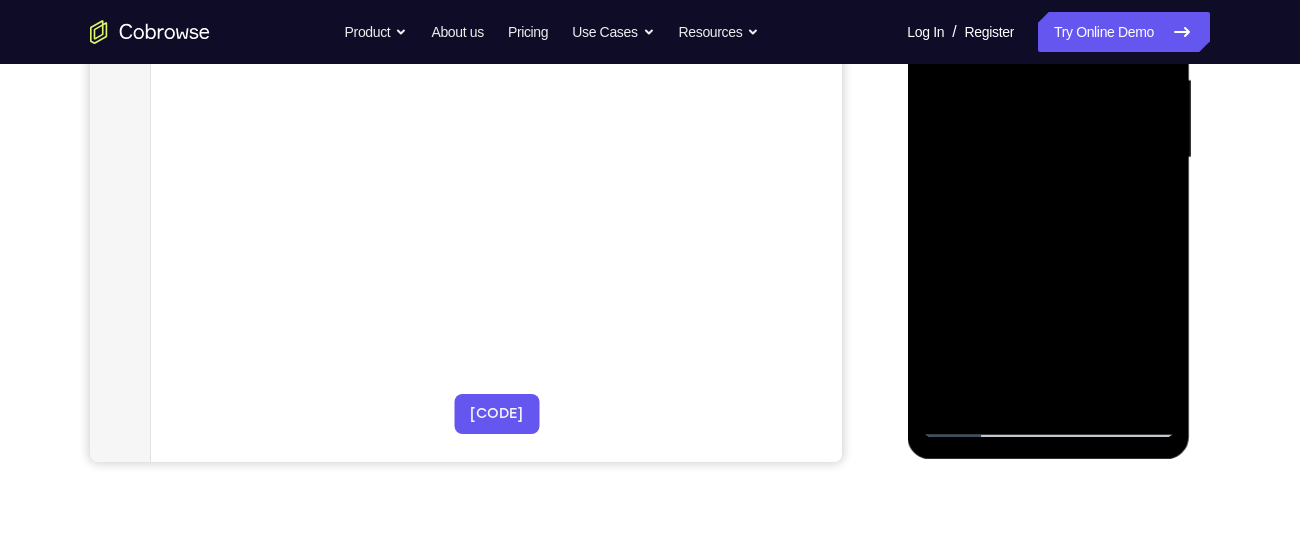 scroll, scrollTop: 465, scrollLeft: 0, axis: vertical 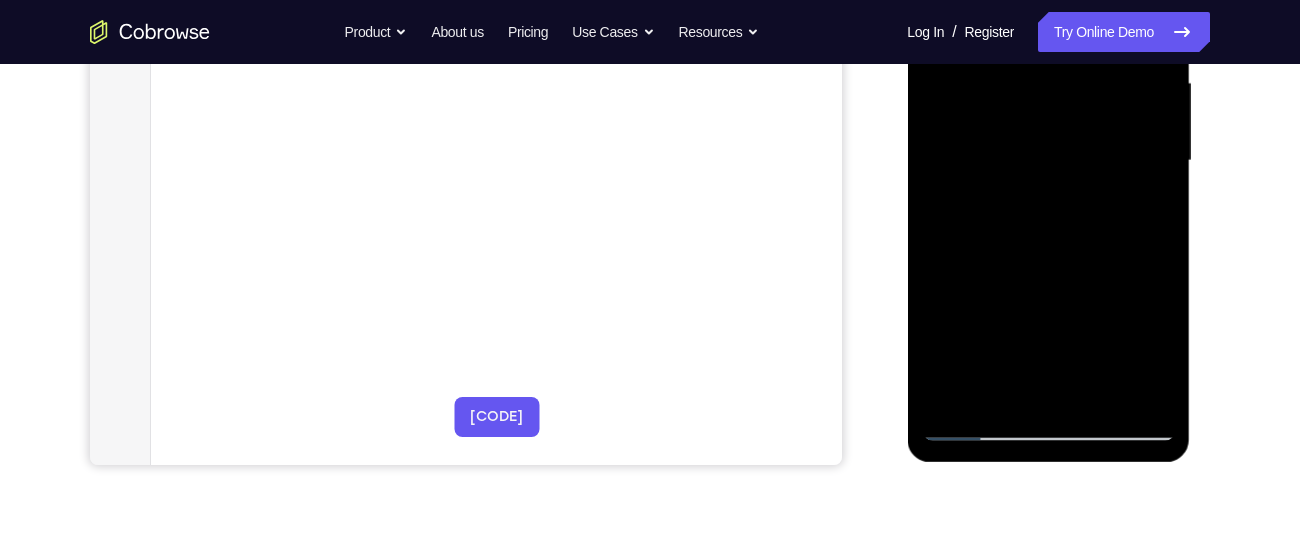 drag, startPoint x: 1081, startPoint y: 253, endPoint x: 1060, endPoint y: 260, distance: 22.135944 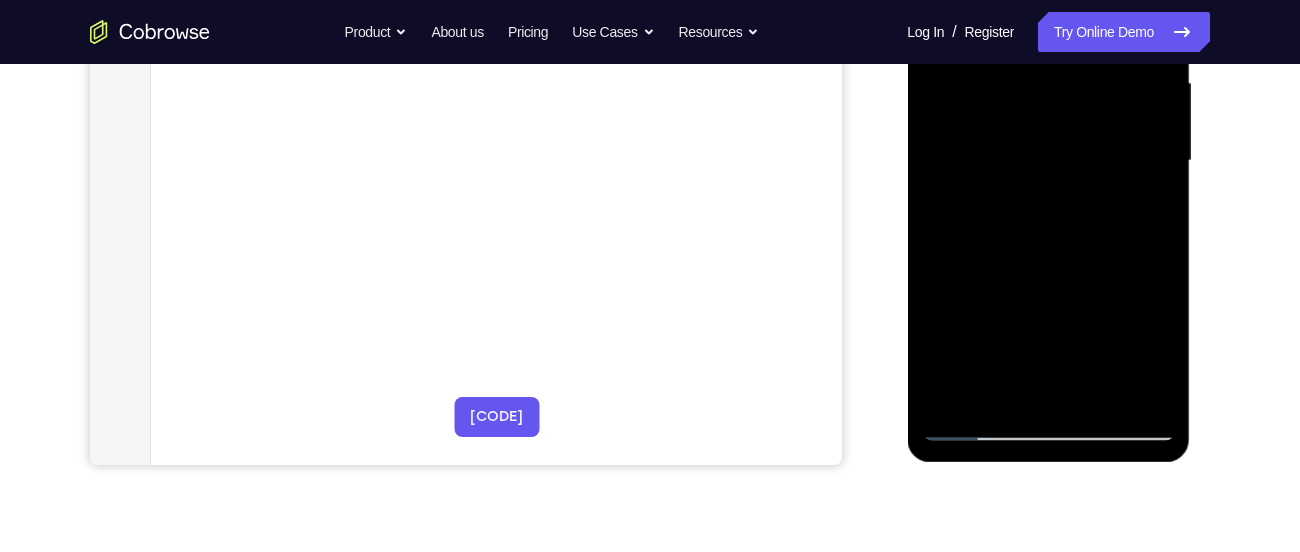 click at bounding box center (1048, 161) 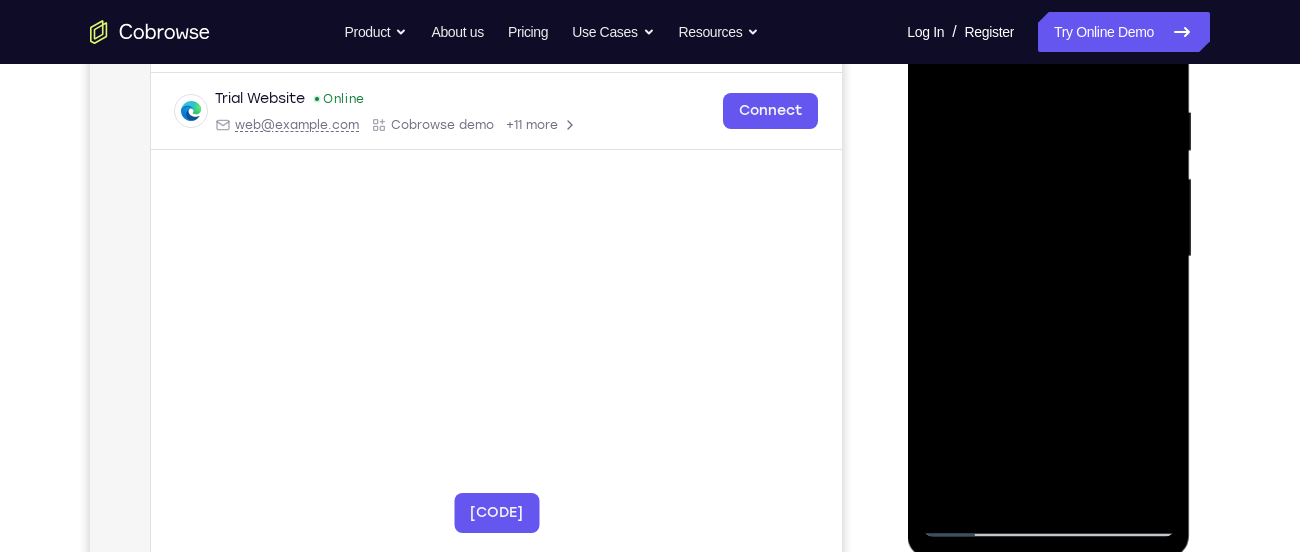scroll, scrollTop: 361, scrollLeft: 0, axis: vertical 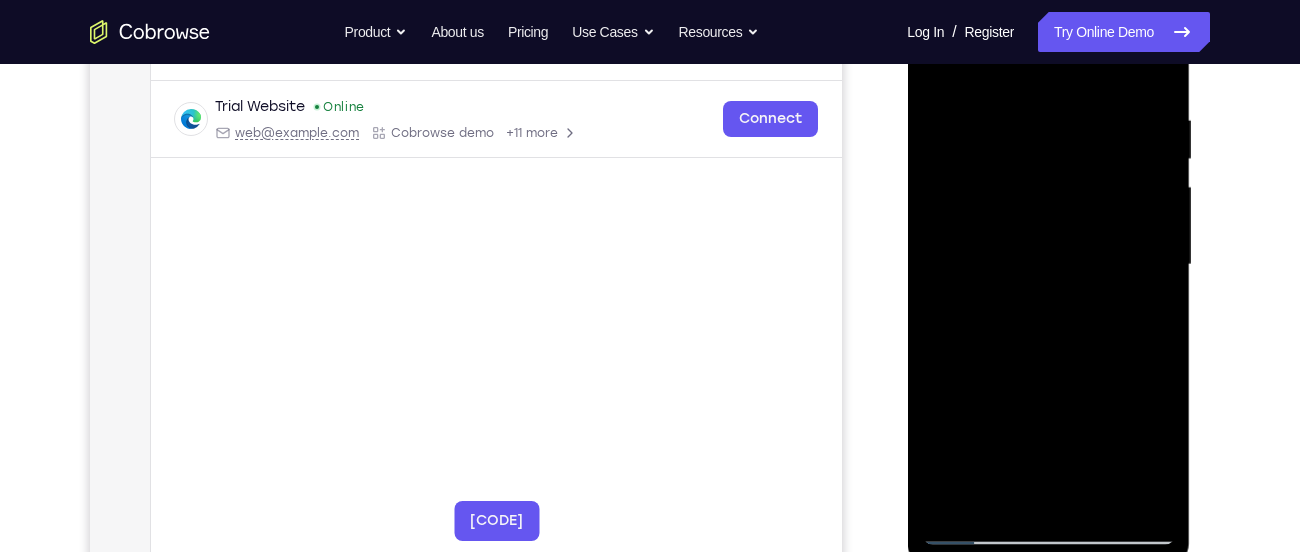 drag, startPoint x: 1023, startPoint y: 386, endPoint x: 1021, endPoint y: 247, distance: 139.01439 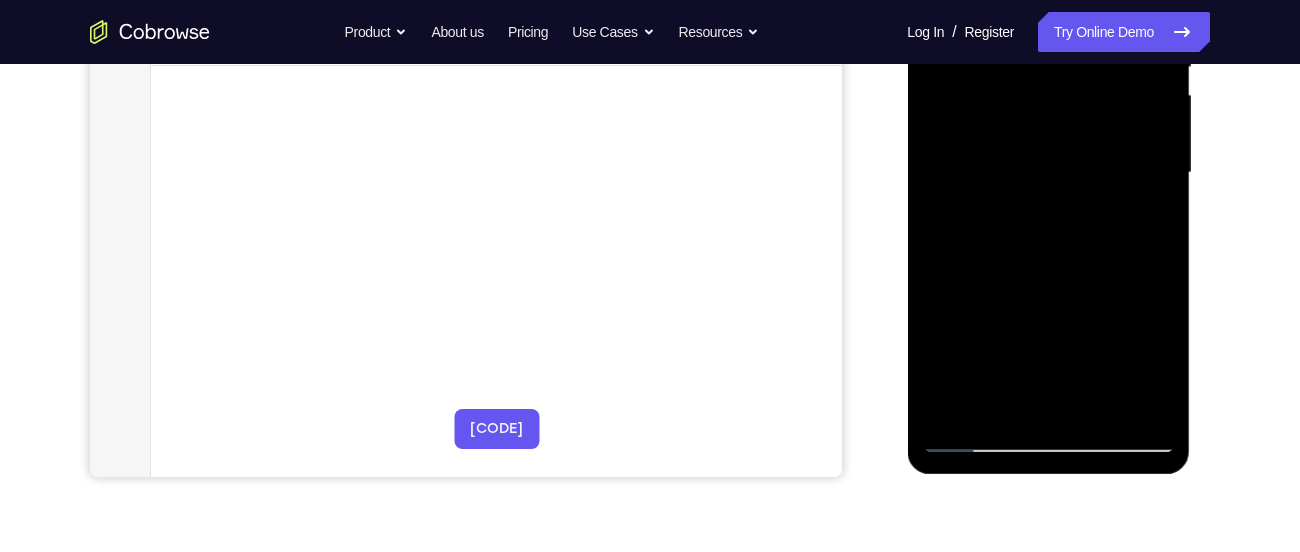scroll, scrollTop: 454, scrollLeft: 0, axis: vertical 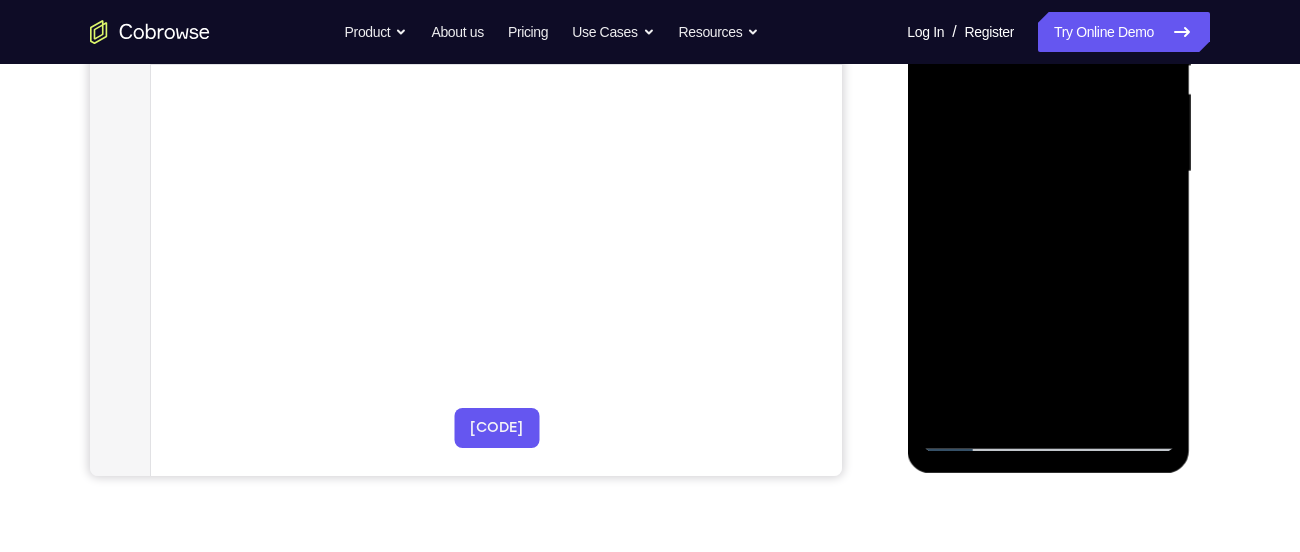 drag, startPoint x: 1112, startPoint y: 371, endPoint x: 1095, endPoint y: 299, distance: 73.97973 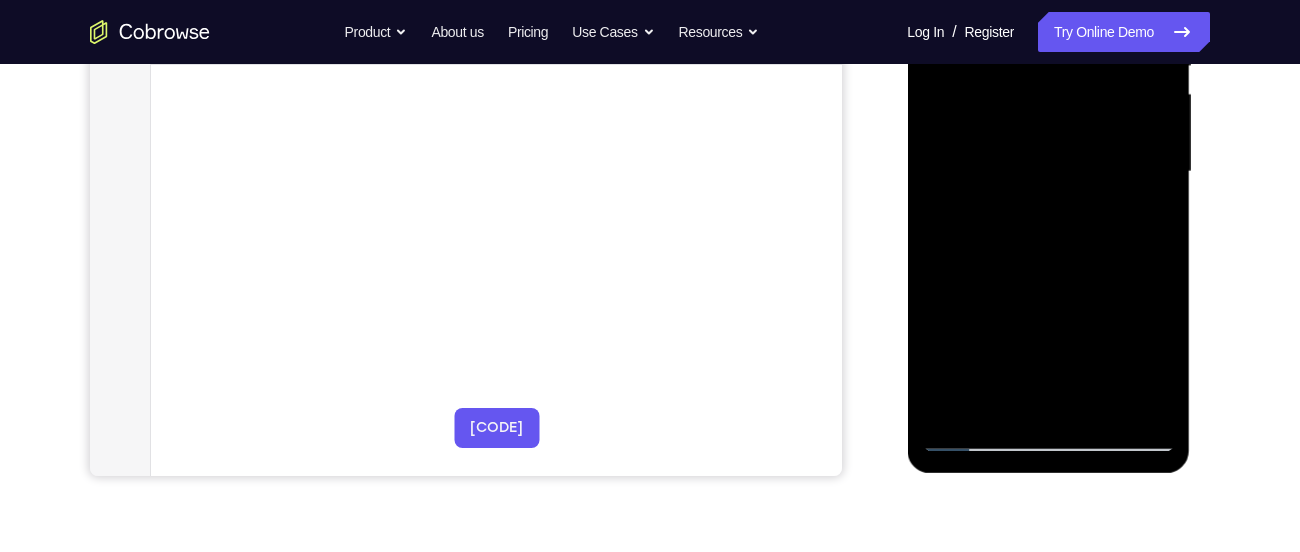 drag, startPoint x: 1095, startPoint y: 299, endPoint x: 1058, endPoint y: 205, distance: 101.0198 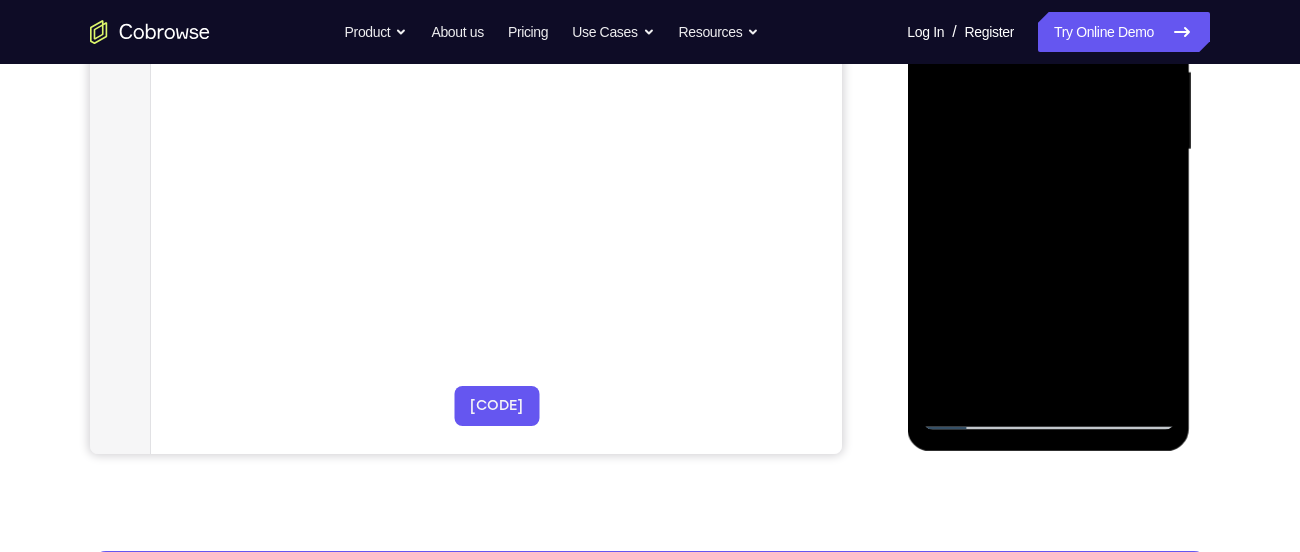 scroll, scrollTop: 475, scrollLeft: 0, axis: vertical 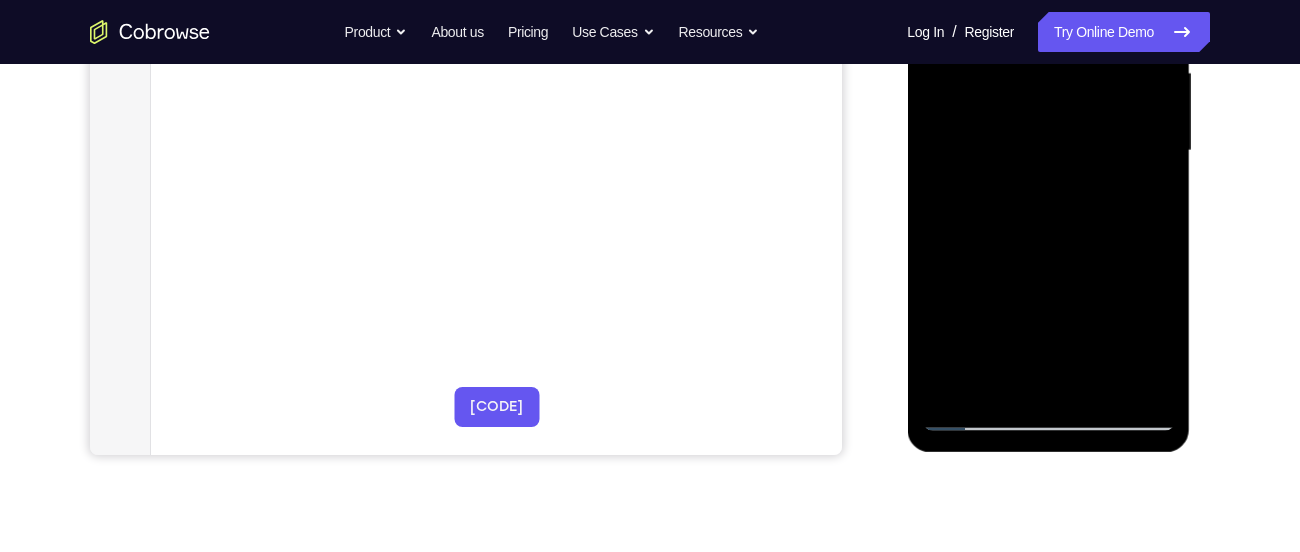 drag, startPoint x: 1054, startPoint y: 294, endPoint x: 1033, endPoint y: 189, distance: 107.07941 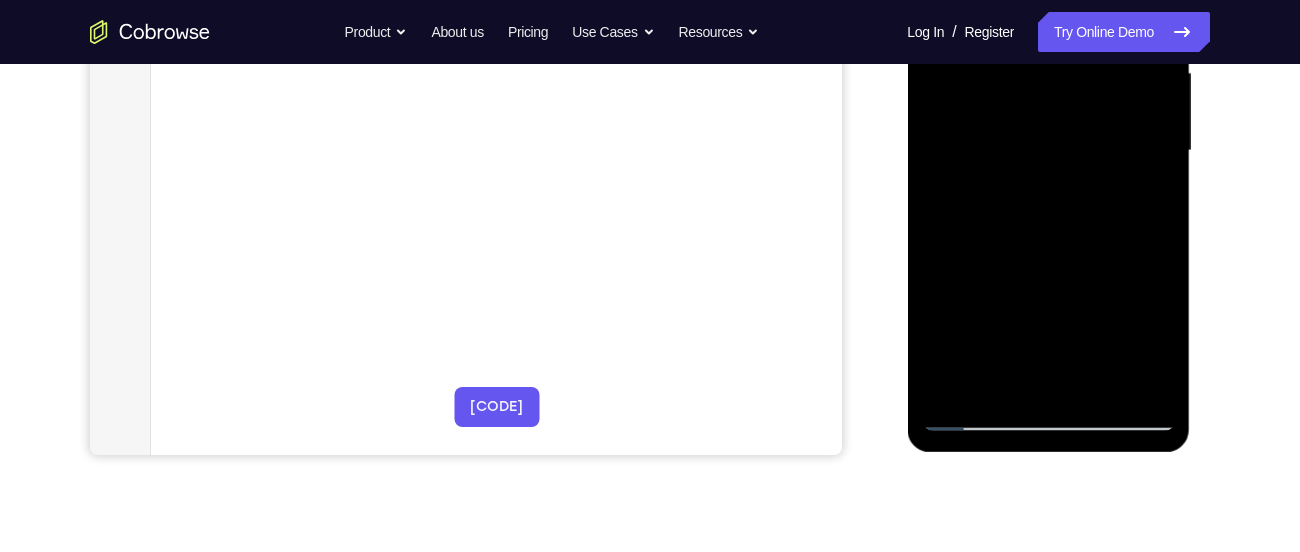 drag, startPoint x: 1127, startPoint y: 380, endPoint x: 1082, endPoint y: 266, distance: 122.56019 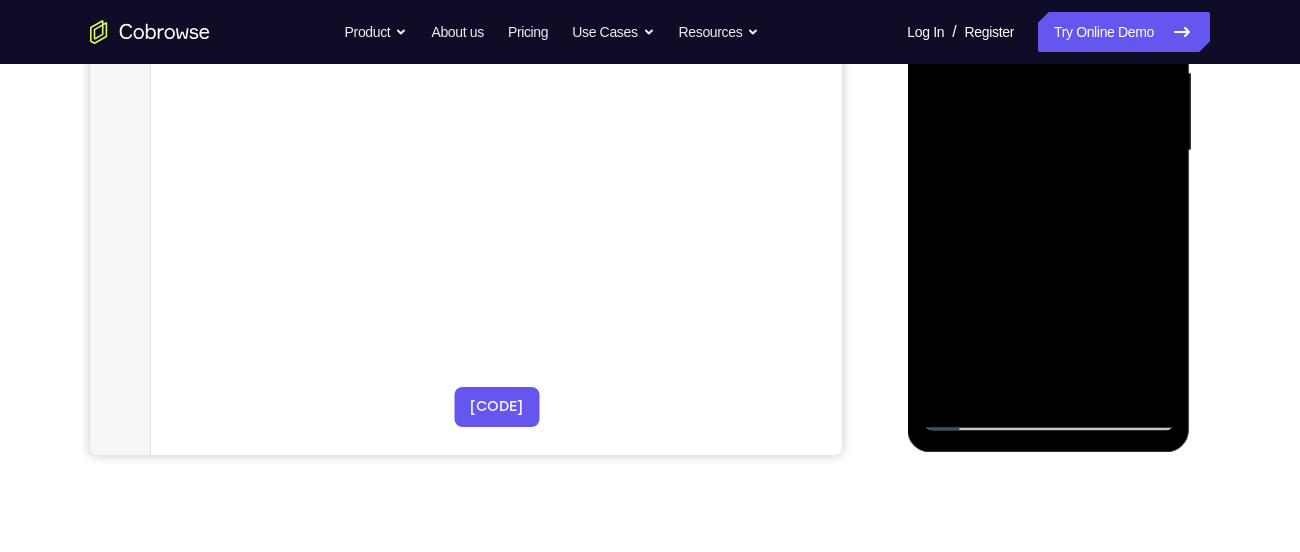 drag, startPoint x: 1088, startPoint y: 372, endPoint x: 1033, endPoint y: 222, distance: 159.76546 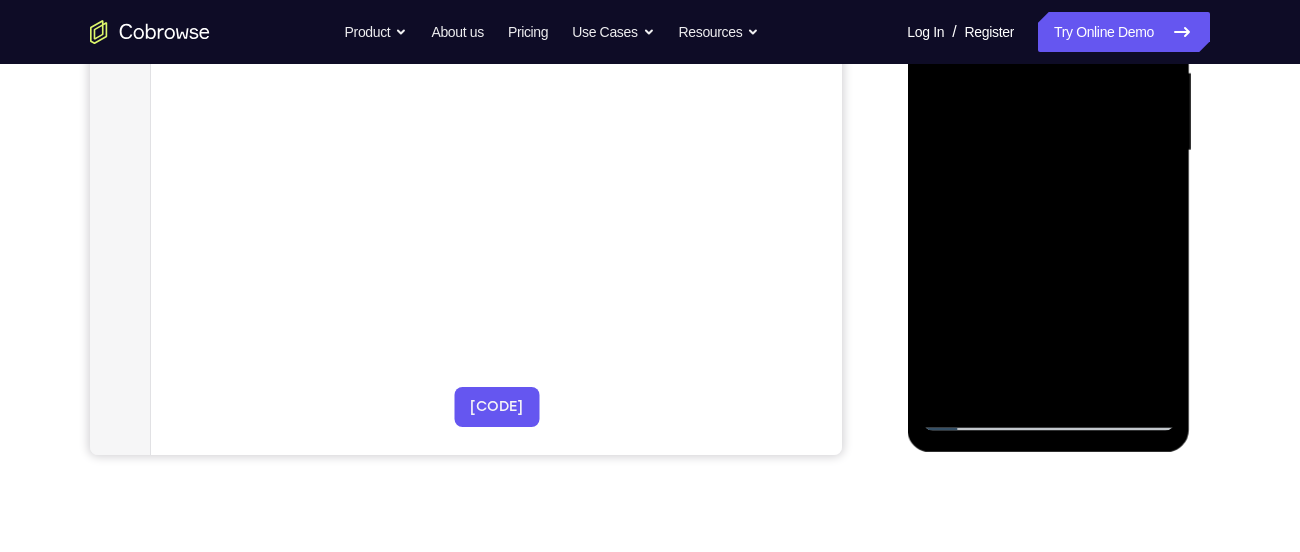drag, startPoint x: 1100, startPoint y: 369, endPoint x: 1050, endPoint y: 229, distance: 148.66069 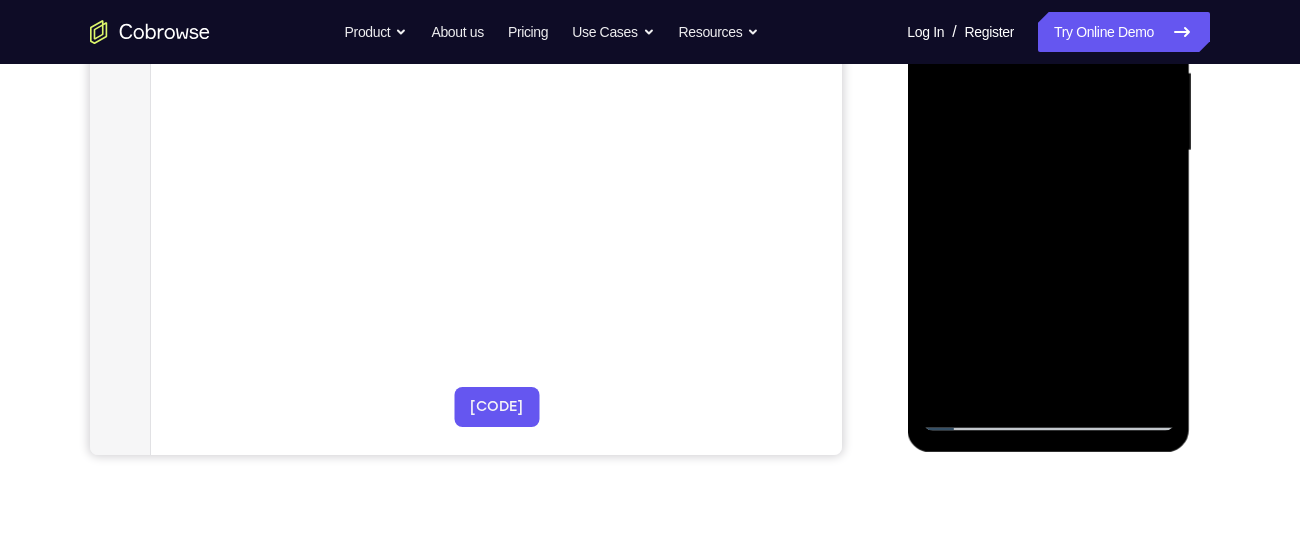 drag, startPoint x: 1111, startPoint y: 382, endPoint x: 1051, endPoint y: 245, distance: 149.5627 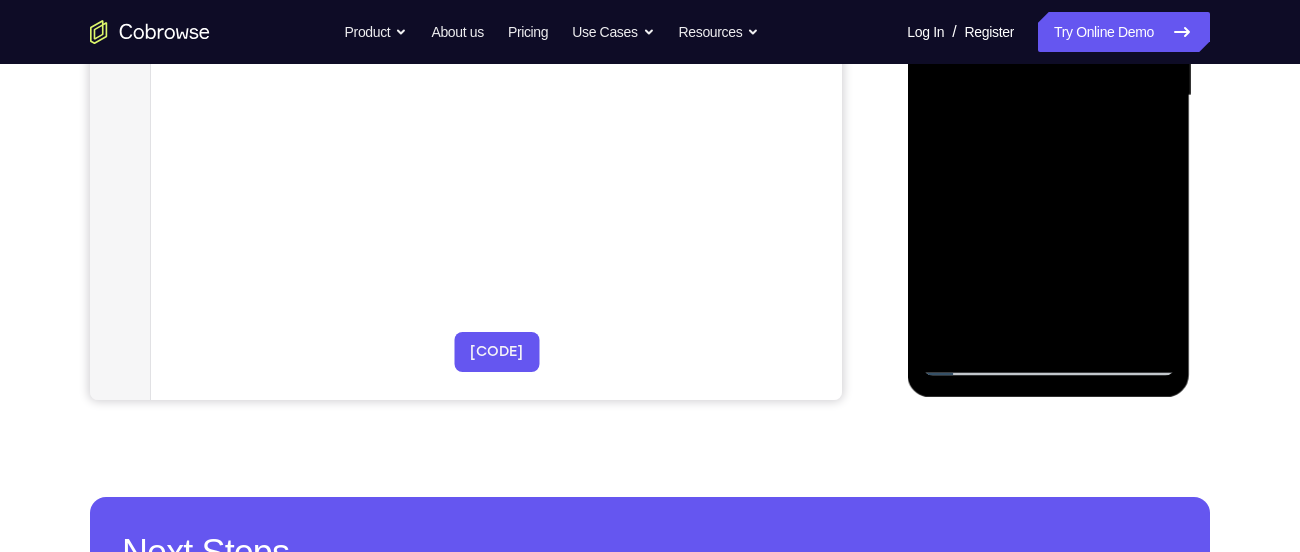 scroll, scrollTop: 531, scrollLeft: 0, axis: vertical 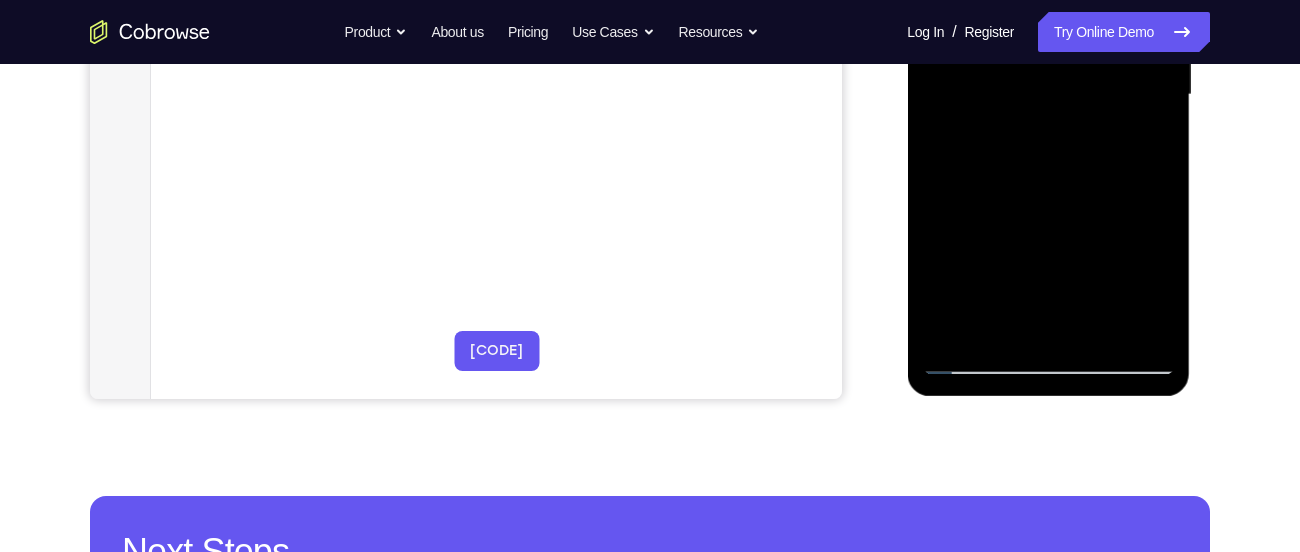 drag, startPoint x: 1051, startPoint y: 189, endPoint x: 1039, endPoint y: 176, distance: 17.691807 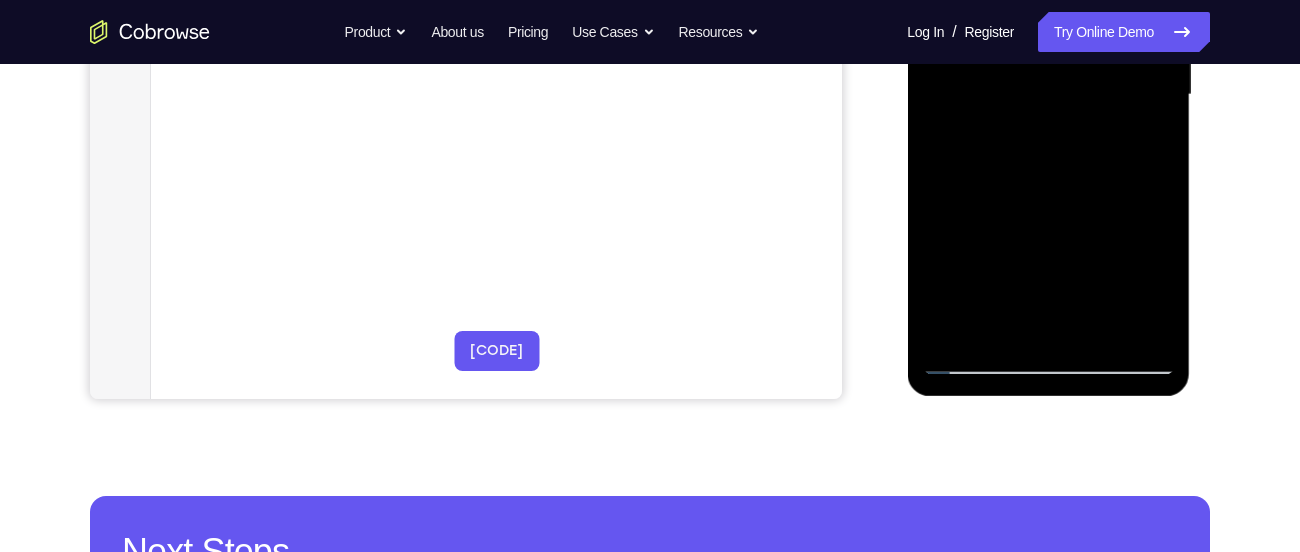 drag, startPoint x: 1120, startPoint y: 320, endPoint x: 1076, endPoint y: 198, distance: 129.69194 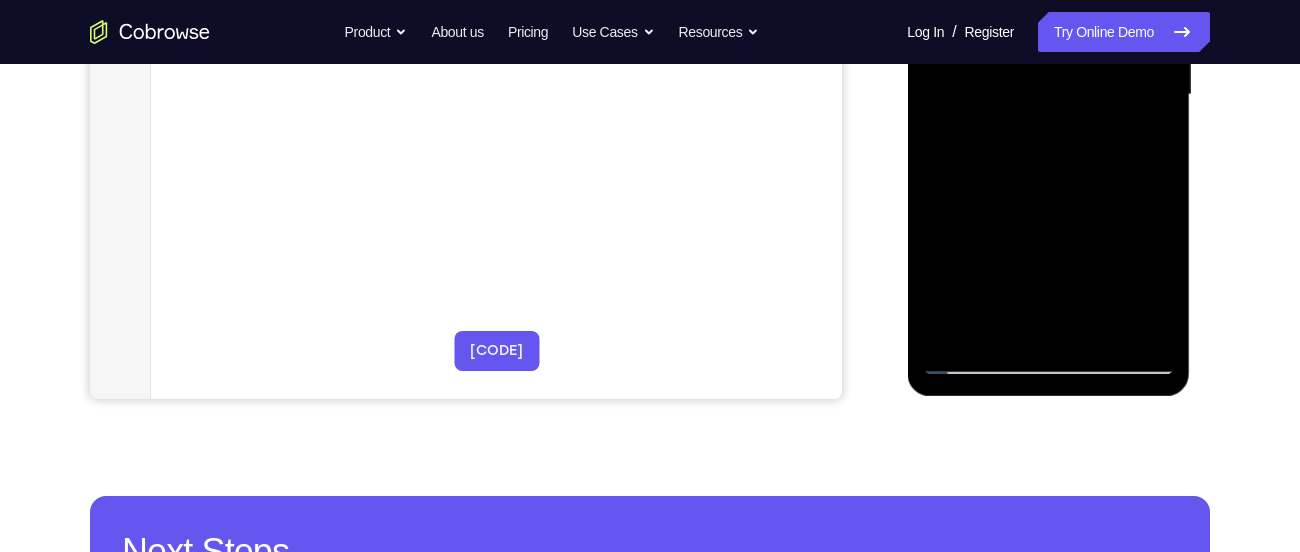 drag, startPoint x: 1118, startPoint y: 337, endPoint x: 1067, endPoint y: 217, distance: 130.38788 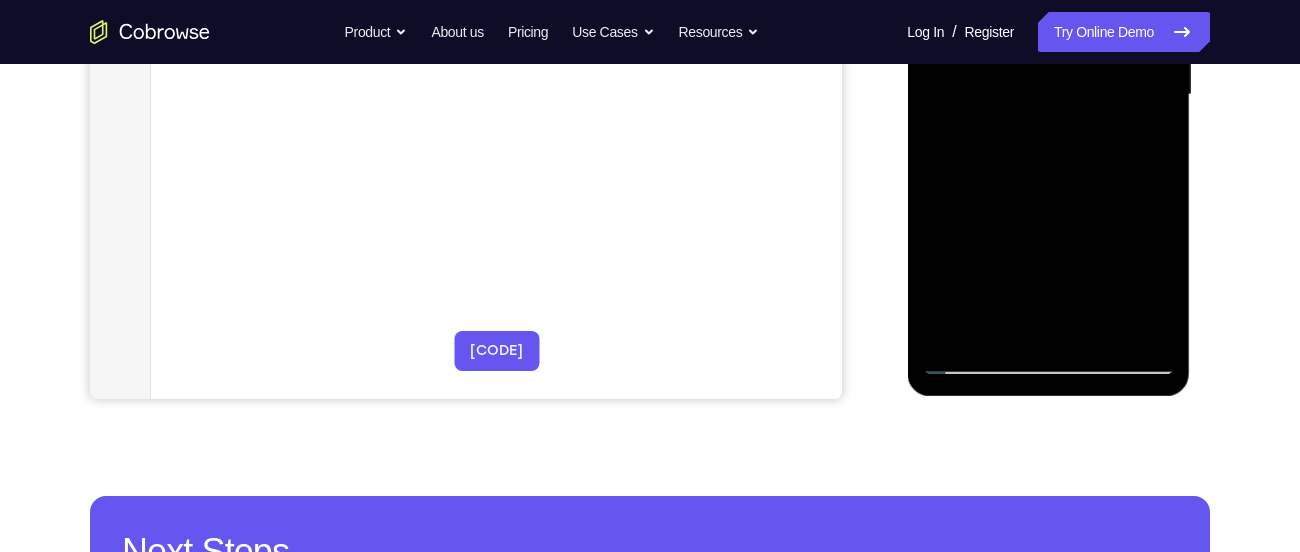 drag, startPoint x: 1108, startPoint y: 330, endPoint x: 1064, endPoint y: 225, distance: 113.84639 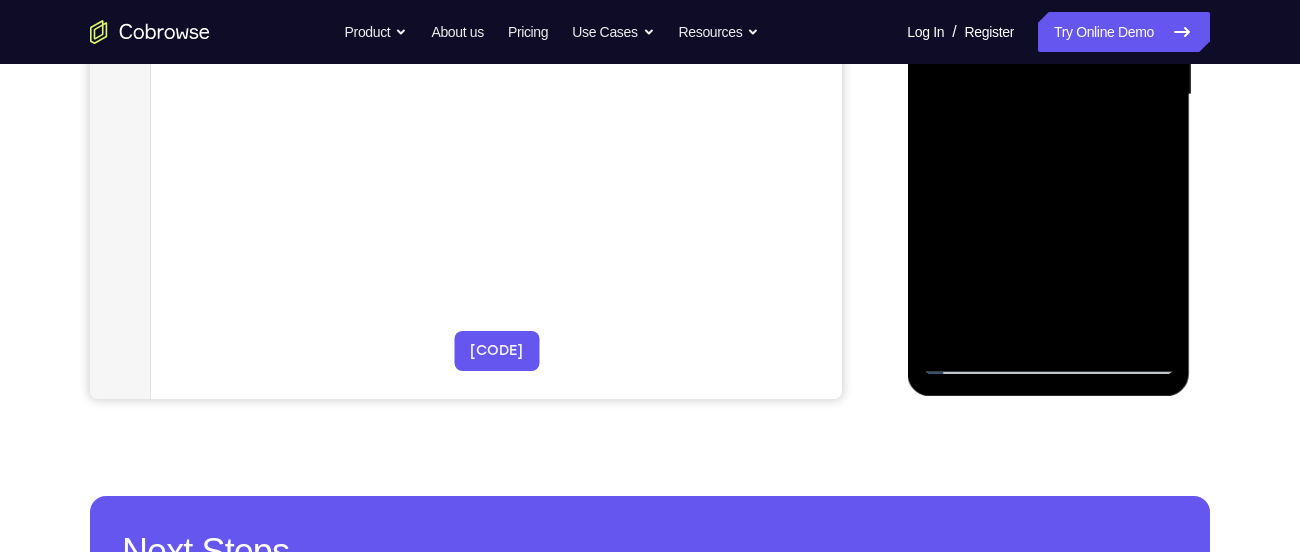 drag, startPoint x: 1134, startPoint y: 332, endPoint x: 1069, endPoint y: 218, distance: 131.2288 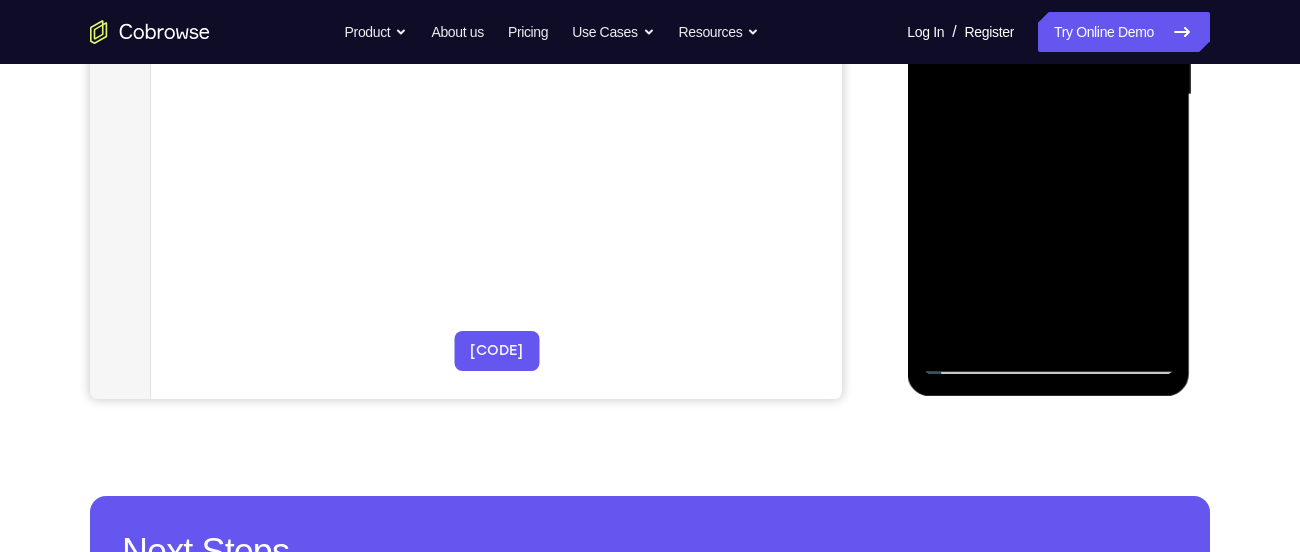 drag, startPoint x: 1109, startPoint y: 317, endPoint x: 1088, endPoint y: 258, distance: 62.625874 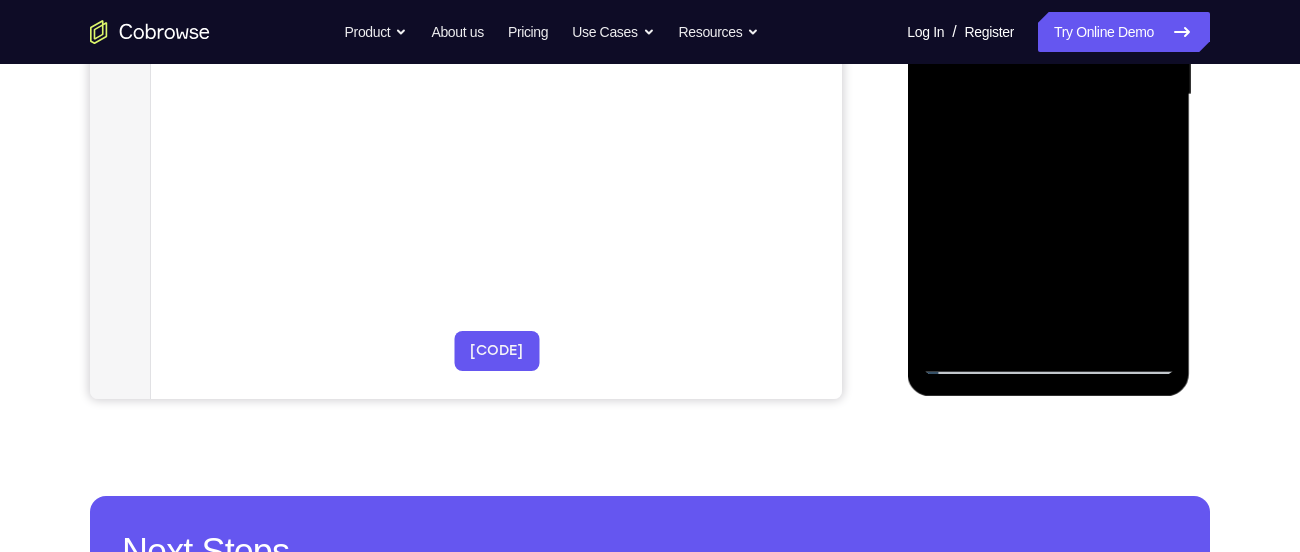 drag, startPoint x: 1088, startPoint y: 276, endPoint x: 1071, endPoint y: 222, distance: 56.61272 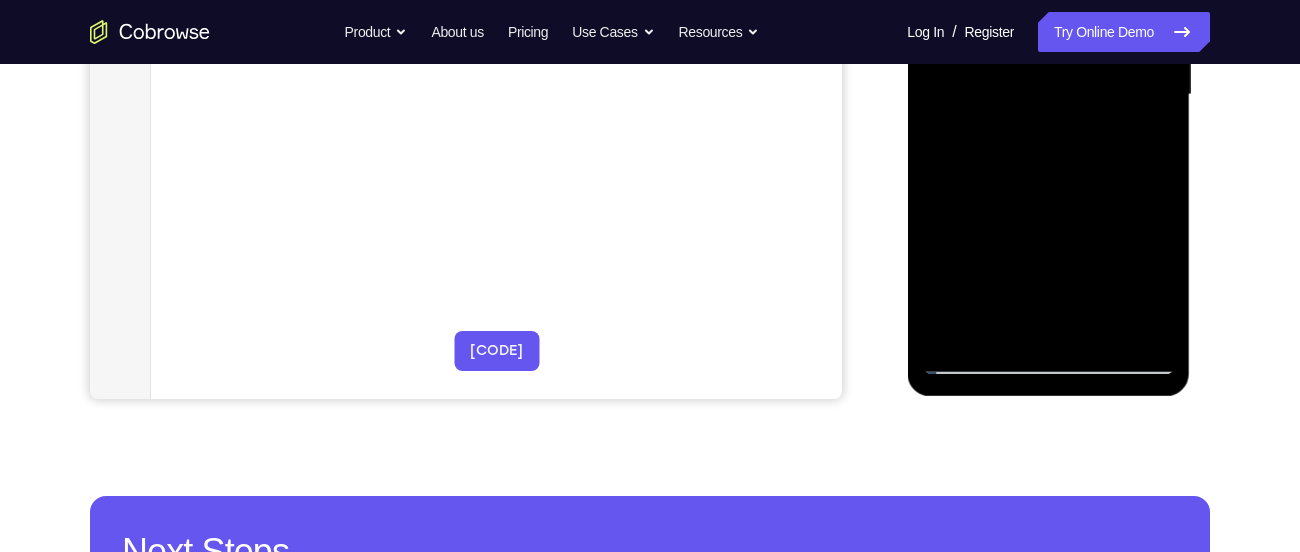 drag, startPoint x: 1097, startPoint y: 317, endPoint x: 1048, endPoint y: 203, distance: 124.08465 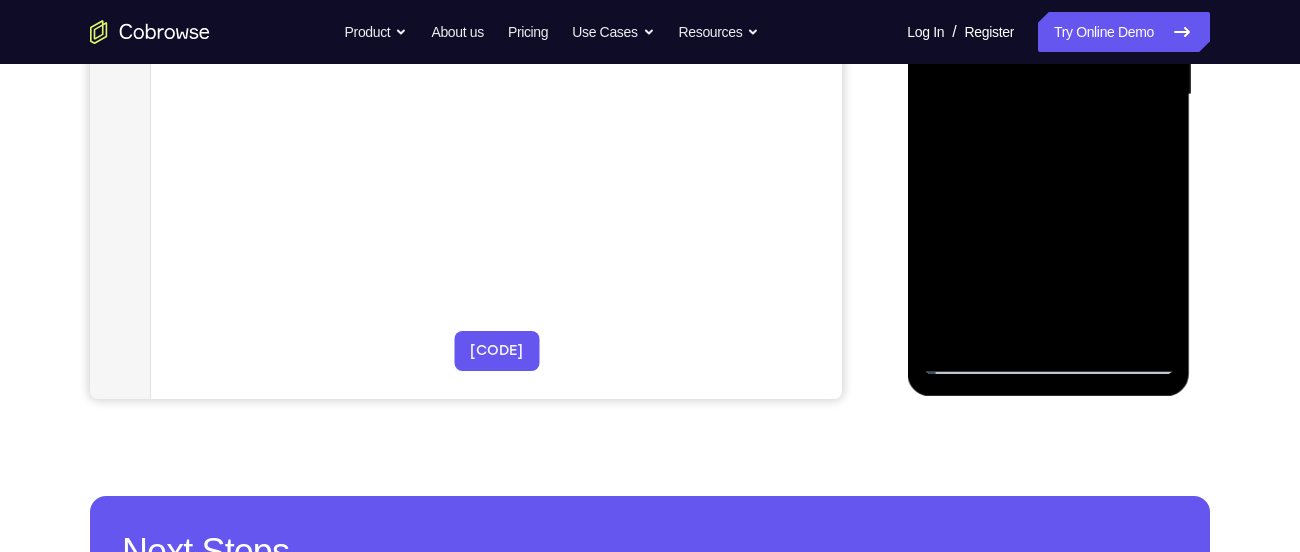 drag, startPoint x: 1112, startPoint y: 309, endPoint x: 1045, endPoint y: 164, distance: 159.73102 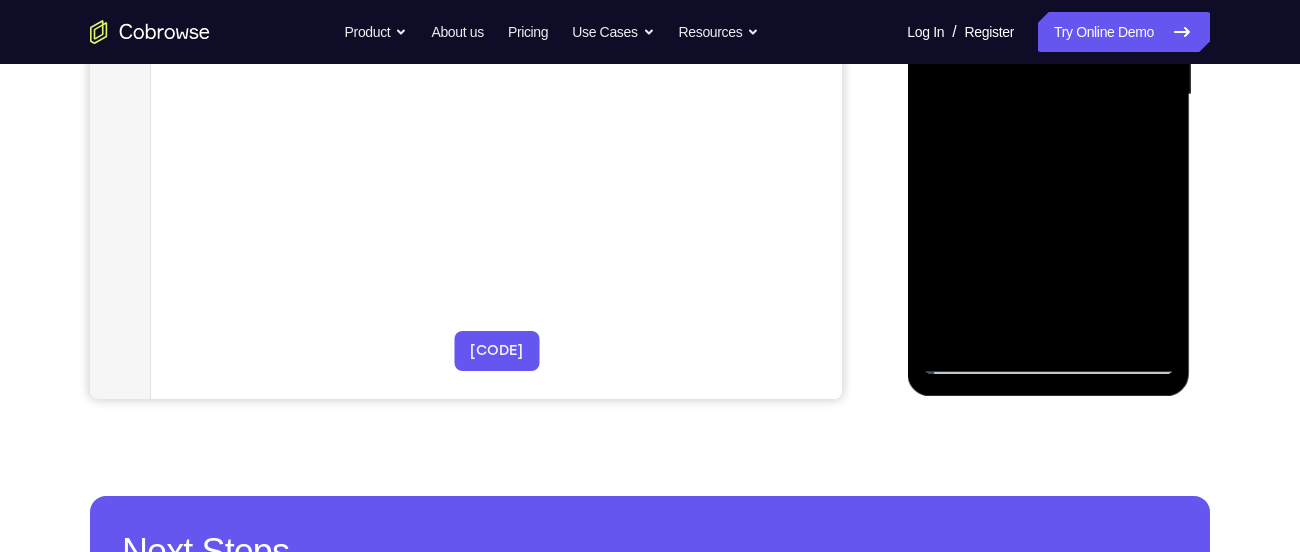 drag, startPoint x: 1093, startPoint y: 322, endPoint x: 1036, endPoint y: 196, distance: 138.29317 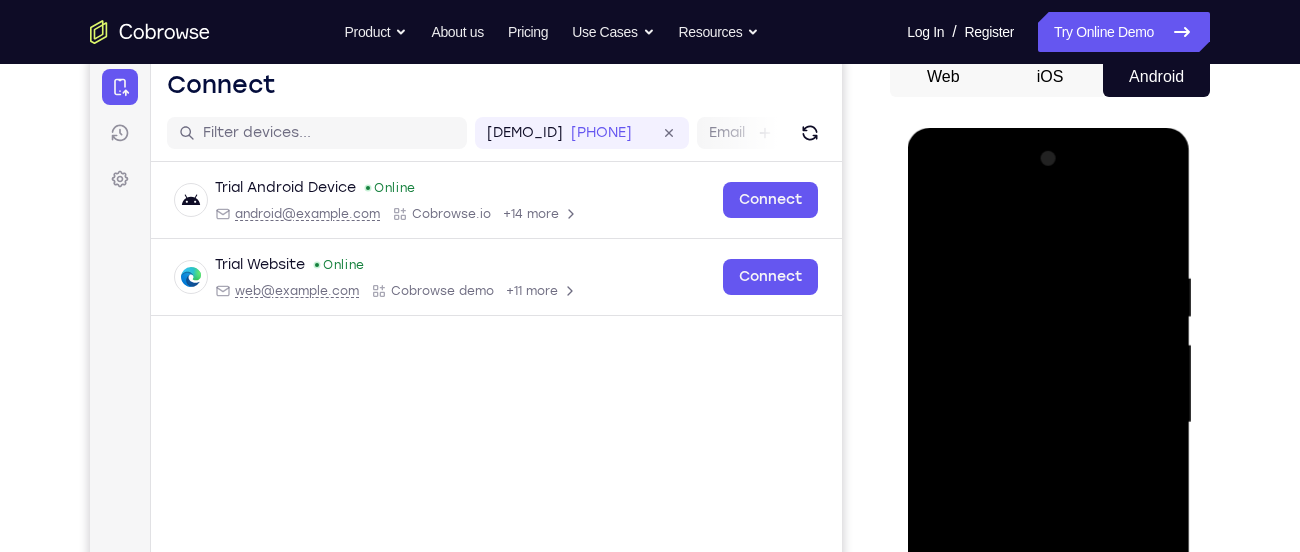 scroll, scrollTop: 202, scrollLeft: 0, axis: vertical 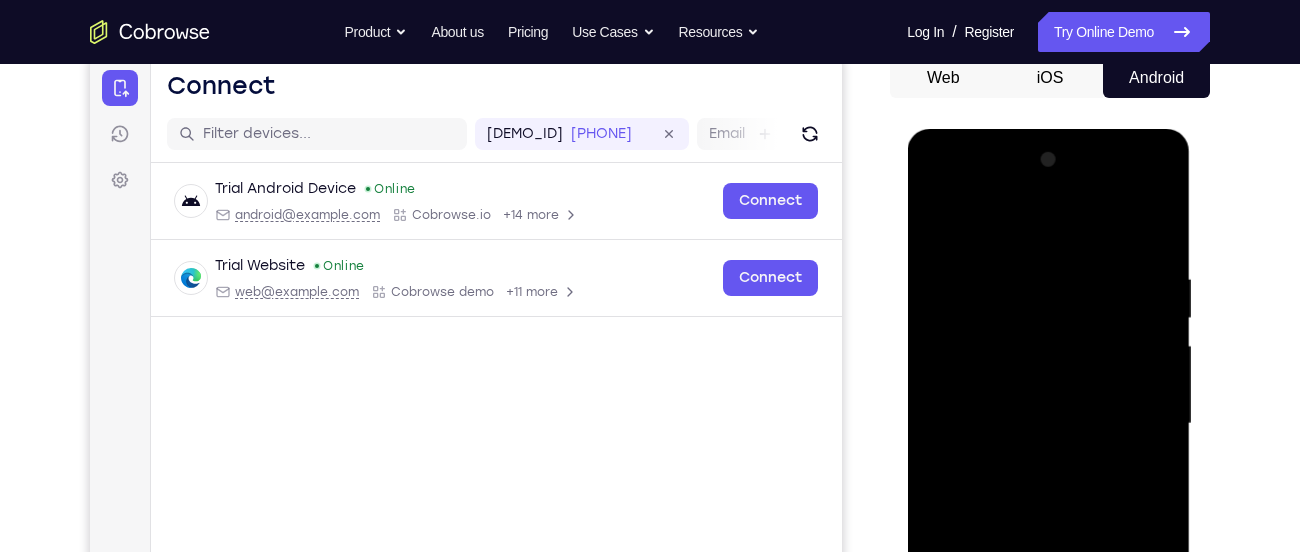 click at bounding box center [1048, 424] 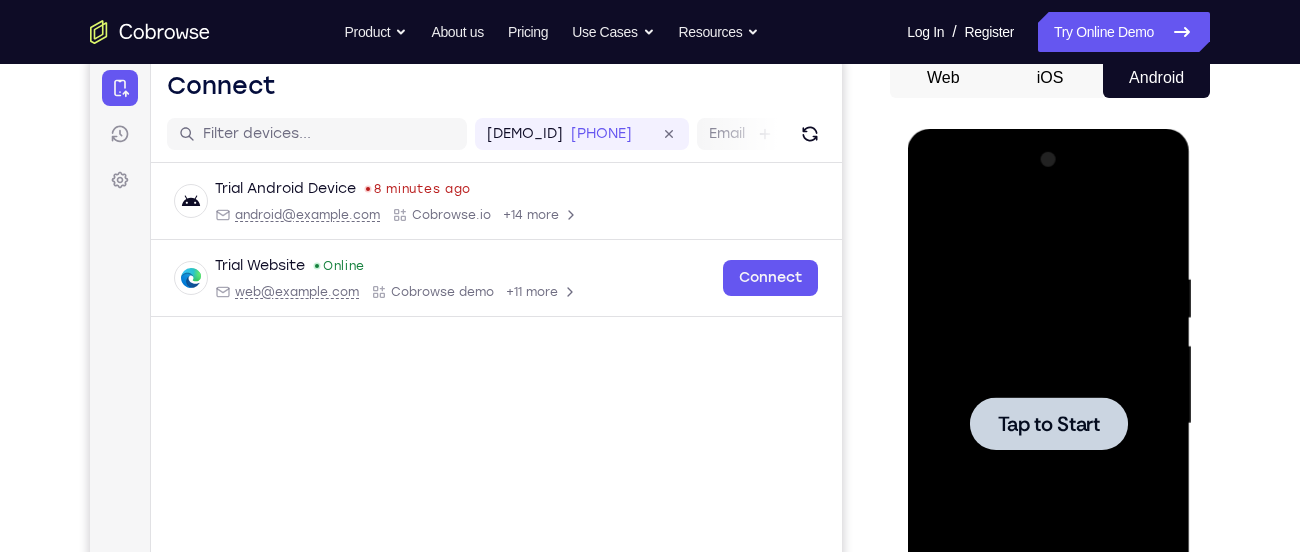 scroll, scrollTop: 324, scrollLeft: 0, axis: vertical 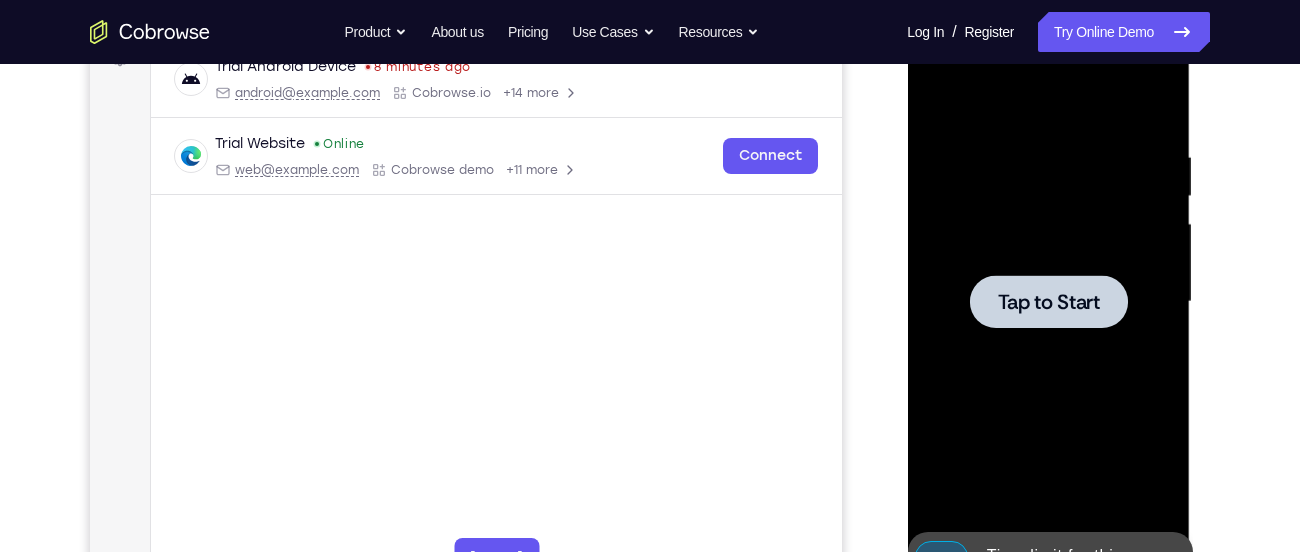 click at bounding box center (1048, 301) 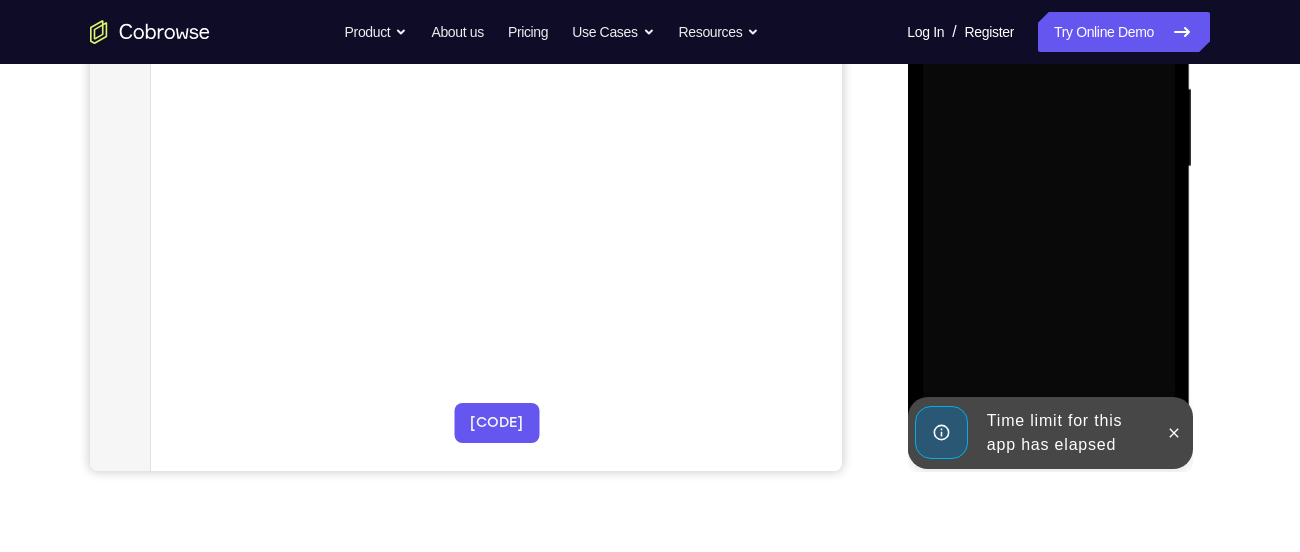 scroll, scrollTop: 460, scrollLeft: 0, axis: vertical 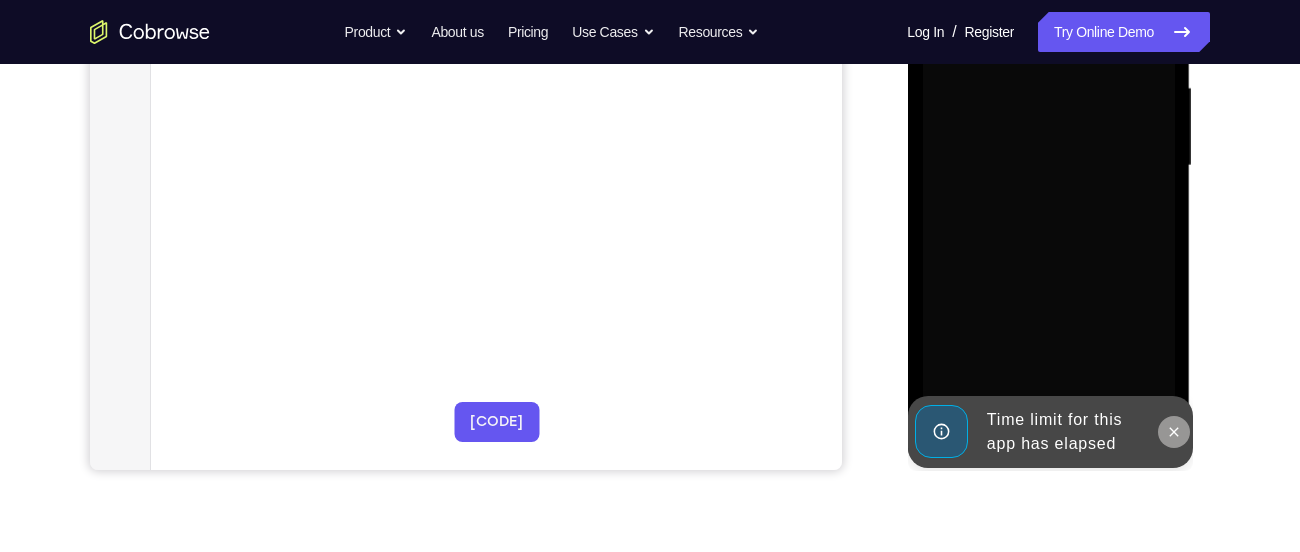 click 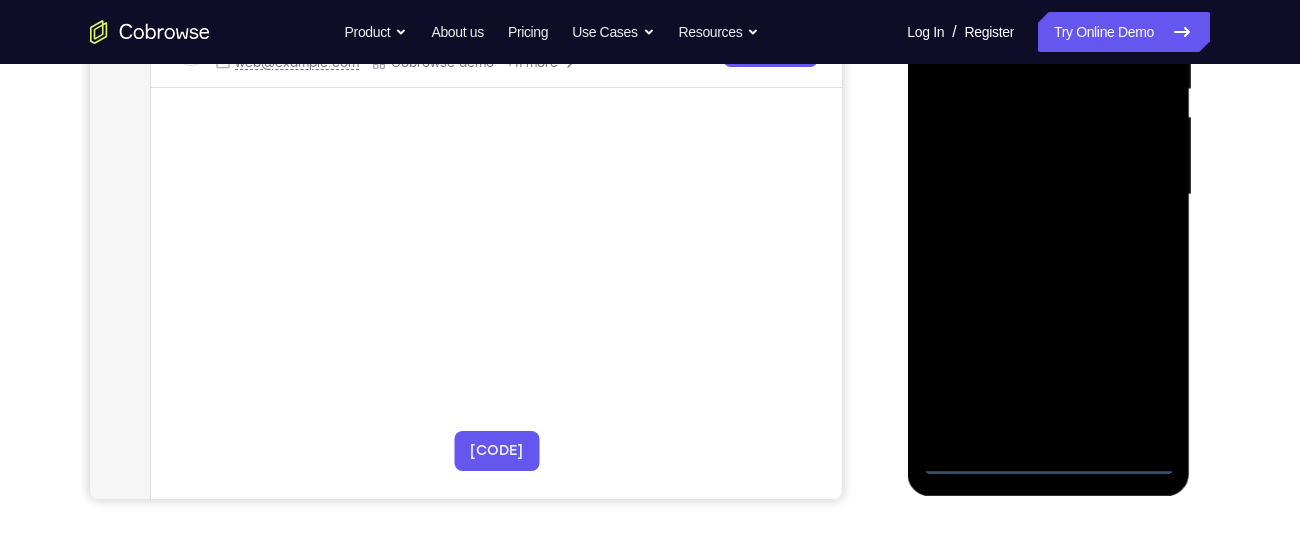 scroll, scrollTop: 433, scrollLeft: 0, axis: vertical 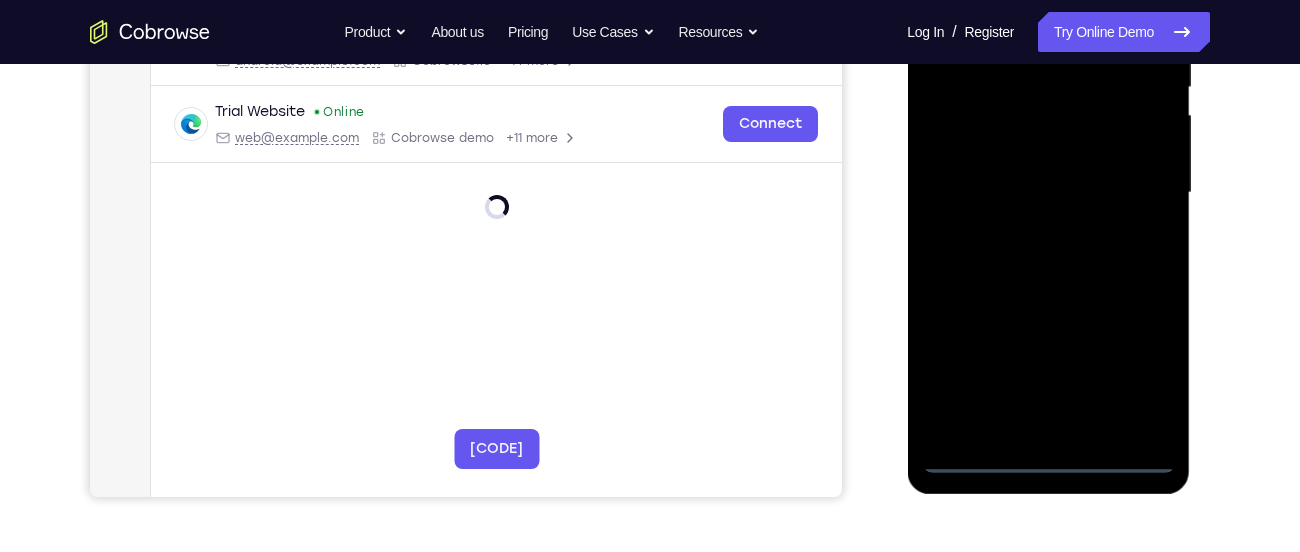 click at bounding box center [1048, 193] 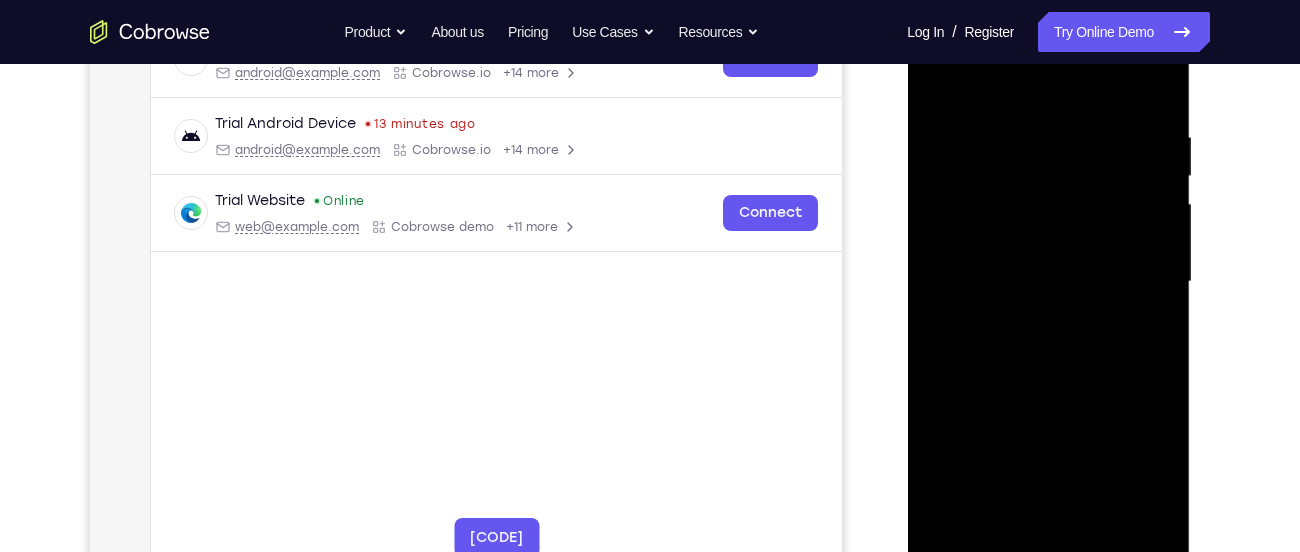 scroll, scrollTop: 340, scrollLeft: 0, axis: vertical 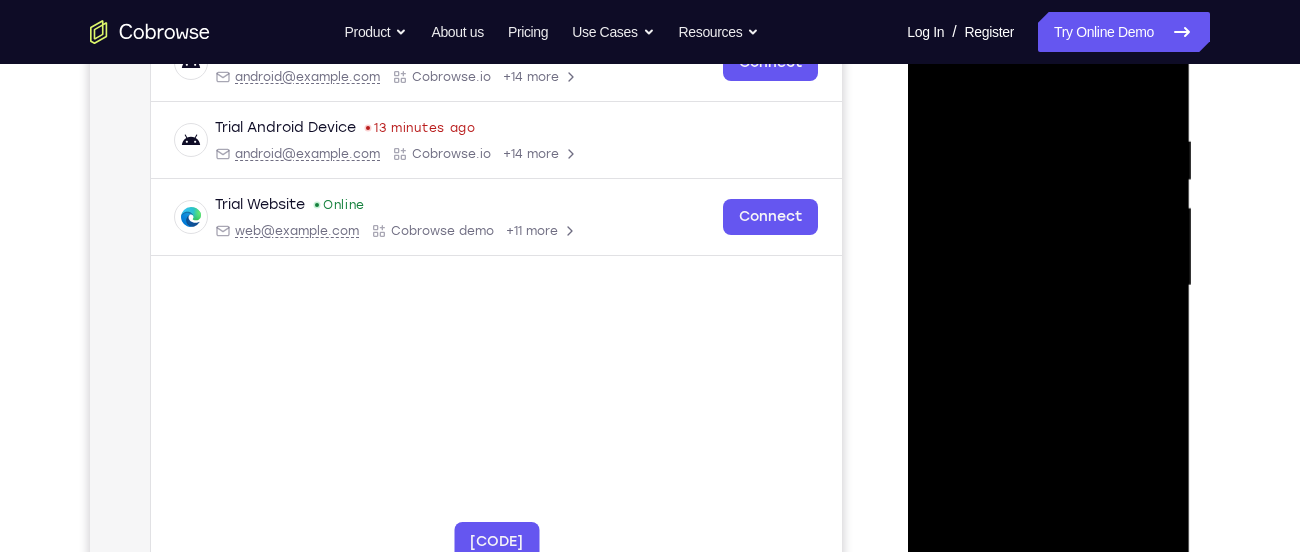 click at bounding box center (1048, 286) 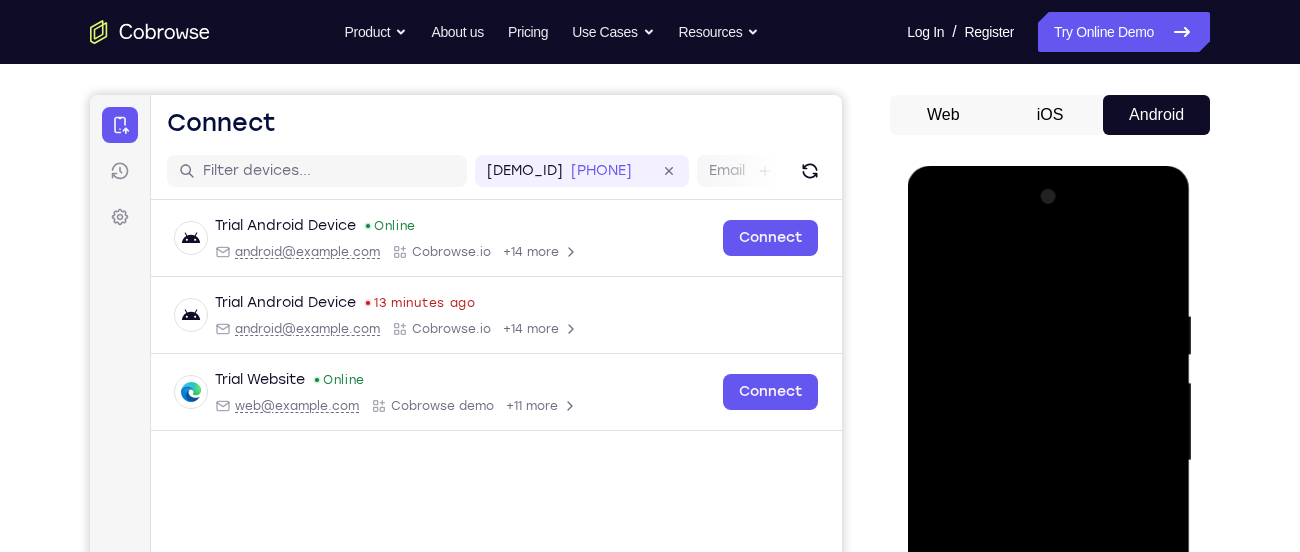 scroll, scrollTop: 164, scrollLeft: 0, axis: vertical 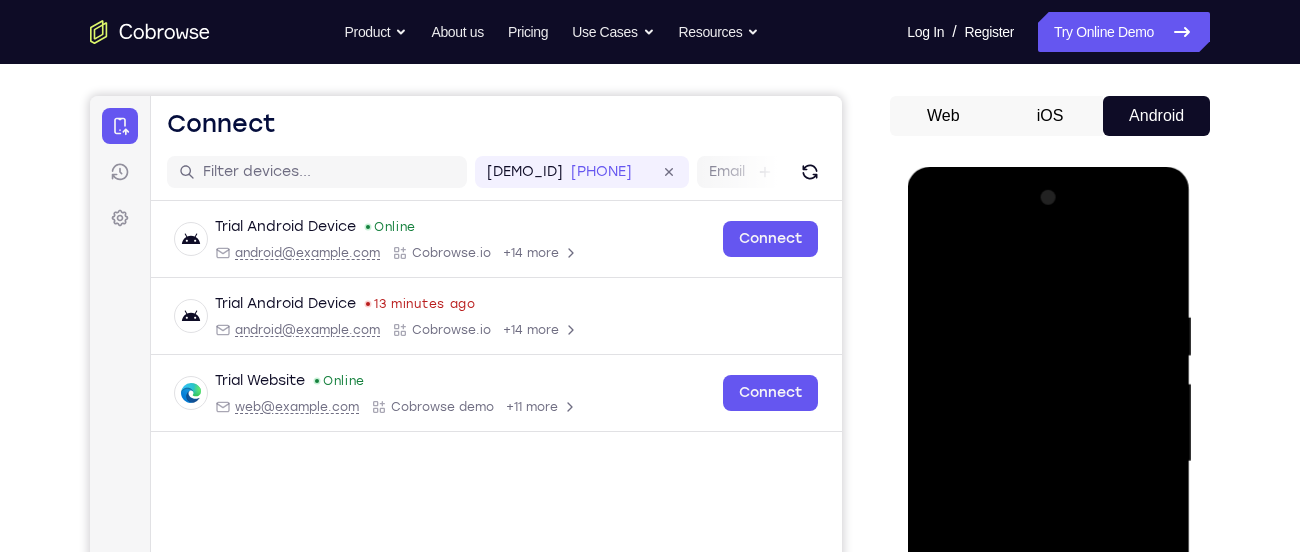 click at bounding box center [1048, 462] 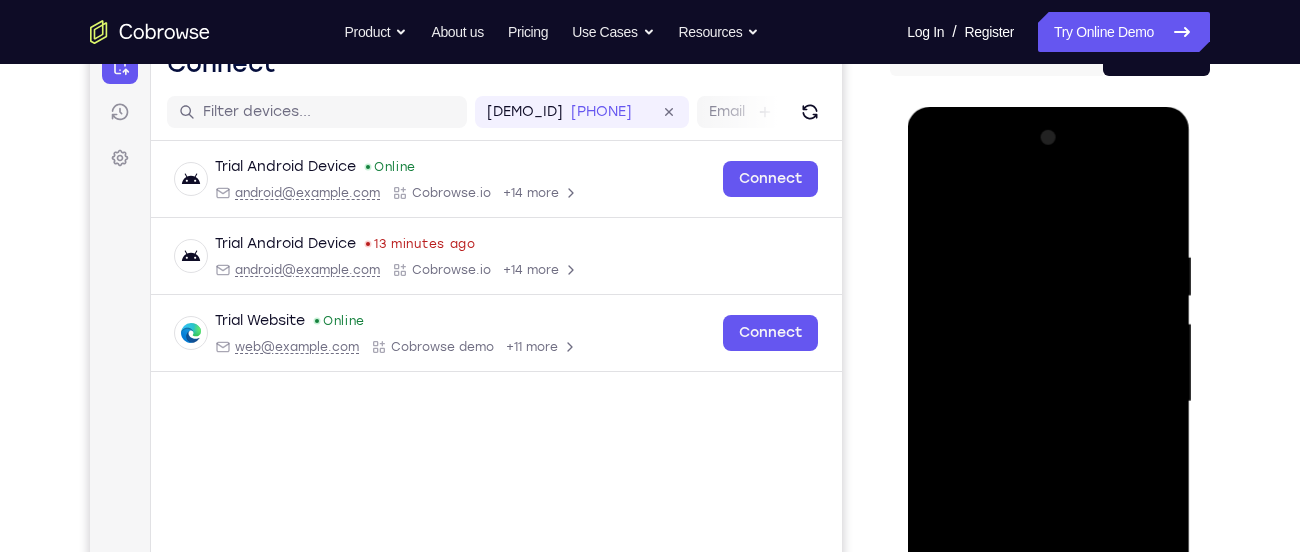 scroll, scrollTop: 225, scrollLeft: 0, axis: vertical 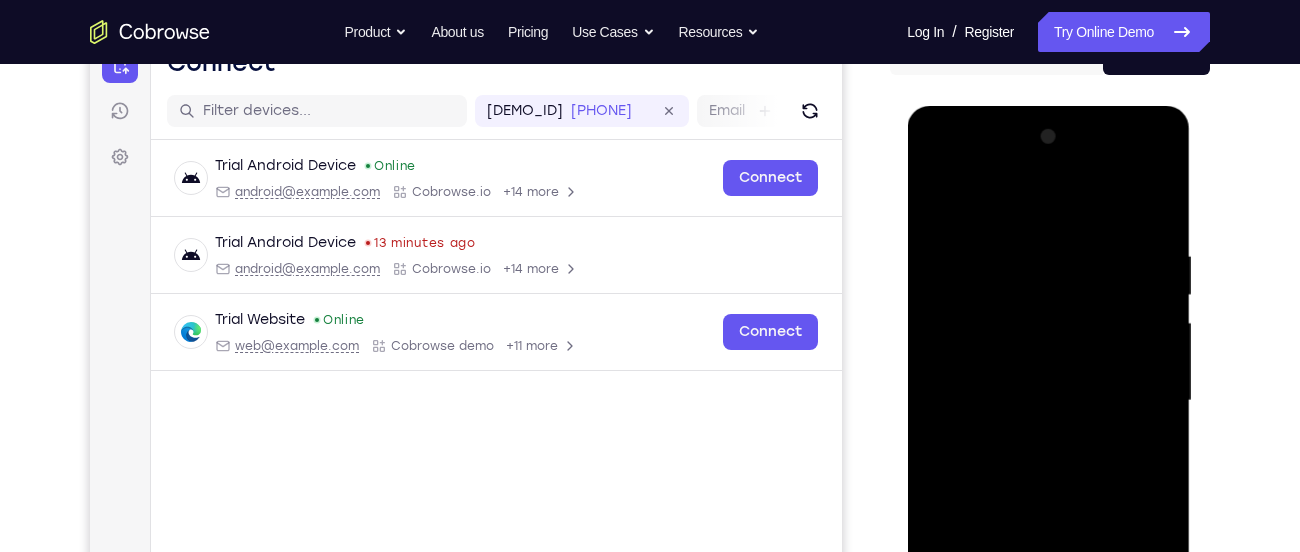 click at bounding box center (1048, 401) 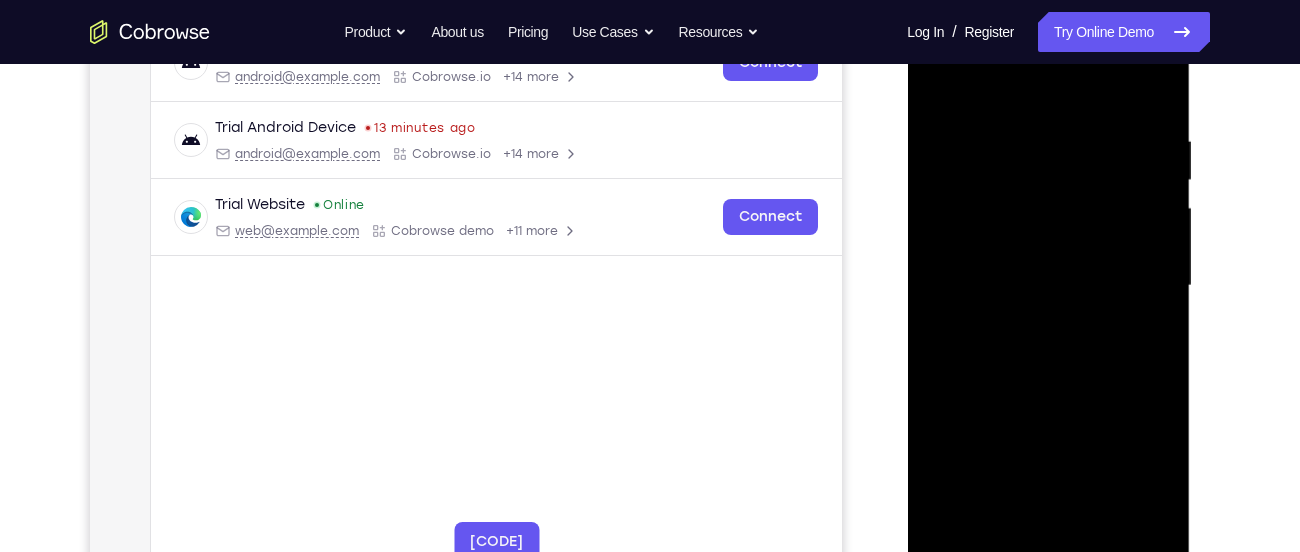 drag, startPoint x: 1076, startPoint y: 377, endPoint x: 1075, endPoint y: 315, distance: 62.008064 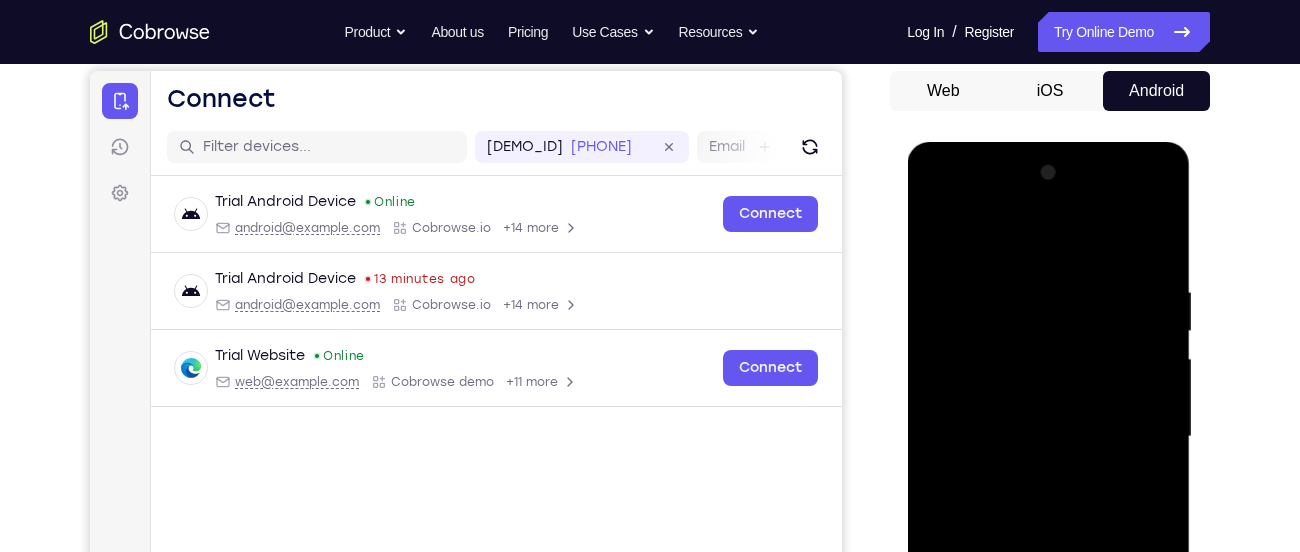 scroll, scrollTop: 159, scrollLeft: 0, axis: vertical 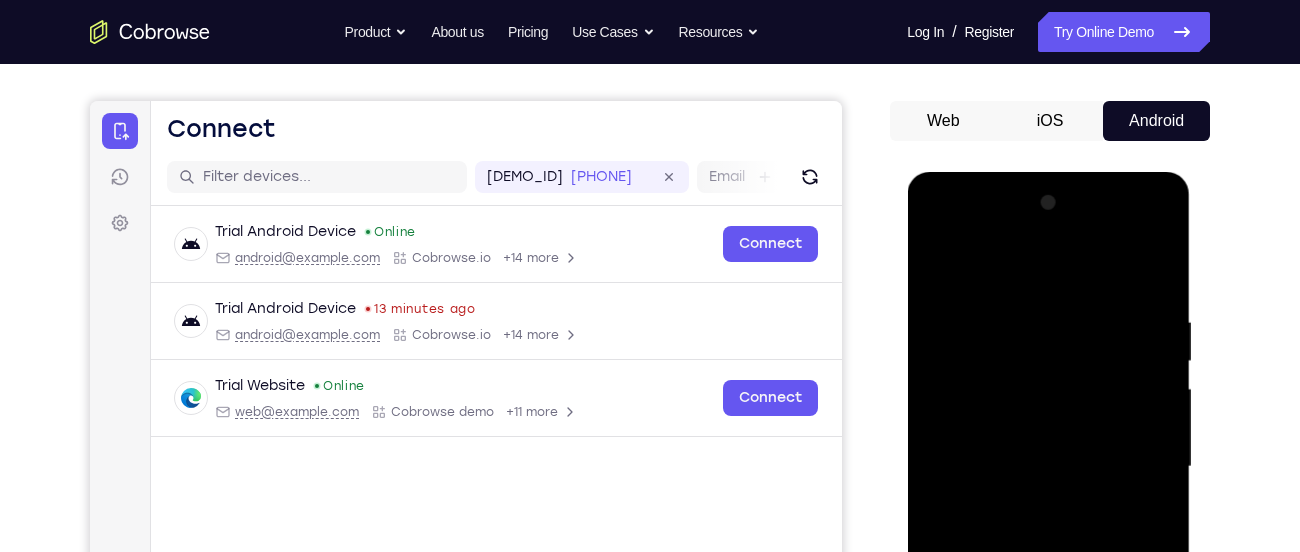 click at bounding box center (1048, 467) 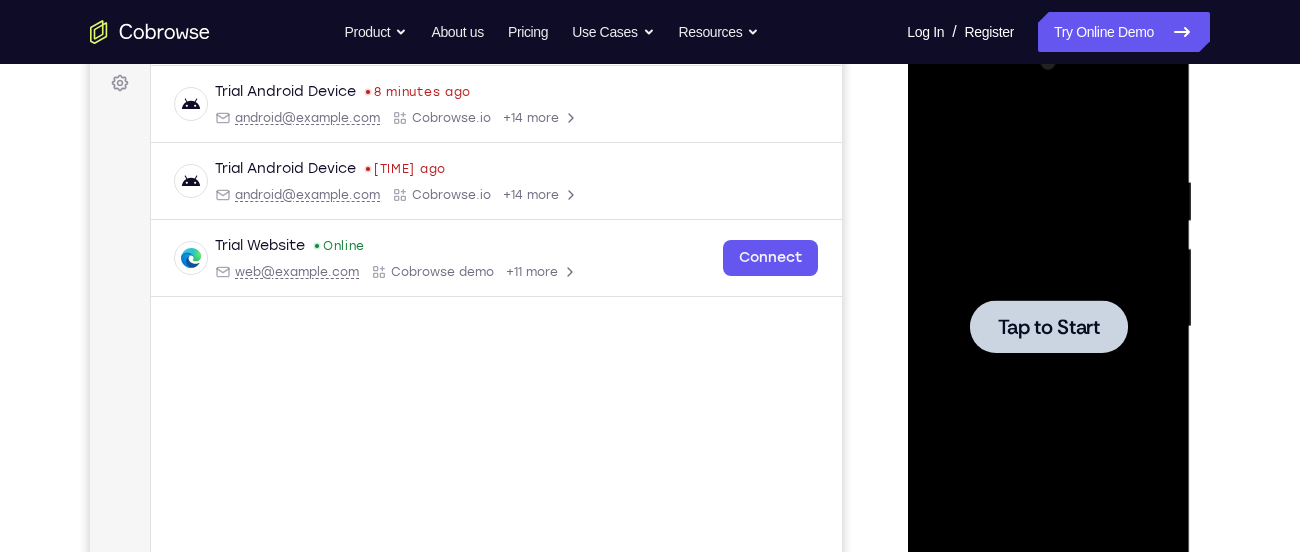 scroll, scrollTop: 303, scrollLeft: 0, axis: vertical 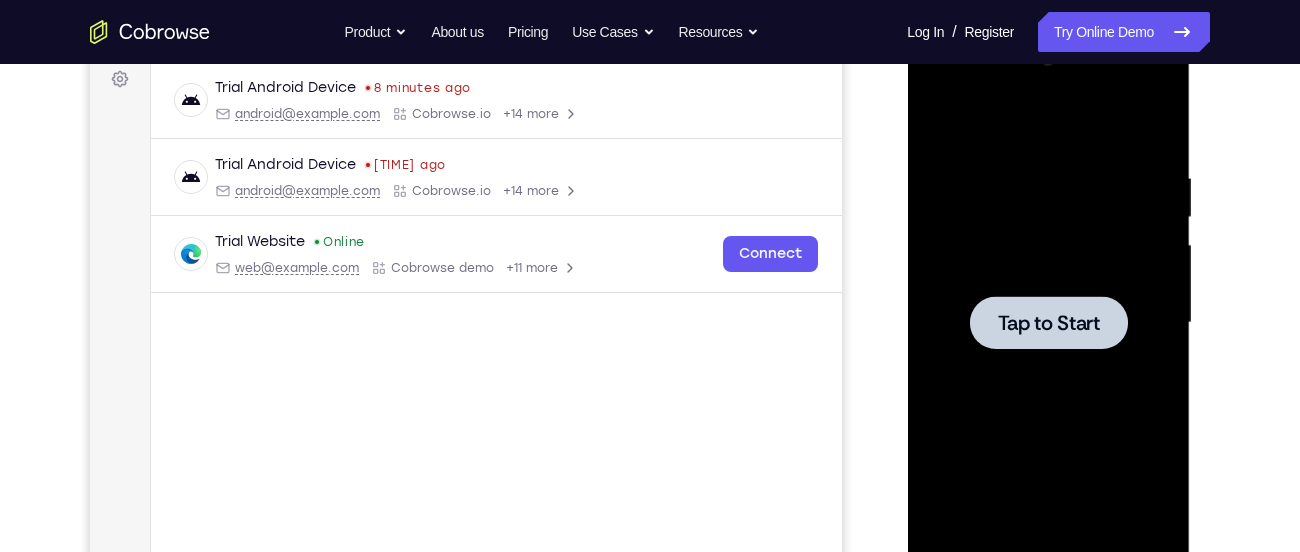 click at bounding box center [1048, 323] 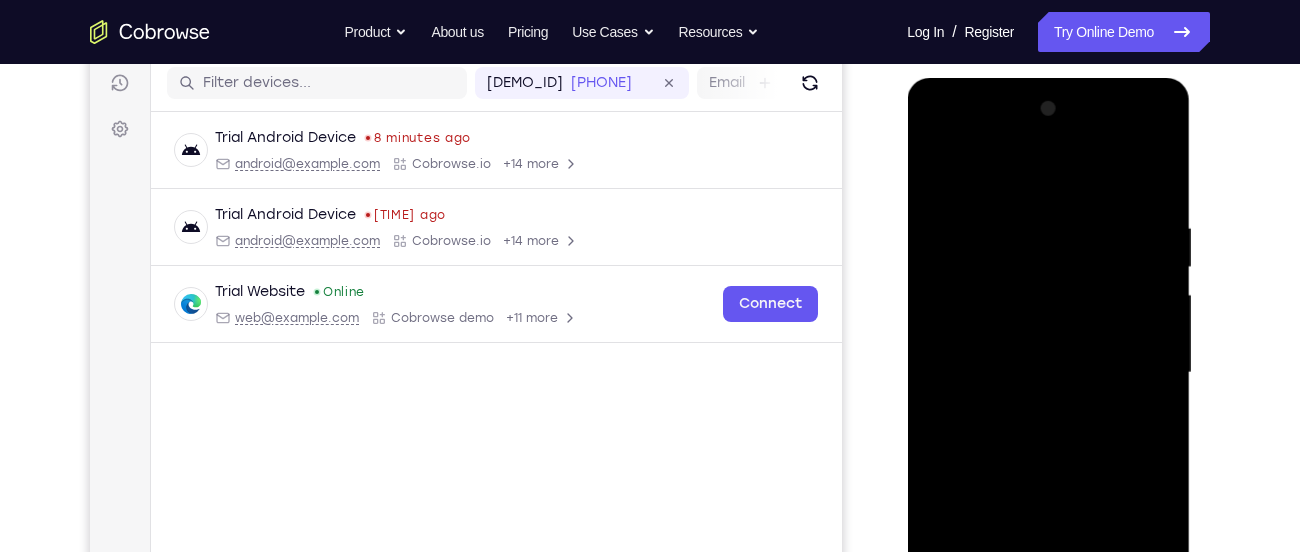 scroll, scrollTop: 428, scrollLeft: 0, axis: vertical 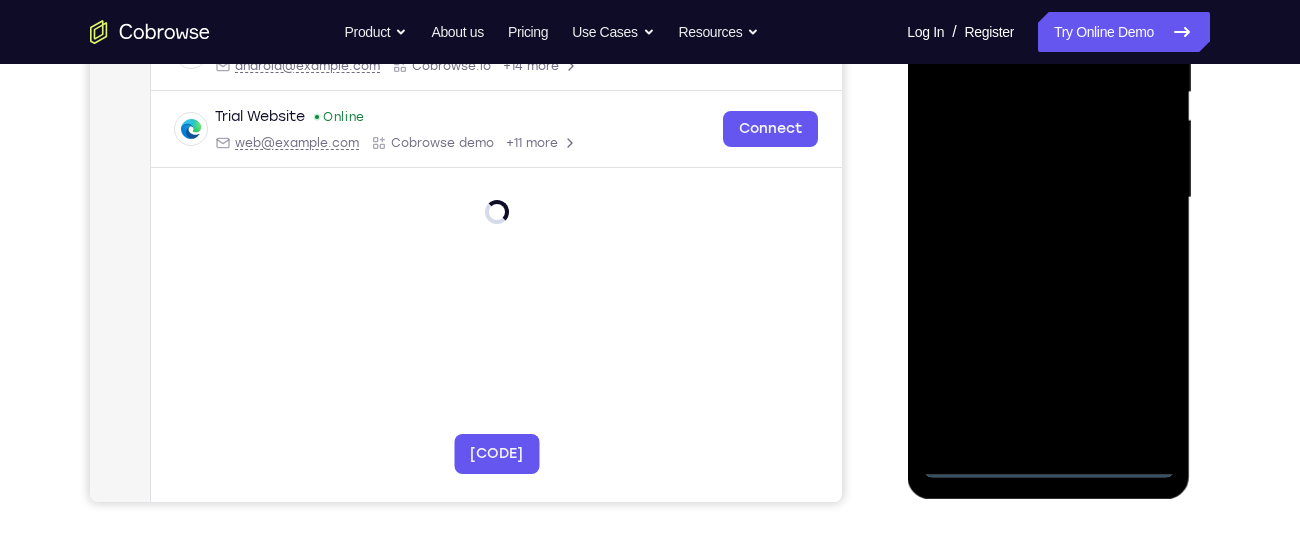 click at bounding box center (1048, 198) 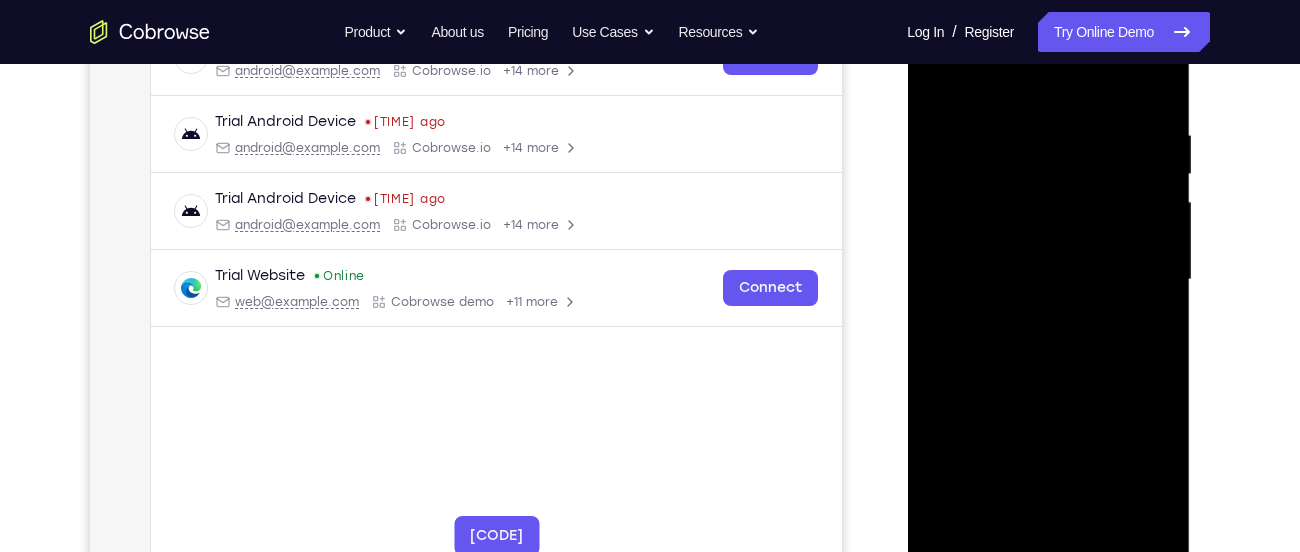 scroll, scrollTop: 345, scrollLeft: 0, axis: vertical 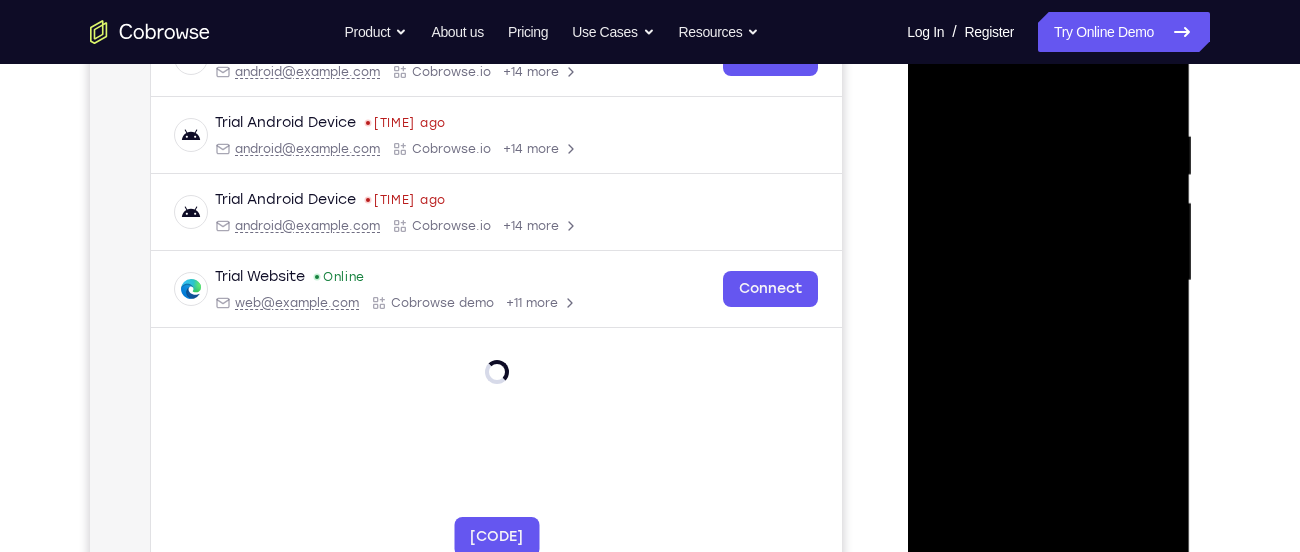 click at bounding box center [1048, 281] 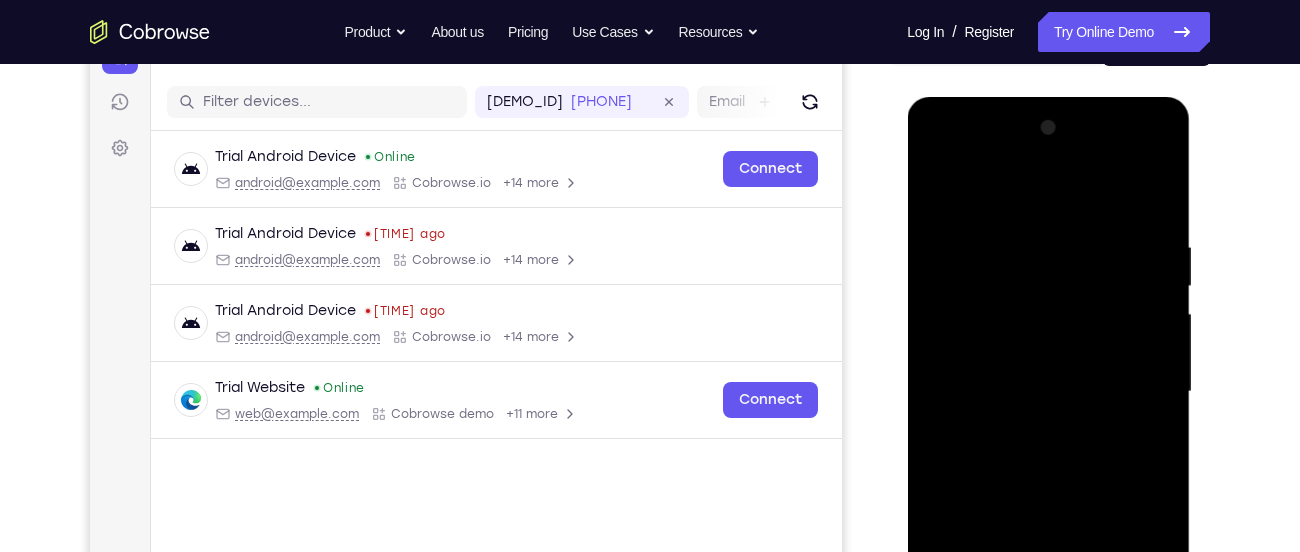 scroll, scrollTop: 233, scrollLeft: 0, axis: vertical 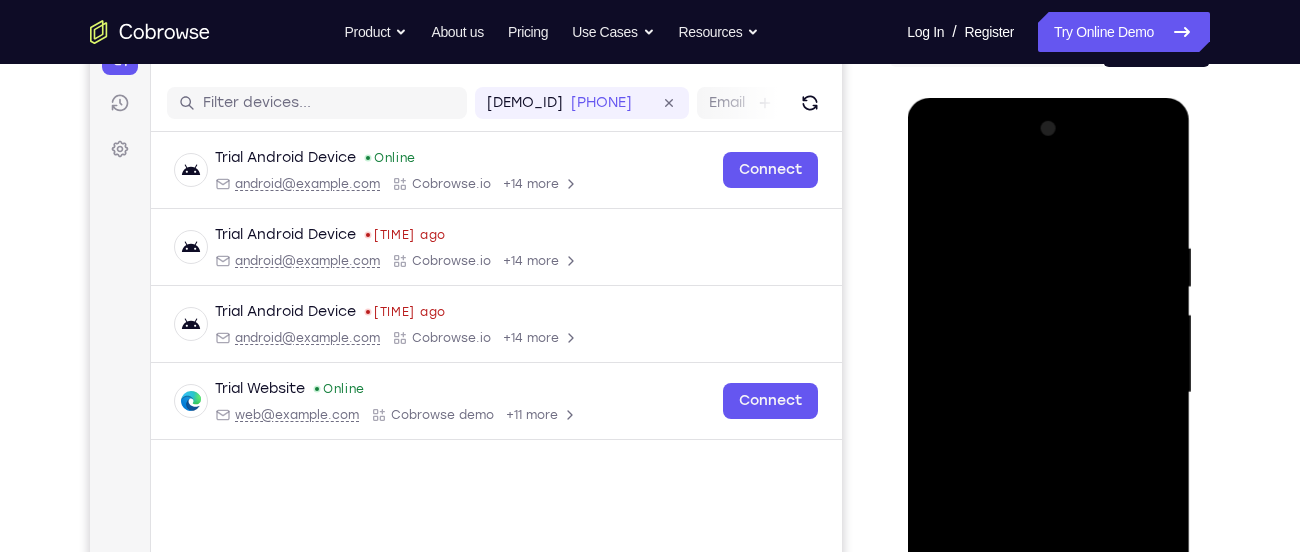 click at bounding box center (1048, 393) 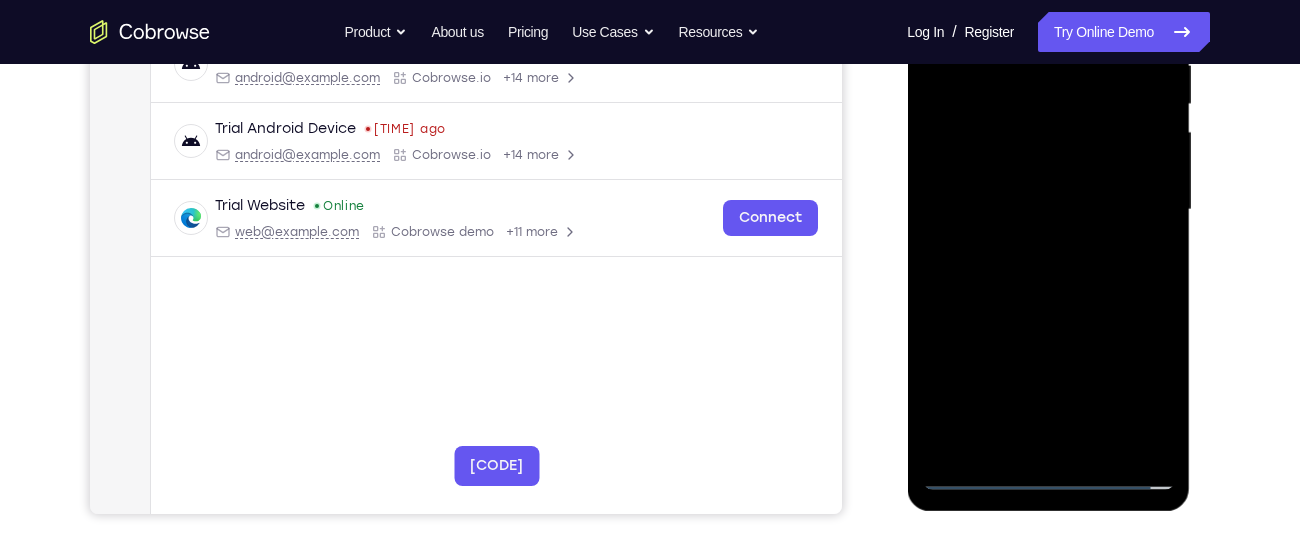 scroll, scrollTop: 414, scrollLeft: 0, axis: vertical 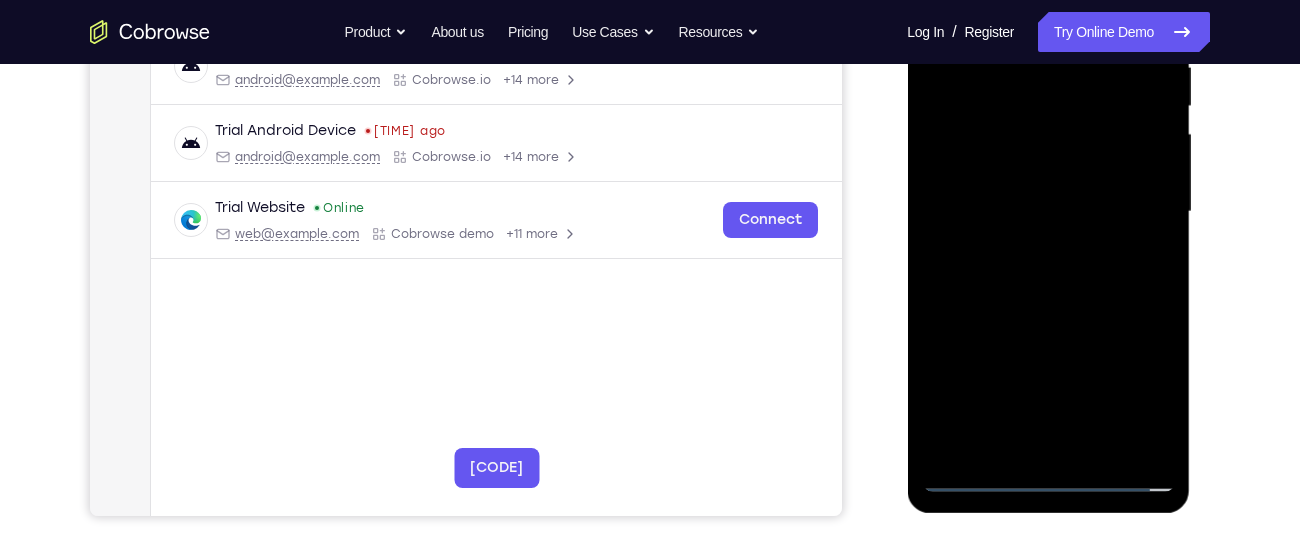drag, startPoint x: 1101, startPoint y: 265, endPoint x: 1092, endPoint y: 229, distance: 37.107952 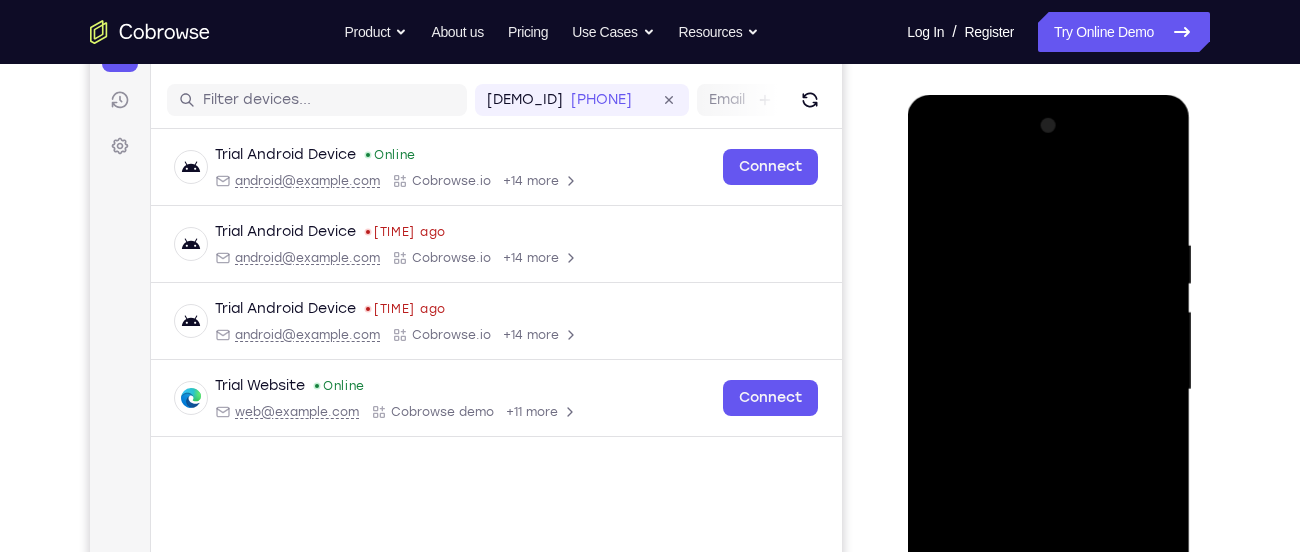 scroll, scrollTop: 233, scrollLeft: 0, axis: vertical 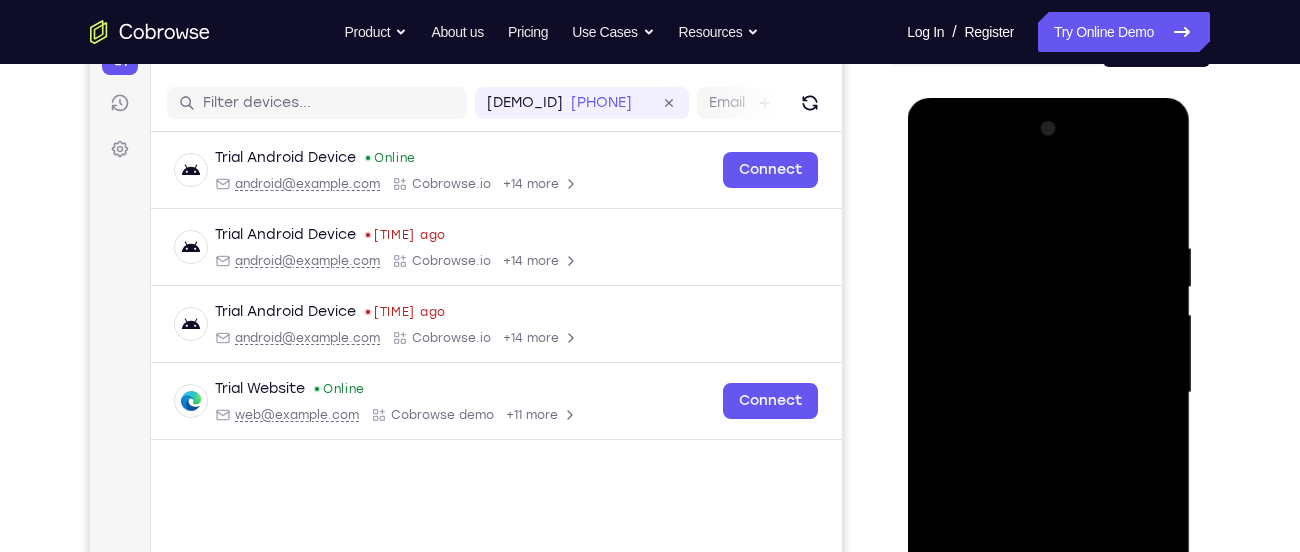click at bounding box center (1048, 393) 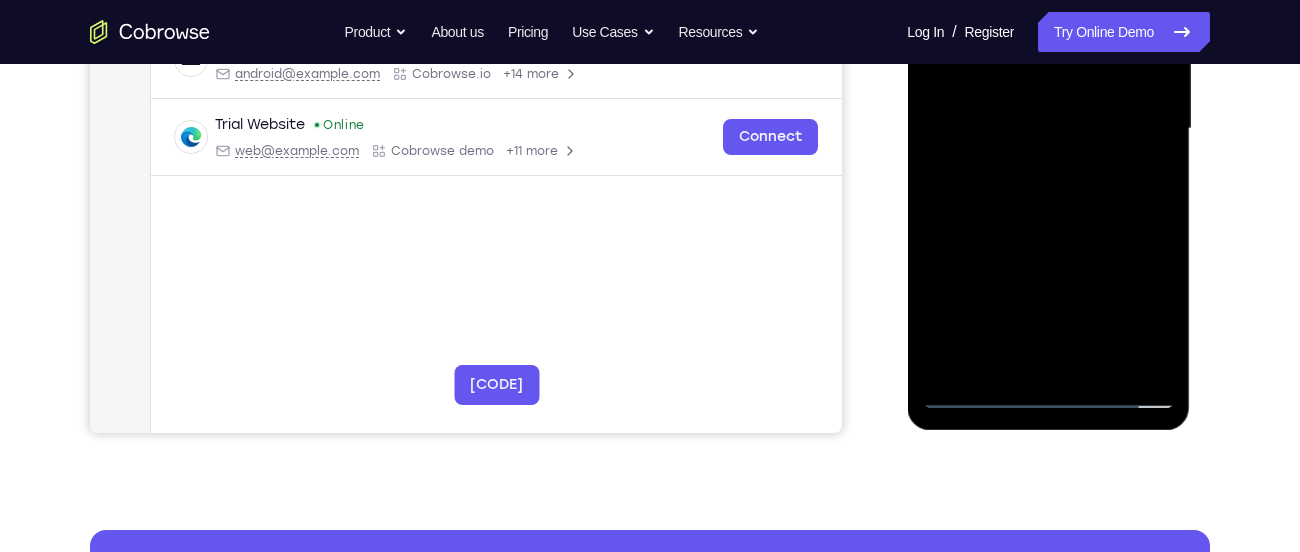 scroll, scrollTop: 502, scrollLeft: 0, axis: vertical 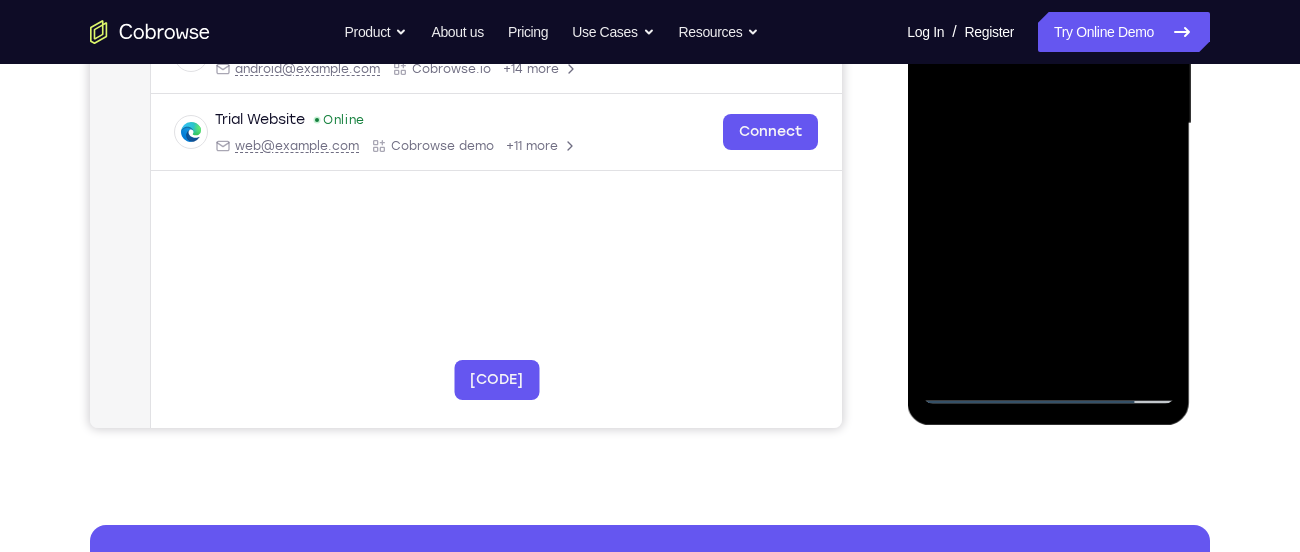 click at bounding box center [1048, 124] 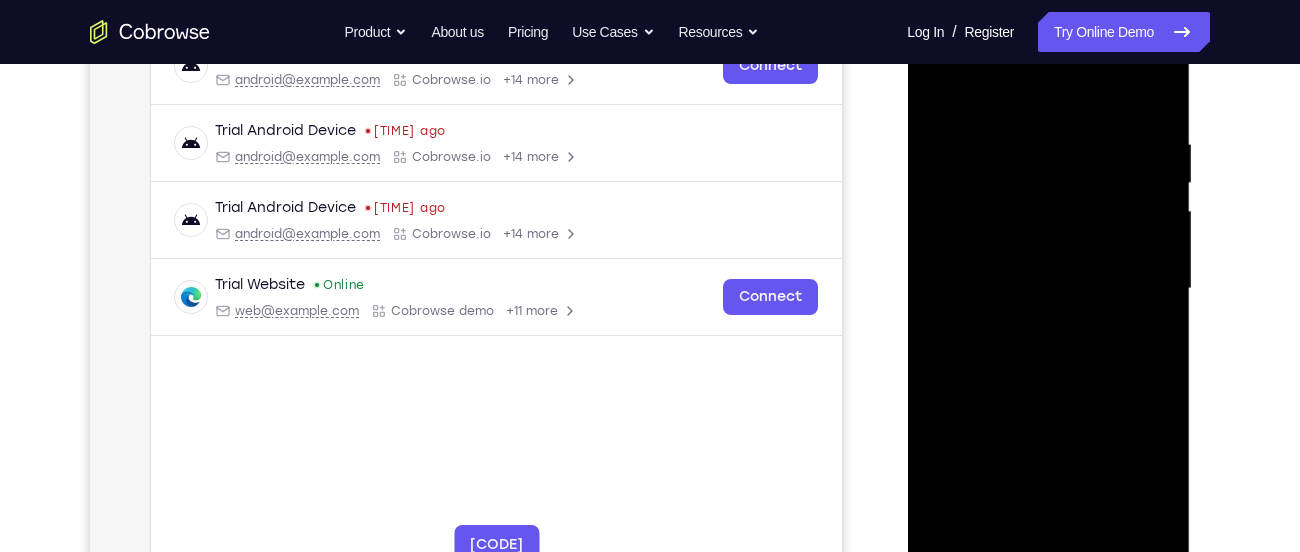 scroll, scrollTop: 336, scrollLeft: 0, axis: vertical 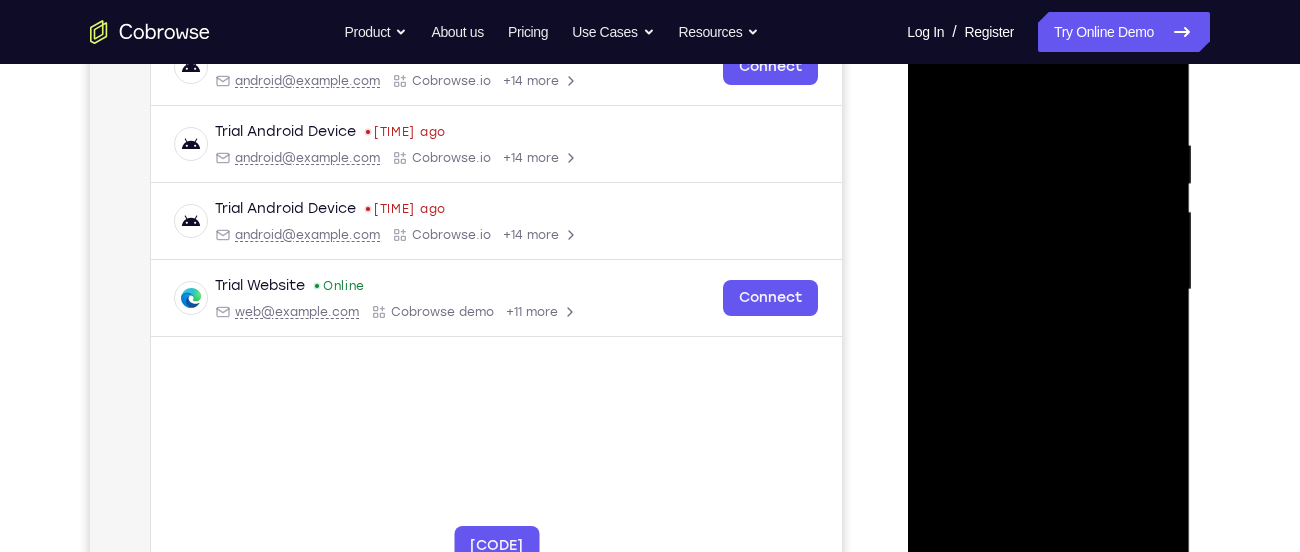 drag, startPoint x: 1059, startPoint y: 333, endPoint x: 1061, endPoint y: 292, distance: 41.04875 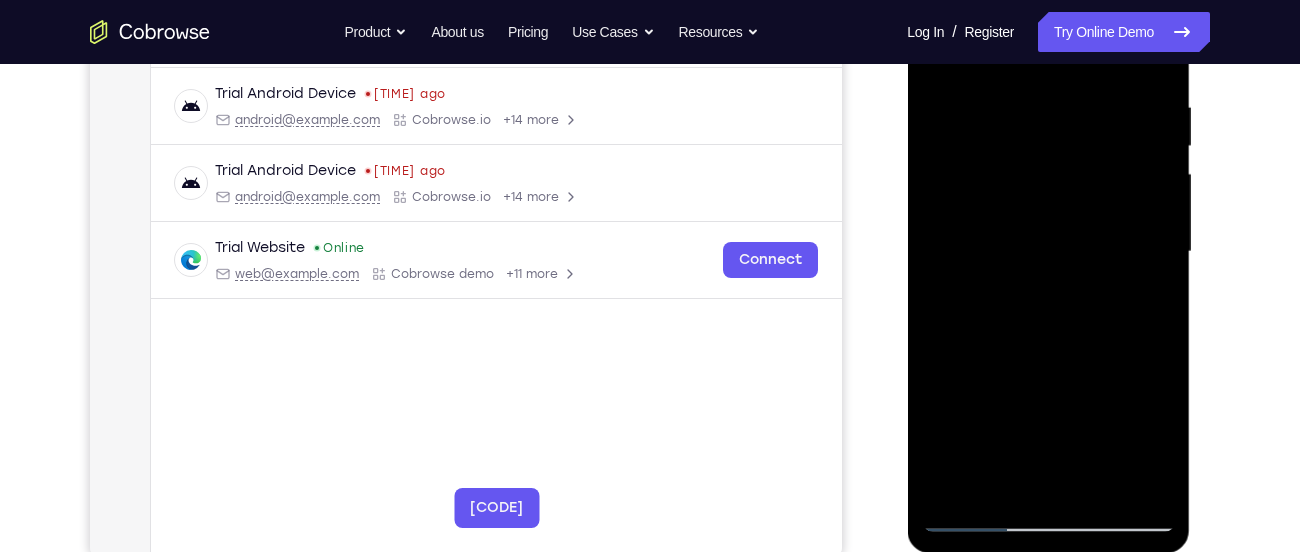 scroll, scrollTop: 368, scrollLeft: 0, axis: vertical 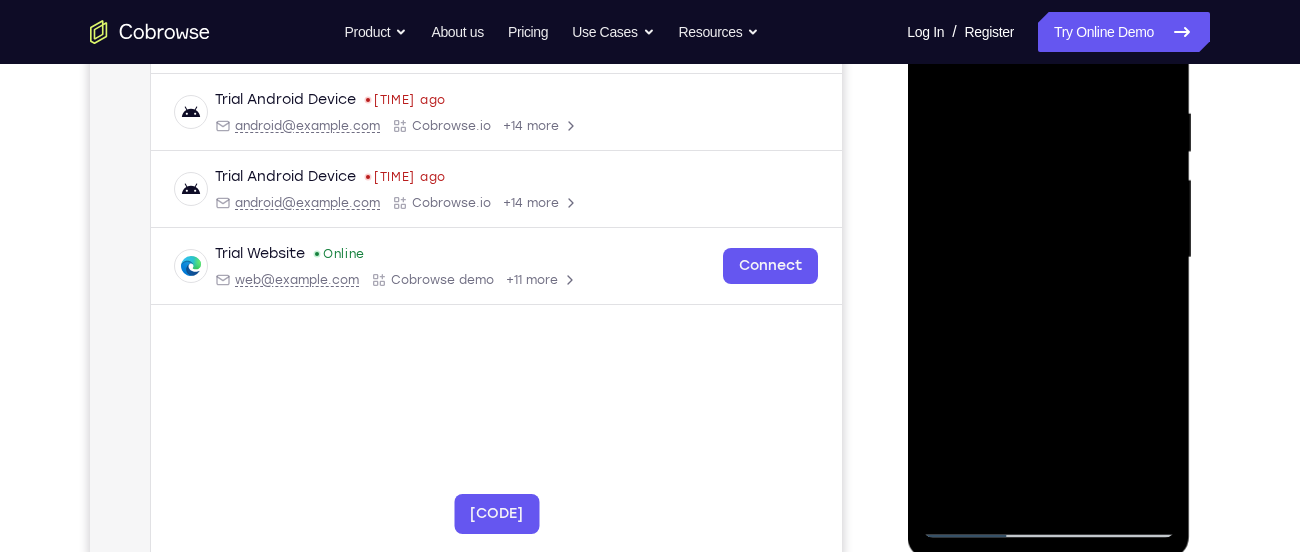 click at bounding box center [1048, 258] 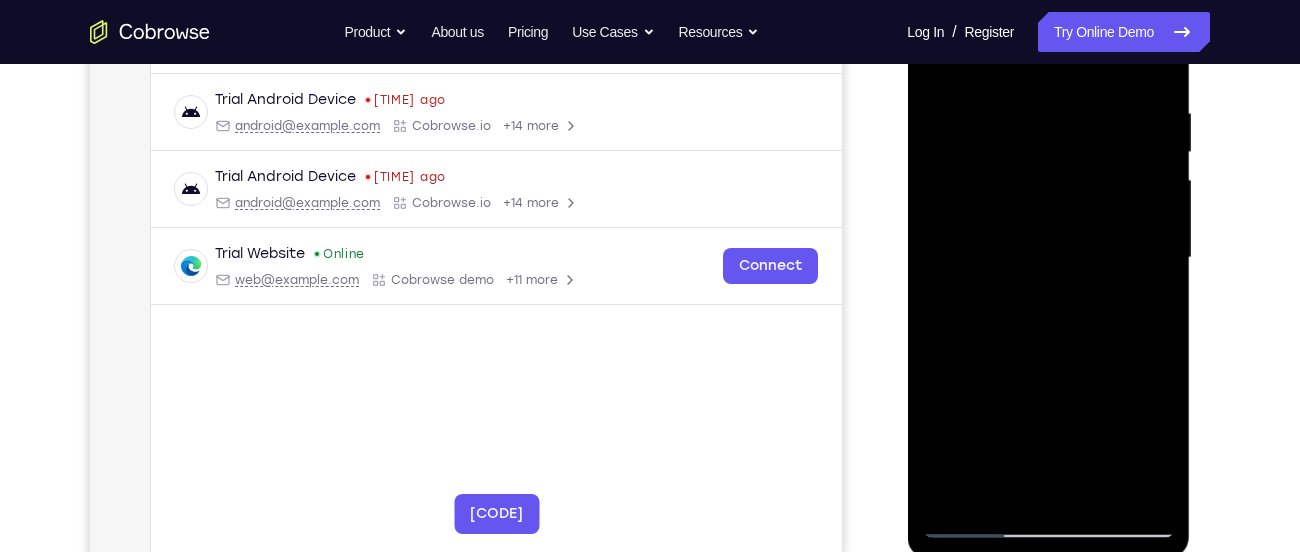 click at bounding box center [1048, 258] 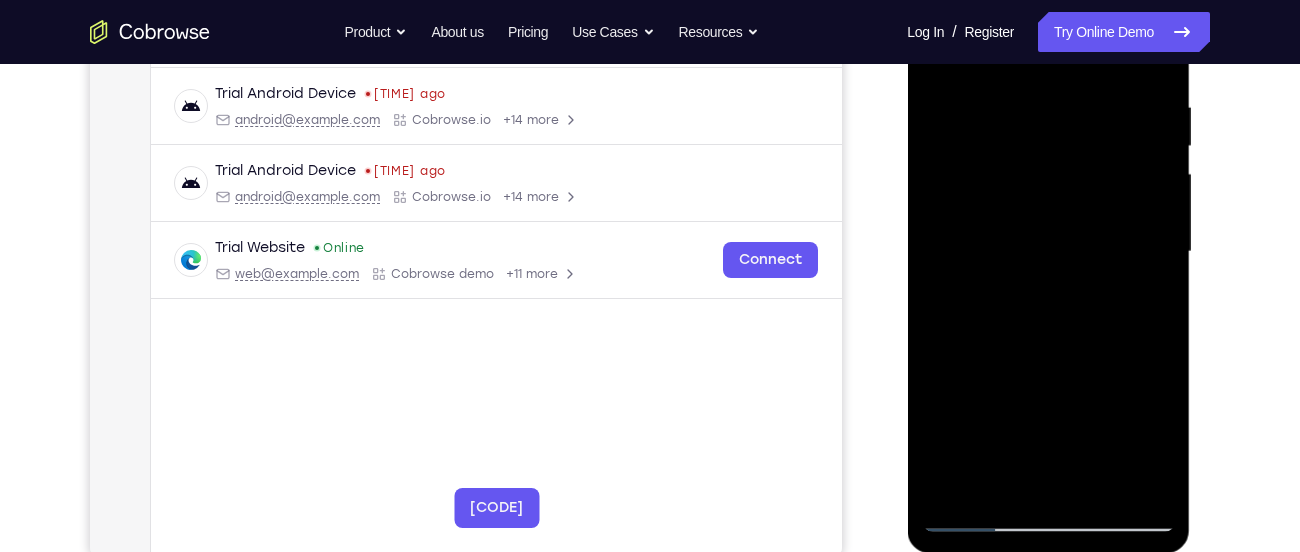 scroll, scrollTop: 372, scrollLeft: 0, axis: vertical 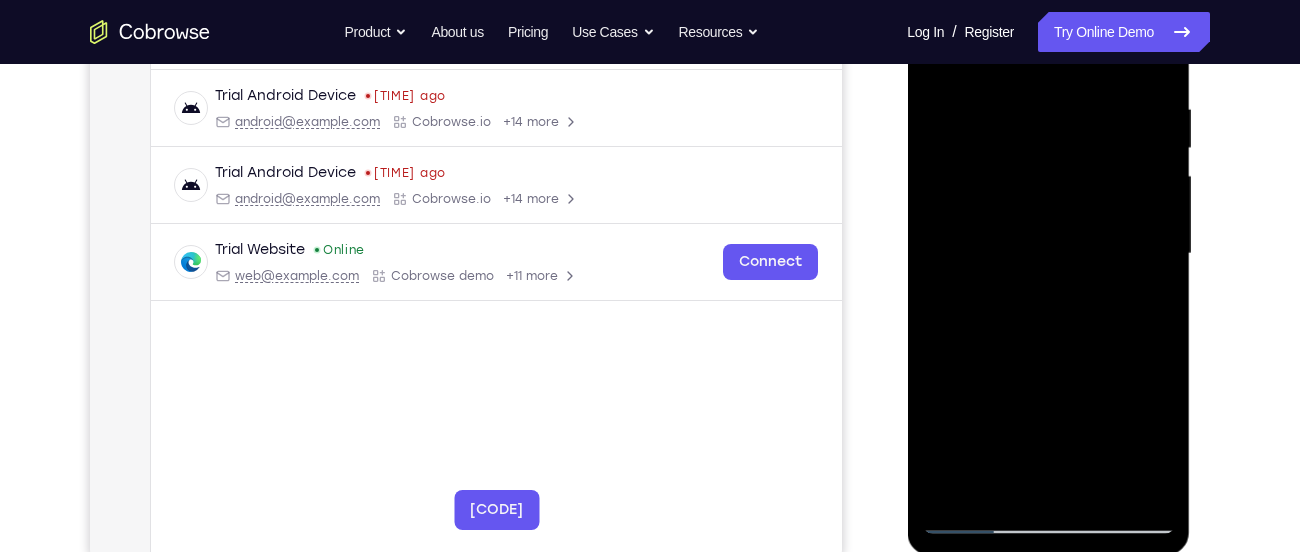 click at bounding box center (1048, 254) 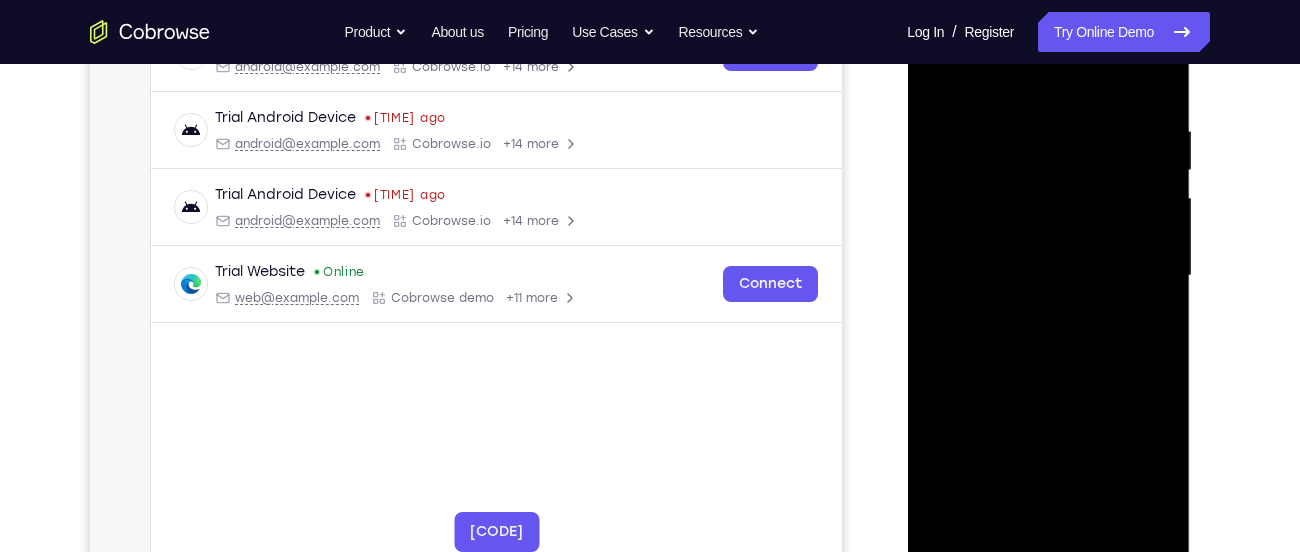 scroll, scrollTop: 349, scrollLeft: 0, axis: vertical 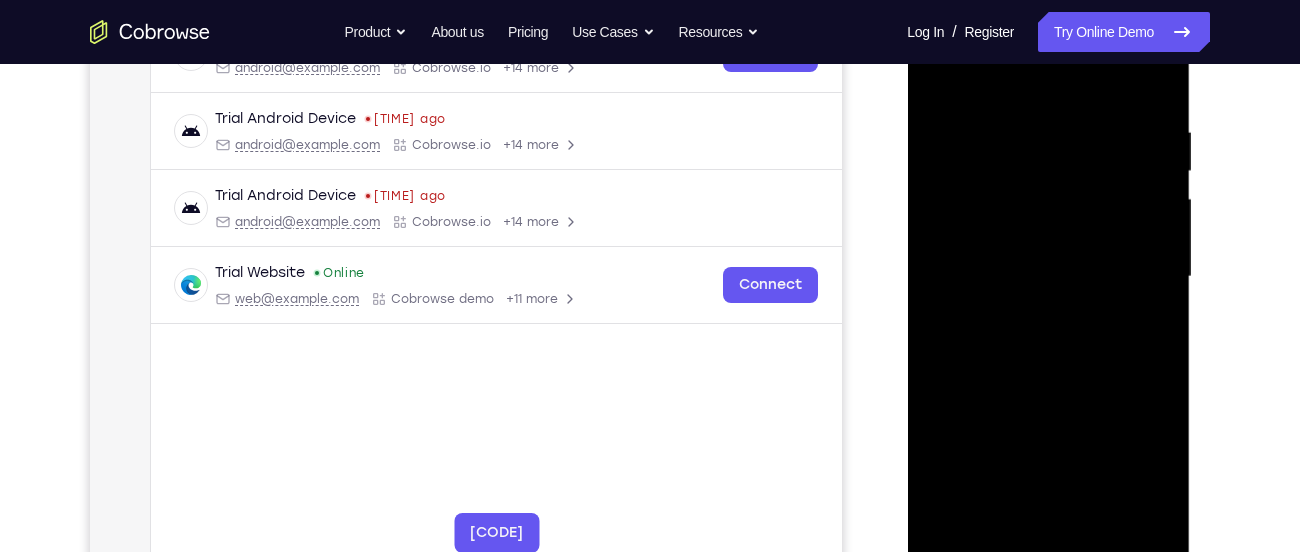 click at bounding box center (1048, 277) 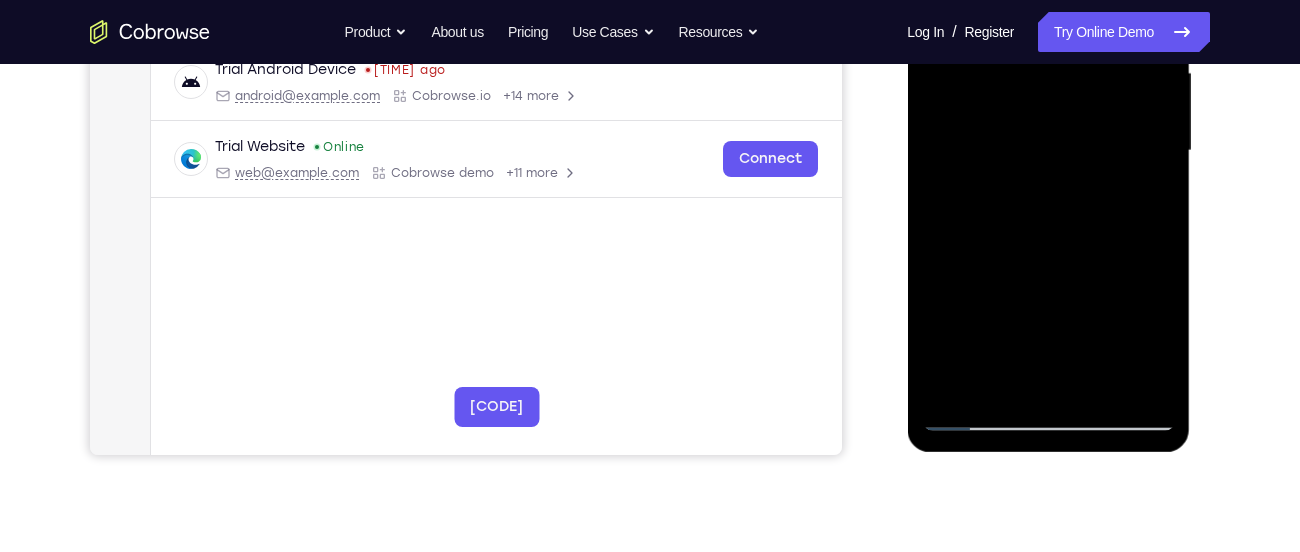 scroll, scrollTop: 582, scrollLeft: 0, axis: vertical 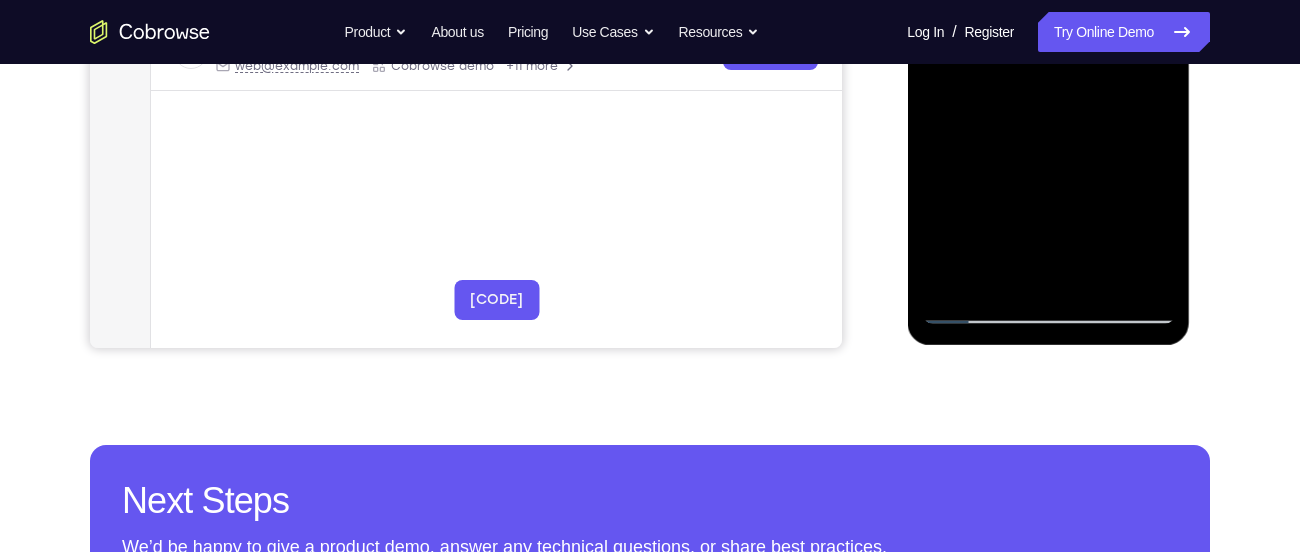 click at bounding box center (1048, 44) 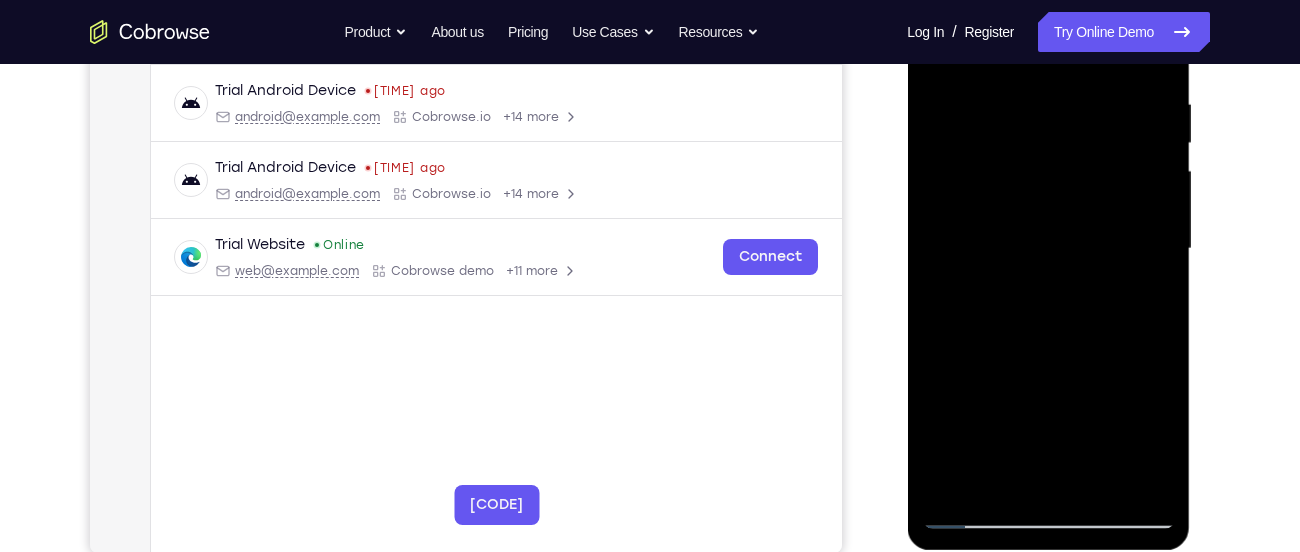 scroll, scrollTop: 375, scrollLeft: 0, axis: vertical 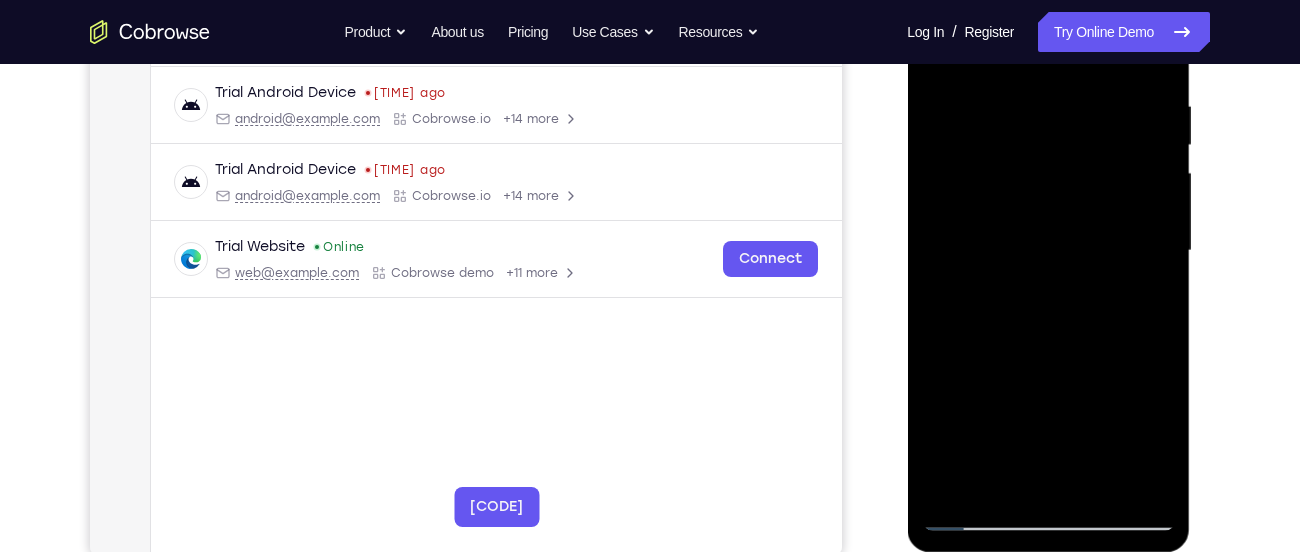 drag, startPoint x: 1151, startPoint y: 310, endPoint x: 1108, endPoint y: 213, distance: 106.10372 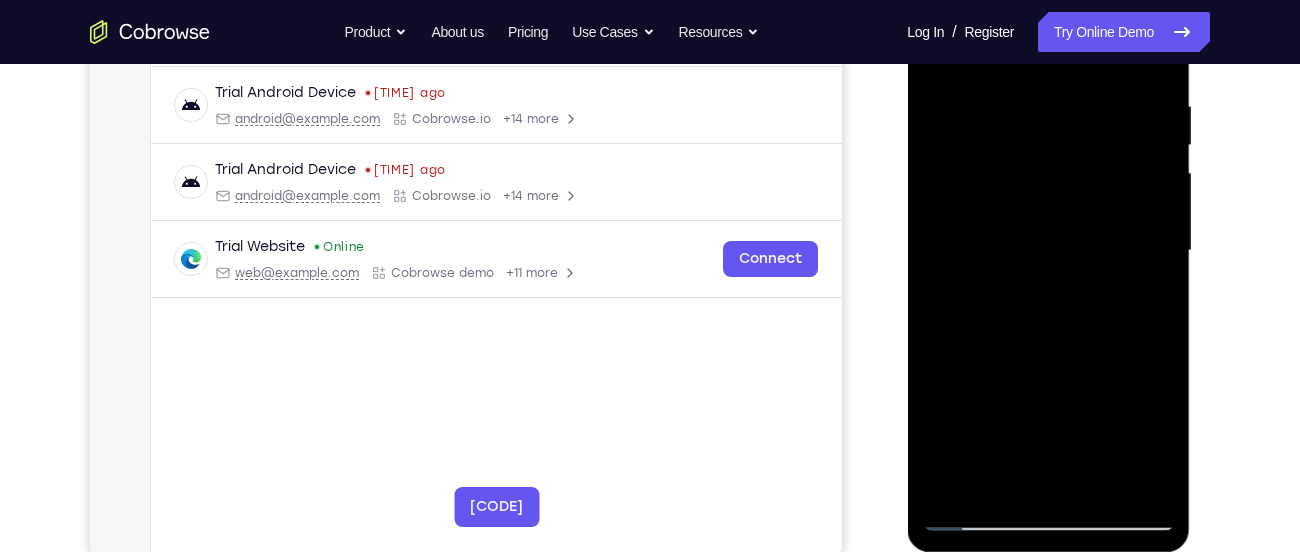 drag, startPoint x: 1123, startPoint y: 346, endPoint x: 1073, endPoint y: 206, distance: 148.66069 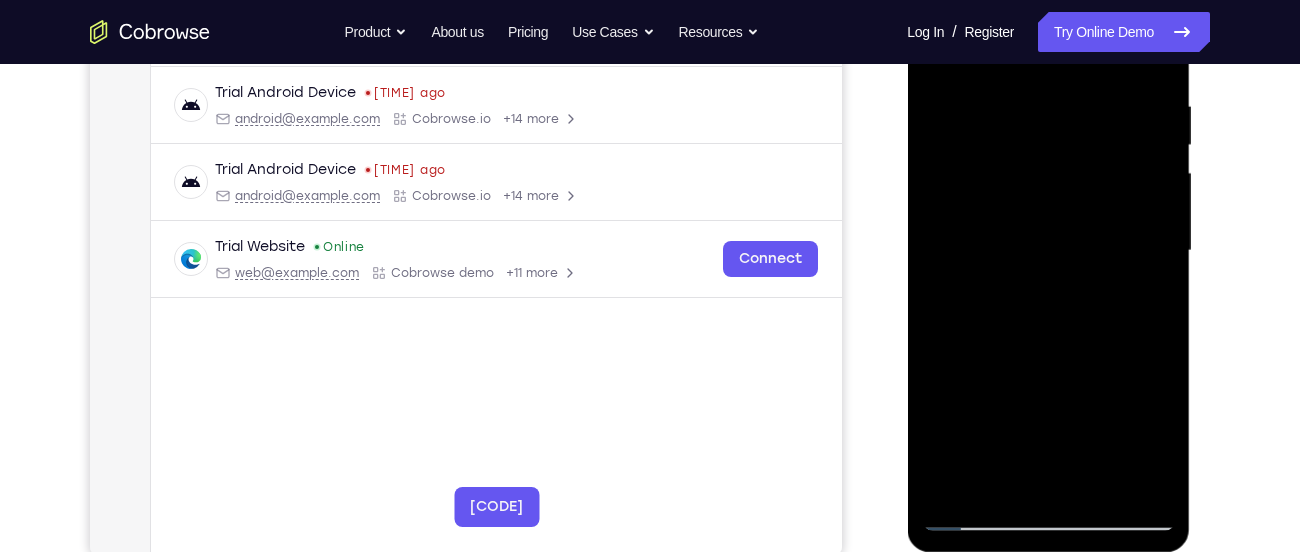 drag, startPoint x: 1141, startPoint y: 368, endPoint x: 1069, endPoint y: 245, distance: 142.52368 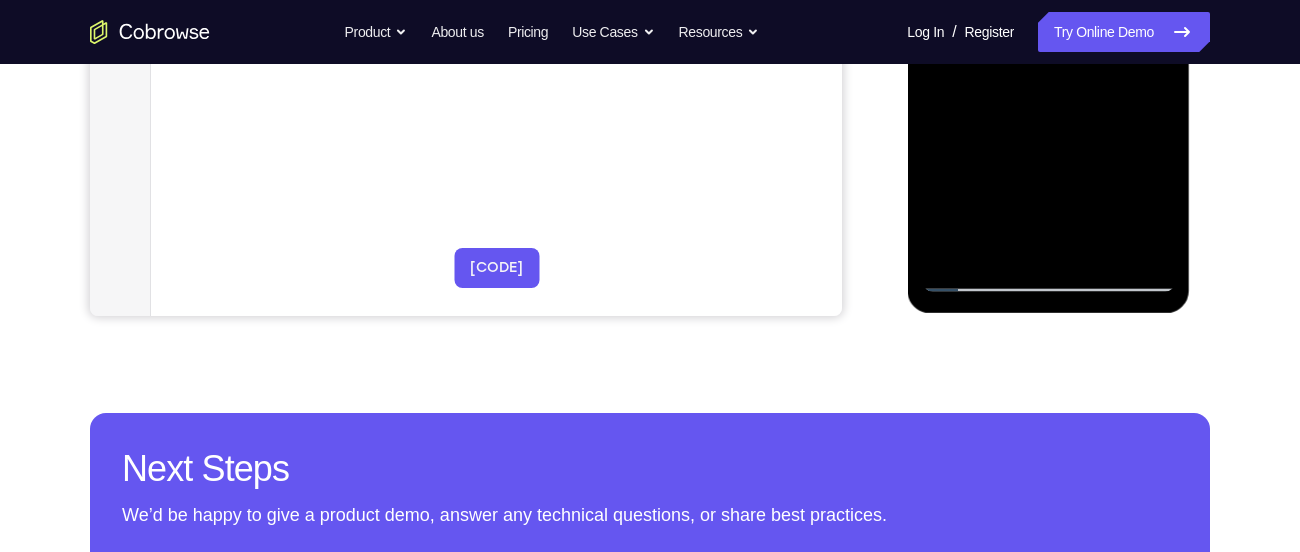 scroll, scrollTop: 615, scrollLeft: 0, axis: vertical 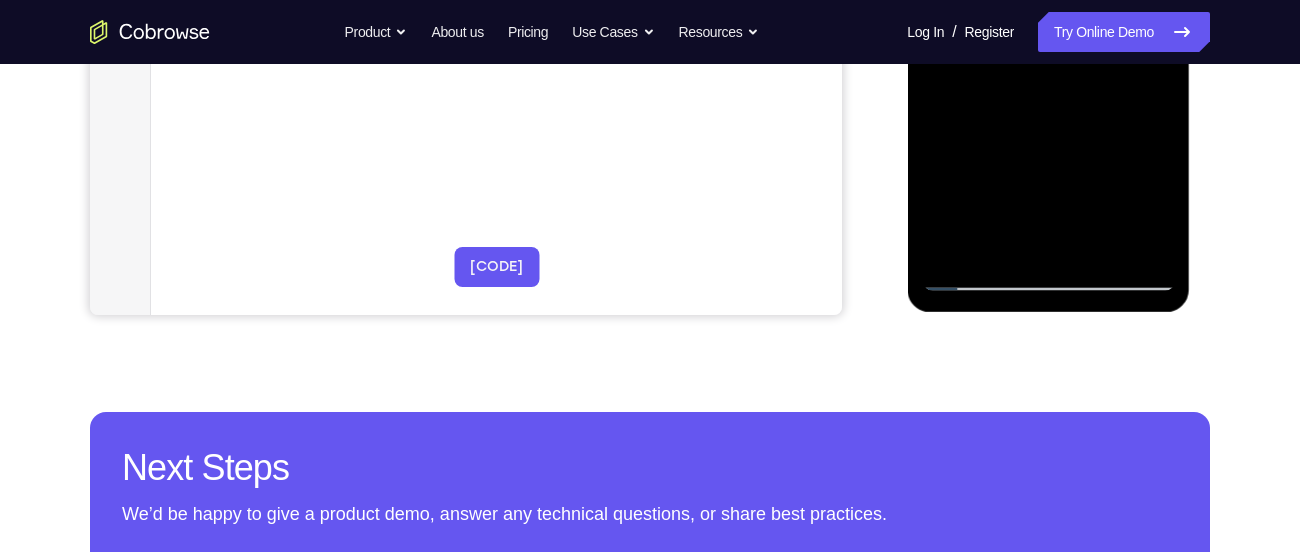 click at bounding box center [1048, 11] 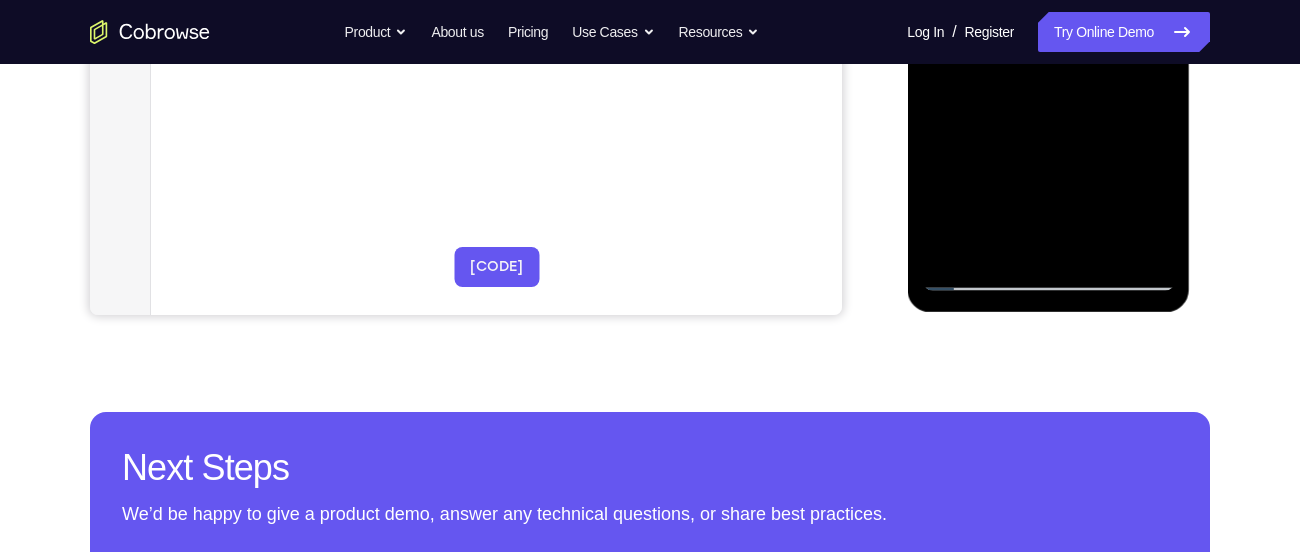 click at bounding box center (1048, 11) 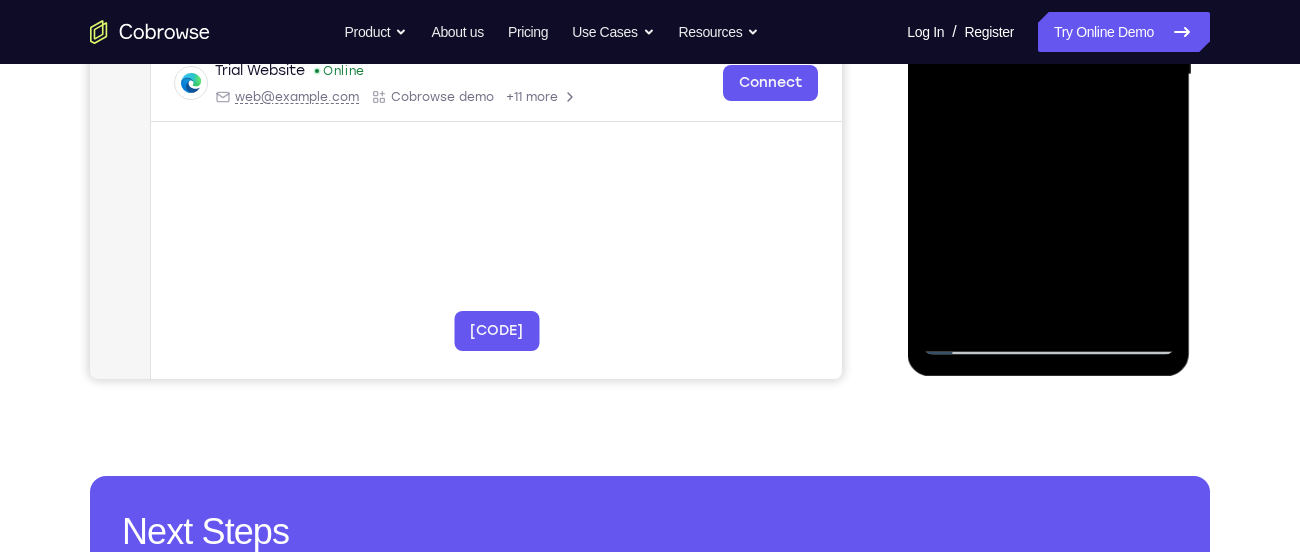 scroll, scrollTop: 511, scrollLeft: 0, axis: vertical 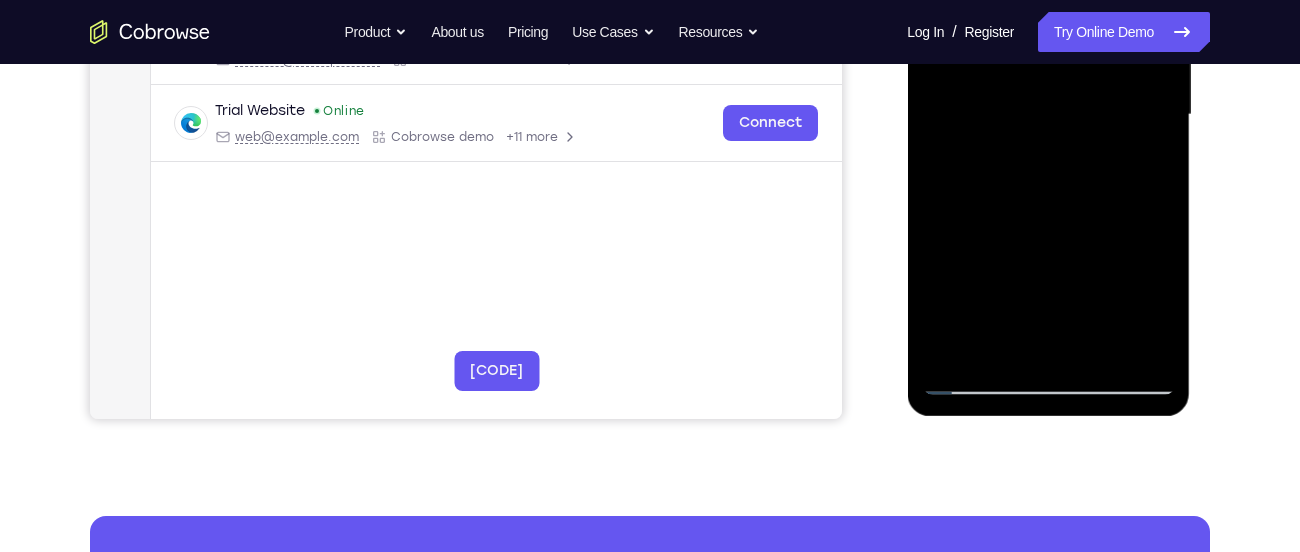 drag, startPoint x: 1085, startPoint y: 325, endPoint x: 1064, endPoint y: 250, distance: 77.88453 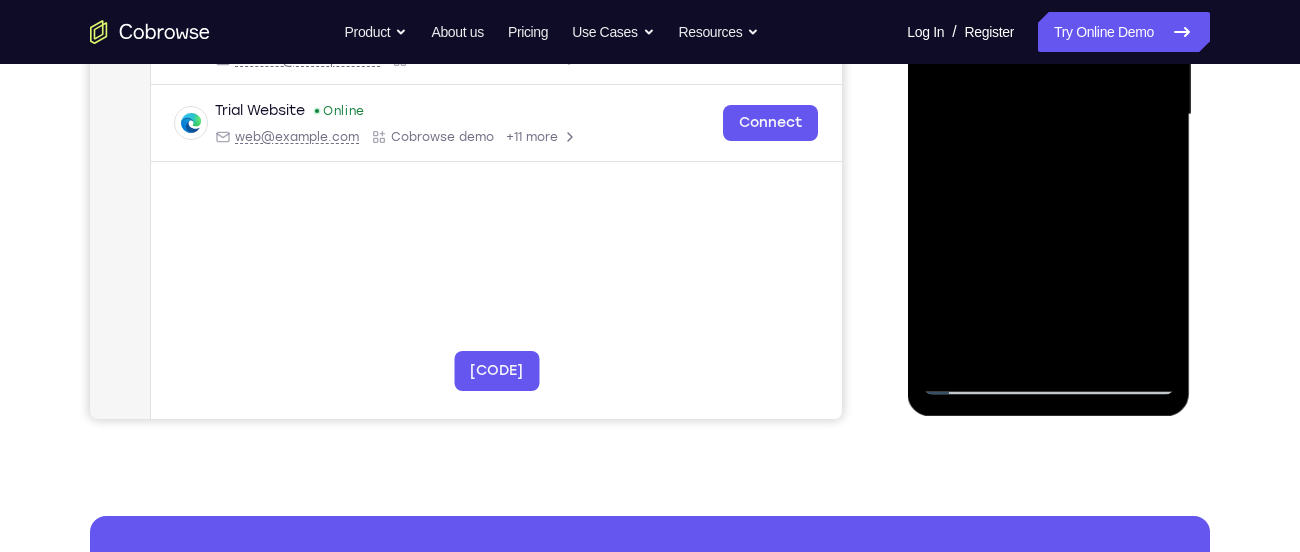 drag, startPoint x: 1098, startPoint y: 310, endPoint x: 1054, endPoint y: 221, distance: 99.282425 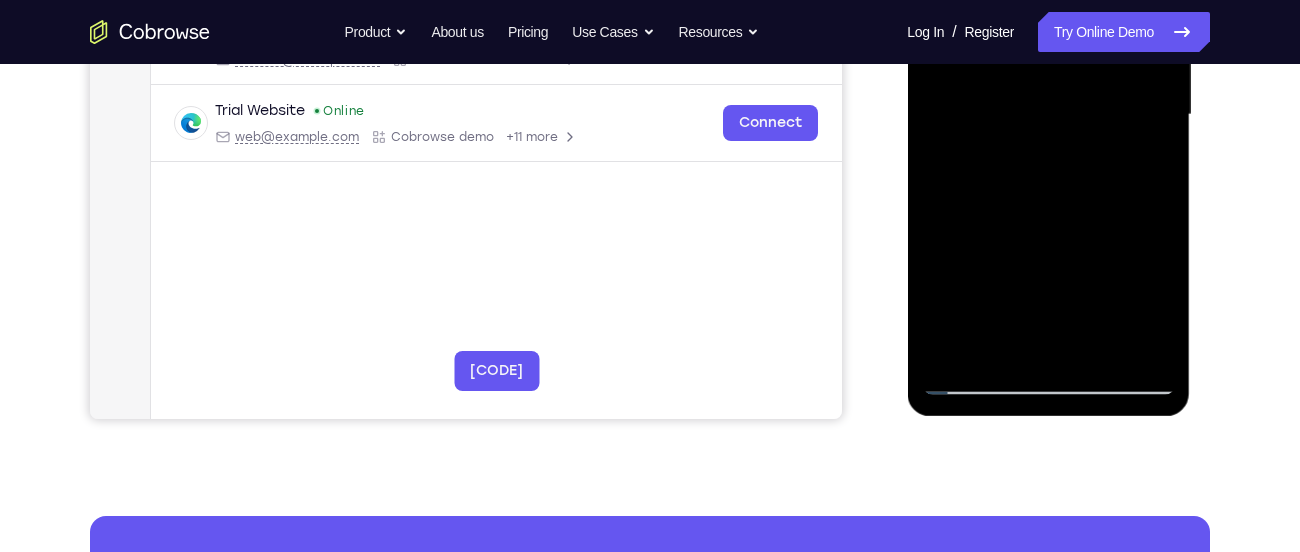 drag, startPoint x: 1129, startPoint y: 344, endPoint x: 1082, endPoint y: 251, distance: 104.20173 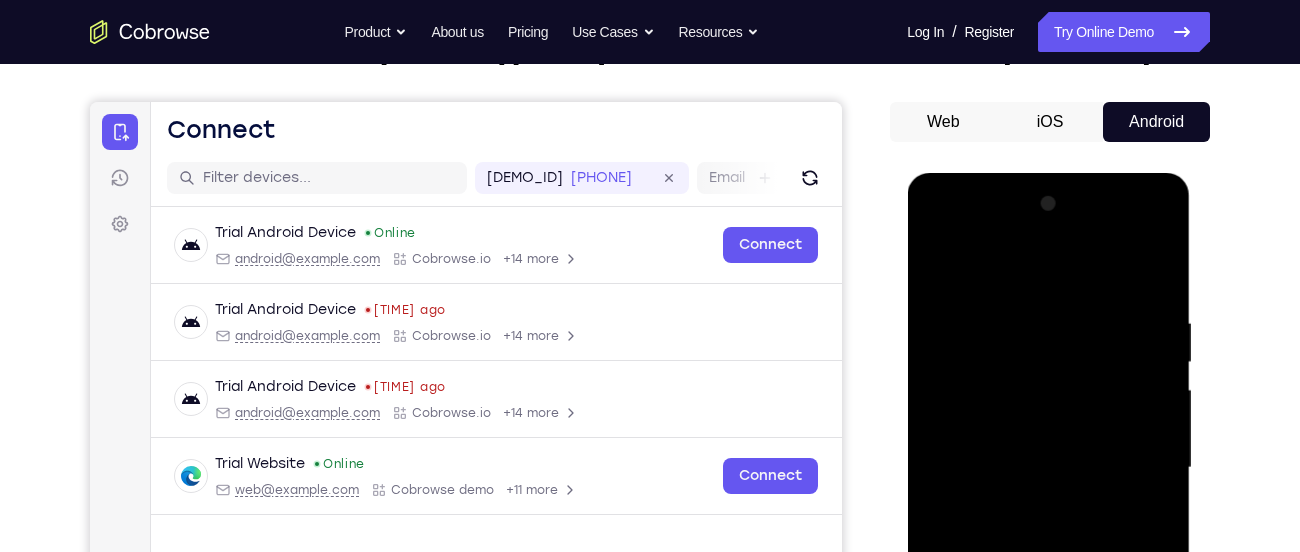 scroll, scrollTop: 157, scrollLeft: 0, axis: vertical 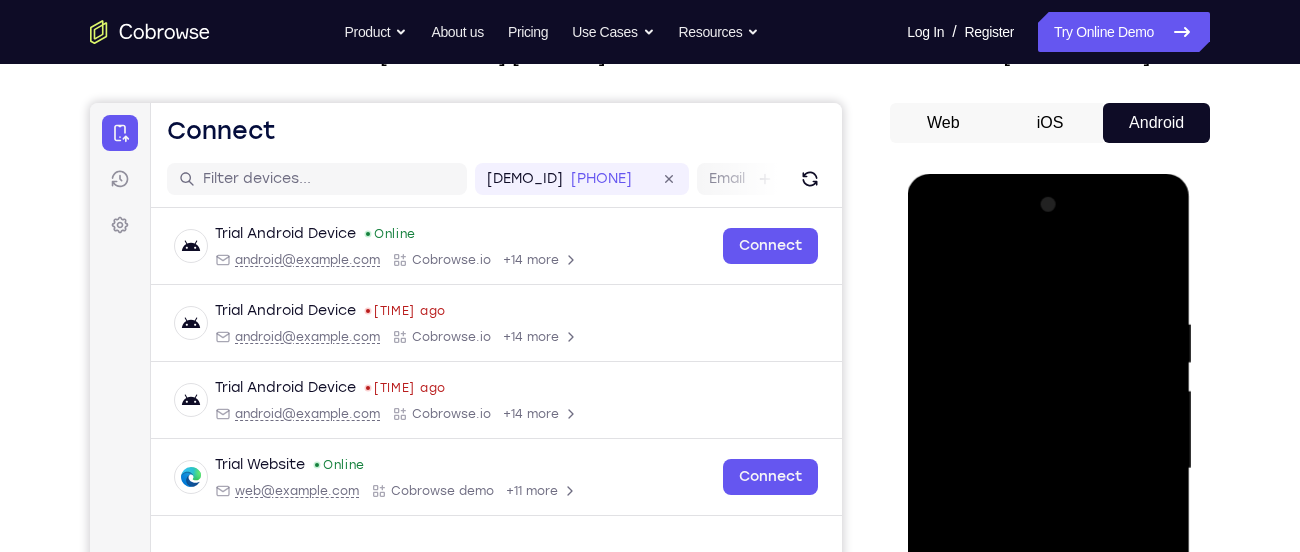 click at bounding box center [1048, 469] 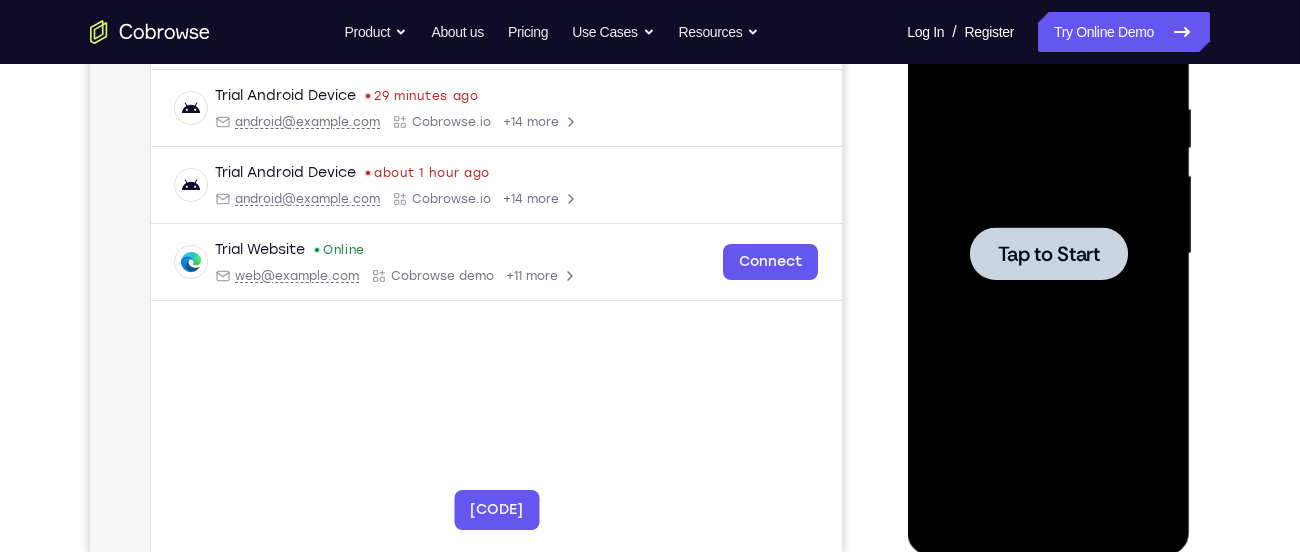 scroll, scrollTop: 378, scrollLeft: 0, axis: vertical 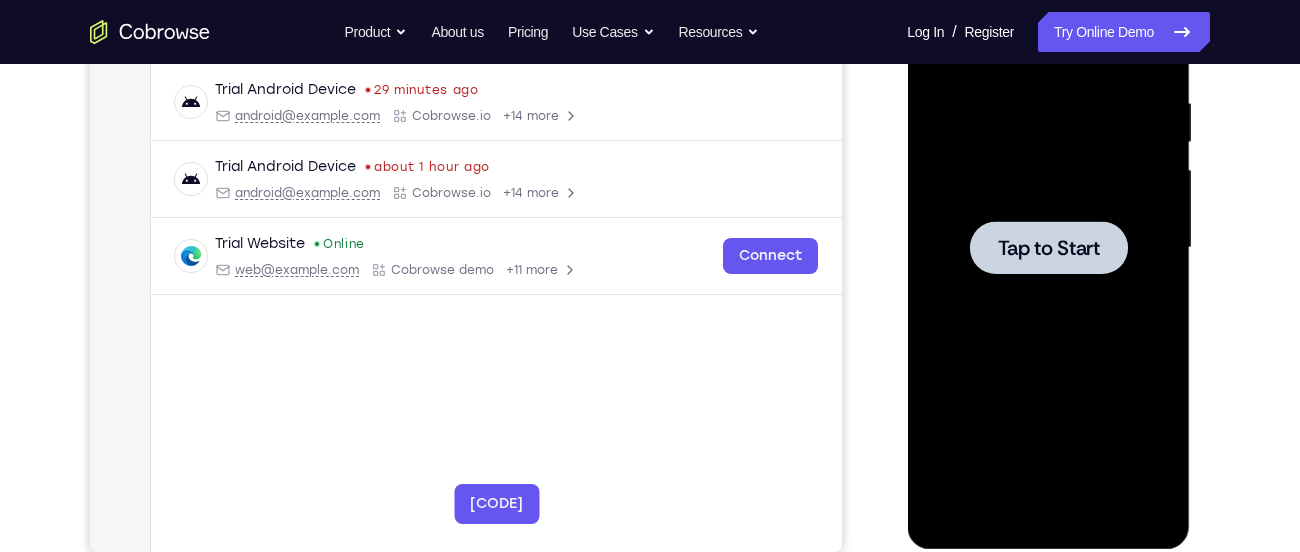 click on "Tap to Start" at bounding box center [1048, 248] 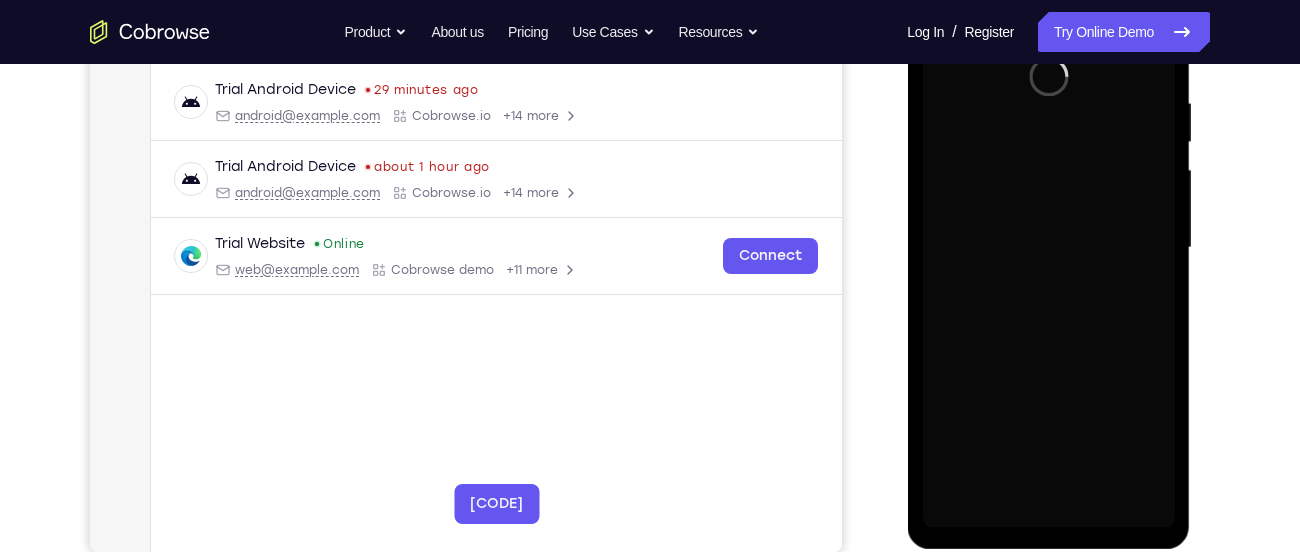 click at bounding box center [1048, 248] 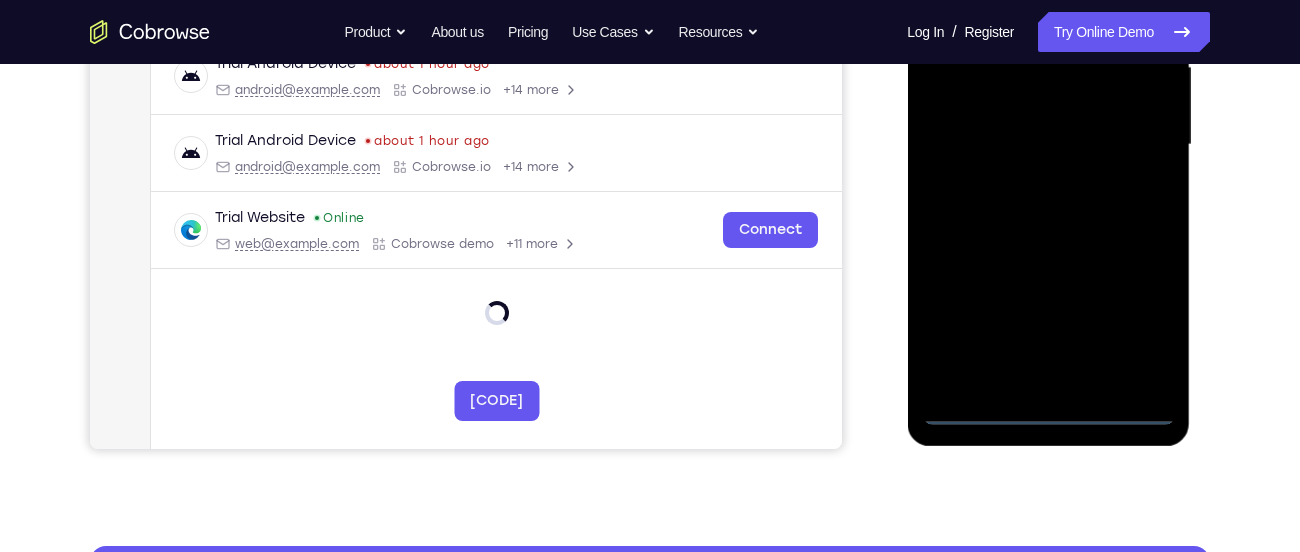 scroll, scrollTop: 490, scrollLeft: 0, axis: vertical 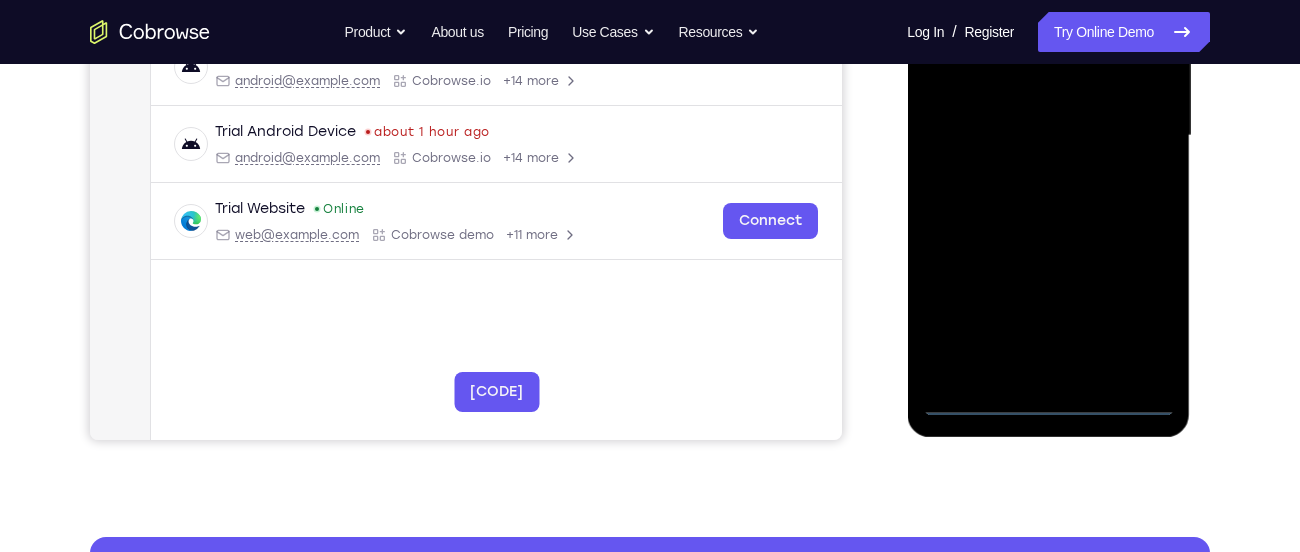 click at bounding box center [1048, 136] 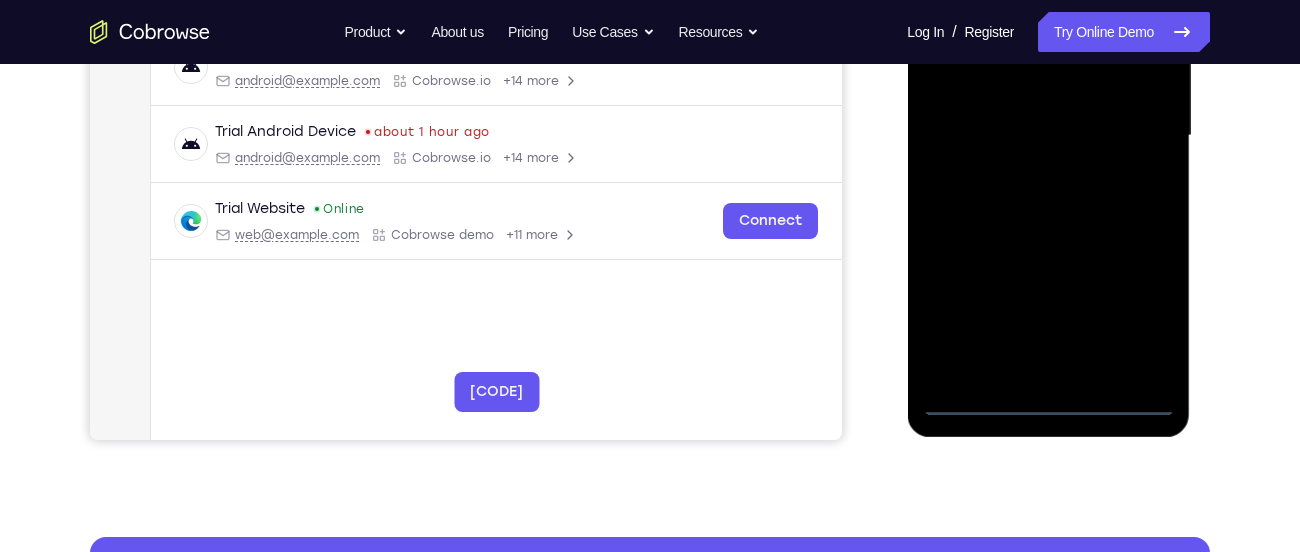 click at bounding box center (1048, 136) 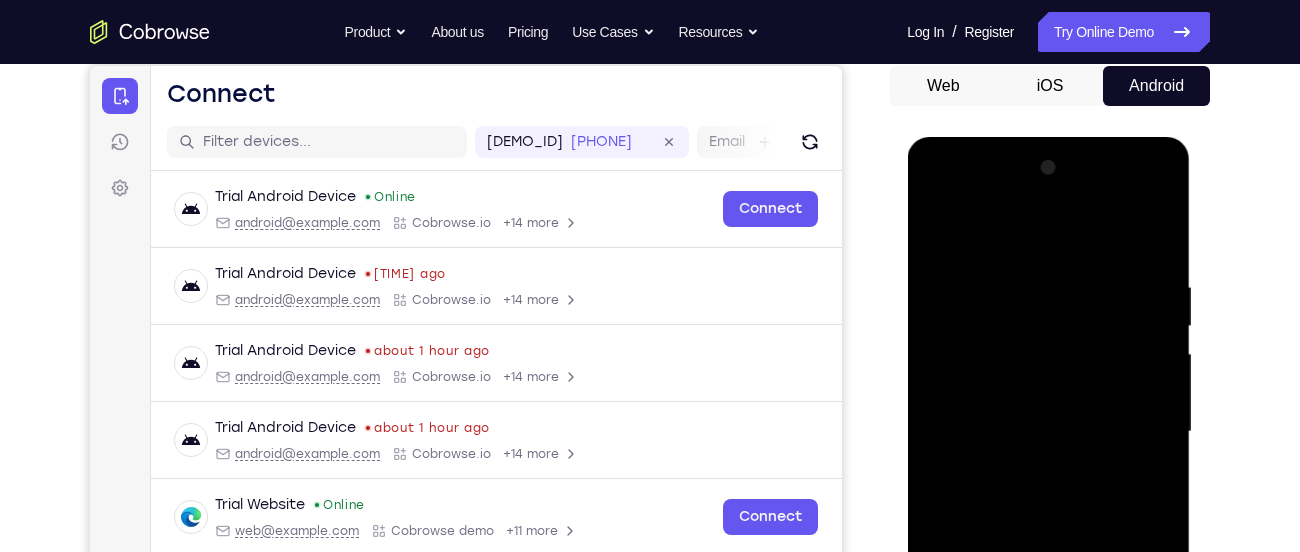 scroll, scrollTop: 193, scrollLeft: 0, axis: vertical 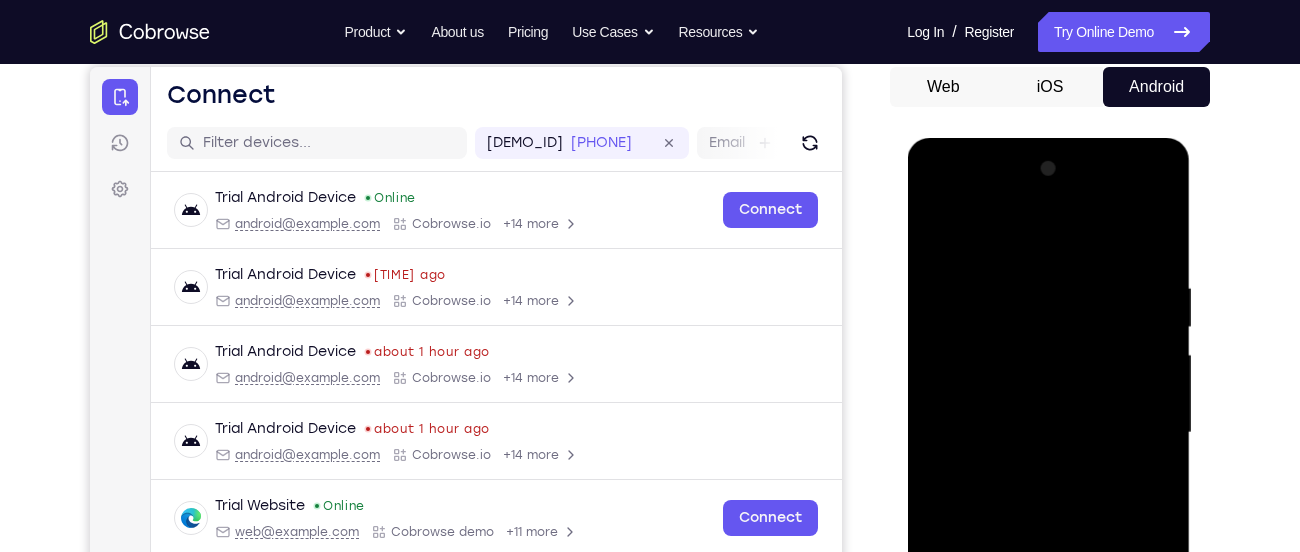 click at bounding box center [1048, 433] 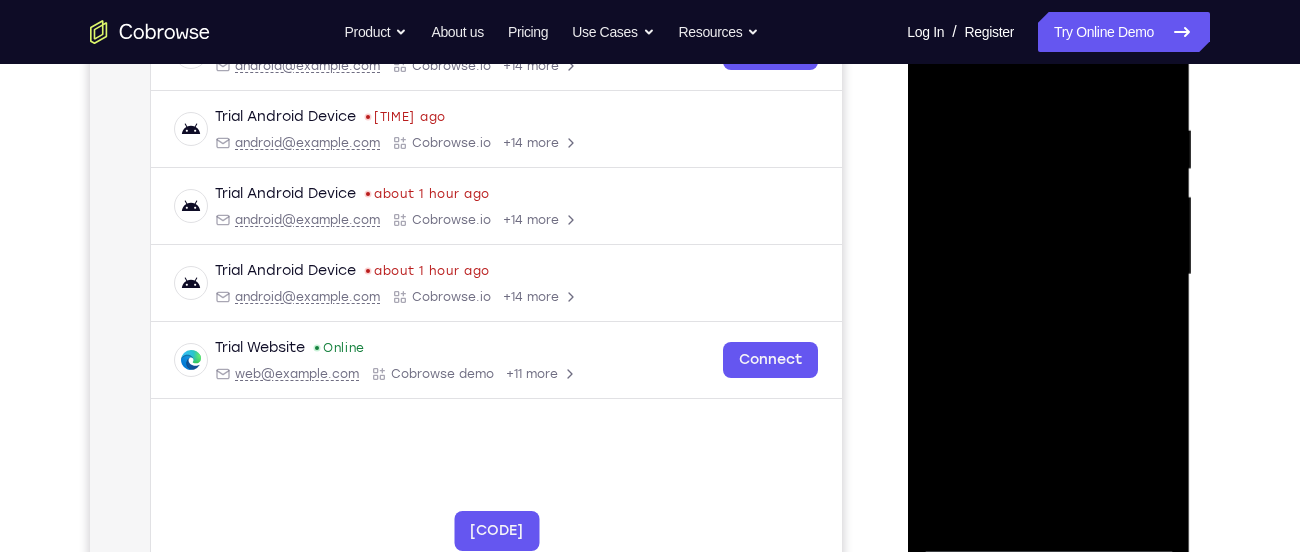 scroll, scrollTop: 451, scrollLeft: 0, axis: vertical 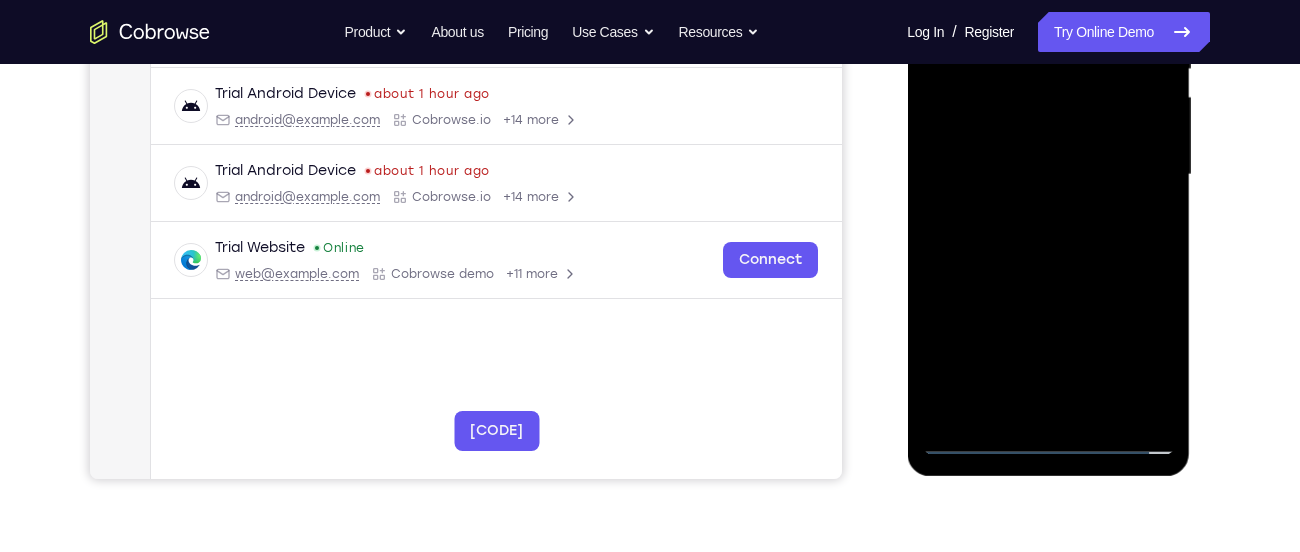 drag, startPoint x: 1104, startPoint y: 380, endPoint x: 1093, endPoint y: 297, distance: 83.725746 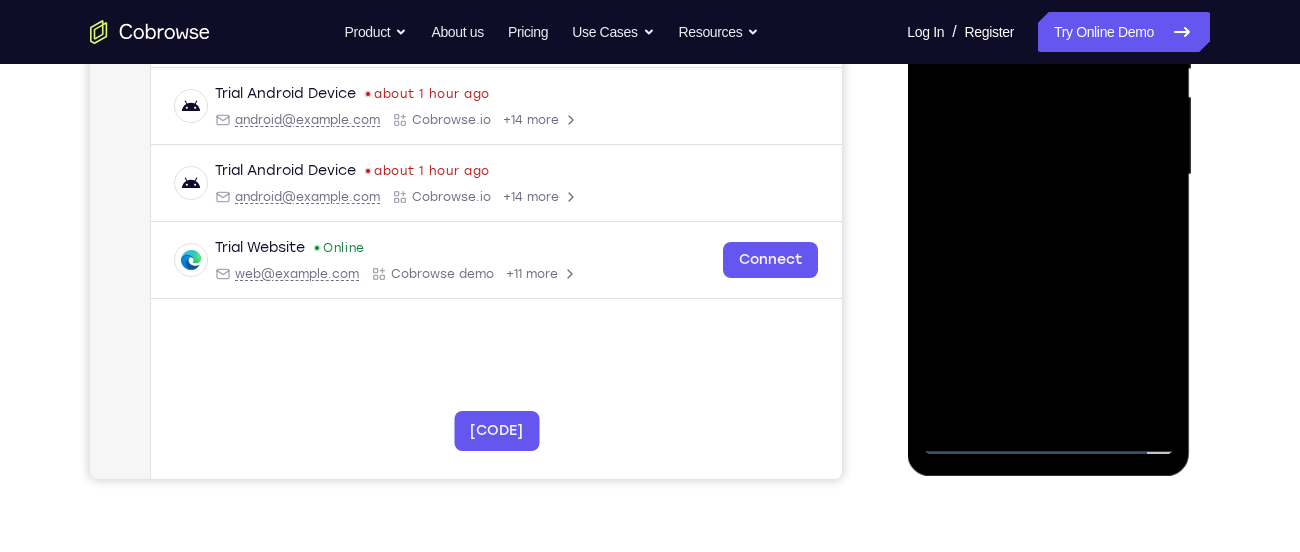 click at bounding box center [1048, 175] 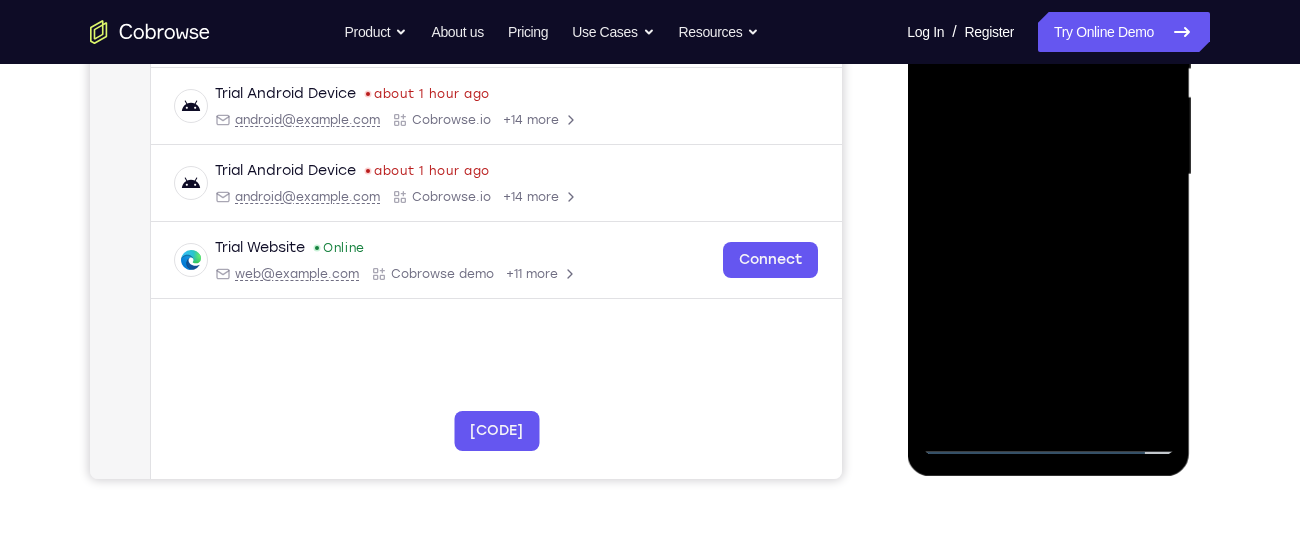 drag, startPoint x: 1071, startPoint y: 360, endPoint x: 1066, endPoint y: 263, distance: 97.128784 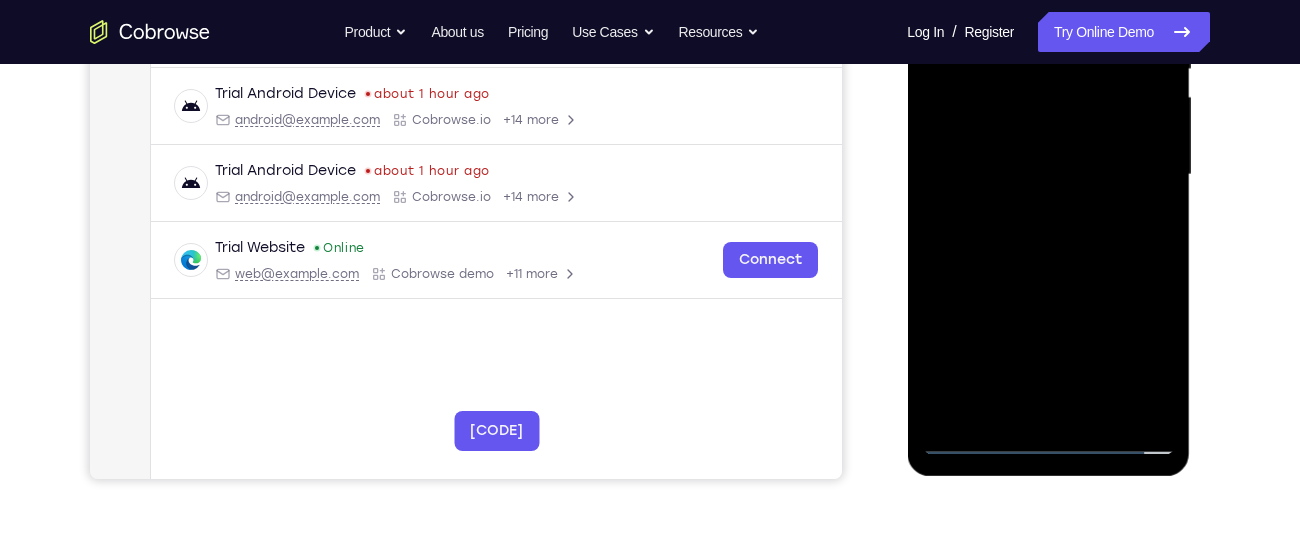drag, startPoint x: 1061, startPoint y: 309, endPoint x: 1067, endPoint y: 231, distance: 78.23043 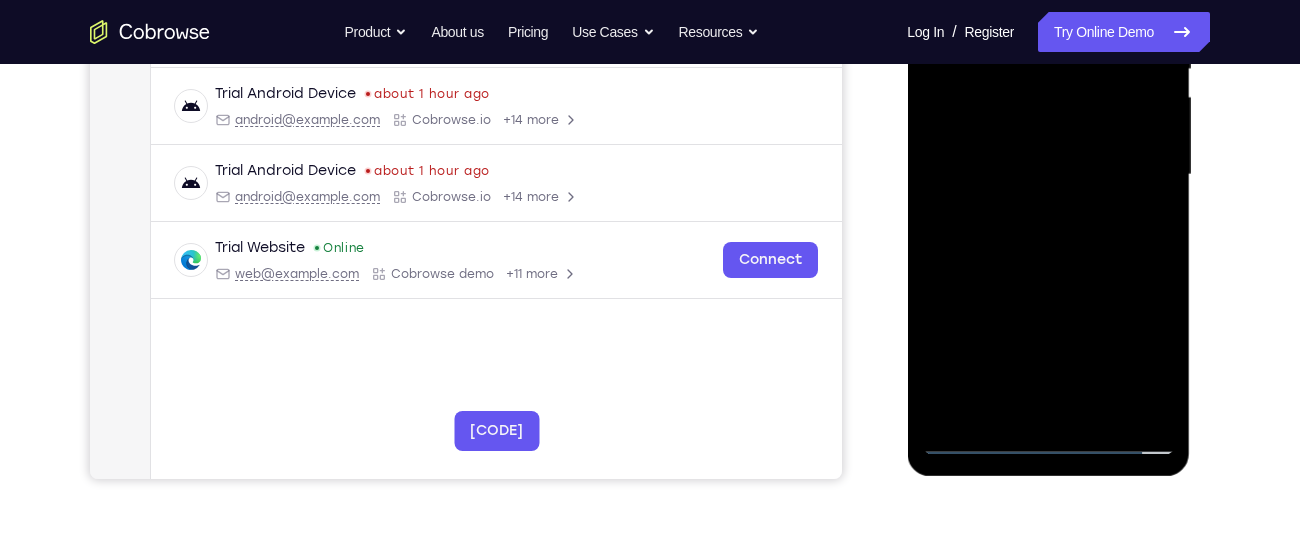drag, startPoint x: 1072, startPoint y: 373, endPoint x: 1070, endPoint y: 285, distance: 88.02273 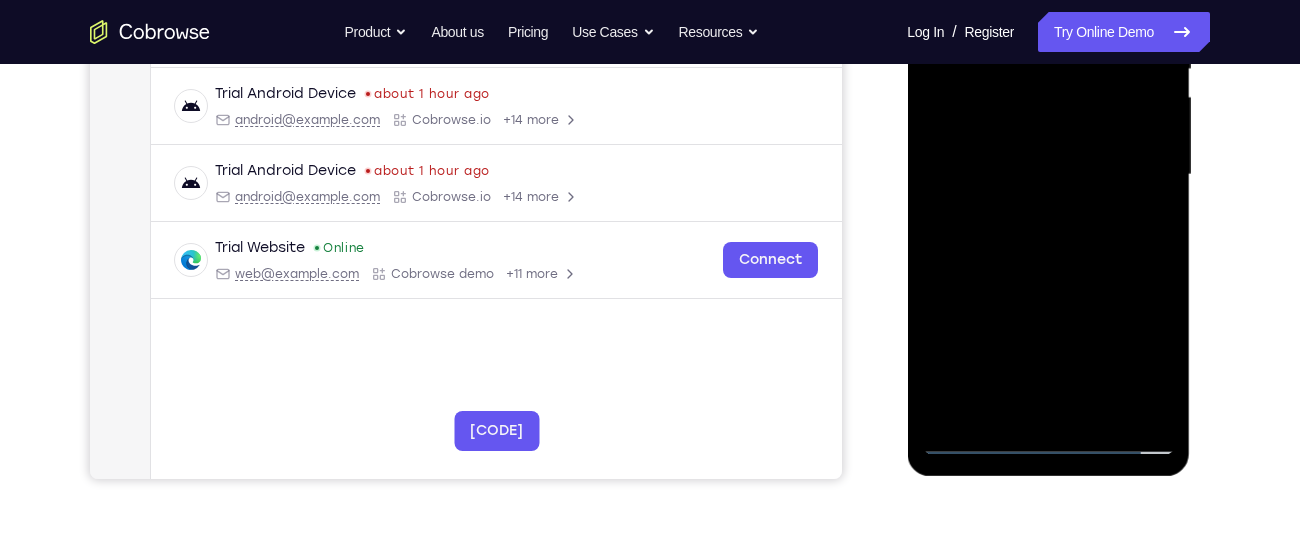 drag, startPoint x: 1071, startPoint y: 341, endPoint x: 1070, endPoint y: 246, distance: 95.005264 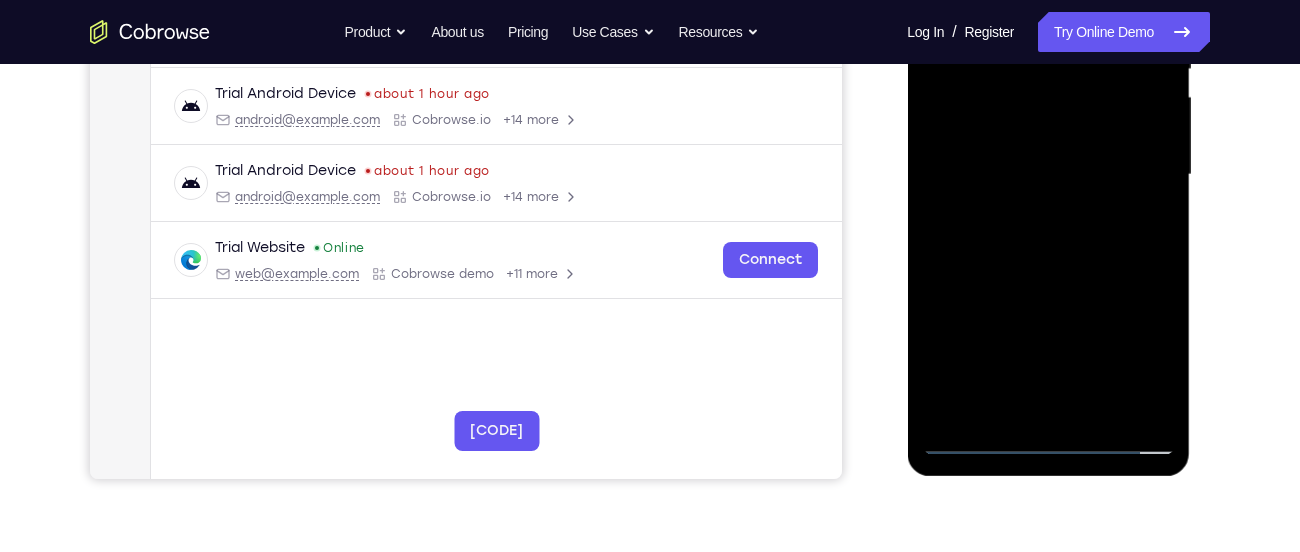 drag, startPoint x: 1069, startPoint y: 393, endPoint x: 1071, endPoint y: 270, distance: 123.01626 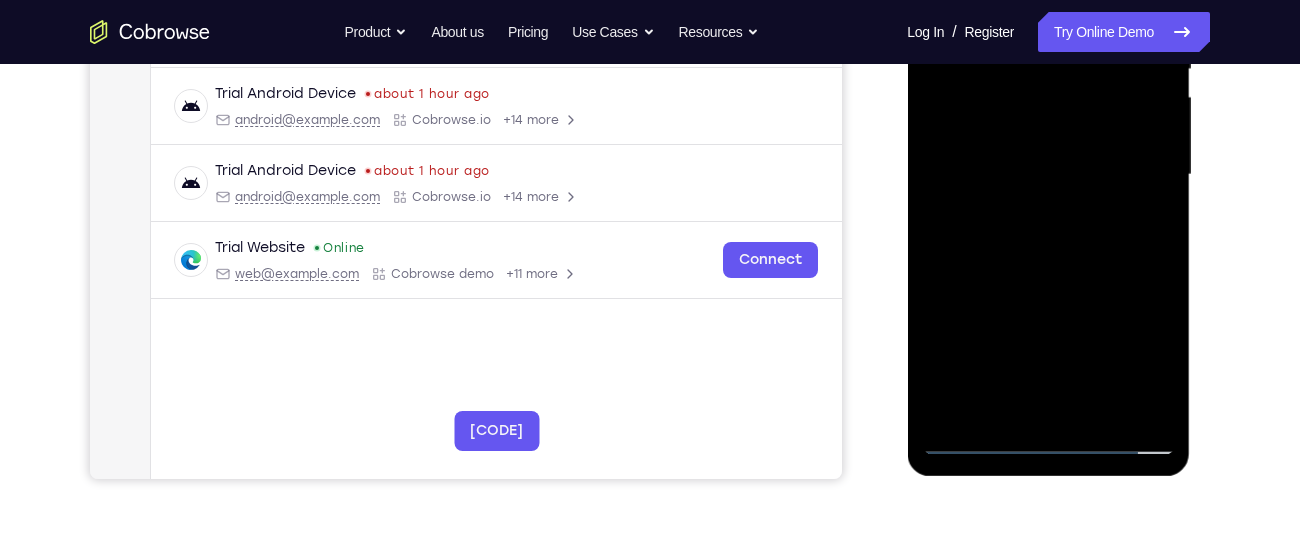 drag, startPoint x: 1071, startPoint y: 352, endPoint x: 1066, endPoint y: 229, distance: 123.101585 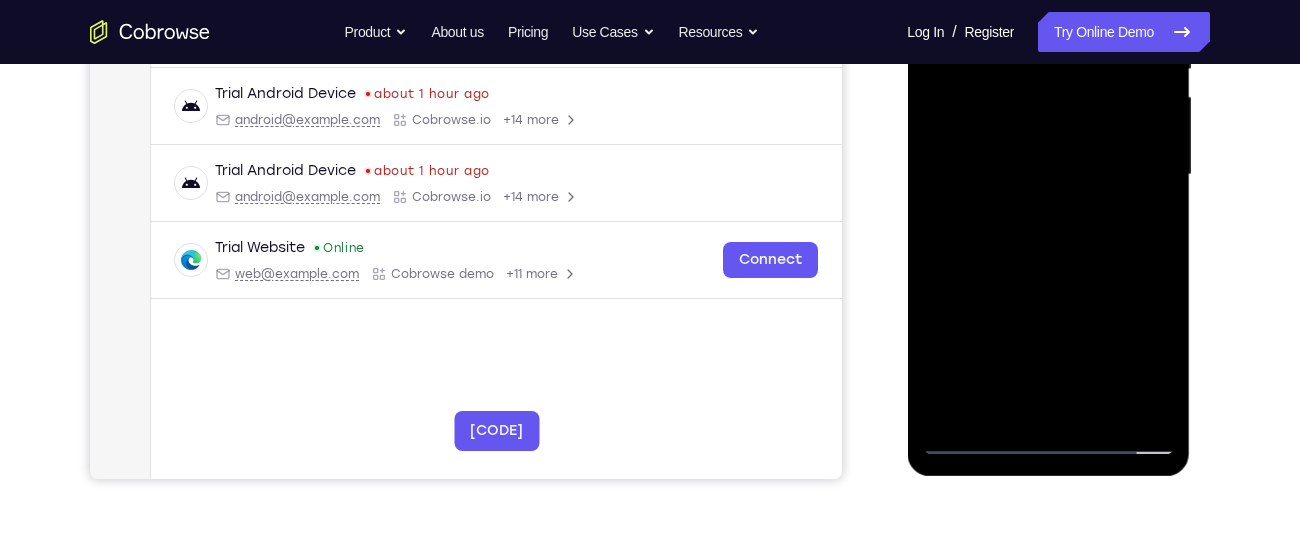 drag, startPoint x: 1086, startPoint y: 377, endPoint x: 1076, endPoint y: 233, distance: 144.3468 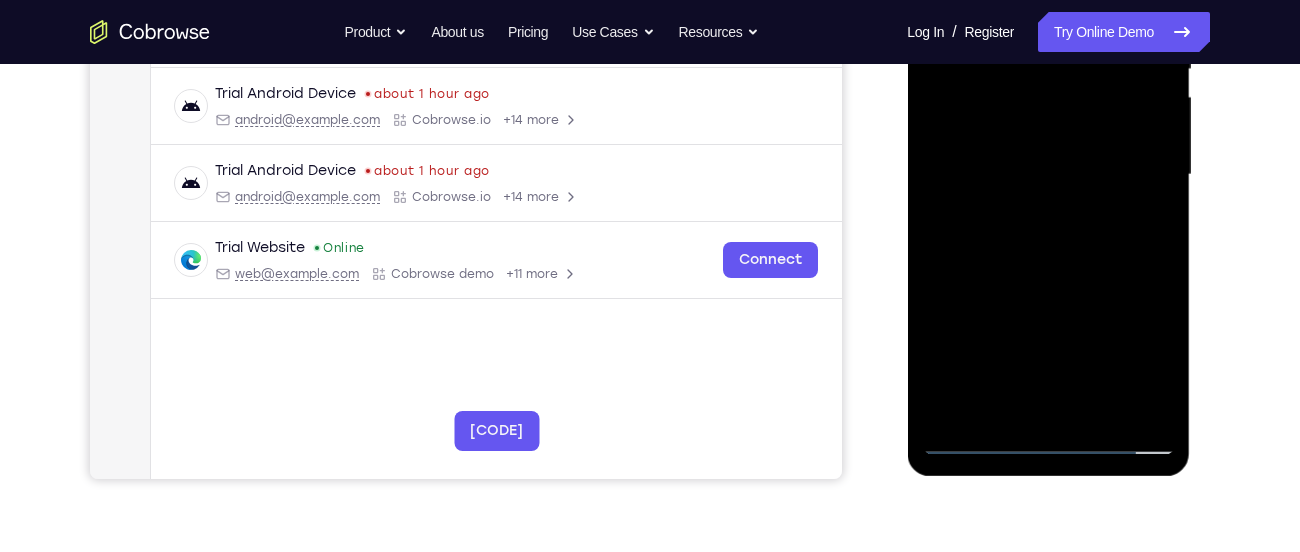 drag, startPoint x: 1090, startPoint y: 395, endPoint x: 1078, endPoint y: 280, distance: 115.62439 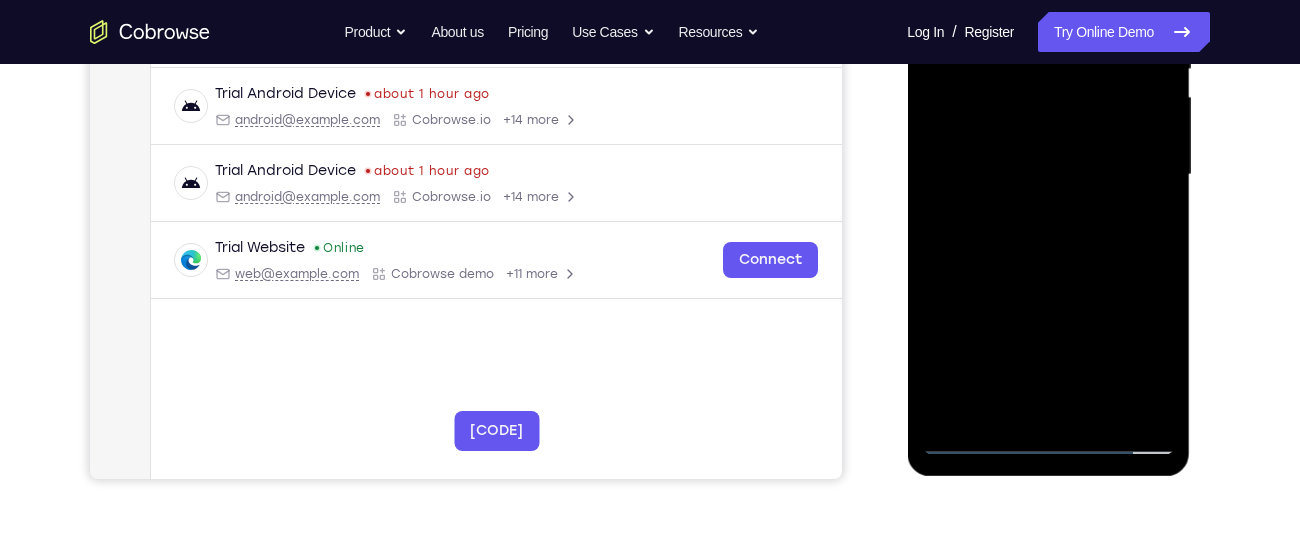 drag, startPoint x: 1084, startPoint y: 350, endPoint x: 1083, endPoint y: 249, distance: 101.00495 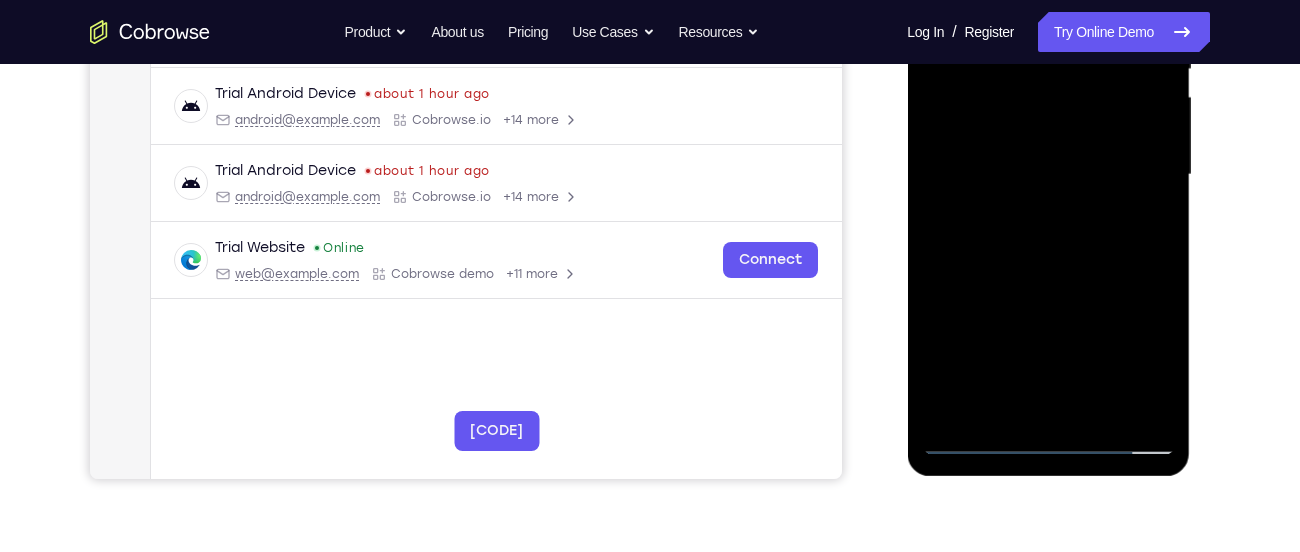 drag, startPoint x: 1071, startPoint y: 391, endPoint x: 1066, endPoint y: 268, distance: 123.101585 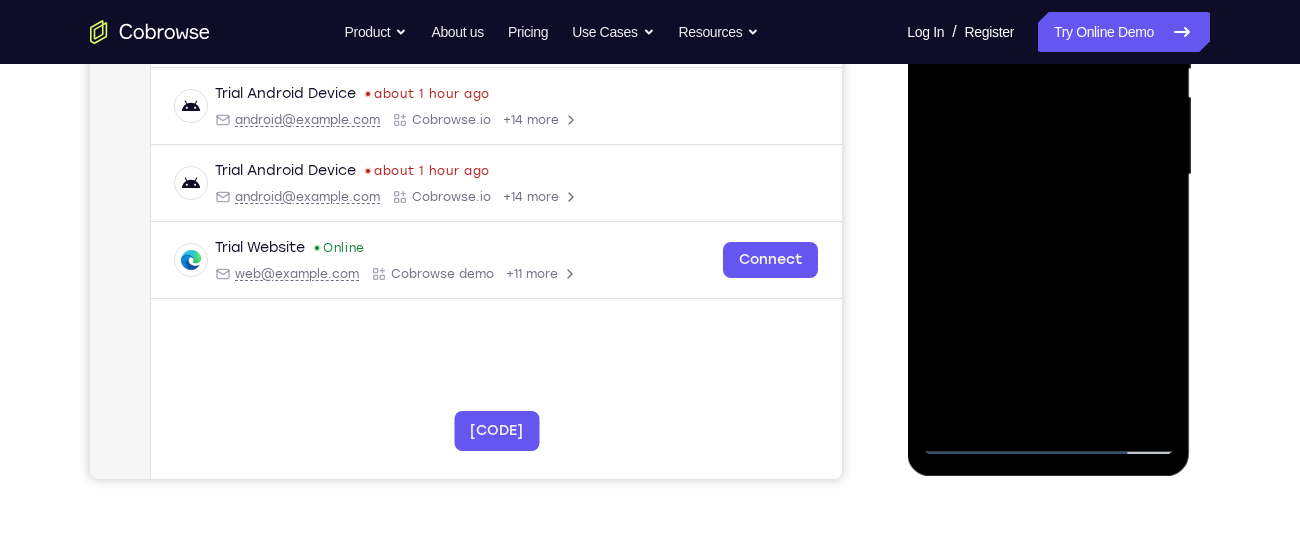 drag, startPoint x: 1077, startPoint y: 339, endPoint x: 1070, endPoint y: 243, distance: 96.25487 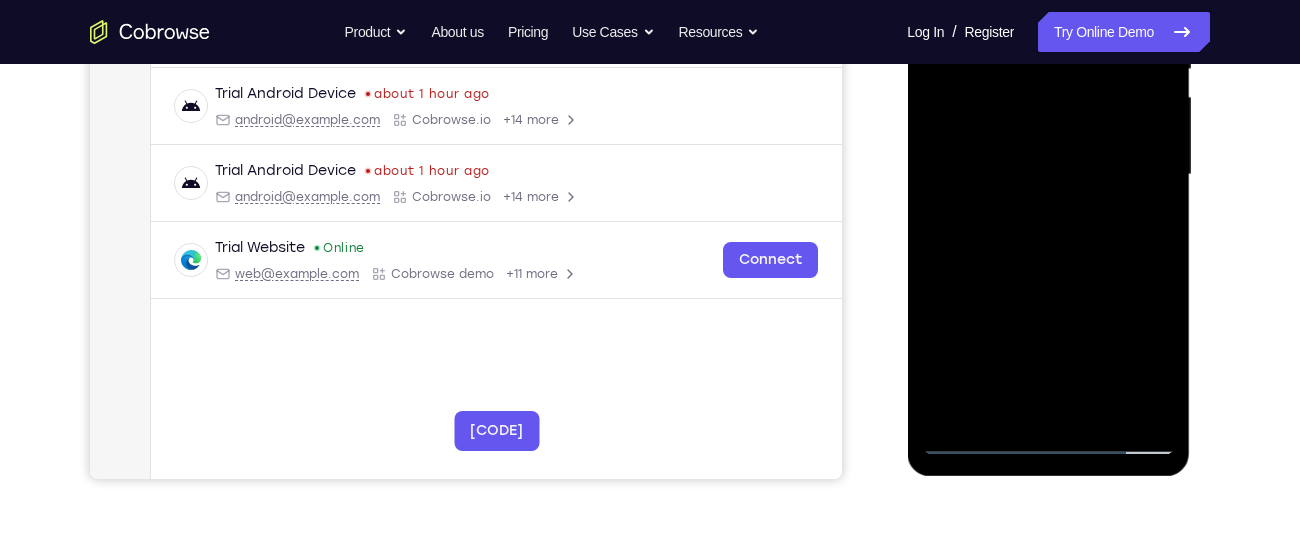 drag, startPoint x: 1063, startPoint y: 378, endPoint x: 1050, endPoint y: 233, distance: 145.58159 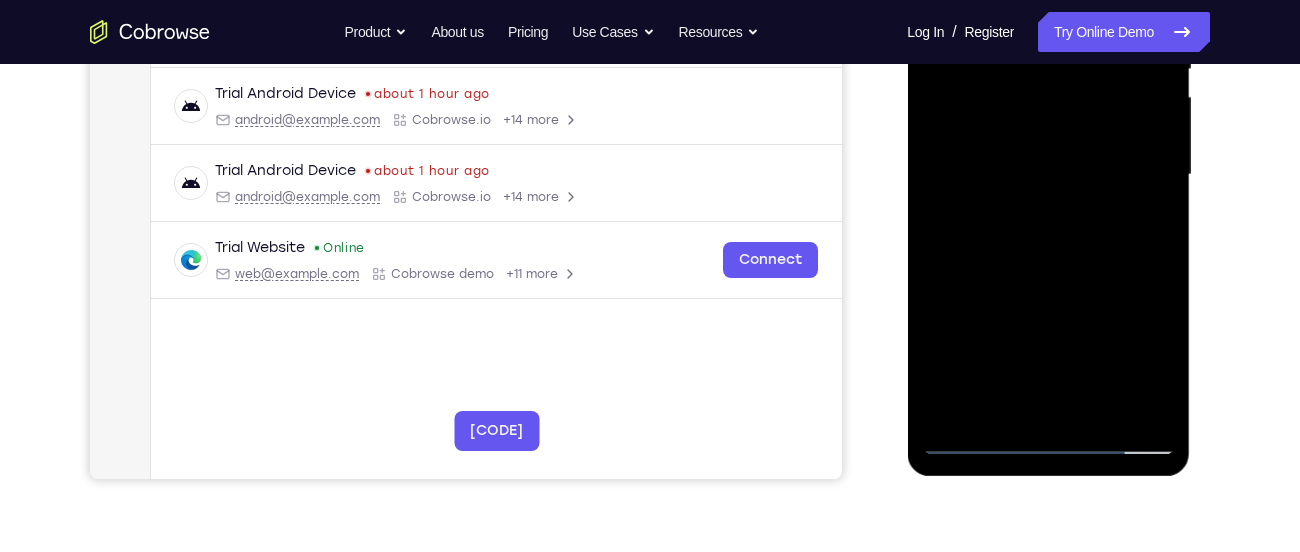 drag, startPoint x: 1108, startPoint y: 396, endPoint x: 1076, endPoint y: 293, distance: 107.856384 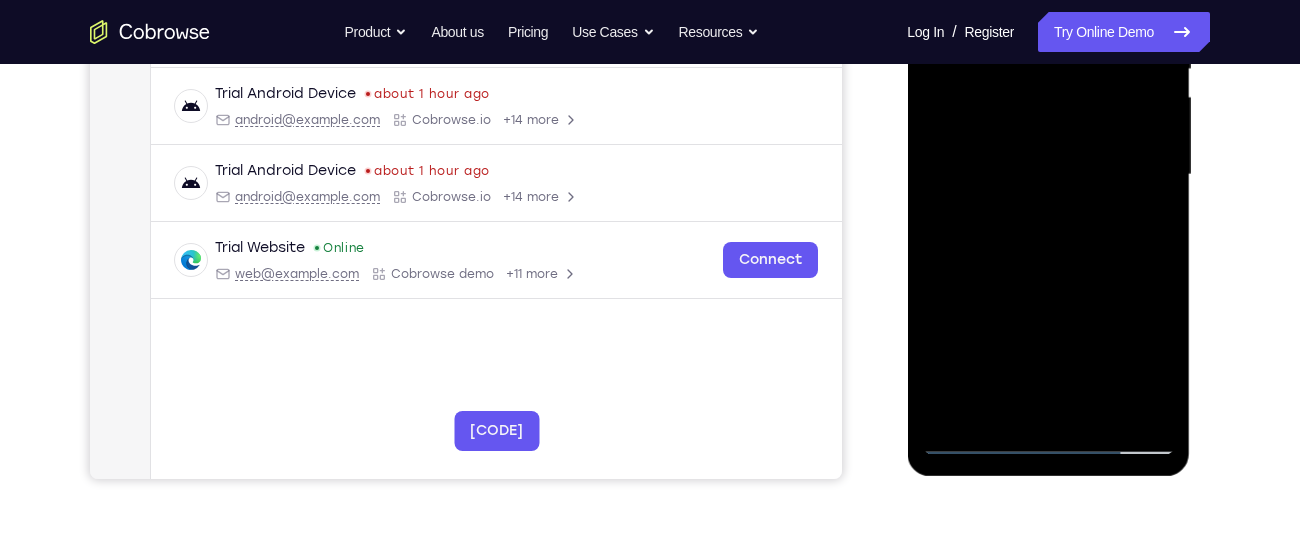 drag, startPoint x: 1092, startPoint y: 376, endPoint x: 1066, endPoint y: 261, distance: 117.902504 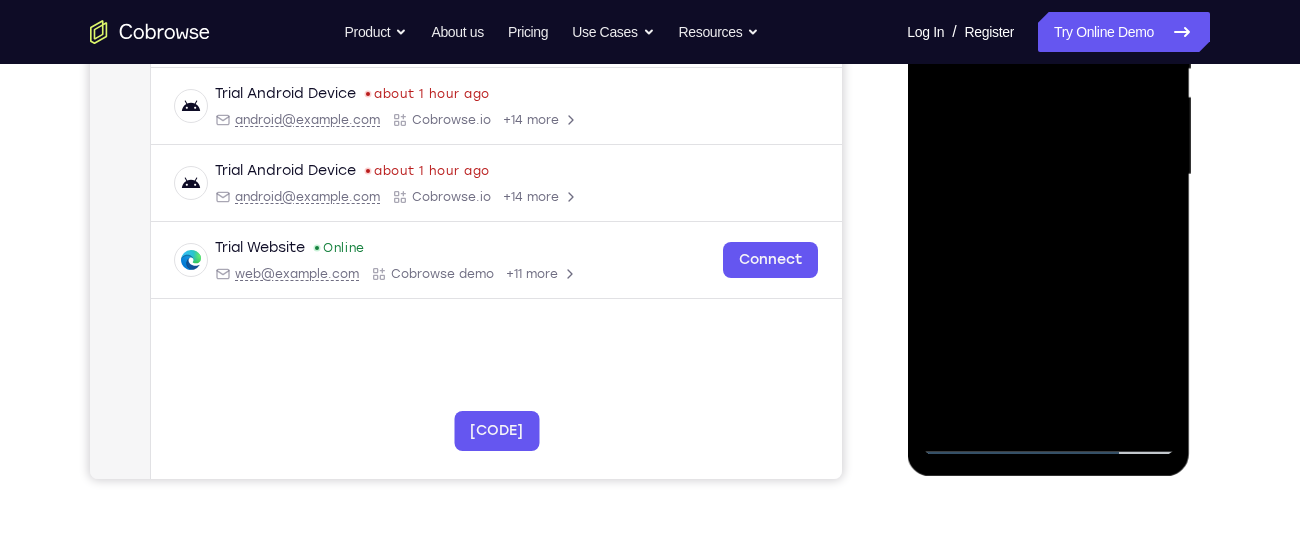 drag, startPoint x: 1133, startPoint y: 390, endPoint x: 1084, endPoint y: 255, distance: 143.61755 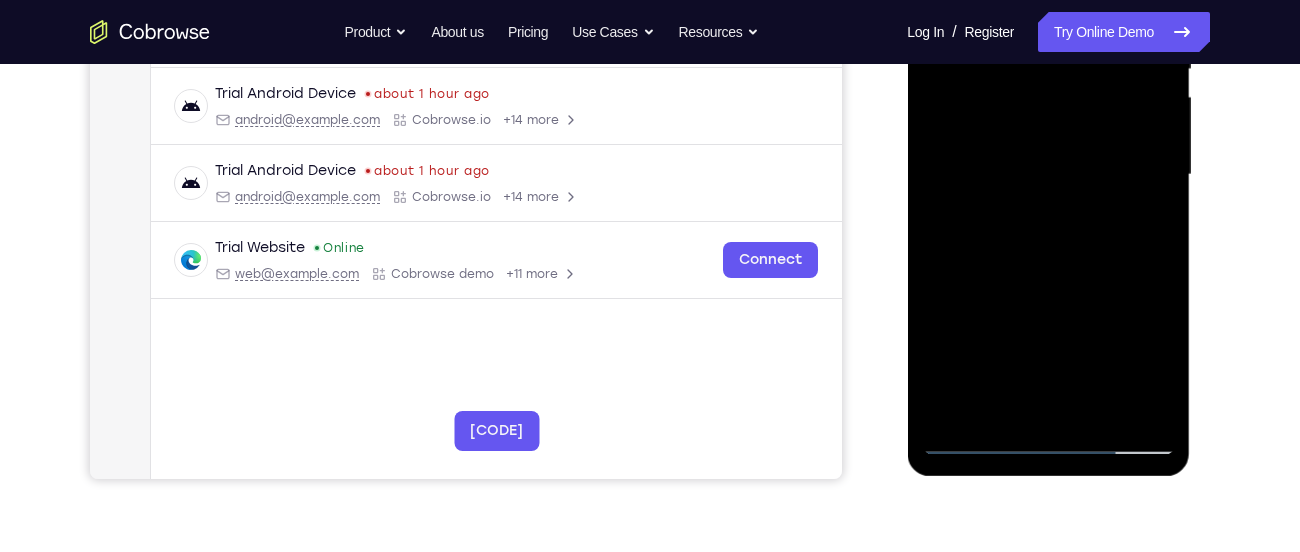 drag, startPoint x: 1091, startPoint y: 407, endPoint x: 1056, endPoint y: 286, distance: 125.96031 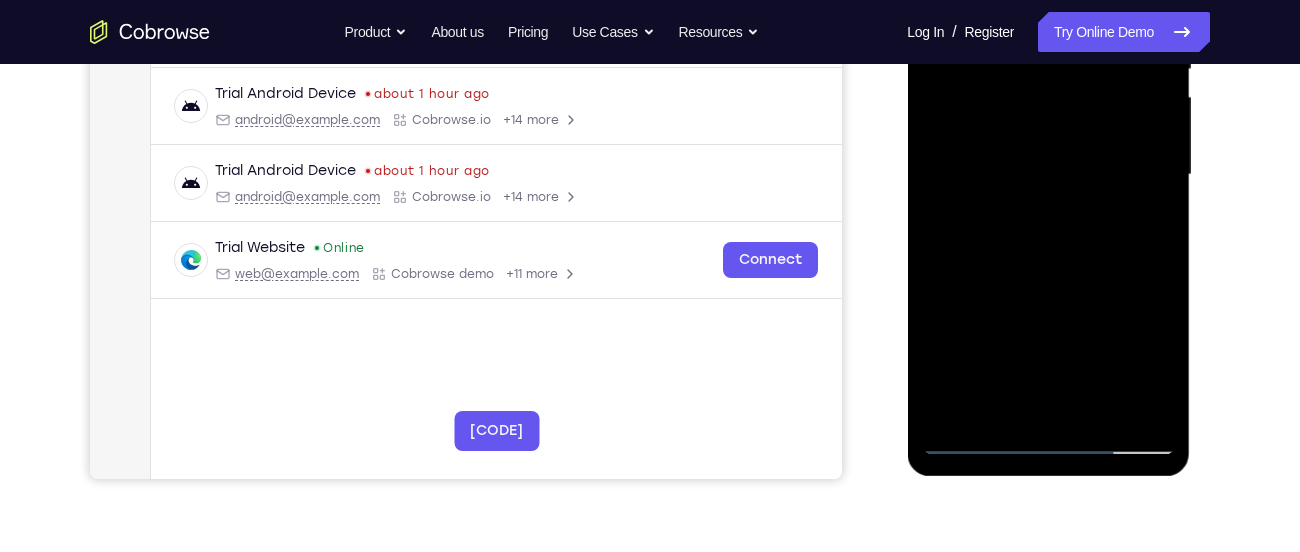 drag, startPoint x: 1129, startPoint y: 384, endPoint x: 1078, endPoint y: 239, distance: 153.70752 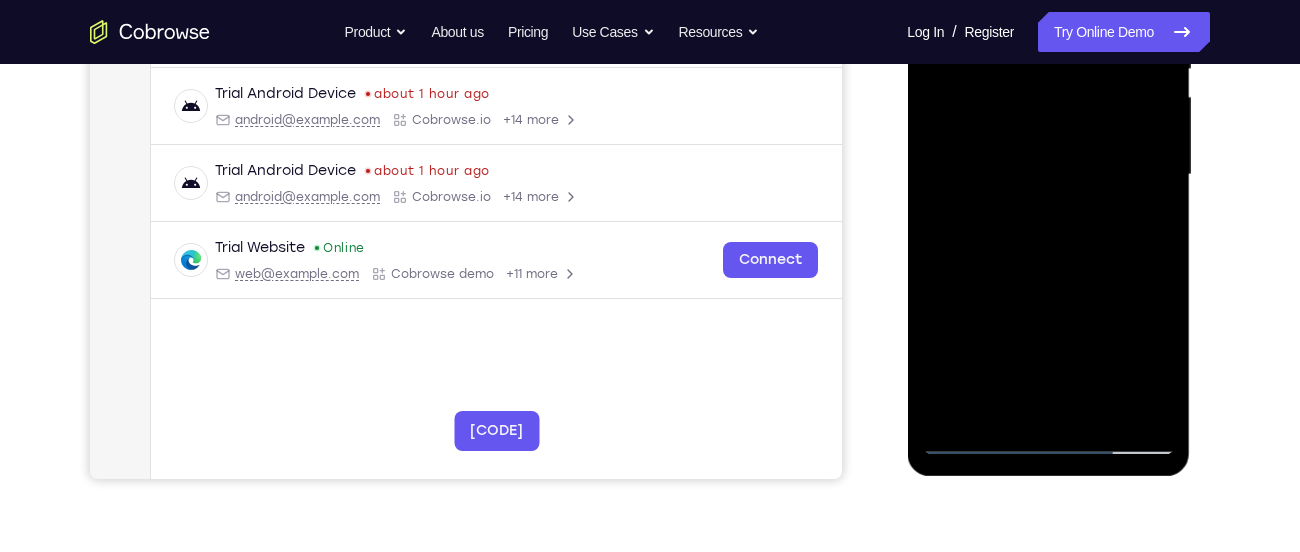 drag, startPoint x: 1146, startPoint y: 408, endPoint x: 1093, endPoint y: 297, distance: 123.00407 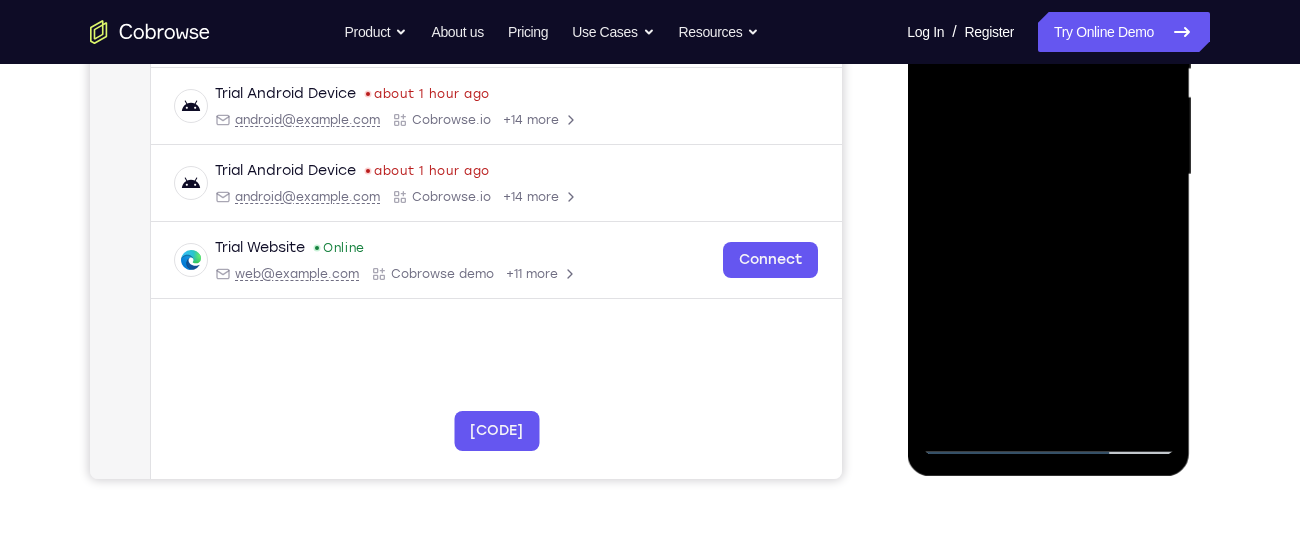 drag, startPoint x: 1124, startPoint y: 351, endPoint x: 1081, endPoint y: 231, distance: 127.471565 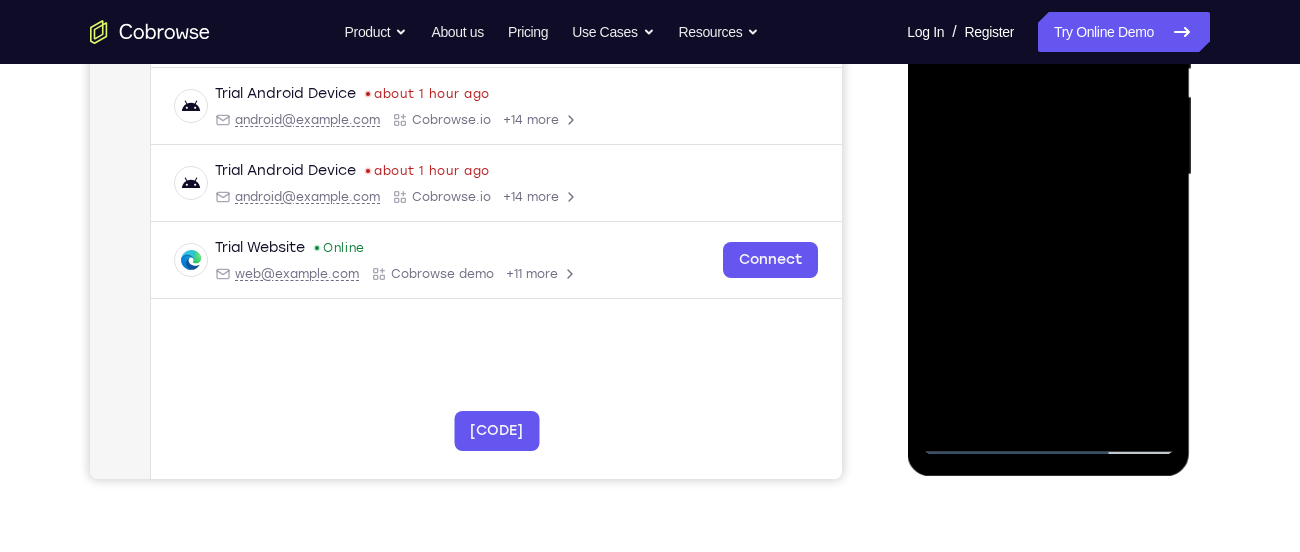 drag, startPoint x: 1133, startPoint y: 399, endPoint x: 1048, endPoint y: 229, distance: 190.06578 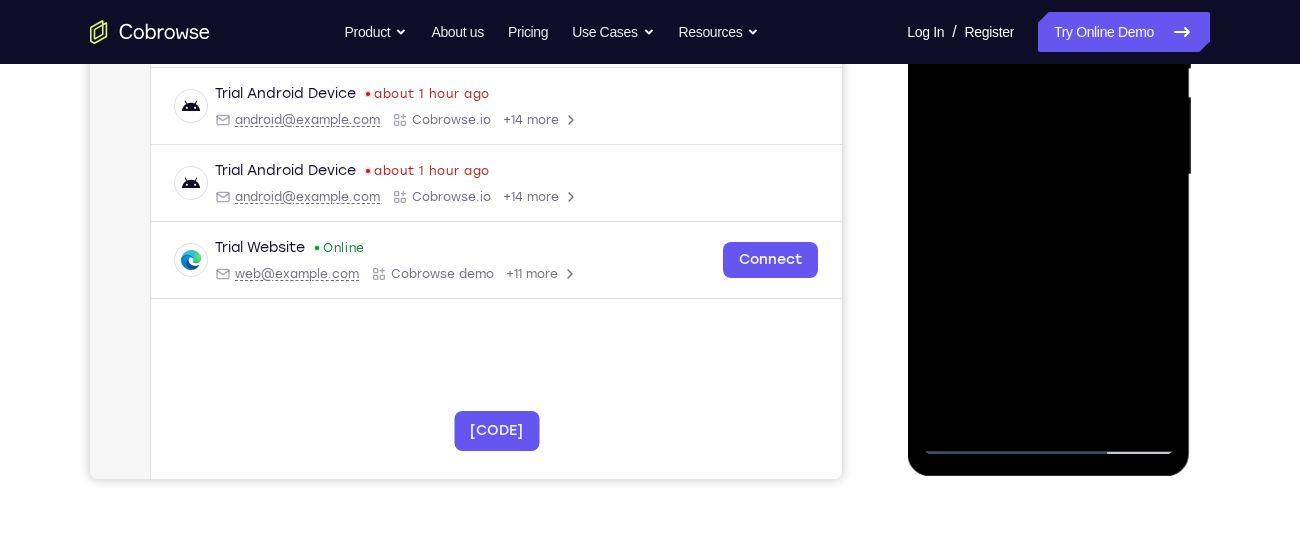 drag, startPoint x: 1142, startPoint y: 386, endPoint x: 1103, endPoint y: 292, distance: 101.76935 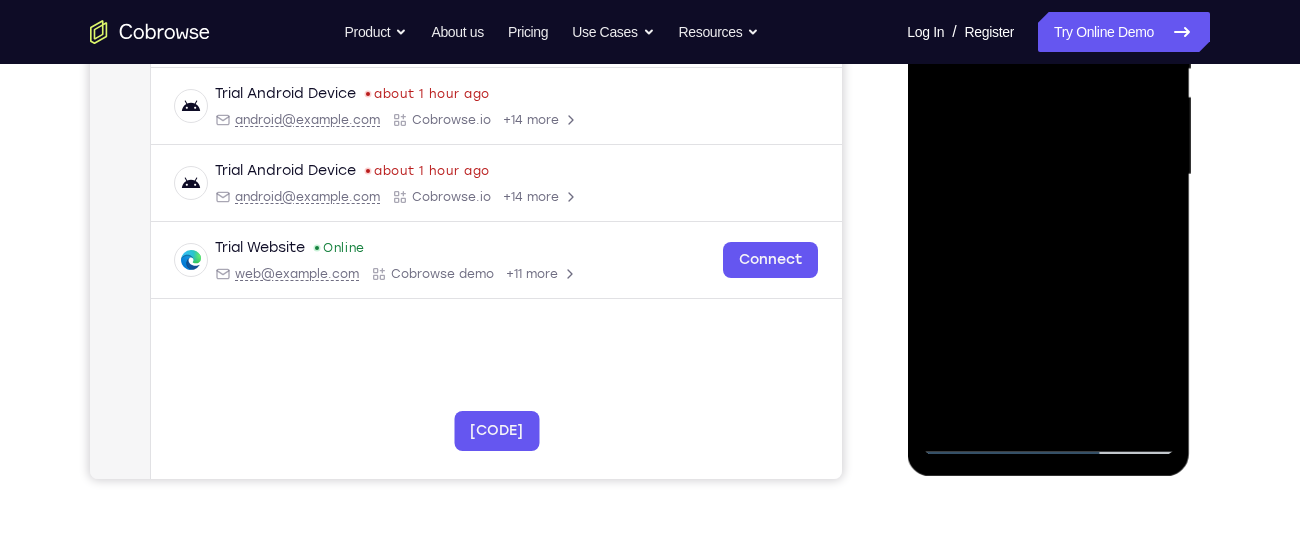 click at bounding box center [1048, 175] 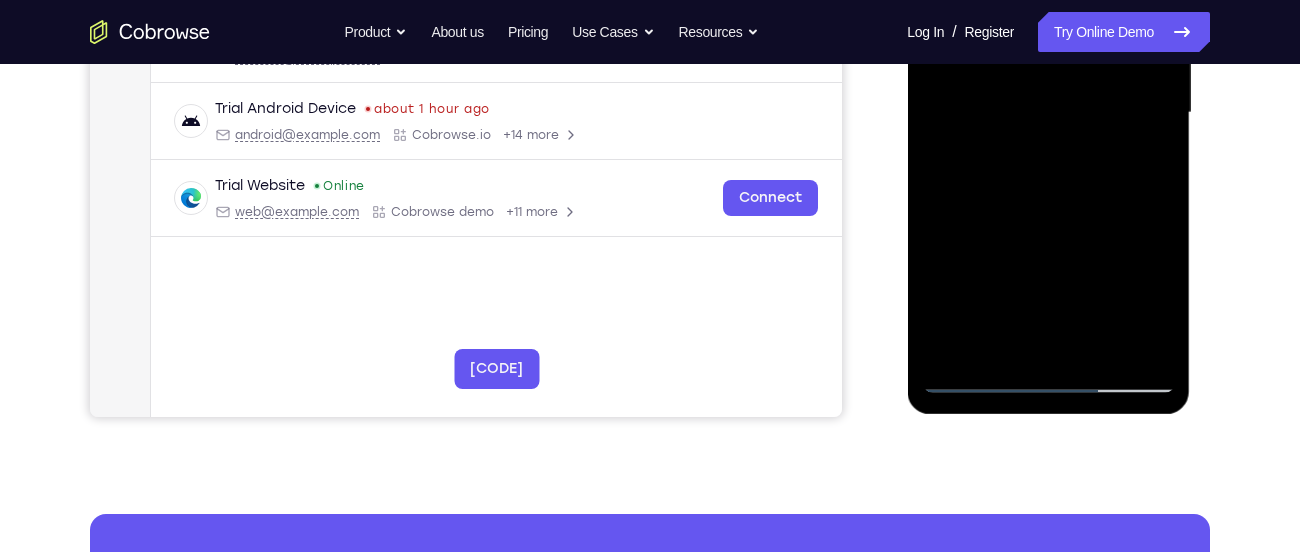 scroll, scrollTop: 517, scrollLeft: 0, axis: vertical 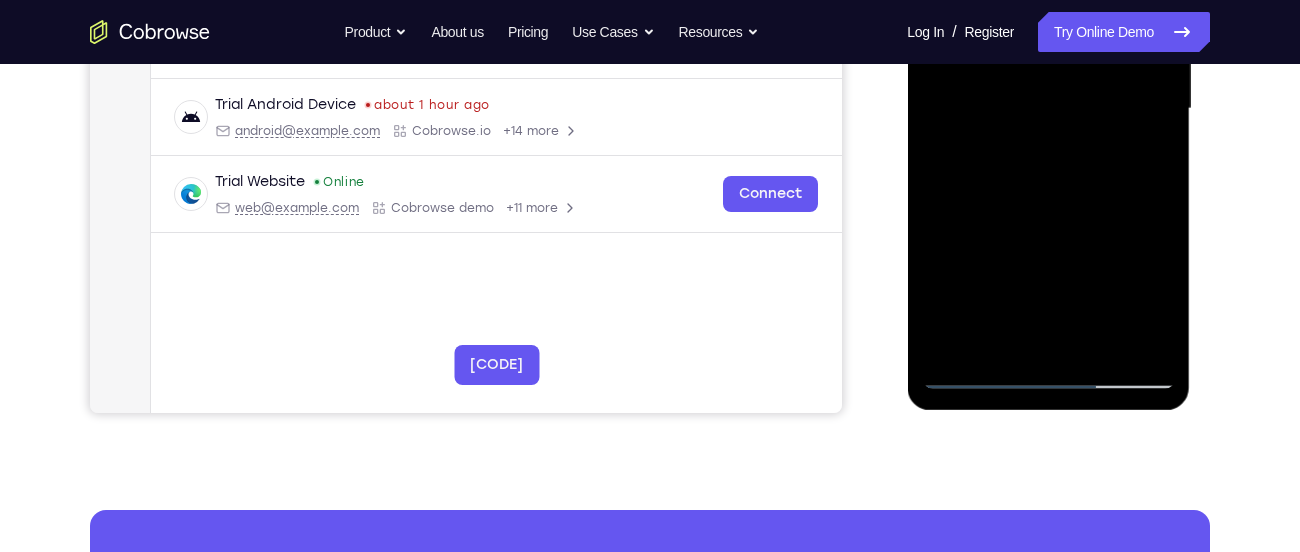 drag, startPoint x: 1082, startPoint y: 296, endPoint x: 1065, endPoint y: 237, distance: 61.400326 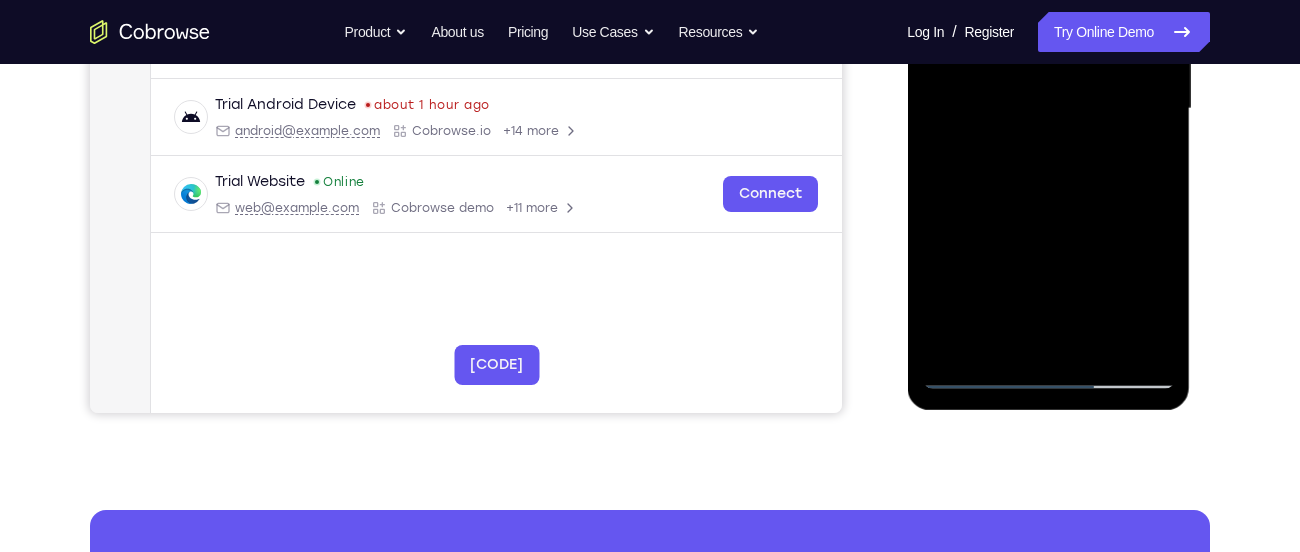 click at bounding box center [1048, 109] 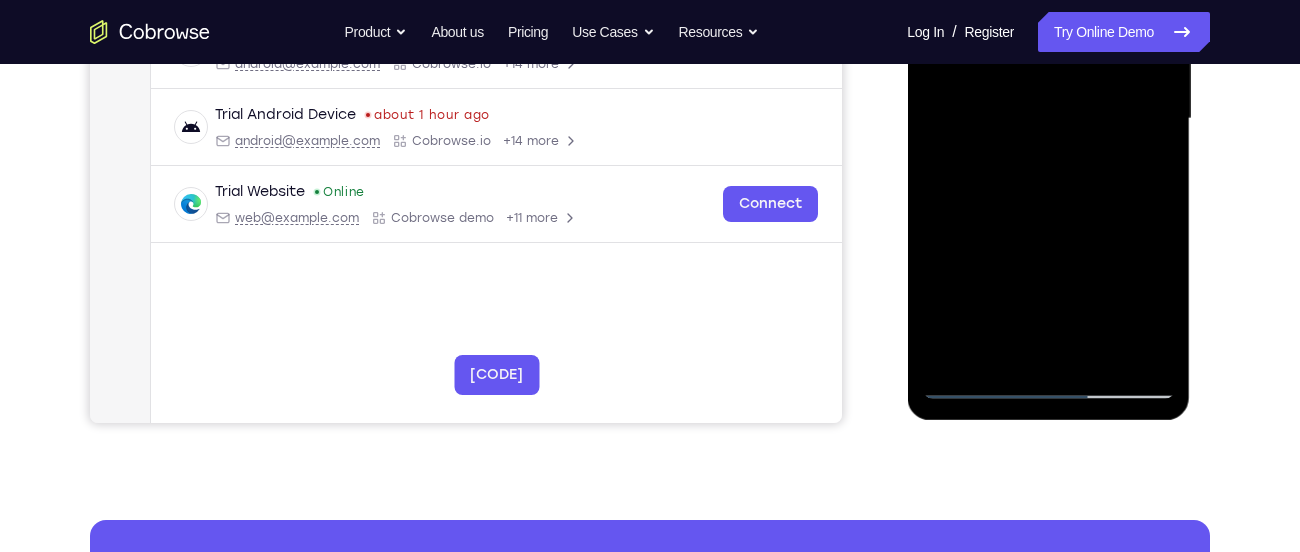 scroll, scrollTop: 508, scrollLeft: 0, axis: vertical 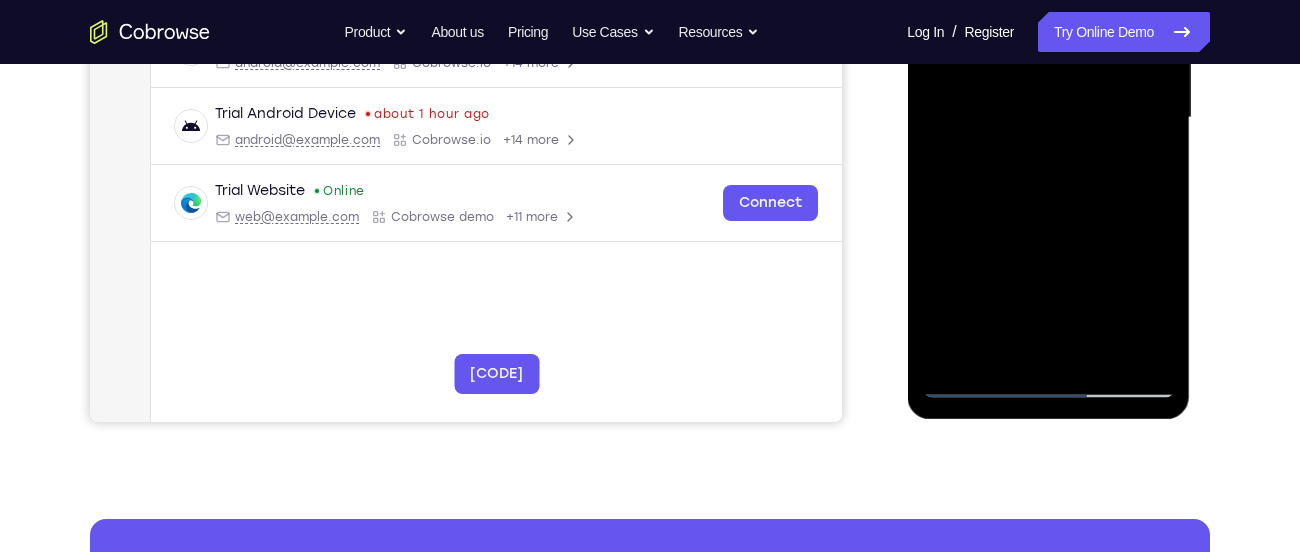 click at bounding box center [1048, 118] 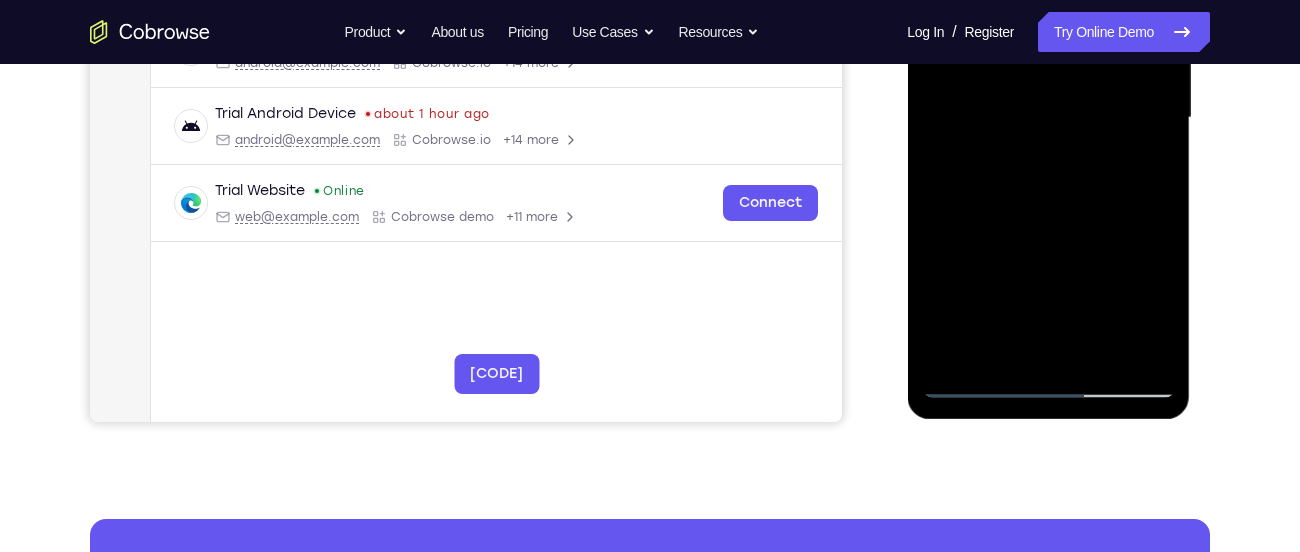click at bounding box center [1048, 118] 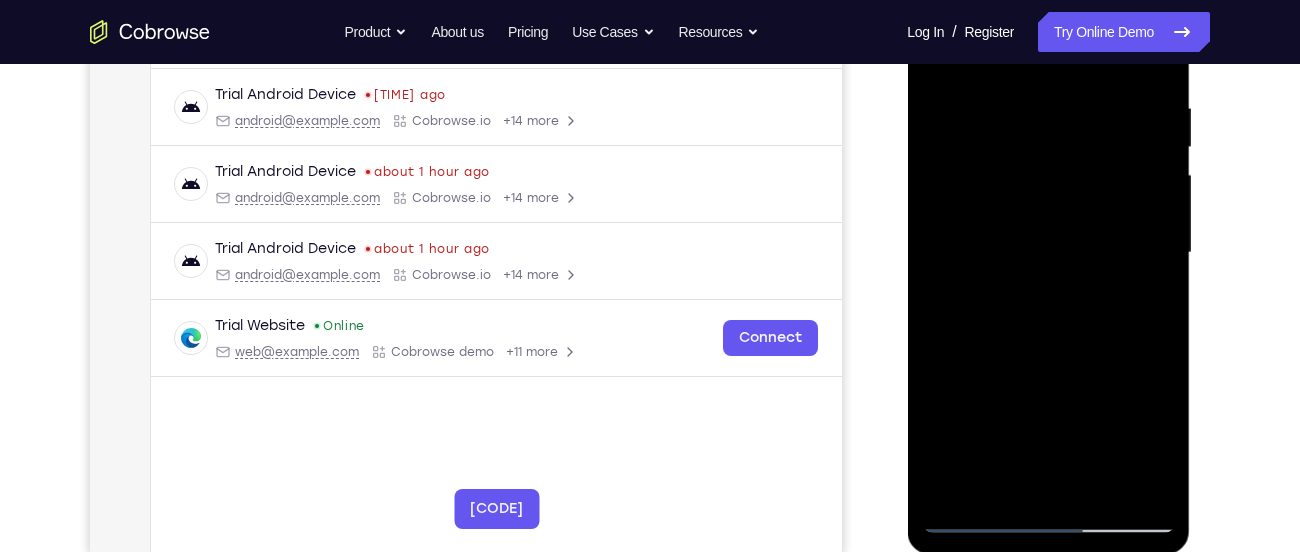 scroll, scrollTop: 370, scrollLeft: 0, axis: vertical 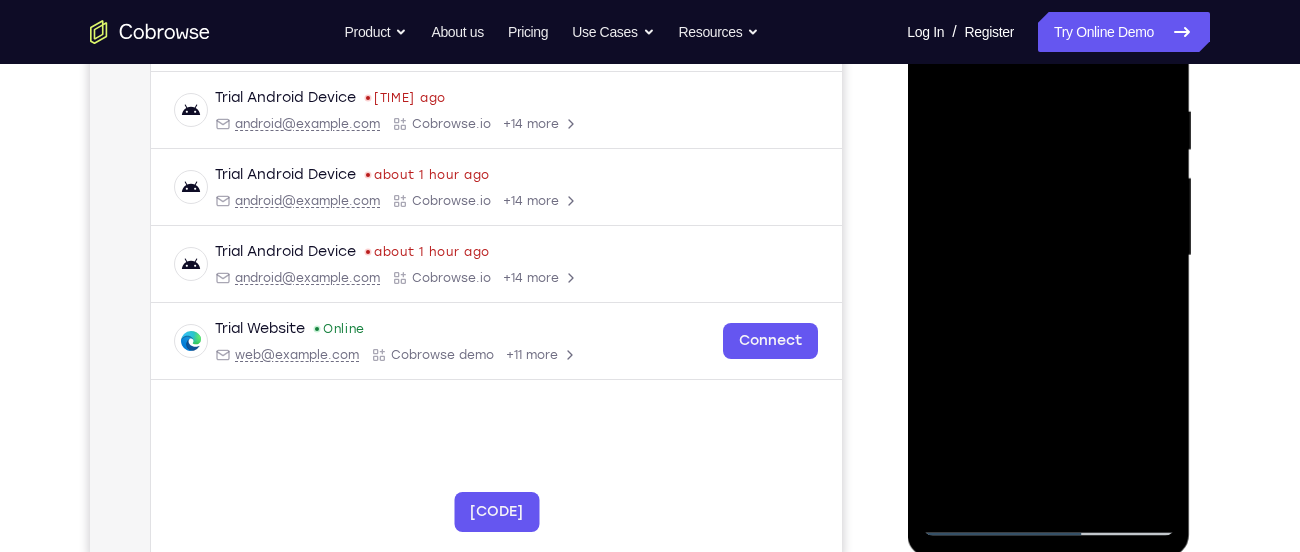 drag, startPoint x: 1077, startPoint y: 306, endPoint x: 1056, endPoint y: 218, distance: 90.47099 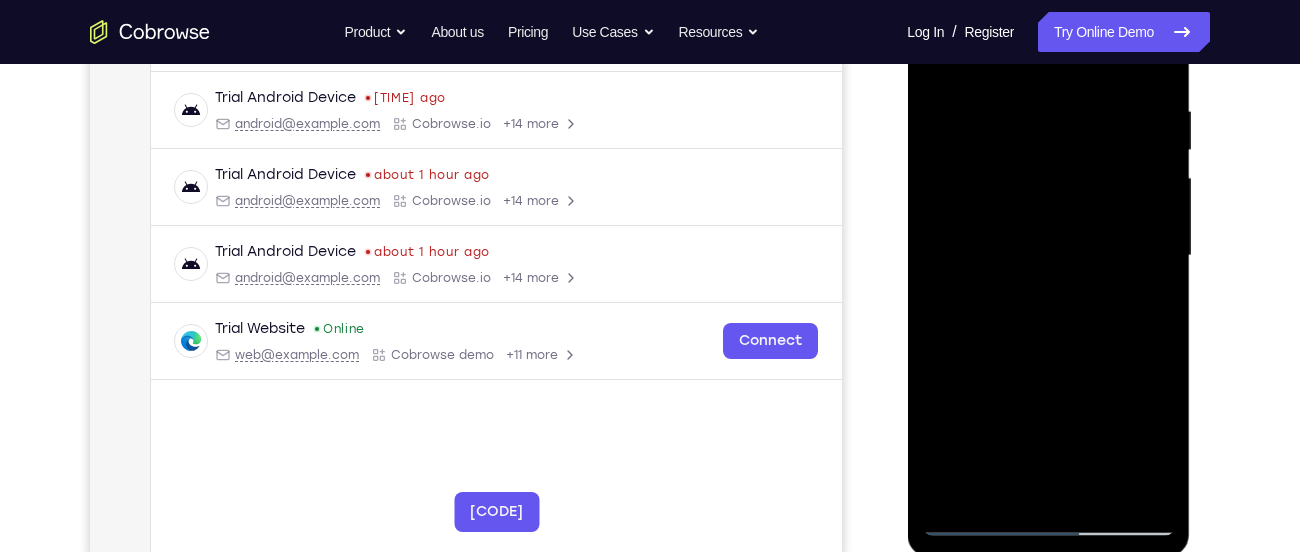 drag, startPoint x: 1146, startPoint y: 381, endPoint x: 1118, endPoint y: 302, distance: 83.81527 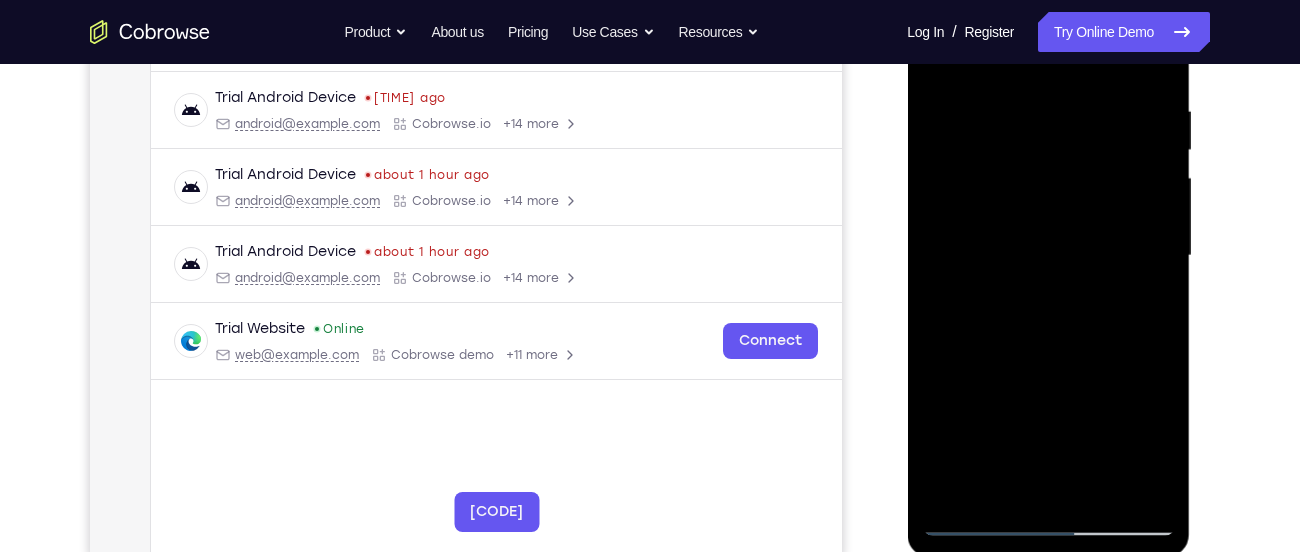 drag, startPoint x: 1118, startPoint y: 302, endPoint x: 1084, endPoint y: 221, distance: 87.84646 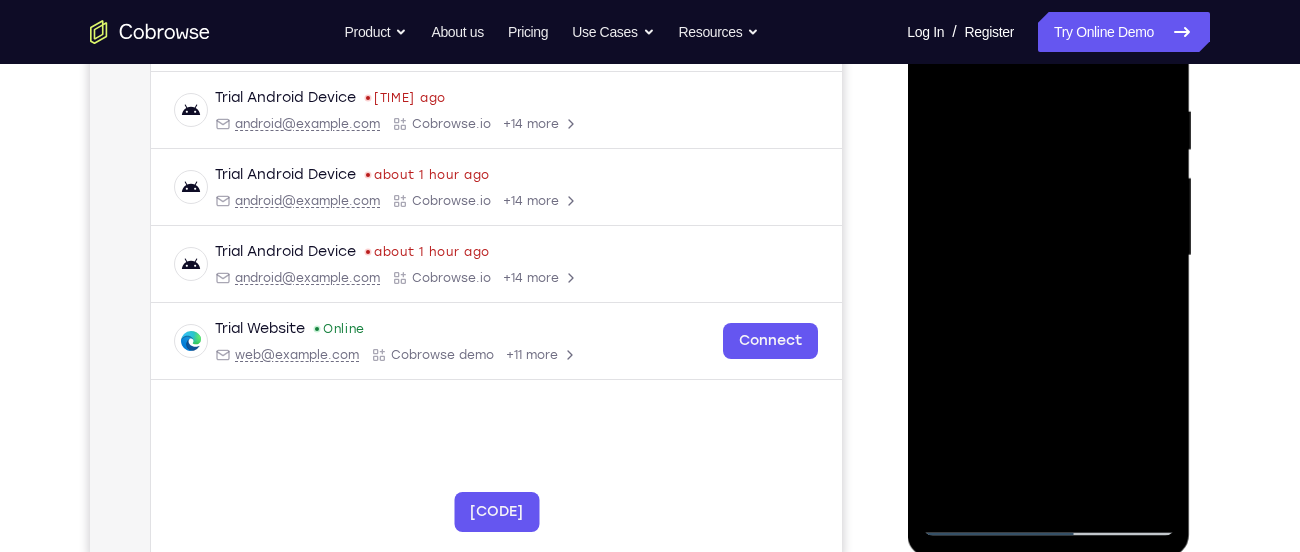 drag, startPoint x: 1142, startPoint y: 399, endPoint x: 1107, endPoint y: 316, distance: 90.07774 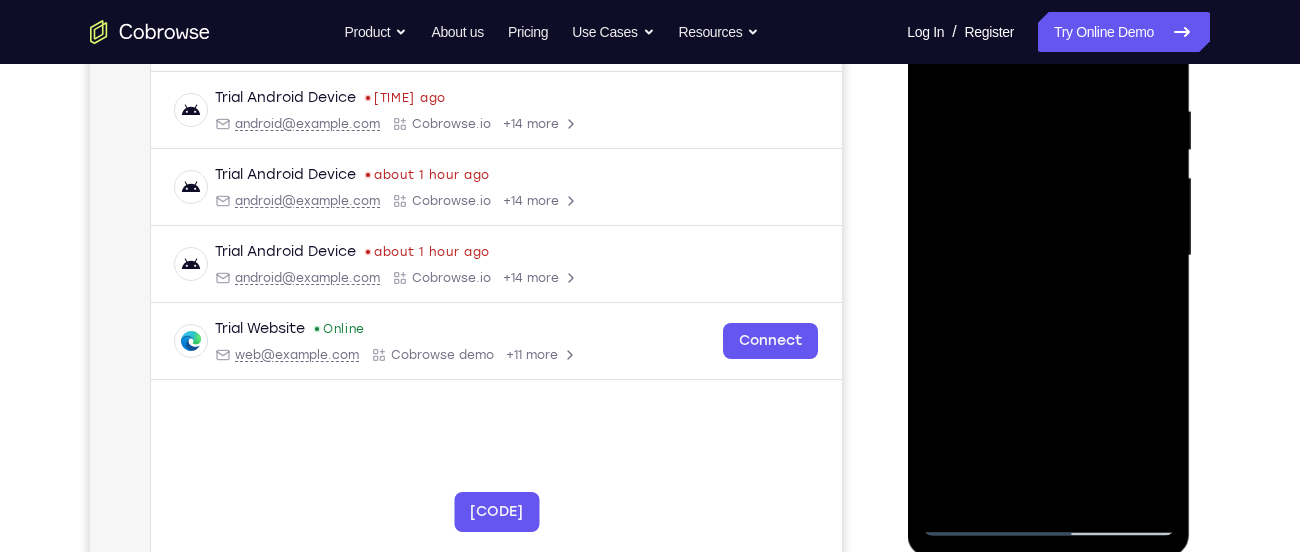 click at bounding box center (1048, 256) 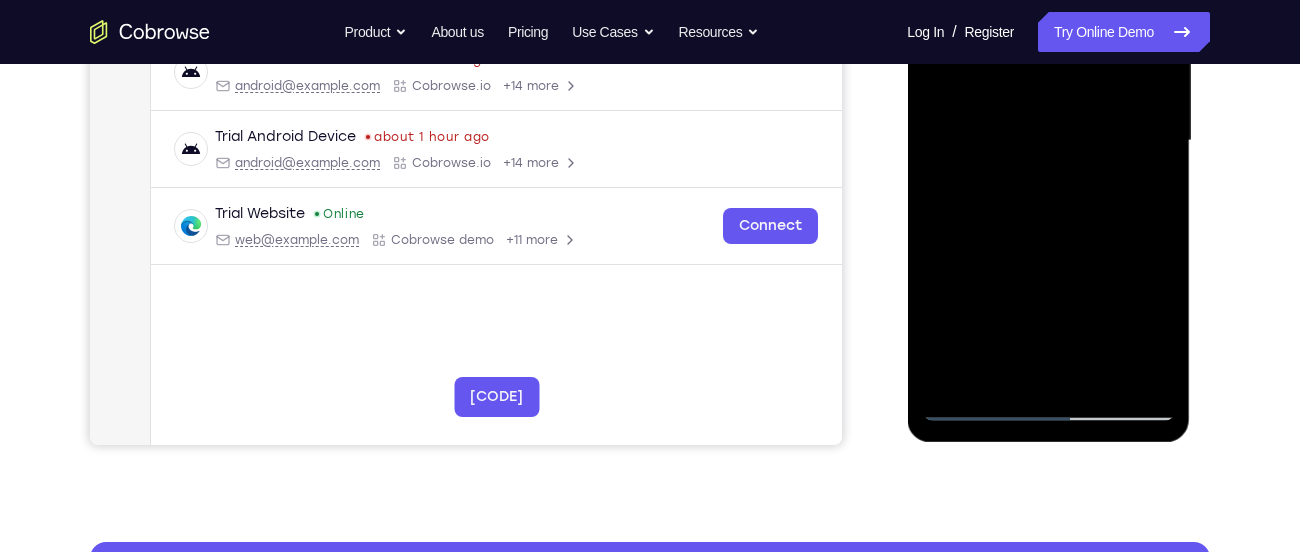 scroll, scrollTop: 490, scrollLeft: 0, axis: vertical 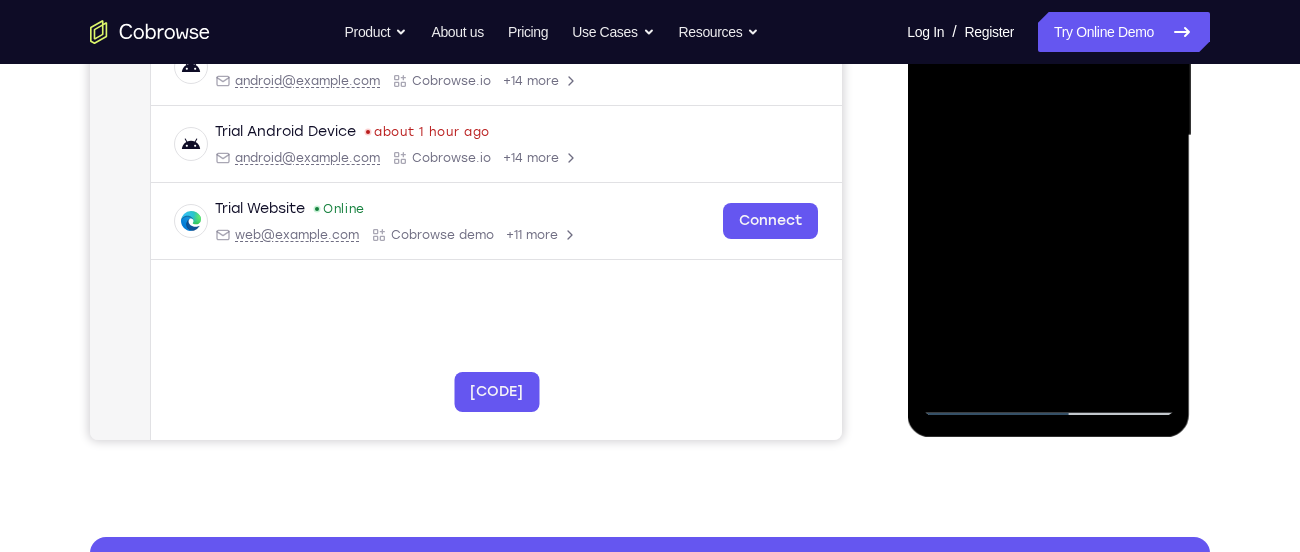 click at bounding box center (1048, 136) 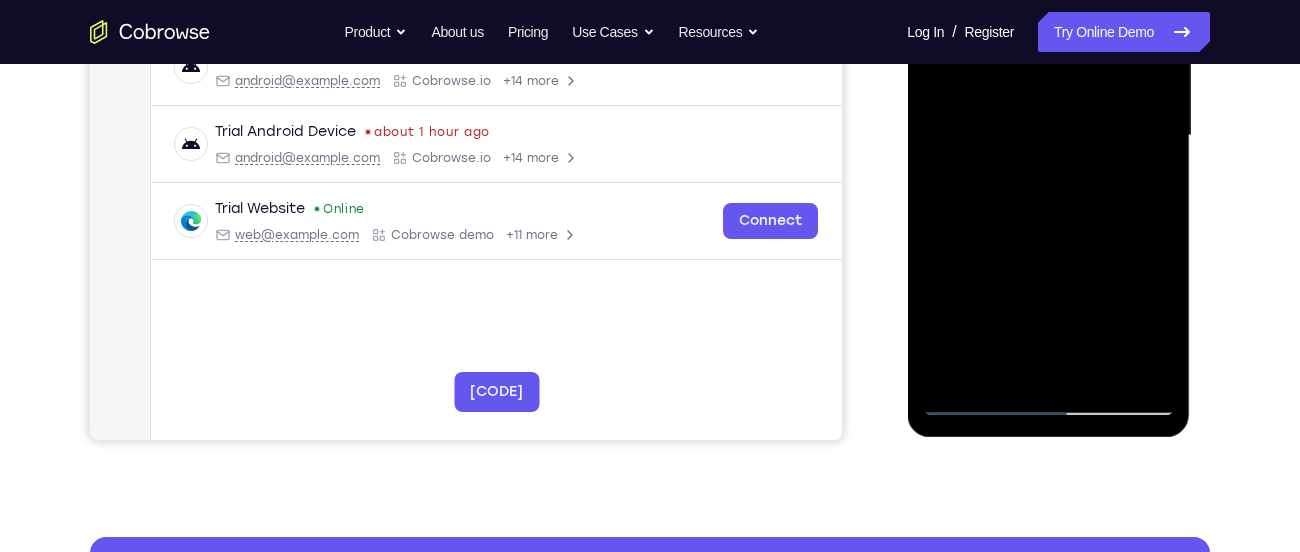 drag, startPoint x: 1106, startPoint y: 357, endPoint x: 1064, endPoint y: 235, distance: 129.02713 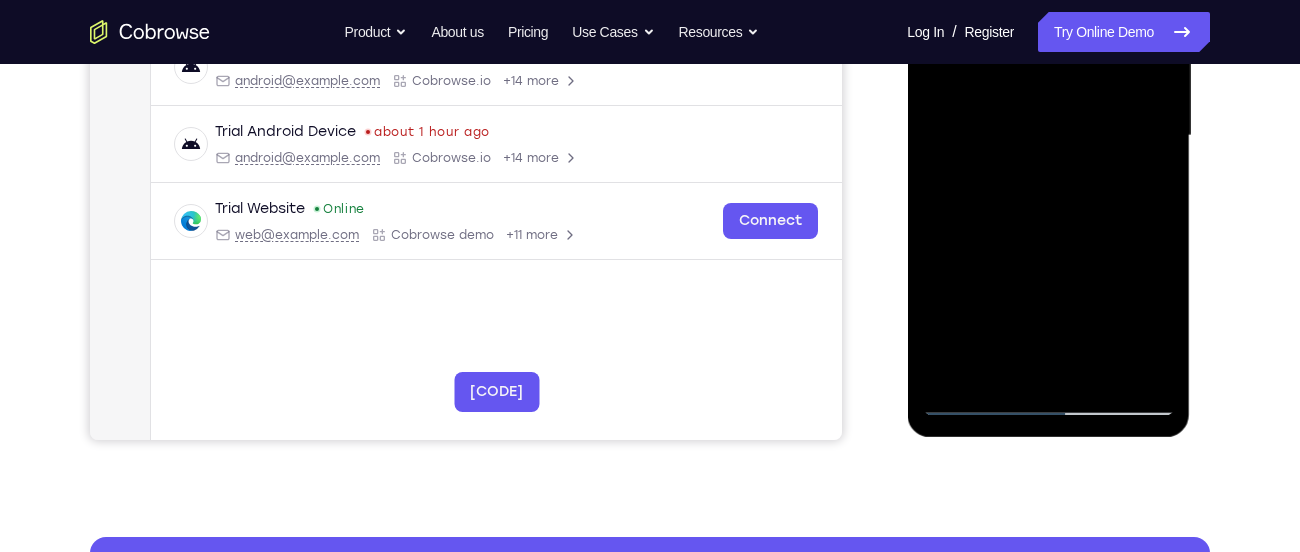 drag, startPoint x: 1120, startPoint y: 345, endPoint x: 1076, endPoint y: 239, distance: 114.76933 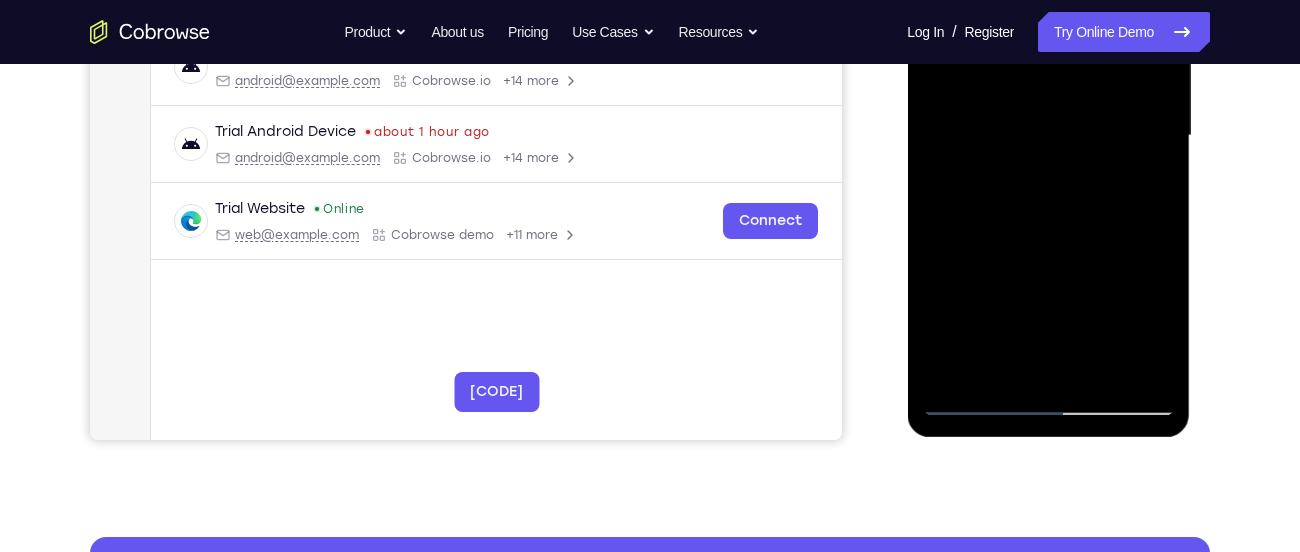 drag, startPoint x: 1149, startPoint y: 380, endPoint x: 1097, endPoint y: 261, distance: 129.86531 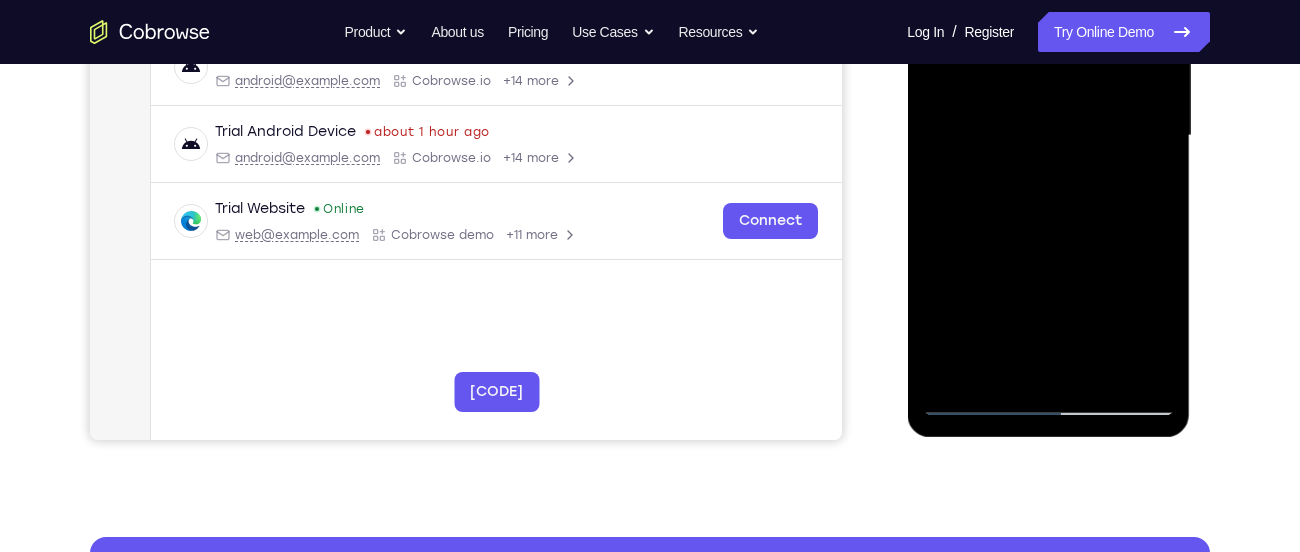 drag, startPoint x: 1138, startPoint y: 354, endPoint x: 1089, endPoint y: 246, distance: 118.595955 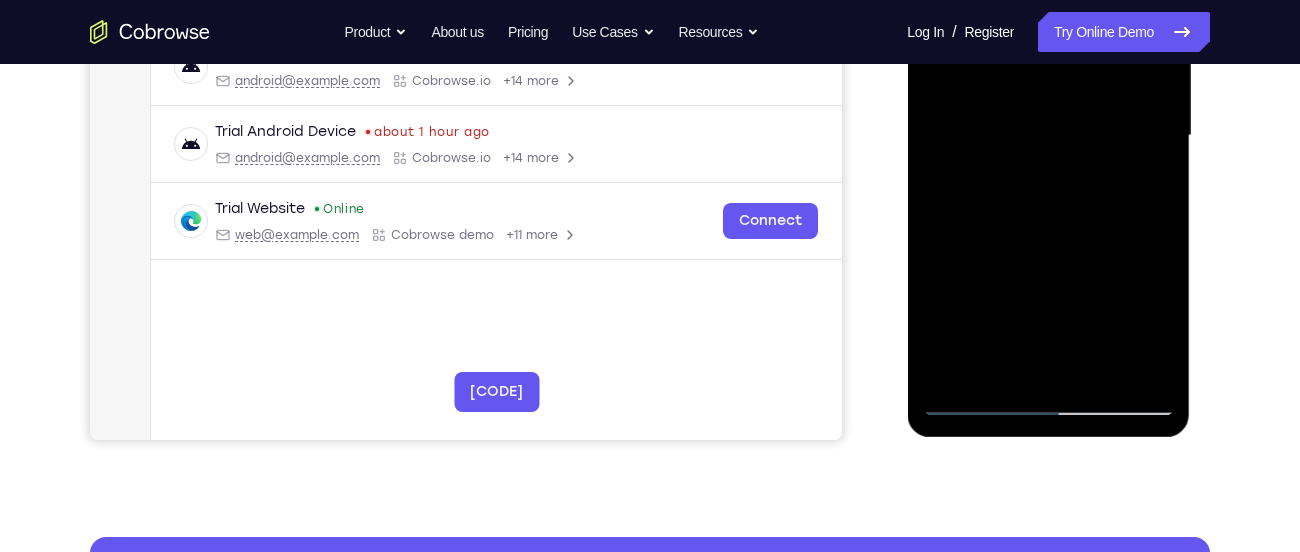 drag, startPoint x: 1145, startPoint y: 361, endPoint x: 1127, endPoint y: 292, distance: 71.30919 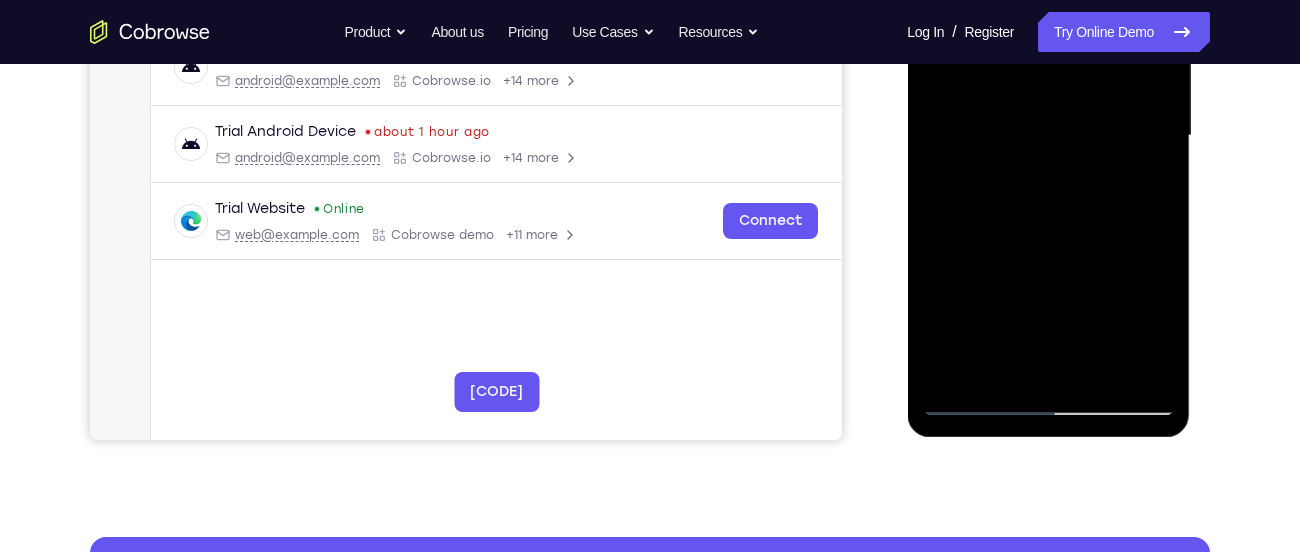 drag, startPoint x: 1103, startPoint y: 345, endPoint x: 1083, endPoint y: 265, distance: 82.46211 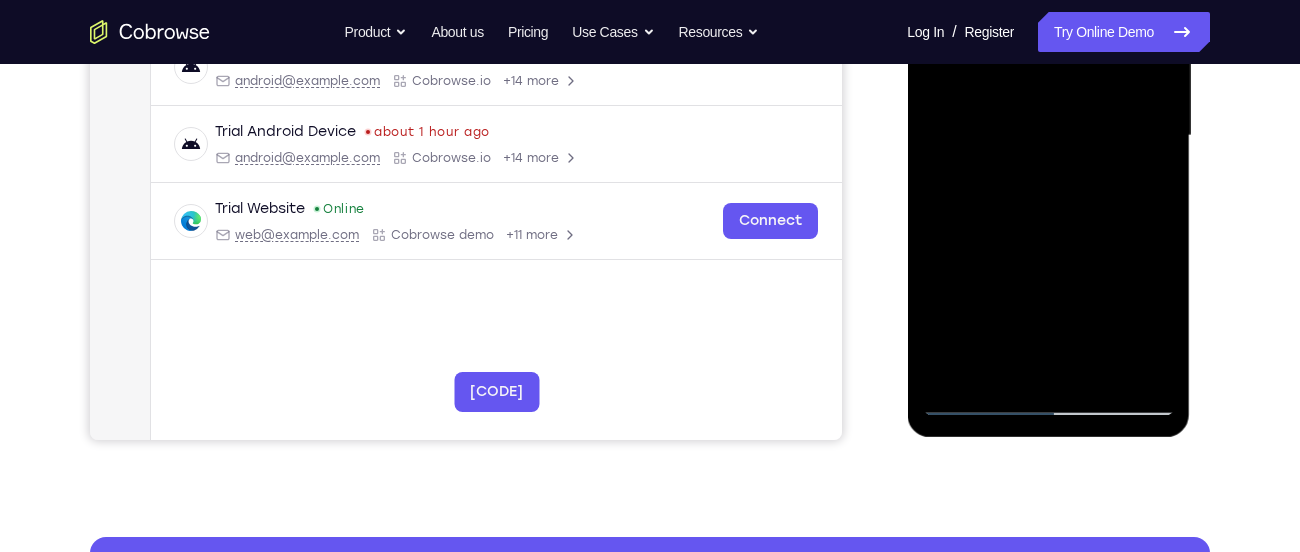 drag, startPoint x: 1140, startPoint y: 375, endPoint x: 1086, endPoint y: 247, distance: 138.92444 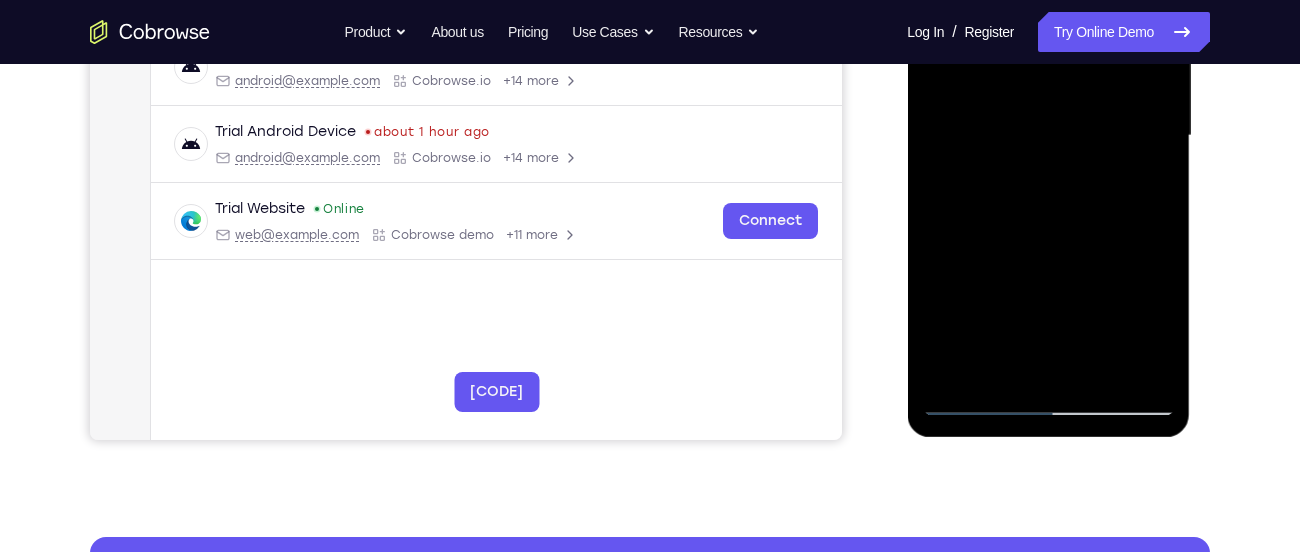 drag, startPoint x: 1138, startPoint y: 356, endPoint x: 1107, endPoint y: 272, distance: 89.537704 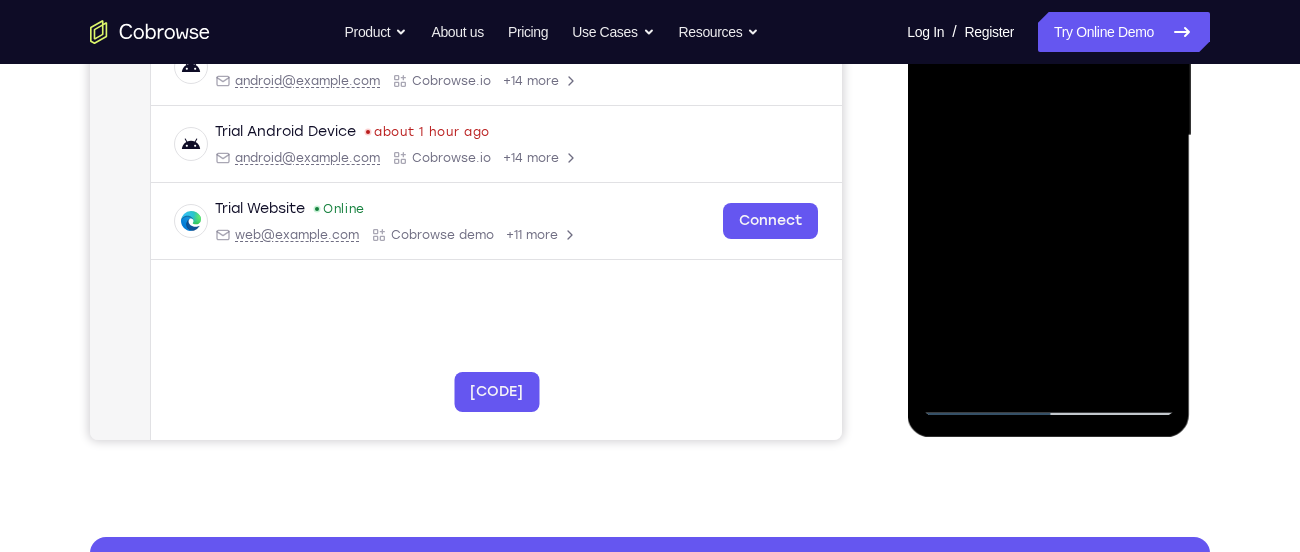 drag, startPoint x: 1124, startPoint y: 355, endPoint x: 1090, endPoint y: 238, distance: 121.84006 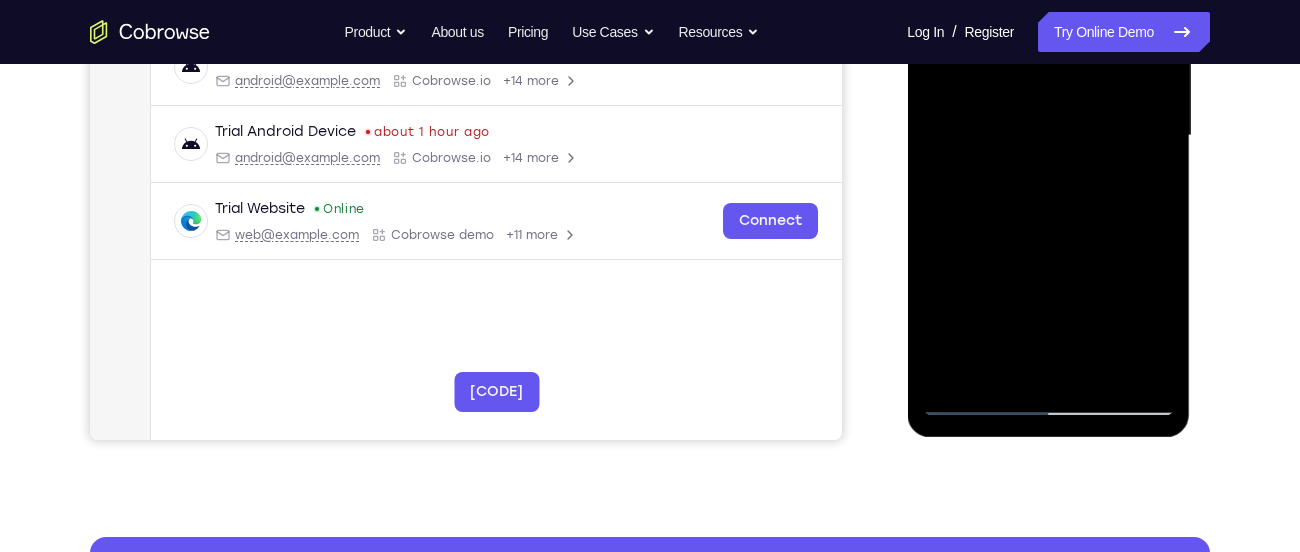 drag, startPoint x: 1161, startPoint y: 344, endPoint x: 1110, endPoint y: 235, distance: 120.34118 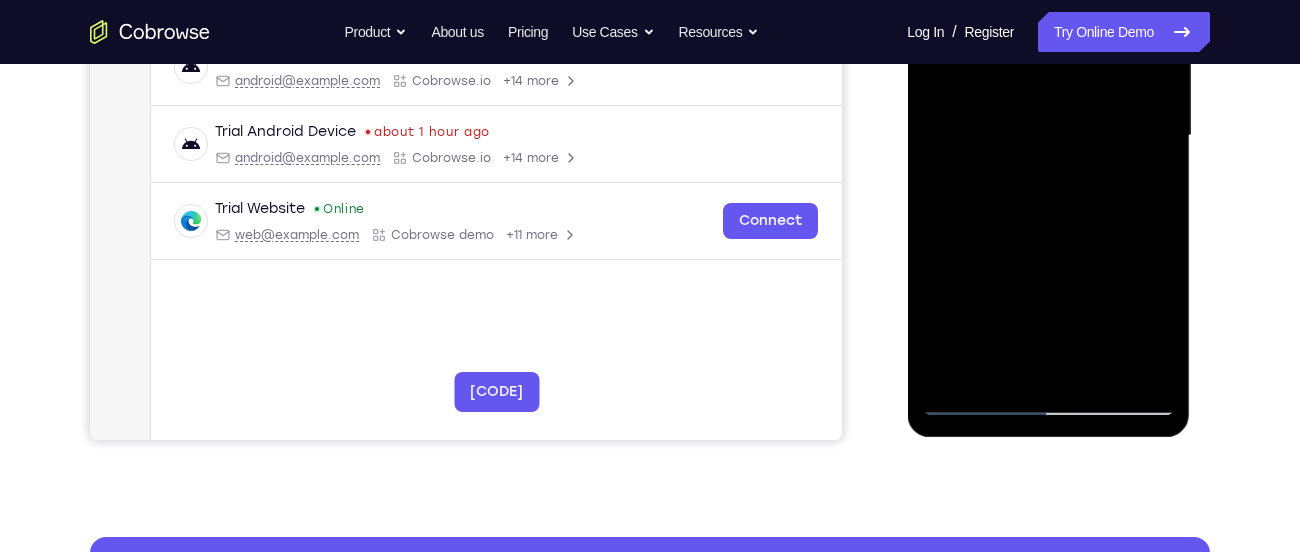 drag, startPoint x: 1139, startPoint y: 352, endPoint x: 1119, endPoint y: 274, distance: 80.523285 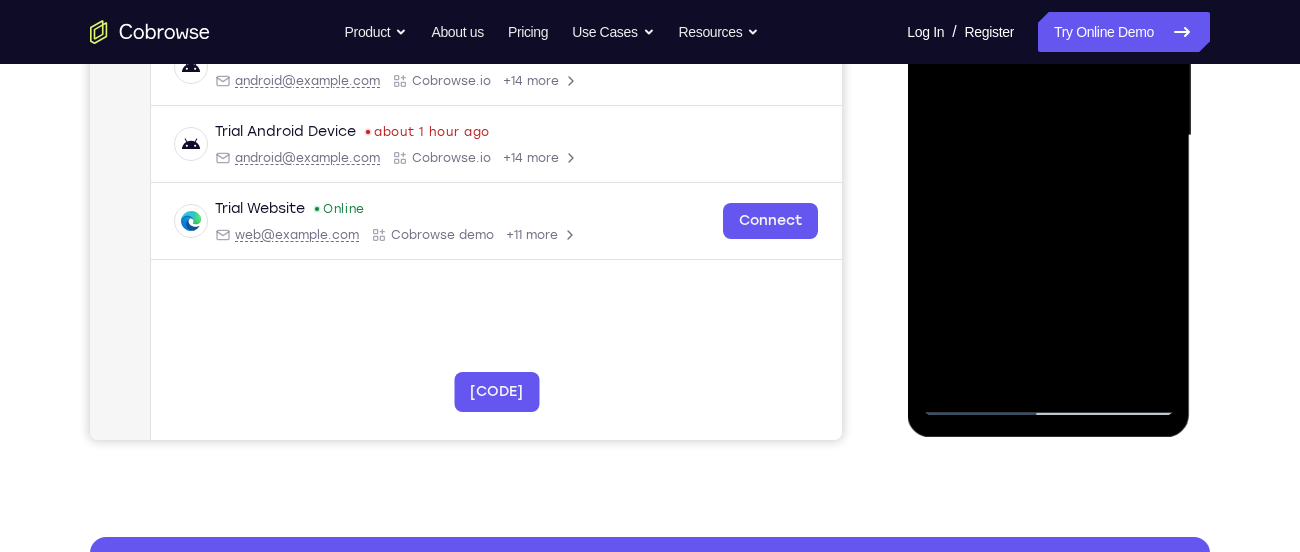 drag, startPoint x: 1157, startPoint y: 364, endPoint x: 1110, endPoint y: 270, distance: 105.09519 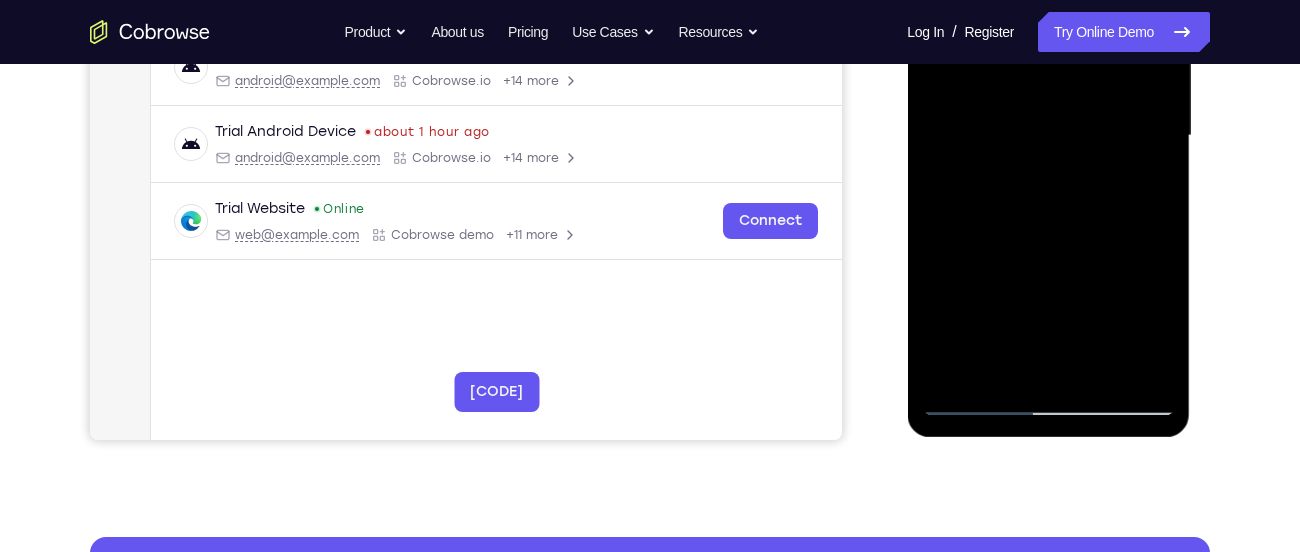 drag, startPoint x: 1094, startPoint y: 321, endPoint x: 1087, endPoint y: 240, distance: 81.3019 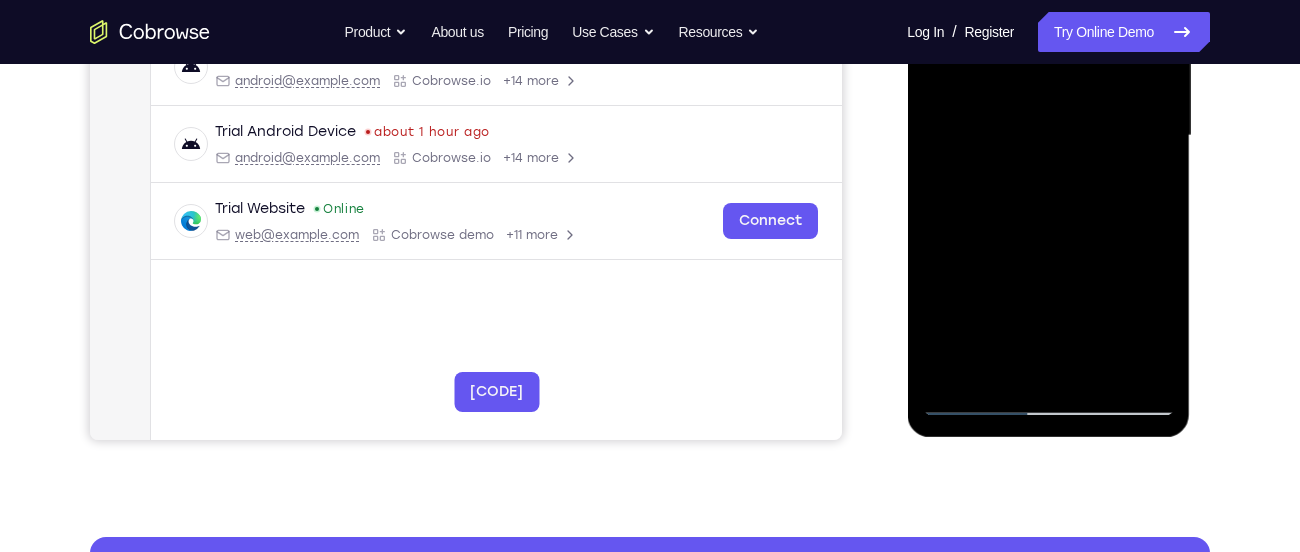 scroll, scrollTop: 286, scrollLeft: 0, axis: vertical 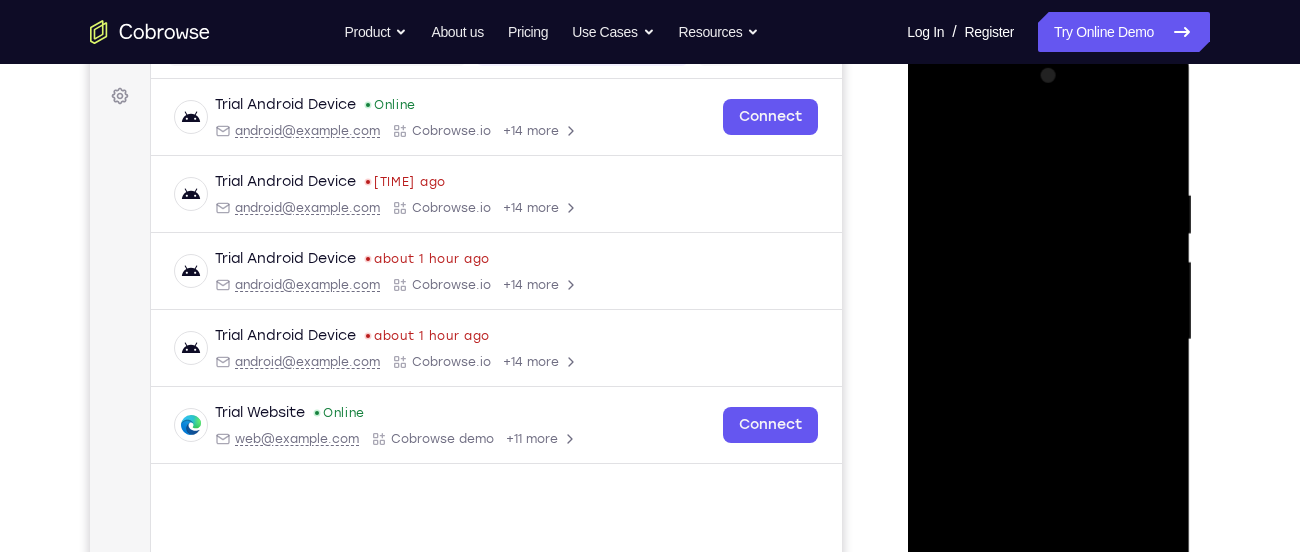 drag, startPoint x: 1091, startPoint y: 352, endPoint x: 1076, endPoint y: 285, distance: 68.65858 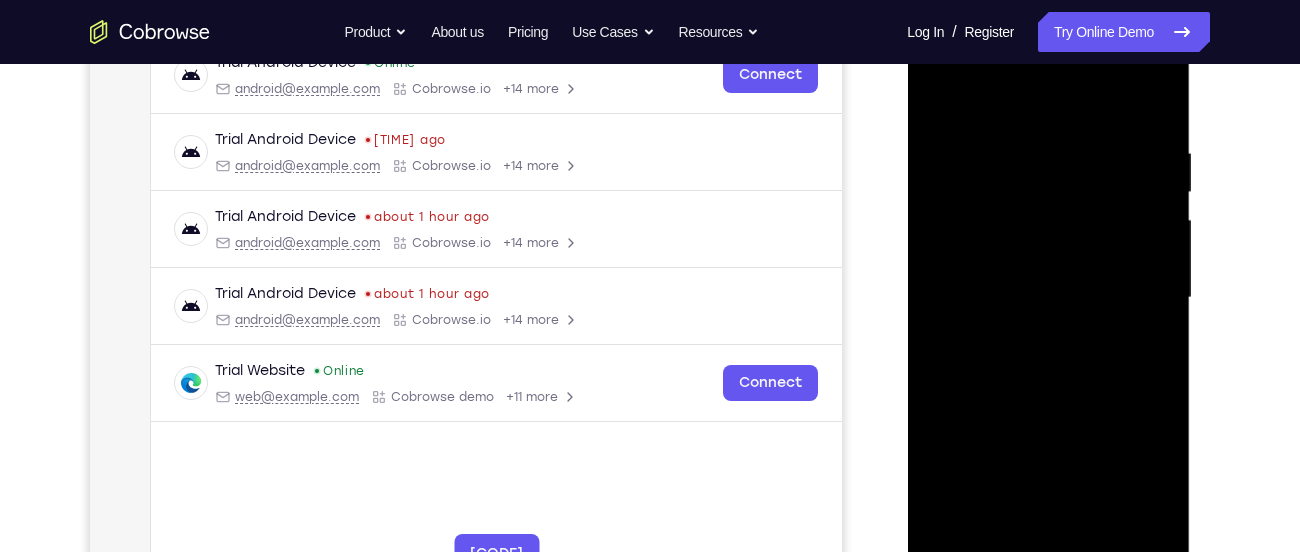 drag, startPoint x: 1136, startPoint y: 352, endPoint x: 1093, endPoint y: 236, distance: 123.71338 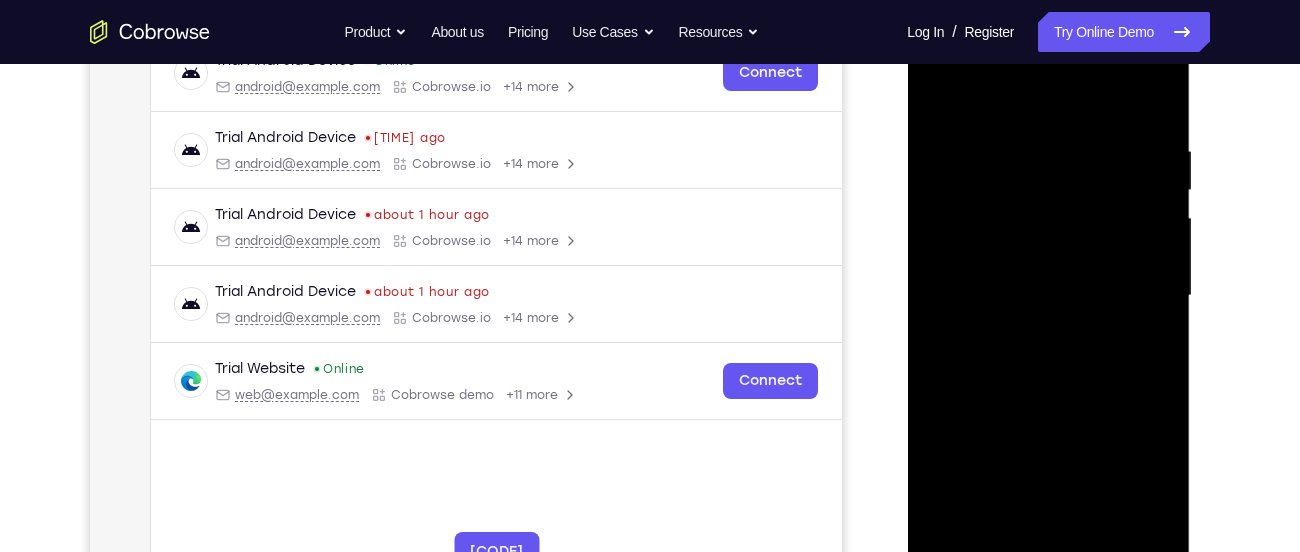 drag, startPoint x: 1103, startPoint y: 404, endPoint x: 1070, endPoint y: 231, distance: 176.11928 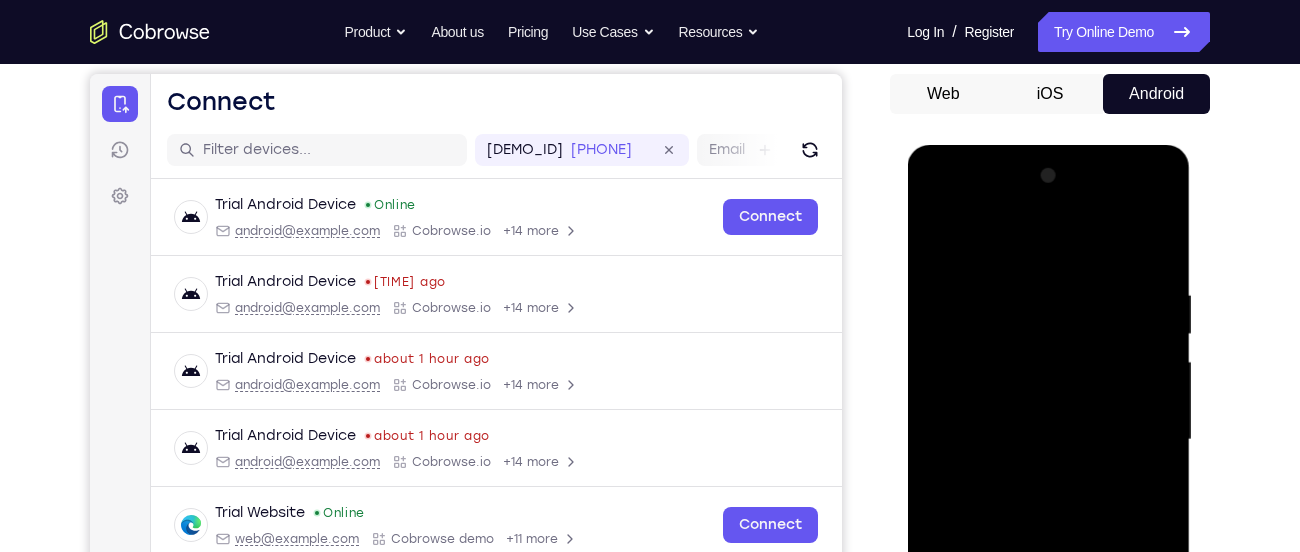 click at bounding box center (1048, 440) 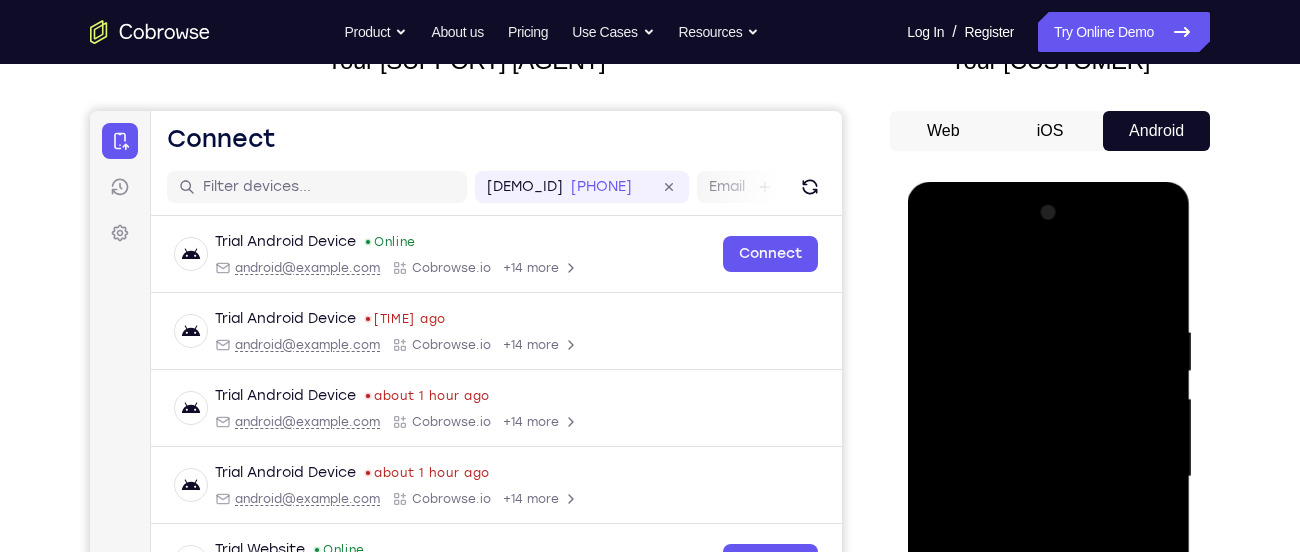 drag, startPoint x: 1097, startPoint y: 486, endPoint x: 1084, endPoint y: 384, distance: 102.825096 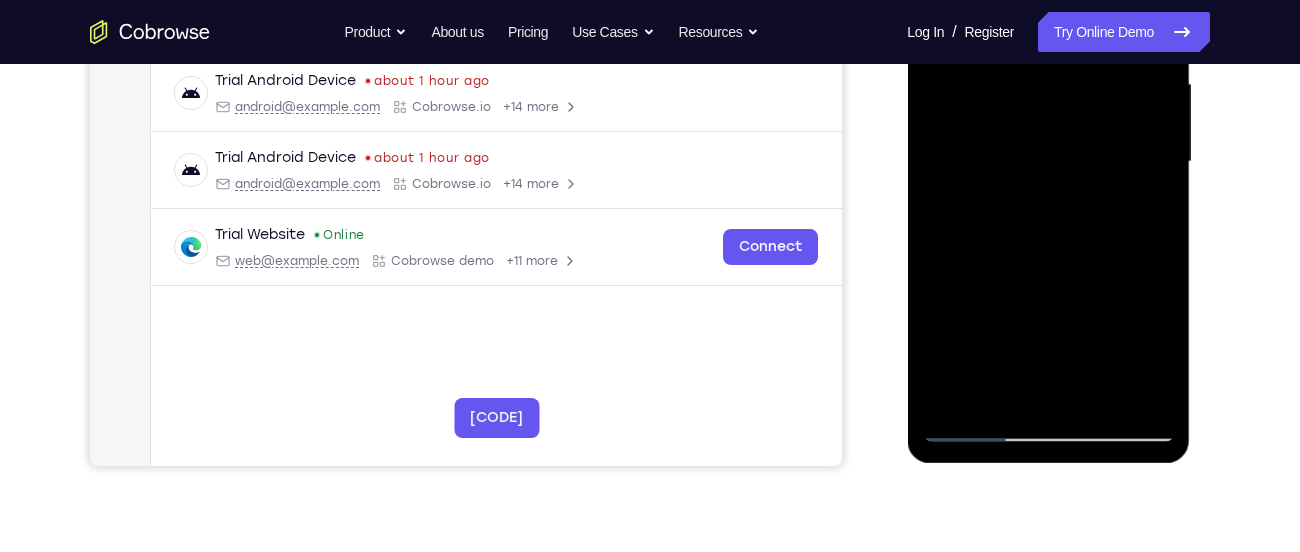scroll, scrollTop: 183, scrollLeft: 0, axis: vertical 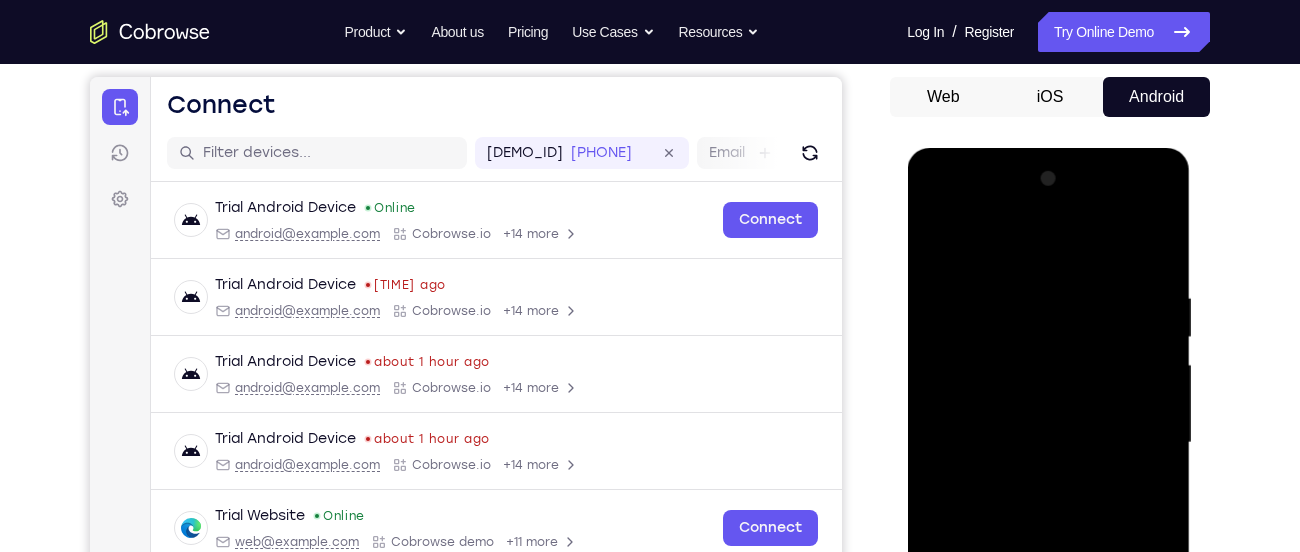 click at bounding box center [1048, 443] 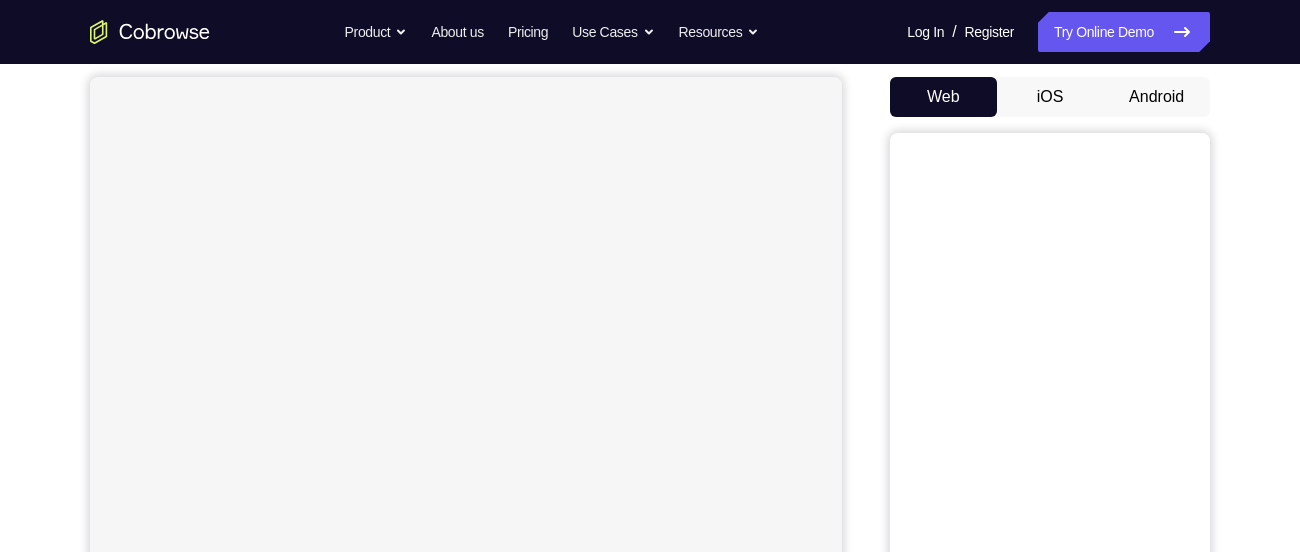 scroll, scrollTop: 183, scrollLeft: 0, axis: vertical 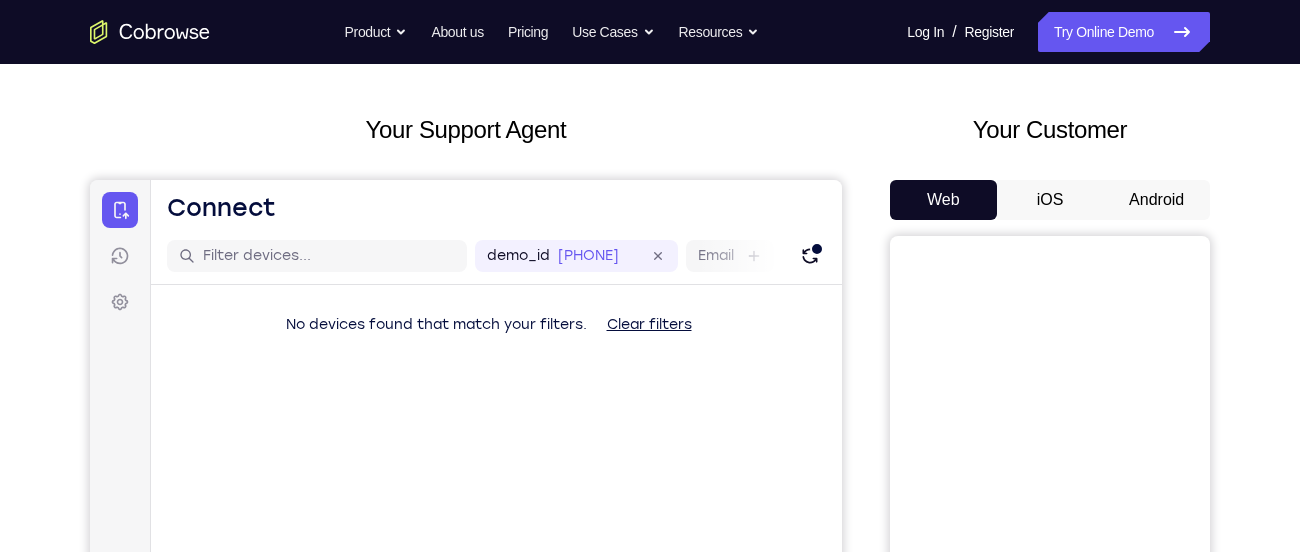 click on "Android" at bounding box center (1156, 200) 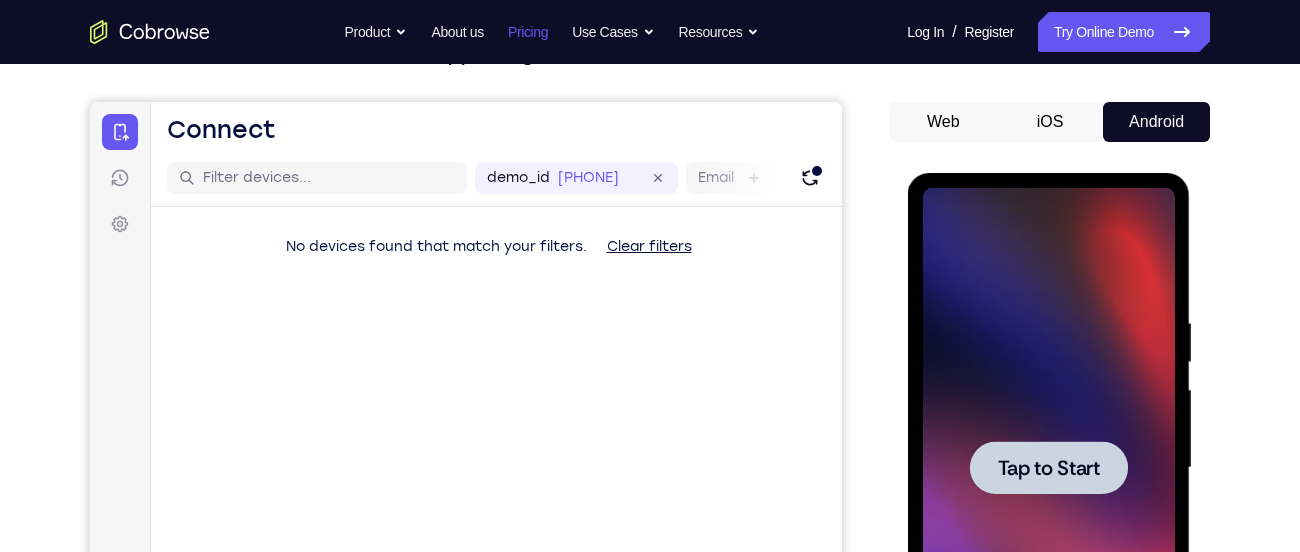 scroll, scrollTop: 0, scrollLeft: 0, axis: both 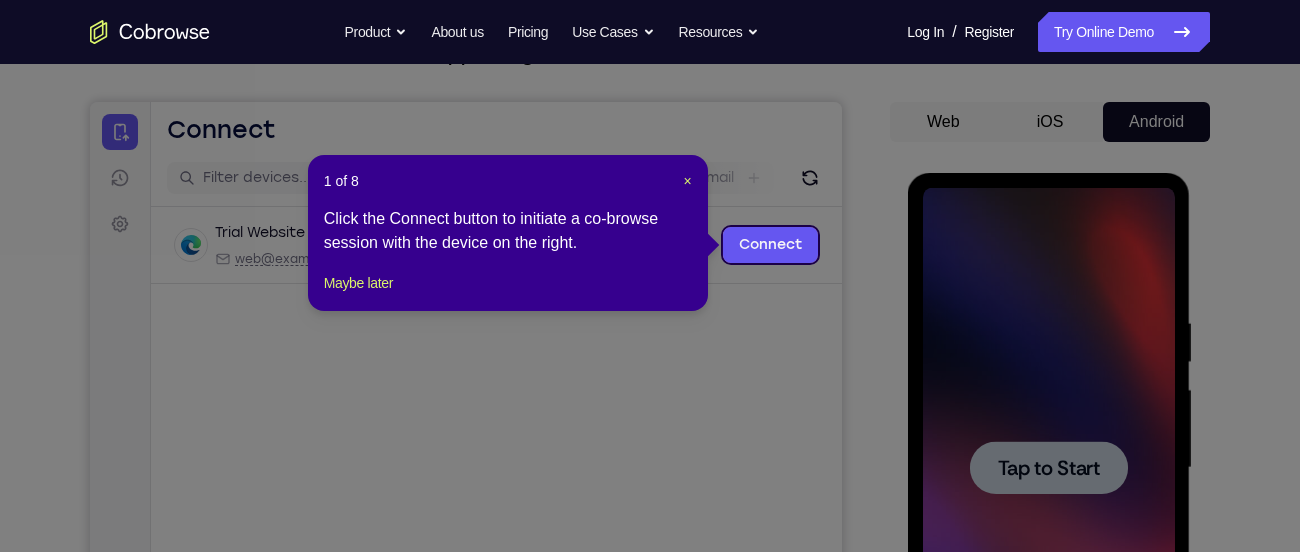click on "1 of 8 ×" at bounding box center (508, 181) 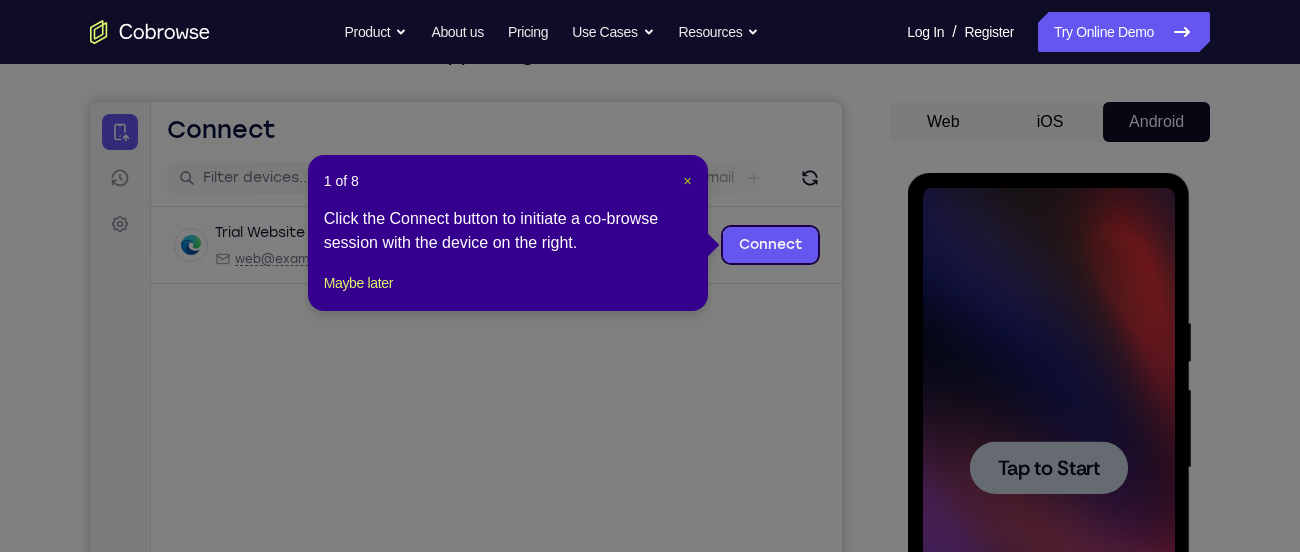 click on "×" at bounding box center [688, 181] 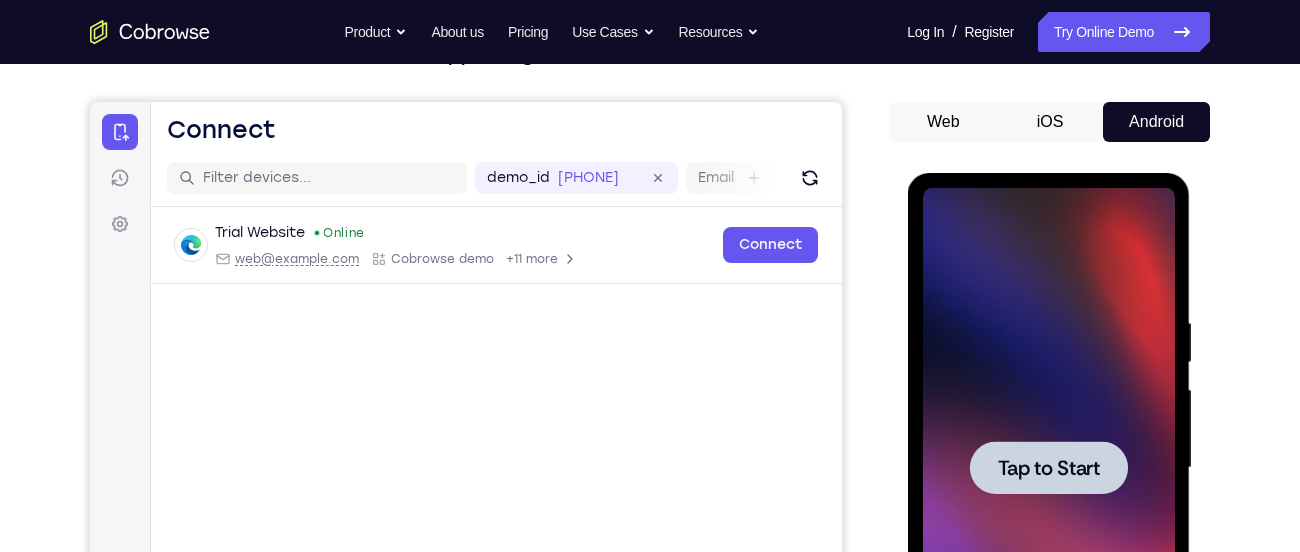click at bounding box center (1048, 468) 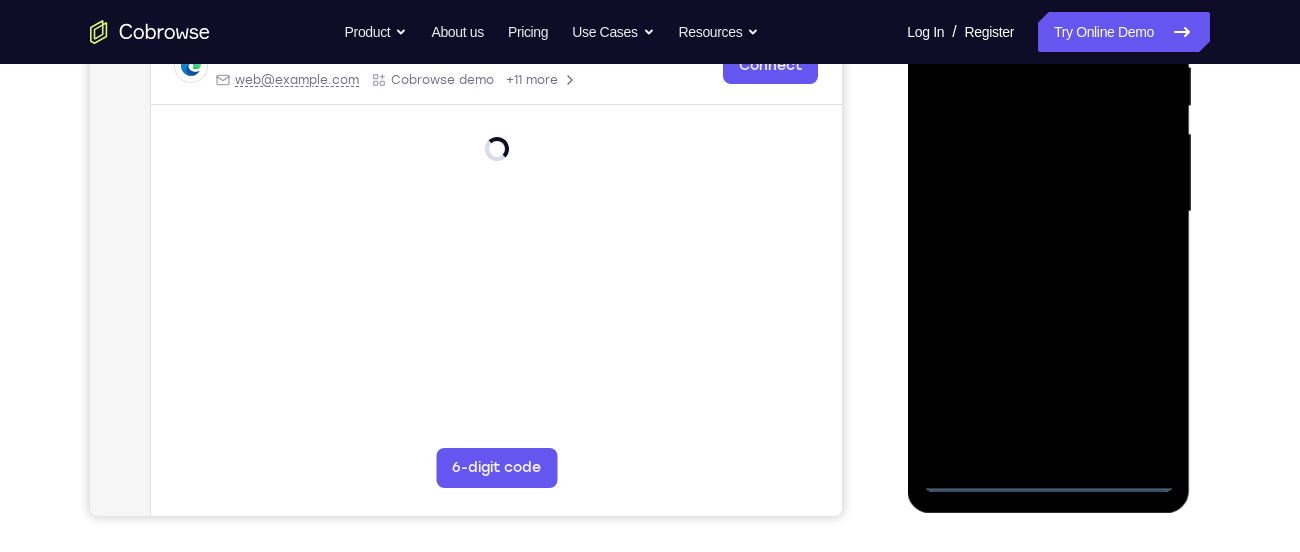 scroll, scrollTop: 421, scrollLeft: 0, axis: vertical 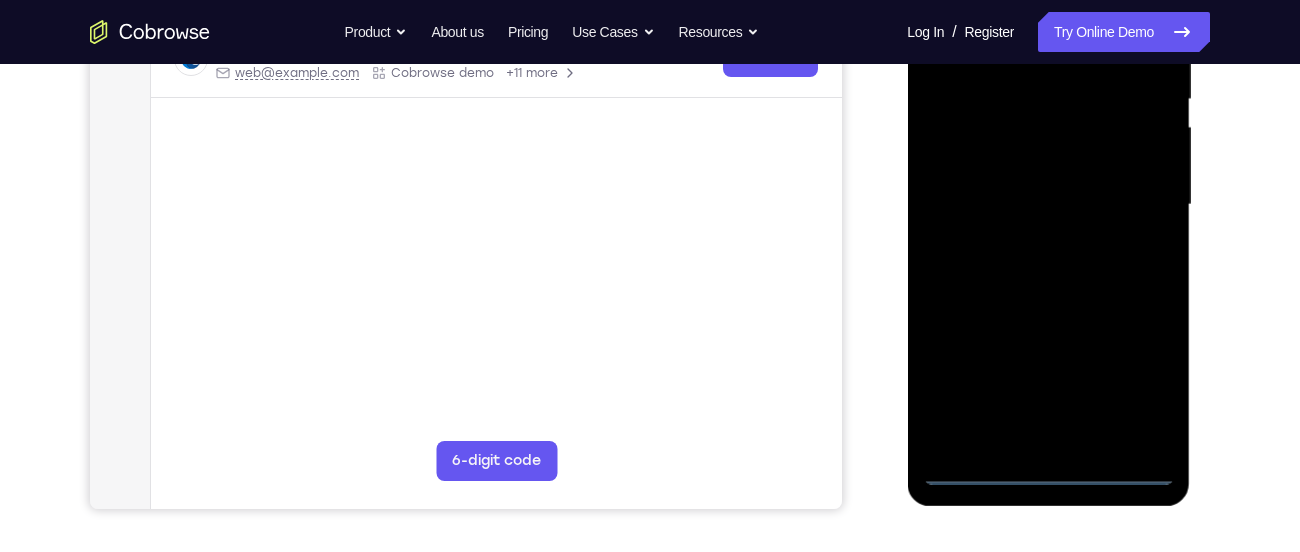 click at bounding box center [1048, 205] 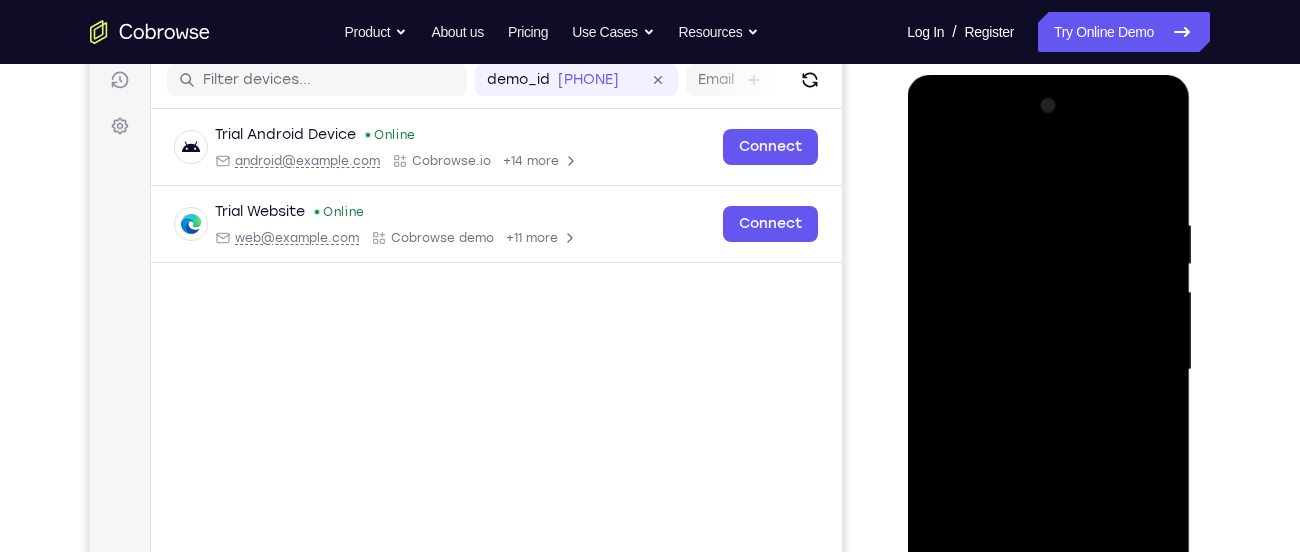 scroll, scrollTop: 252, scrollLeft: 0, axis: vertical 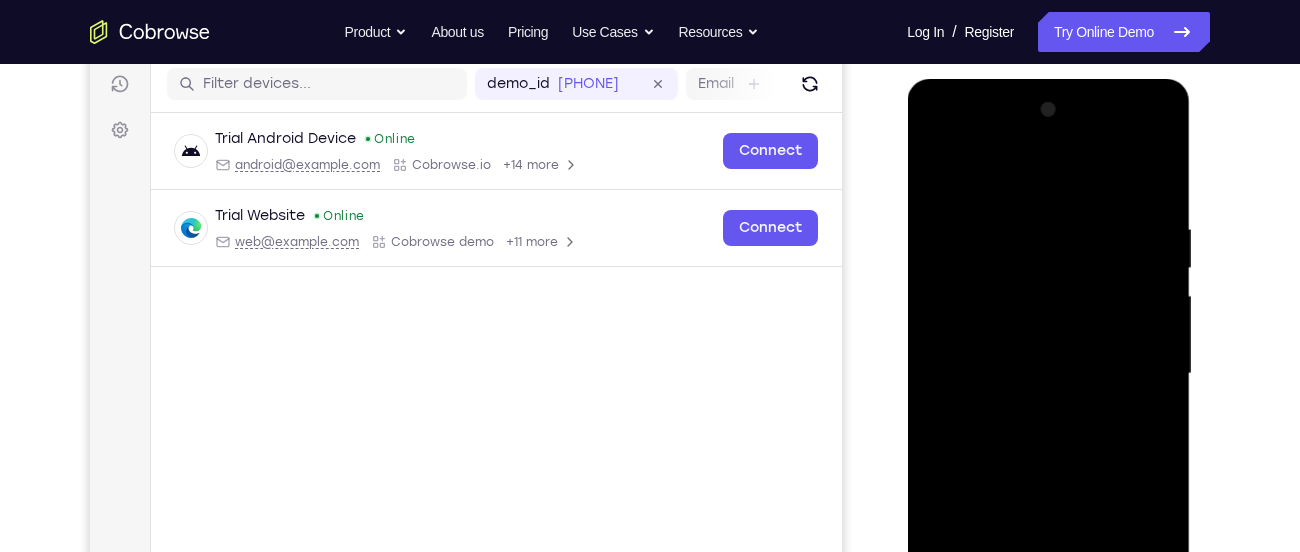 click at bounding box center (1048, 374) 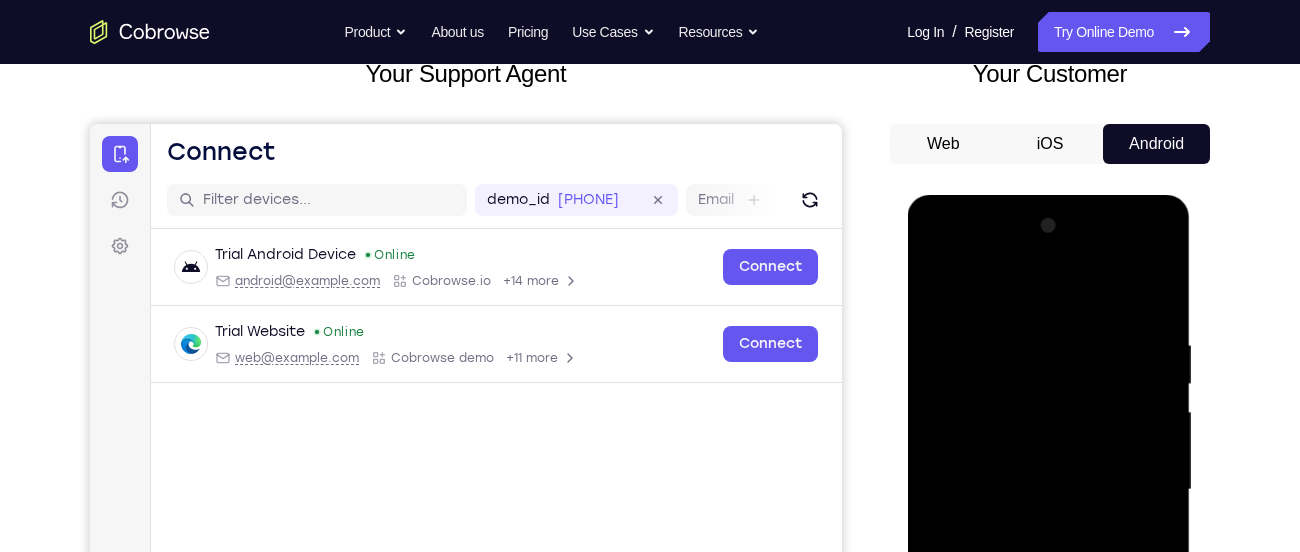 scroll, scrollTop: 135, scrollLeft: 0, axis: vertical 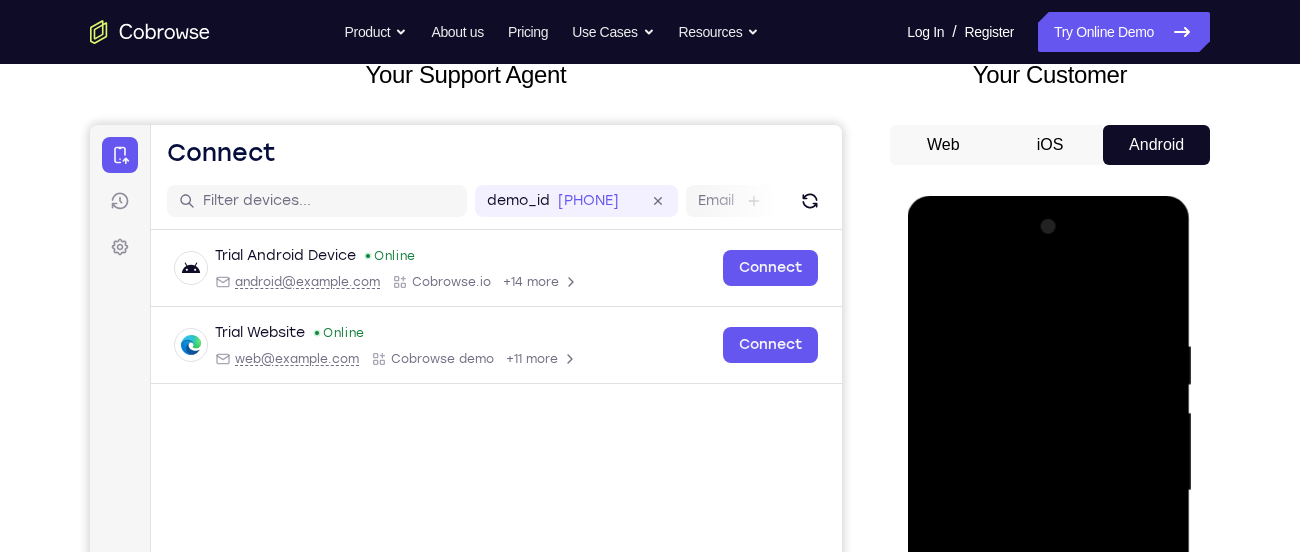 click at bounding box center (1048, 491) 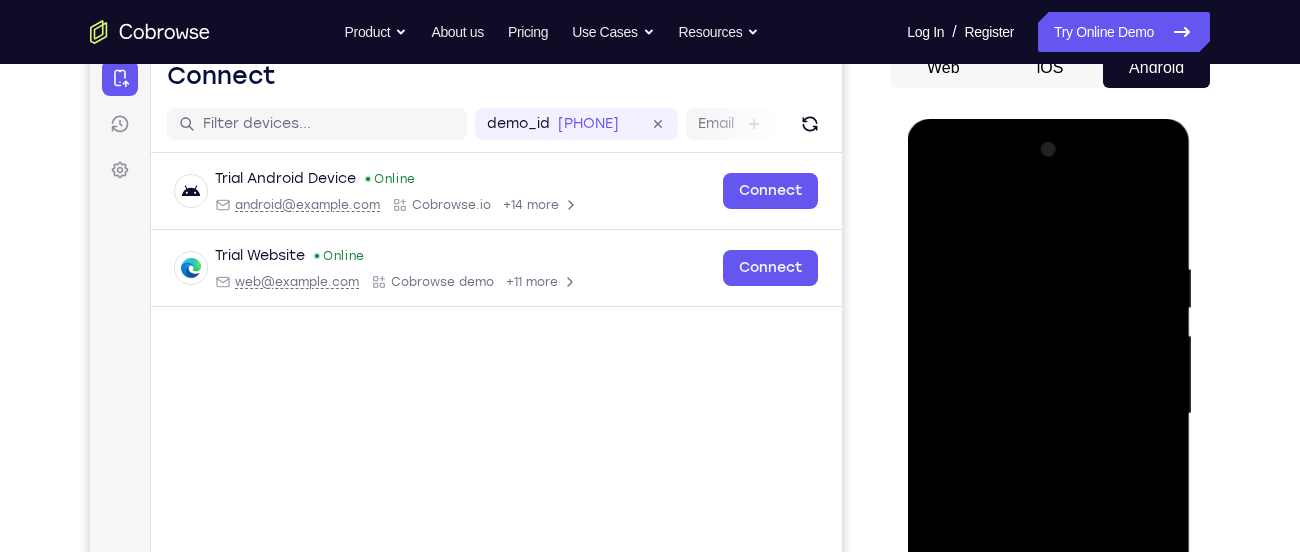 scroll, scrollTop: 213, scrollLeft: 0, axis: vertical 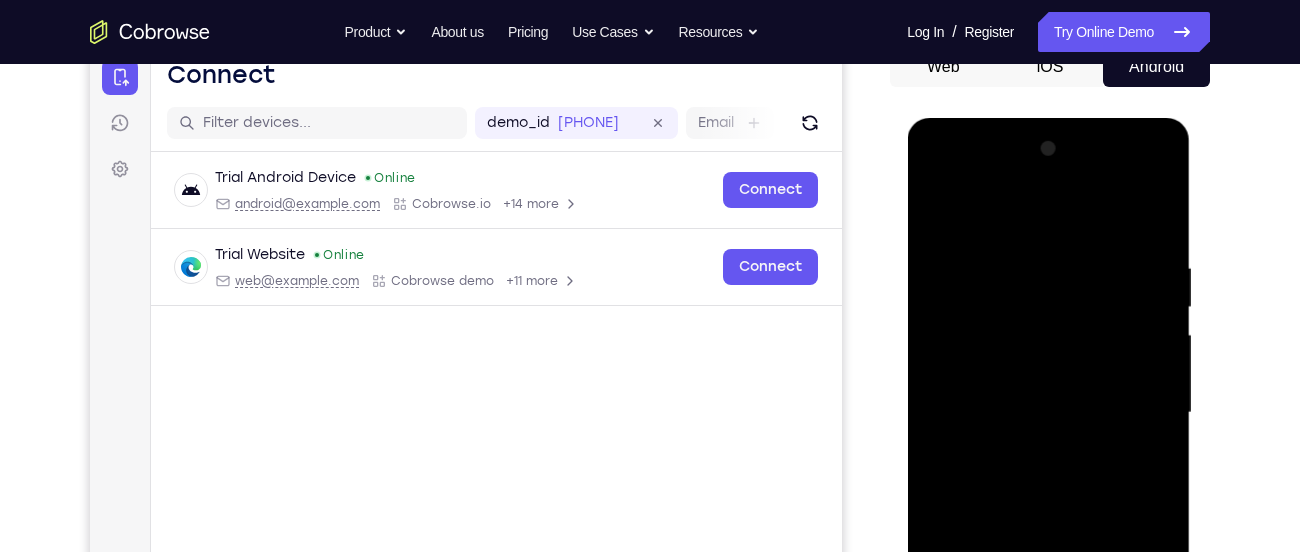 click at bounding box center [1048, 413] 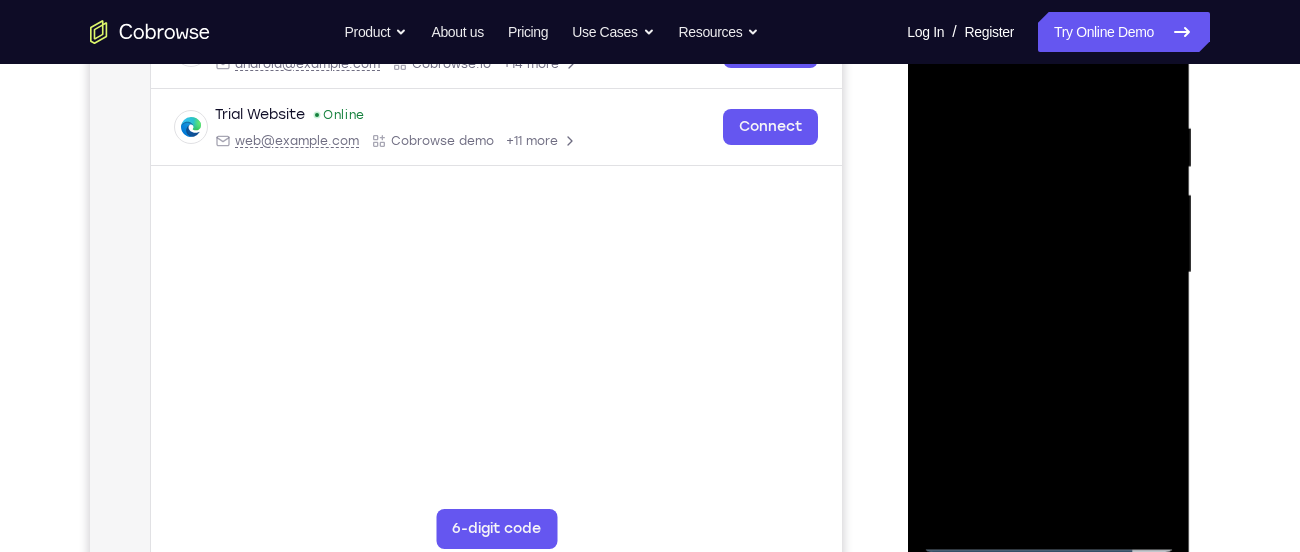 scroll, scrollTop: 356, scrollLeft: 0, axis: vertical 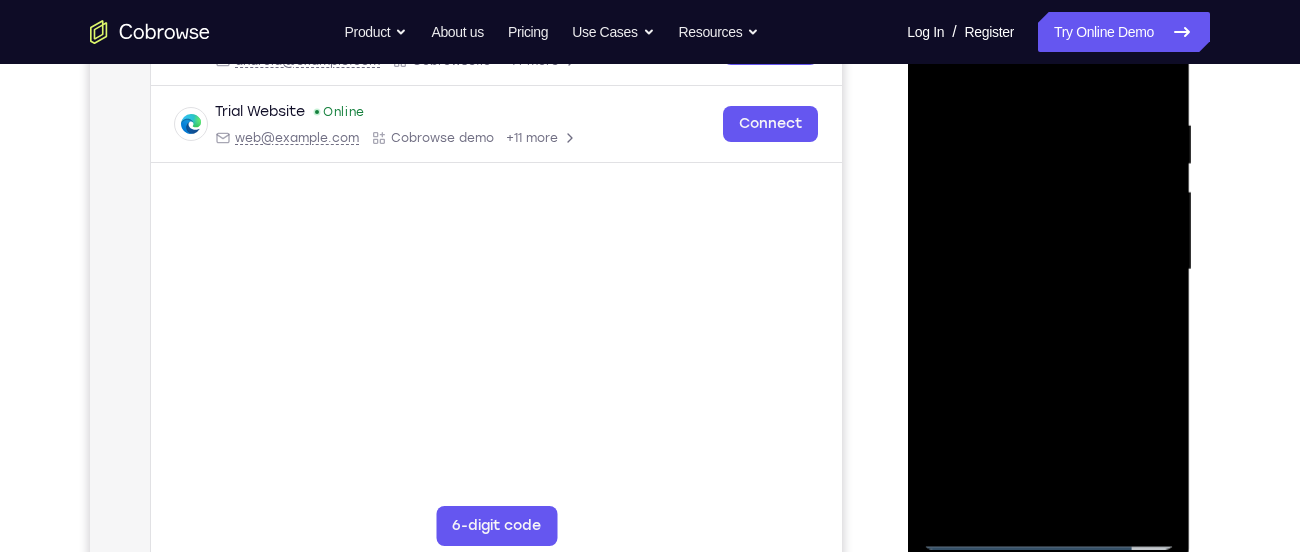 click at bounding box center [1048, 270] 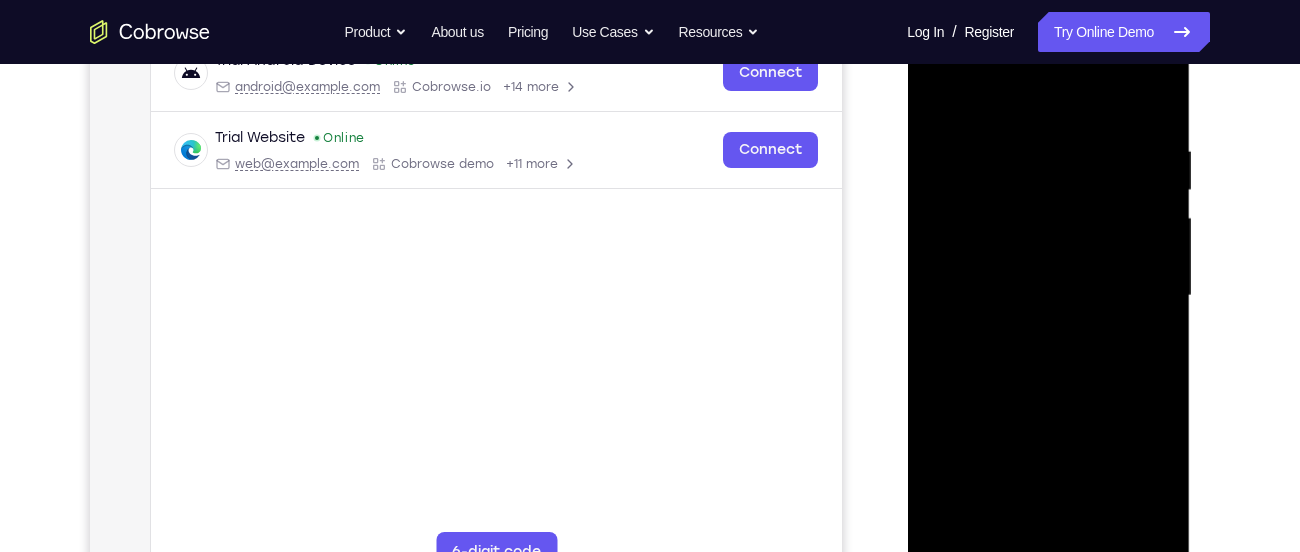 scroll, scrollTop: 331, scrollLeft: 0, axis: vertical 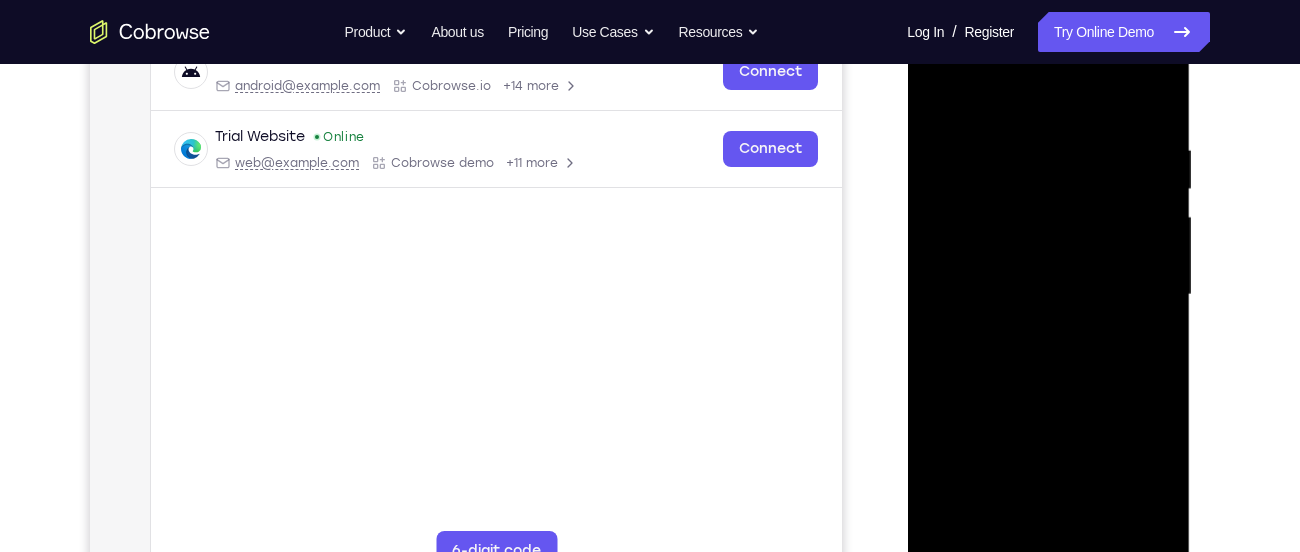 click at bounding box center (1048, 295) 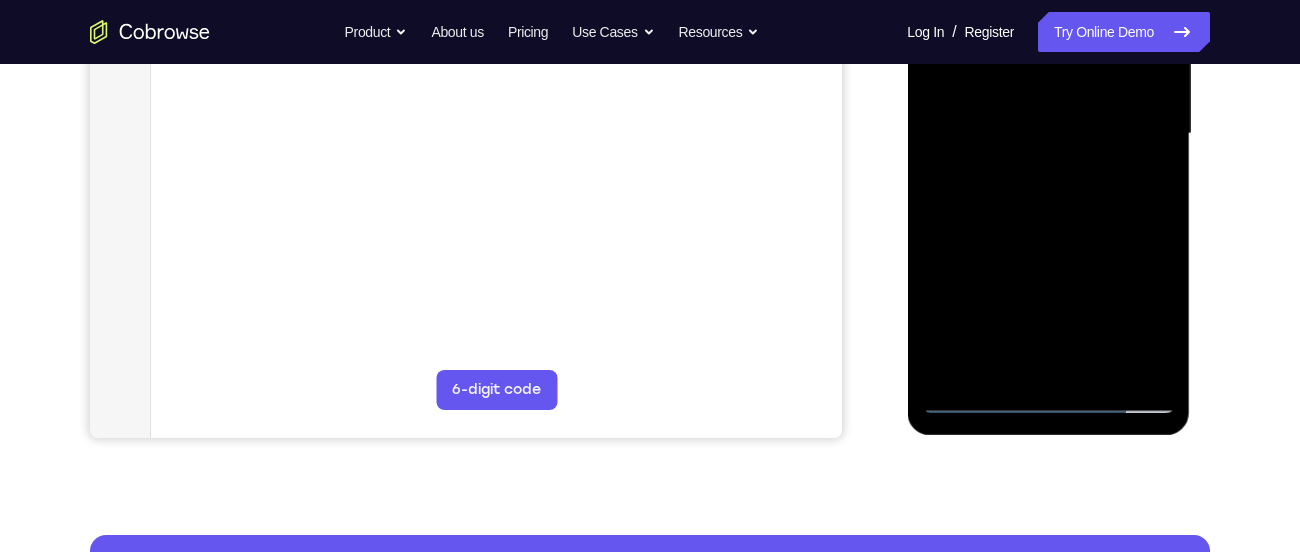 scroll, scrollTop: 494, scrollLeft: 0, axis: vertical 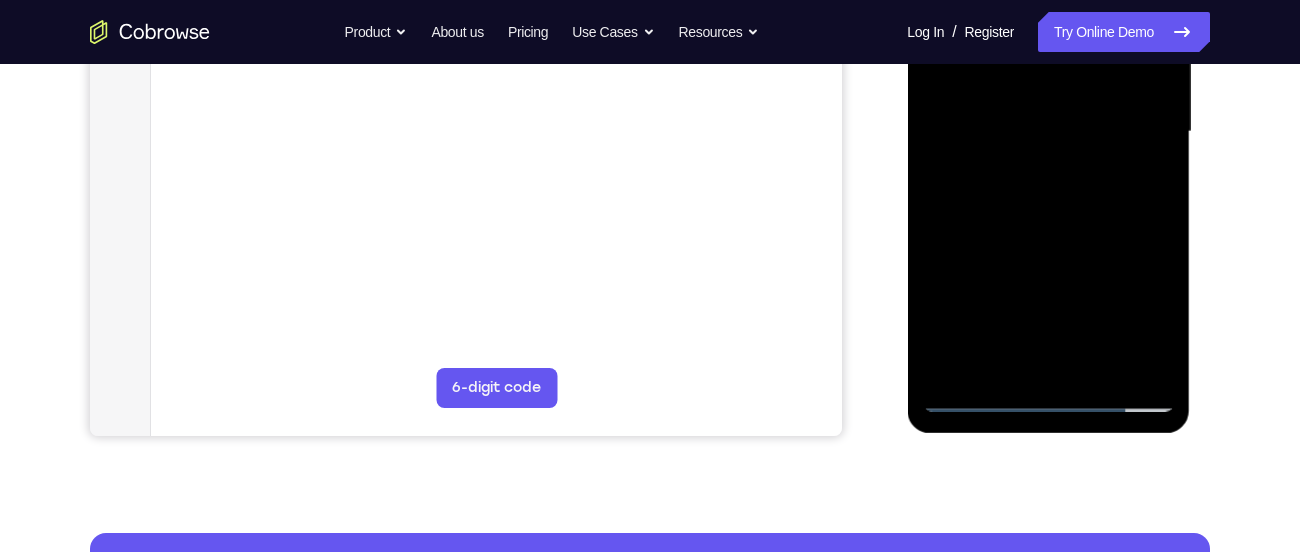 click at bounding box center (1048, 132) 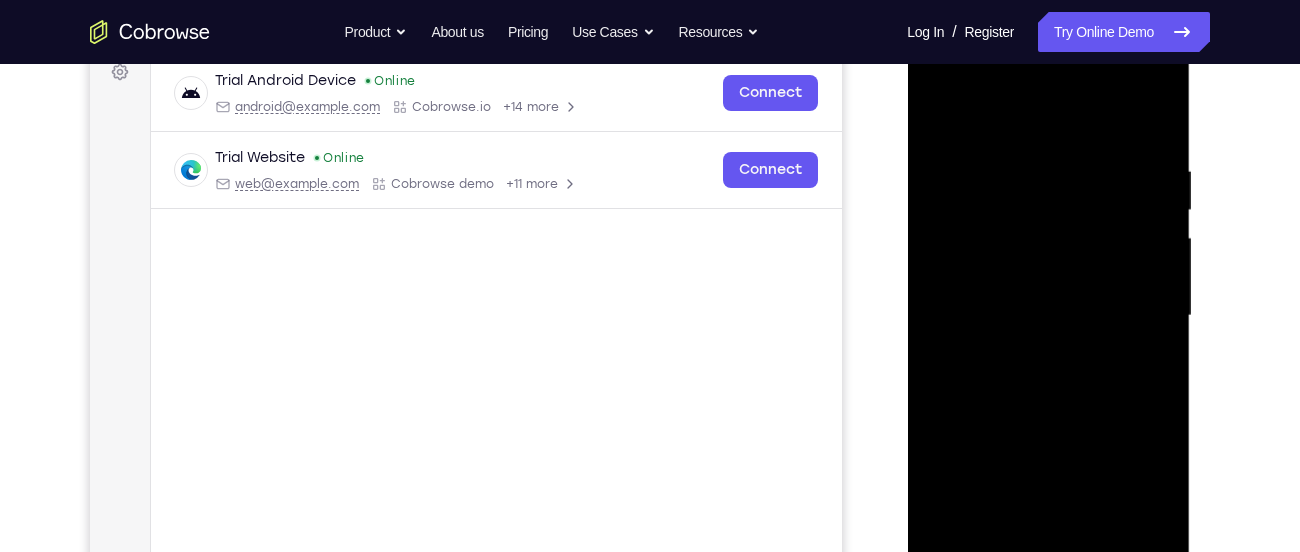 scroll, scrollTop: 307, scrollLeft: 0, axis: vertical 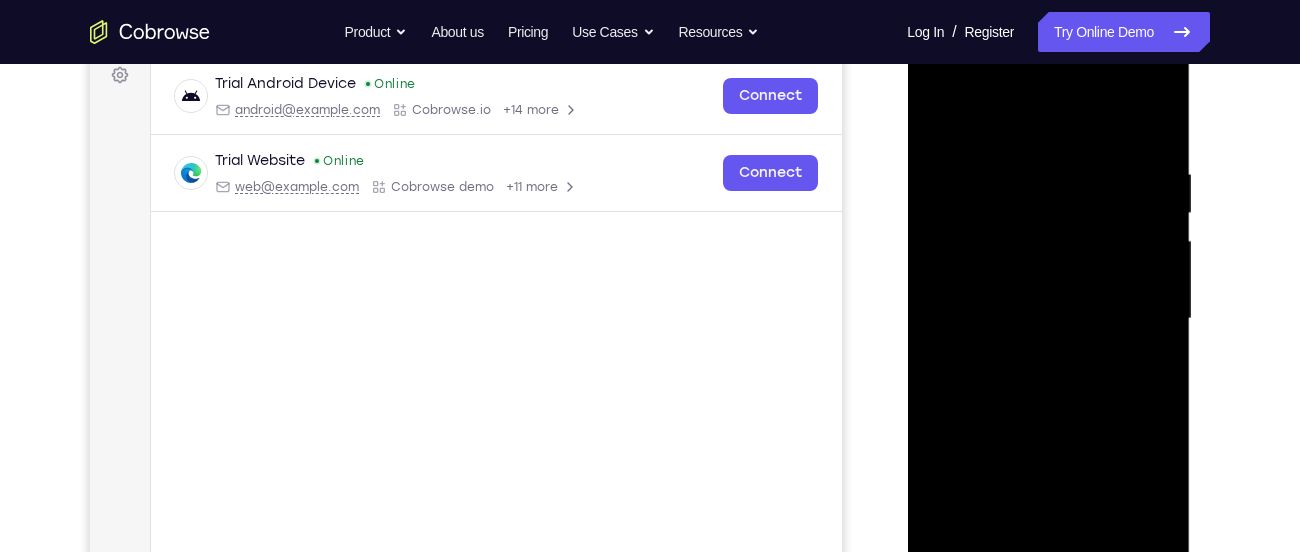 click at bounding box center [1048, 319] 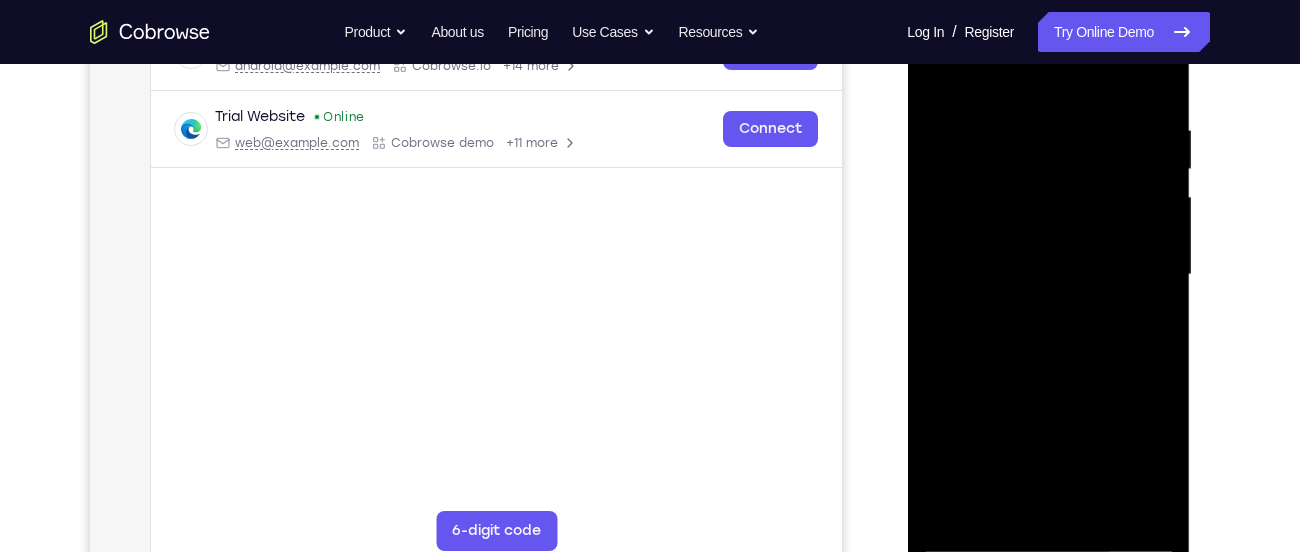 scroll, scrollTop: 393, scrollLeft: 0, axis: vertical 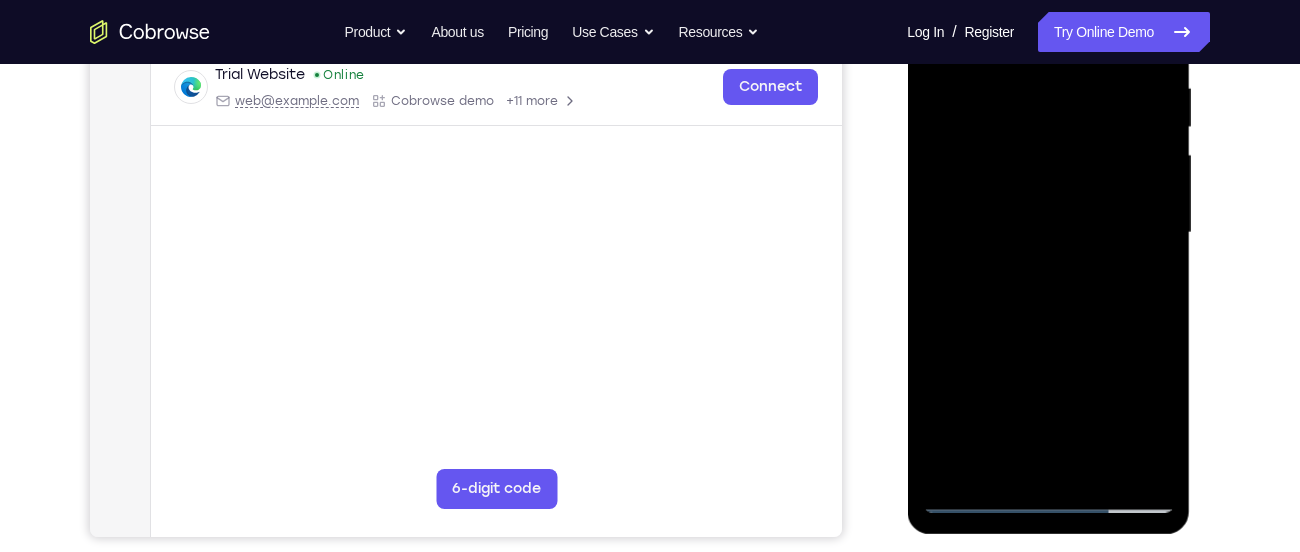 click at bounding box center (1048, 233) 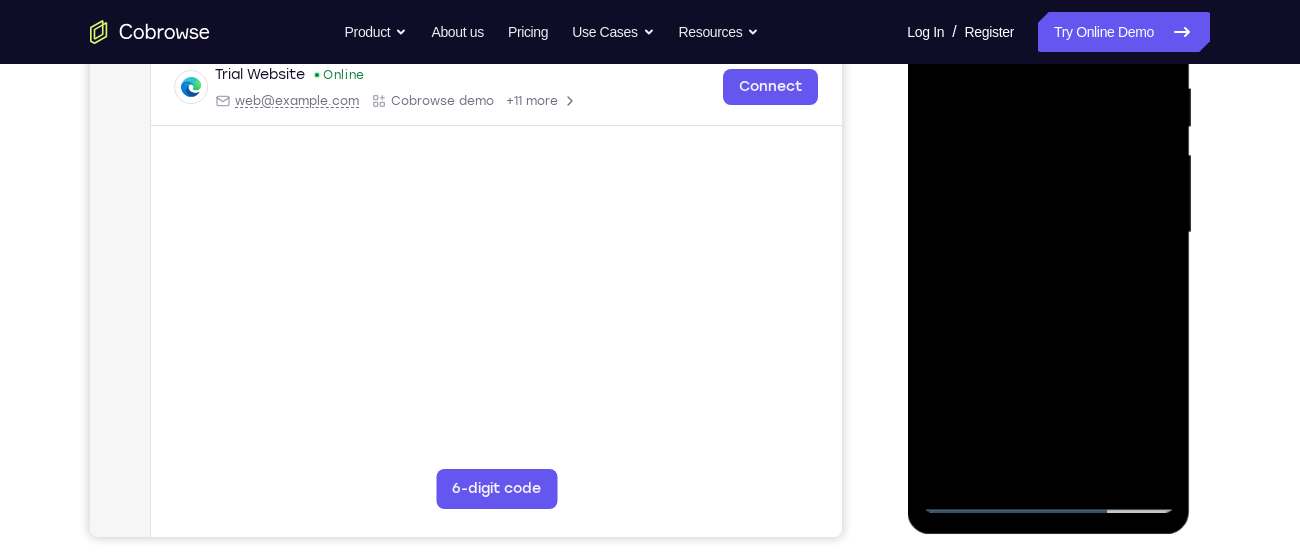click at bounding box center [1048, 233] 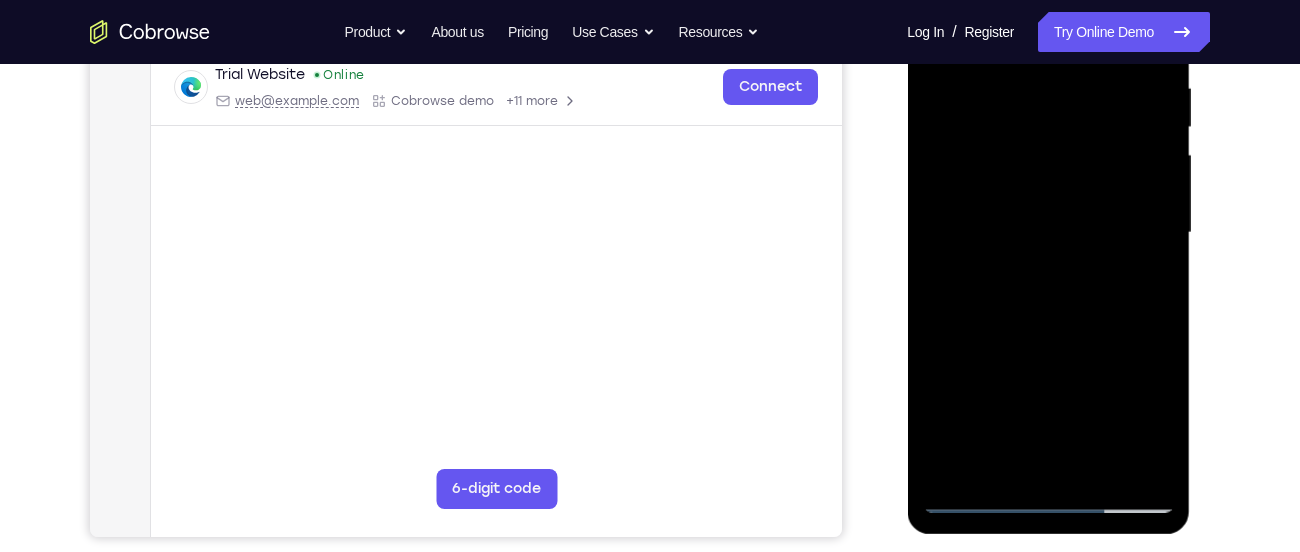 click at bounding box center (1048, 233) 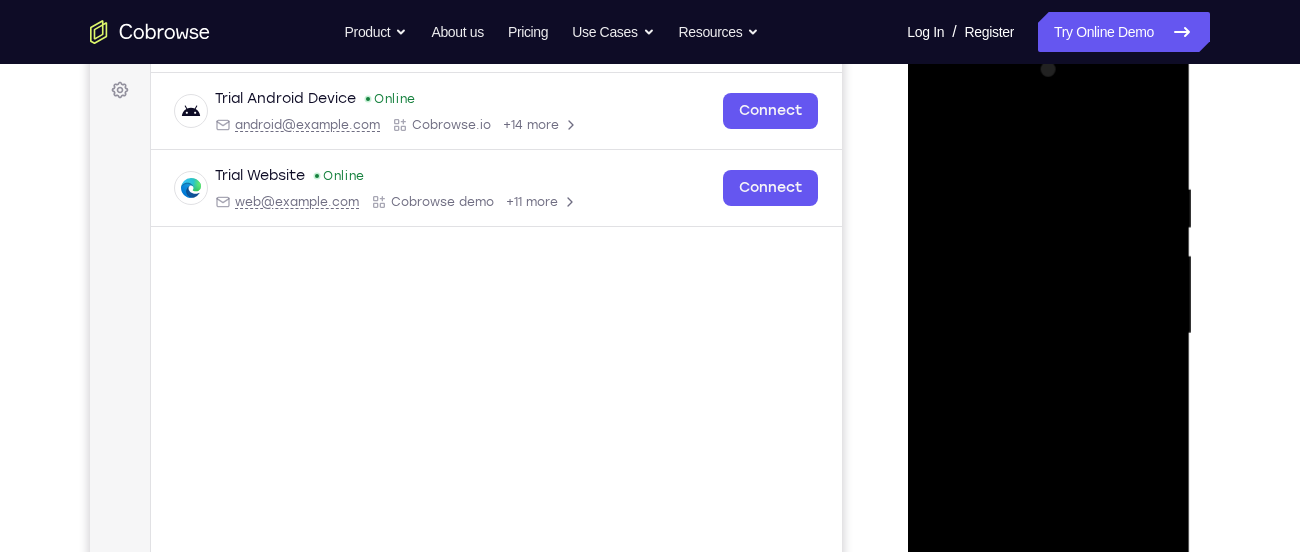 scroll, scrollTop: 287, scrollLeft: 0, axis: vertical 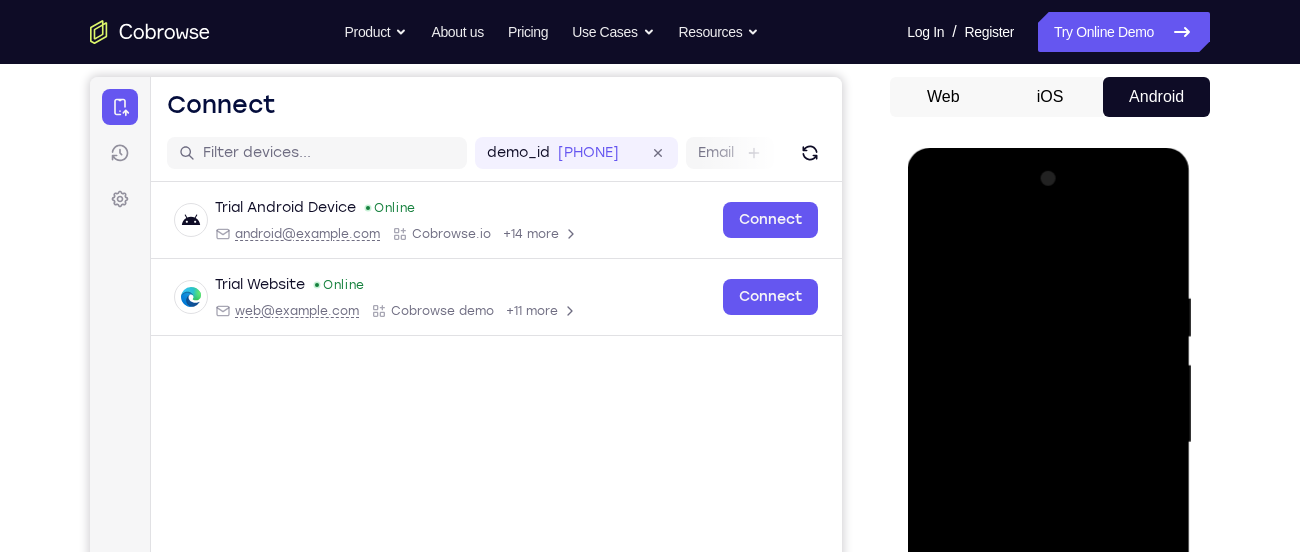 click on "Web" at bounding box center [943, 97] 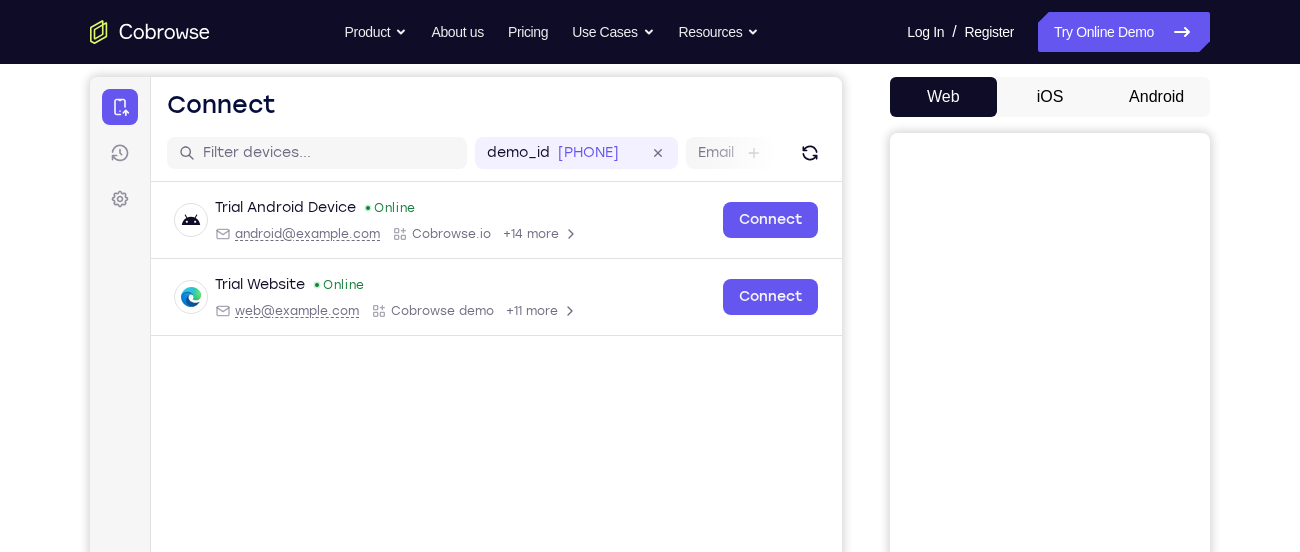 click on "Android" at bounding box center [1156, 97] 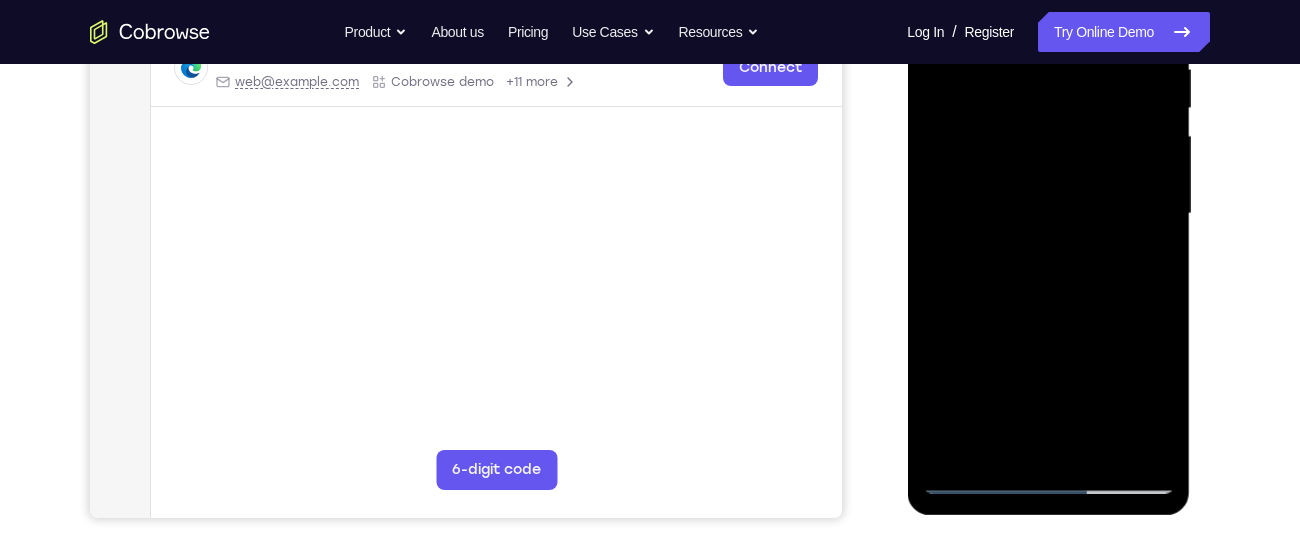 scroll, scrollTop: 415, scrollLeft: 0, axis: vertical 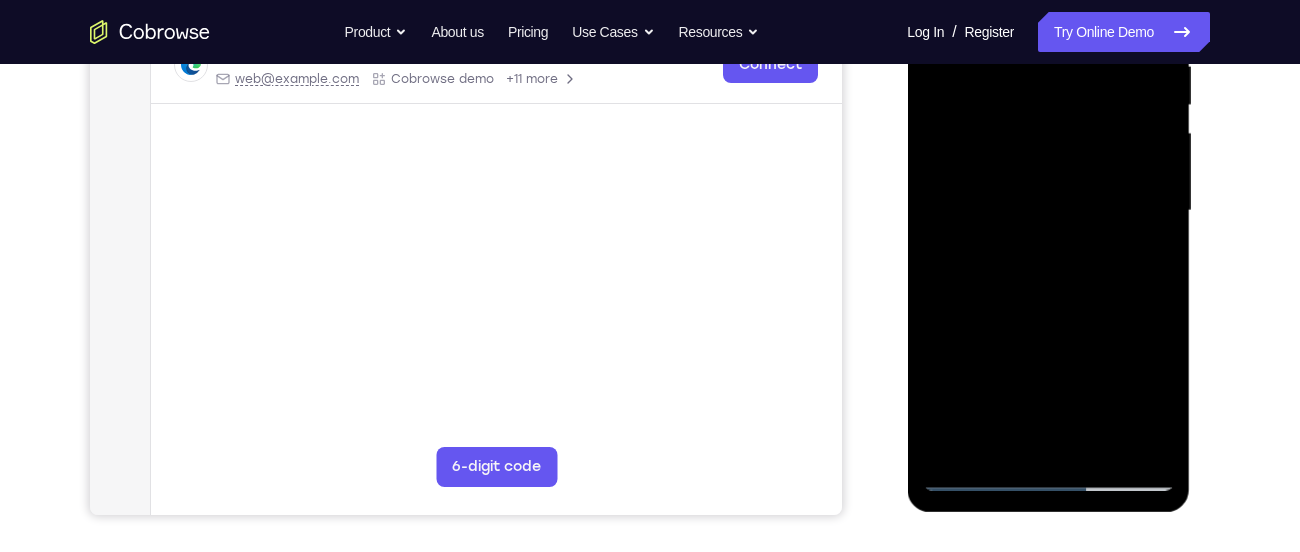 click at bounding box center [1048, 211] 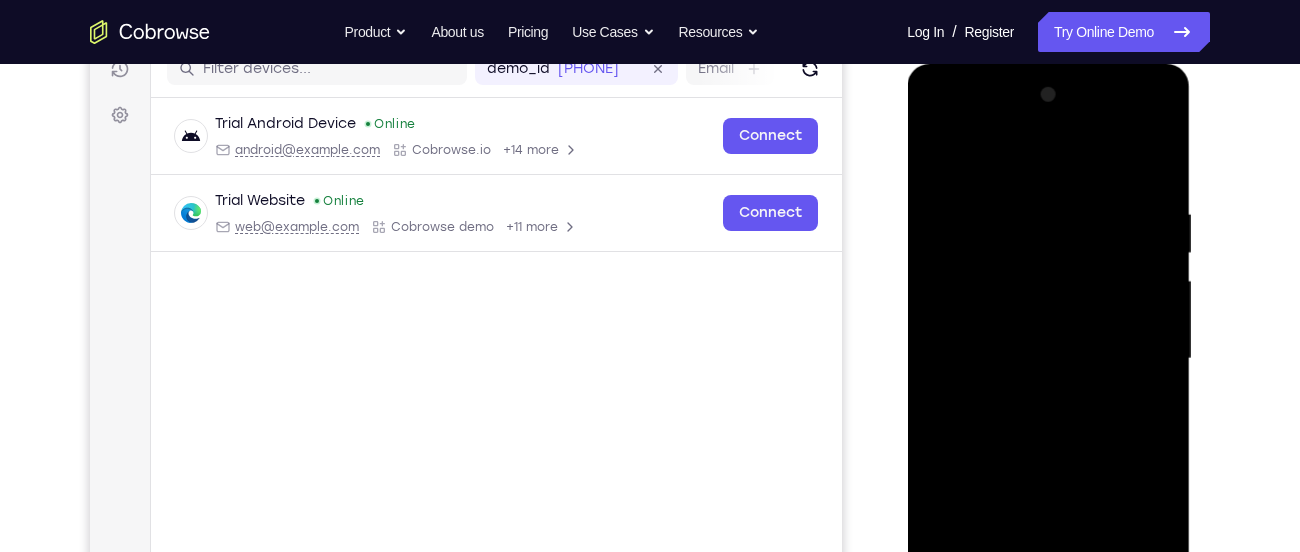 scroll, scrollTop: 266, scrollLeft: 0, axis: vertical 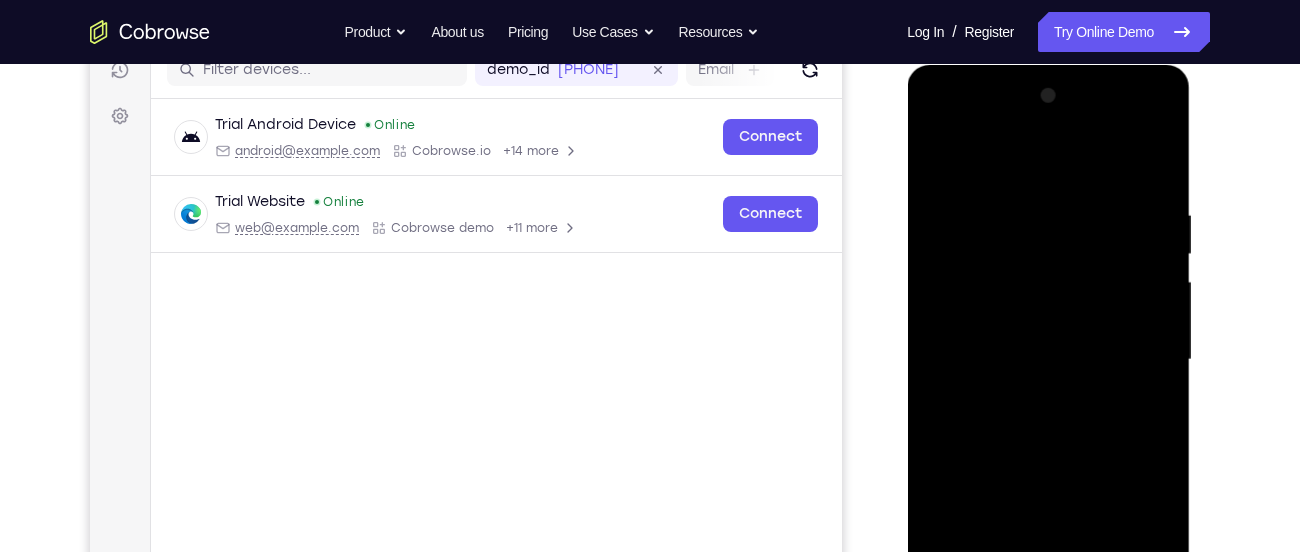 click at bounding box center (1048, 360) 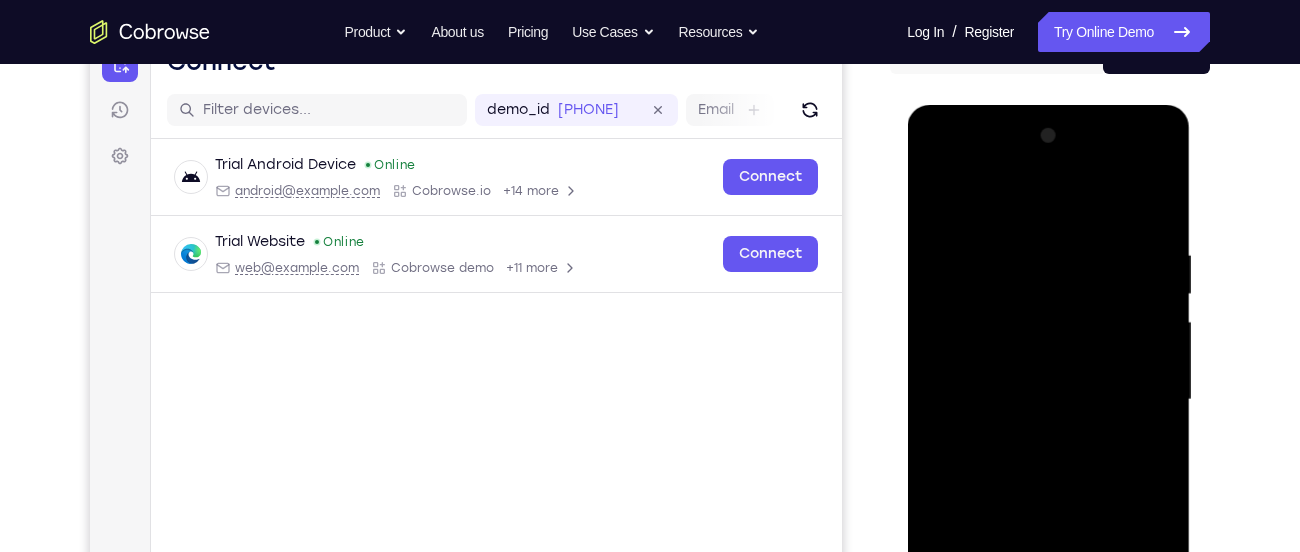 scroll, scrollTop: 223, scrollLeft: 0, axis: vertical 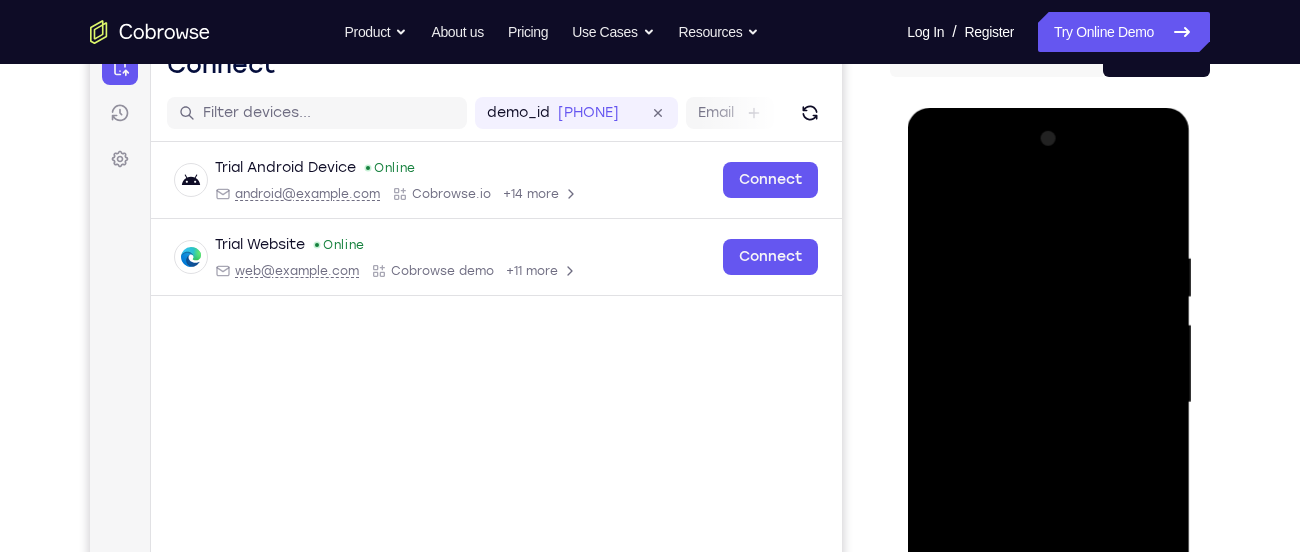 click at bounding box center [1048, 403] 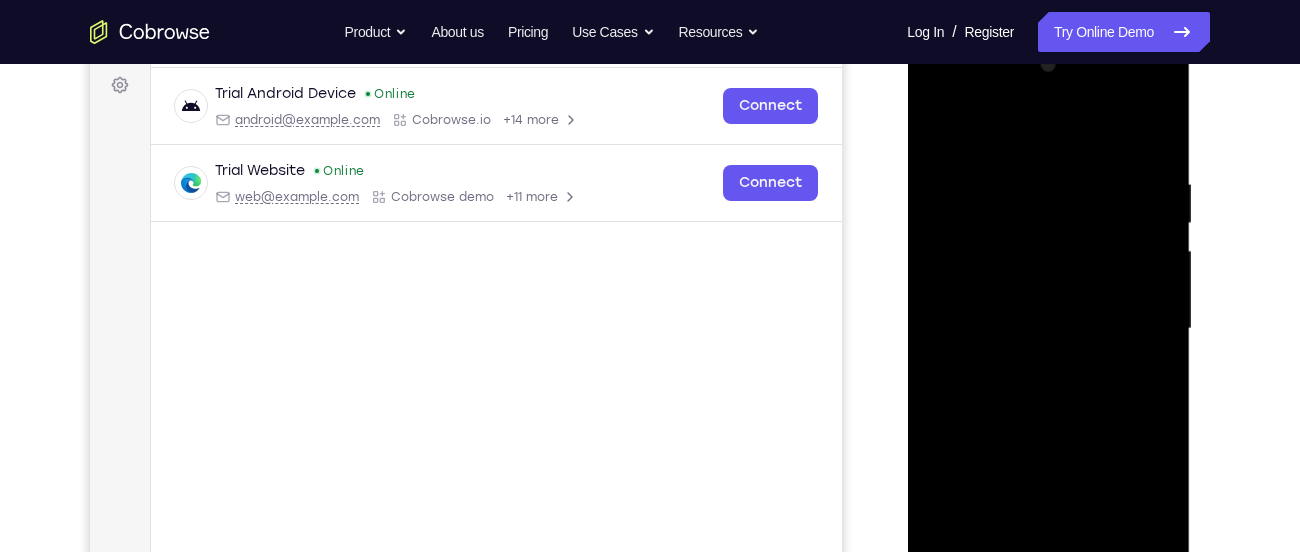 scroll, scrollTop: 302, scrollLeft: 0, axis: vertical 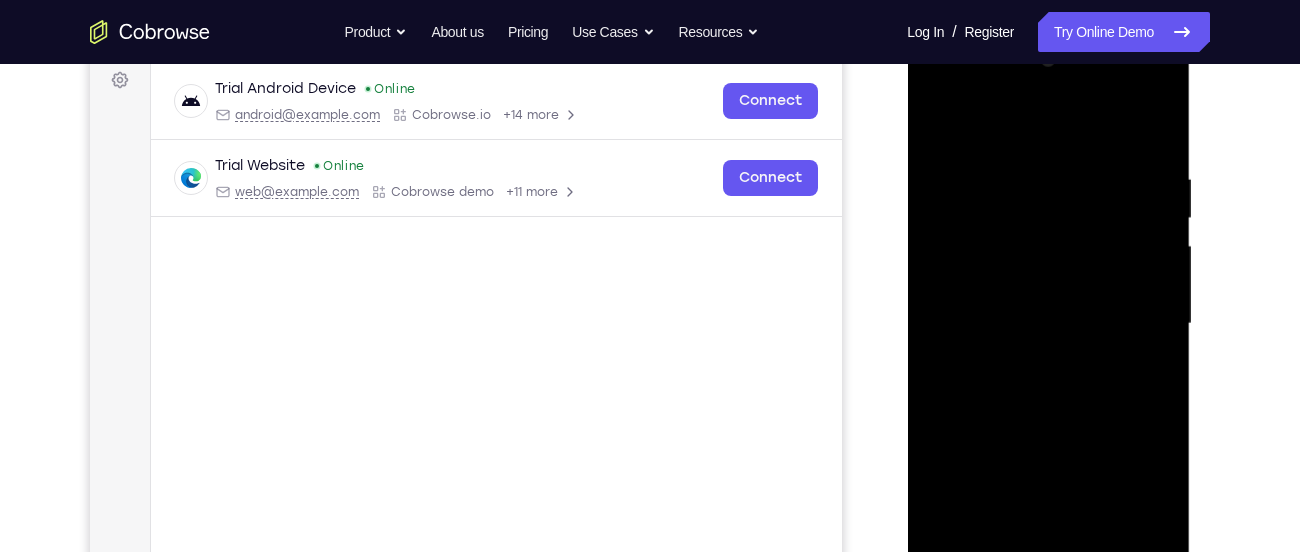 drag, startPoint x: 1115, startPoint y: 418, endPoint x: 1094, endPoint y: 302, distance: 117.88554 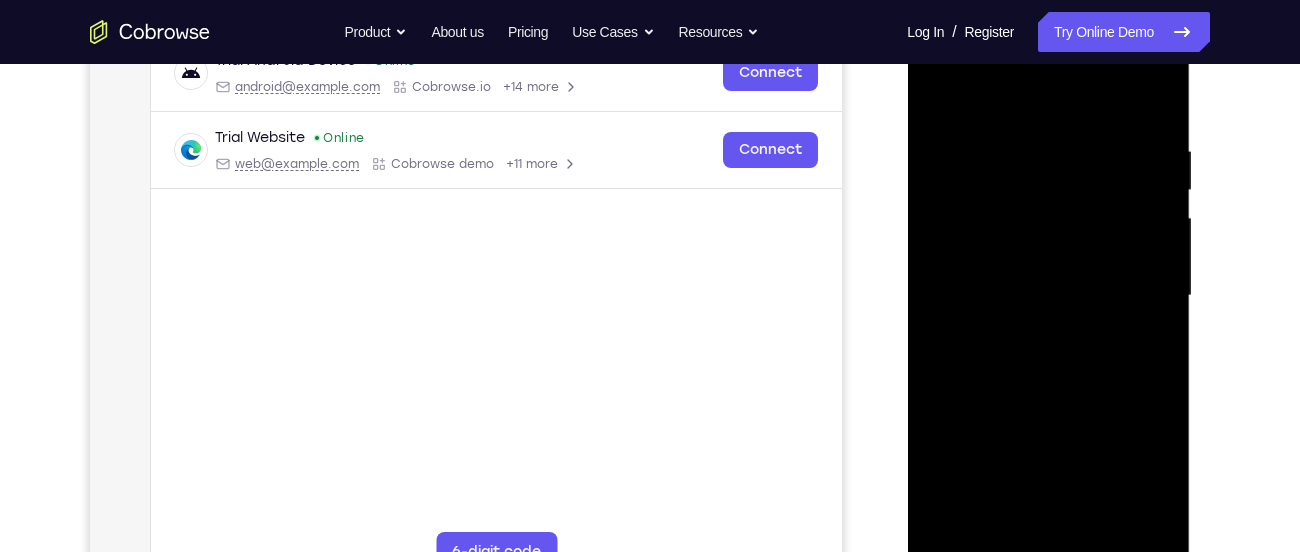 scroll, scrollTop: 331, scrollLeft: 0, axis: vertical 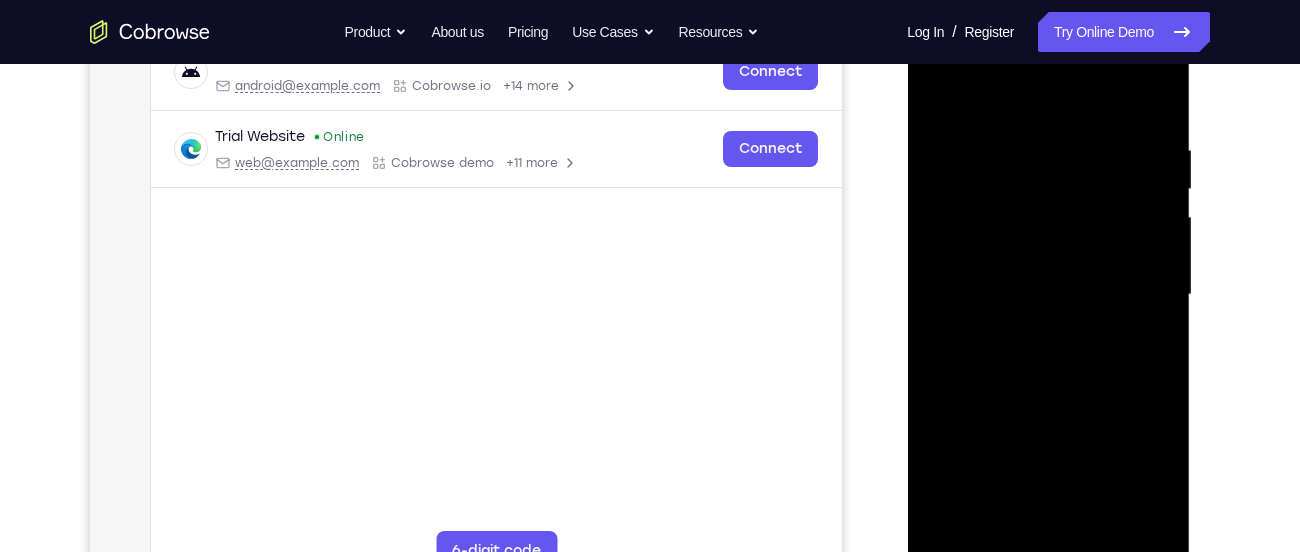 drag, startPoint x: 1085, startPoint y: 456, endPoint x: 1064, endPoint y: 332, distance: 125.765656 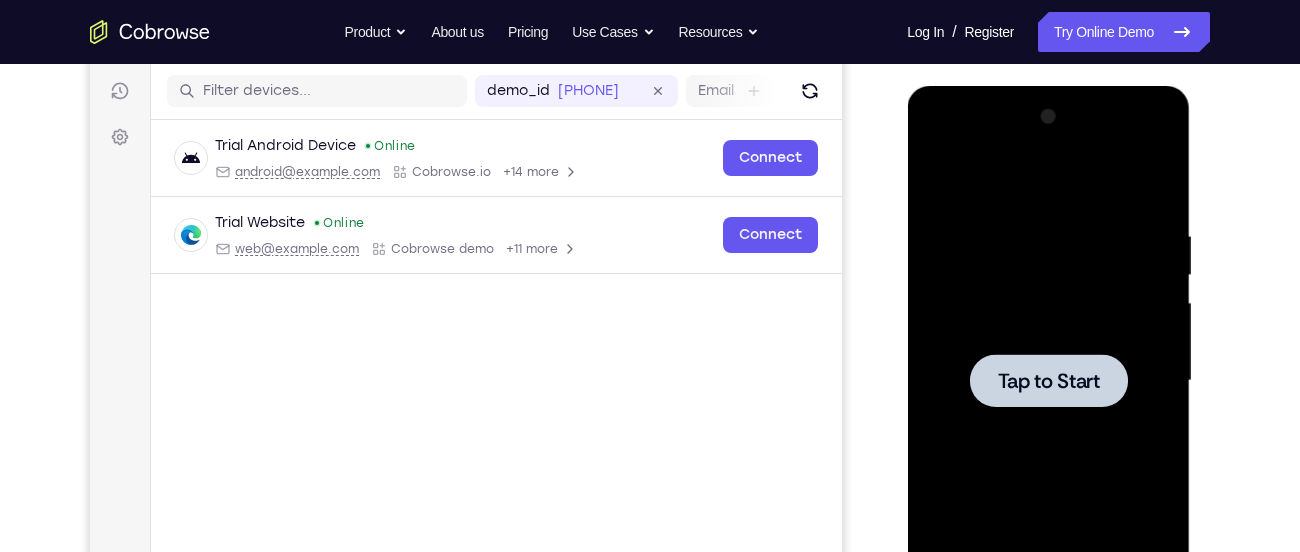scroll, scrollTop: 244, scrollLeft: 0, axis: vertical 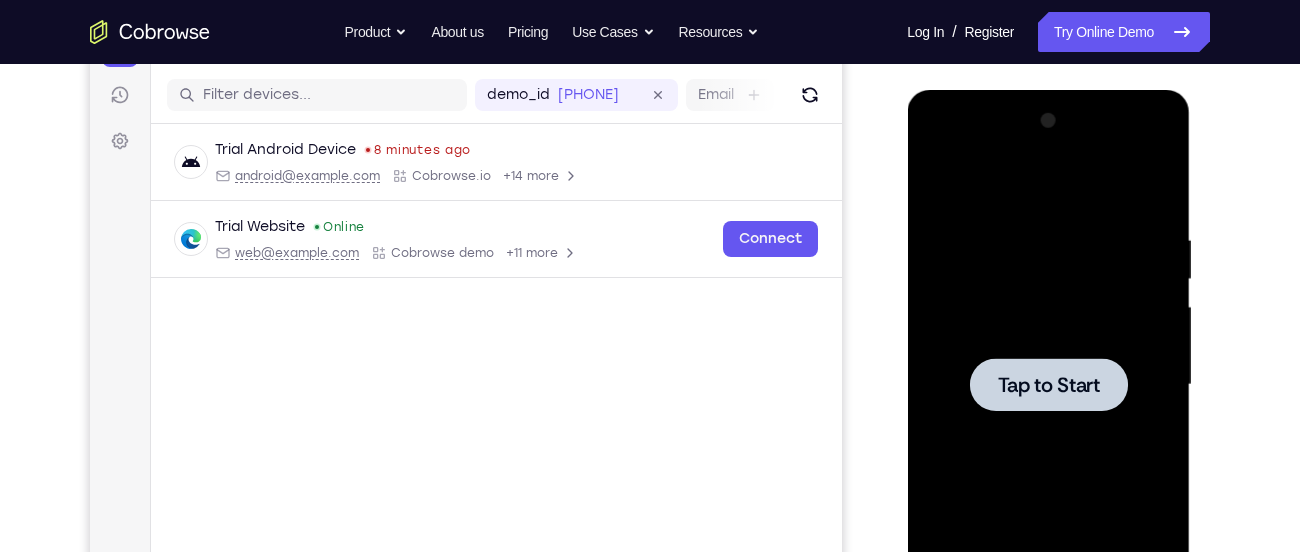 click at bounding box center [1048, 384] 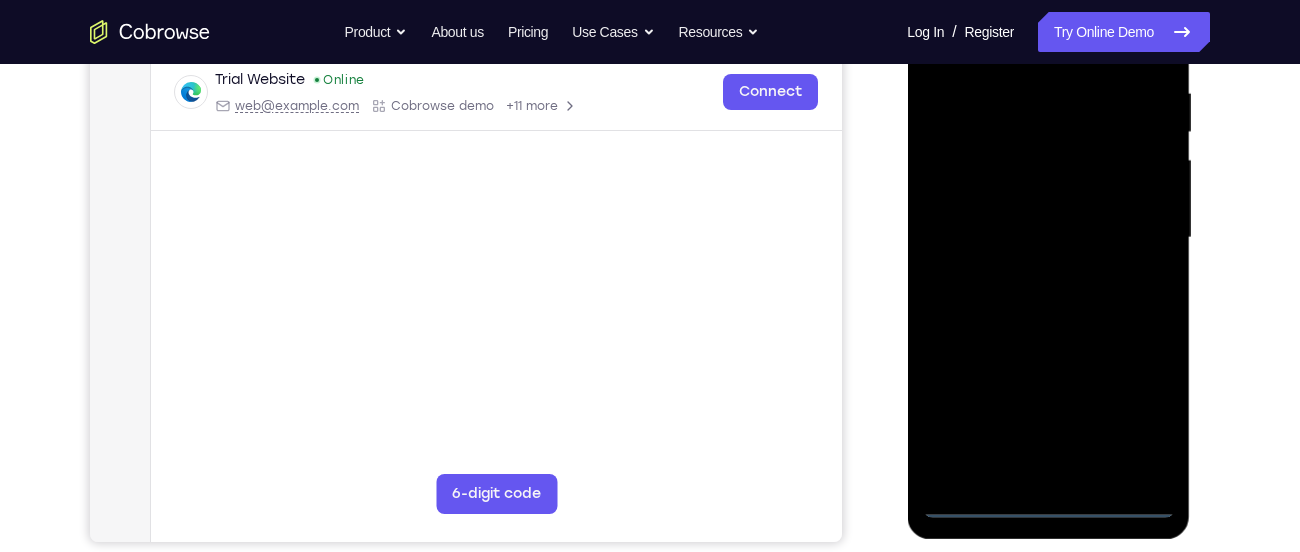scroll, scrollTop: 389, scrollLeft: 0, axis: vertical 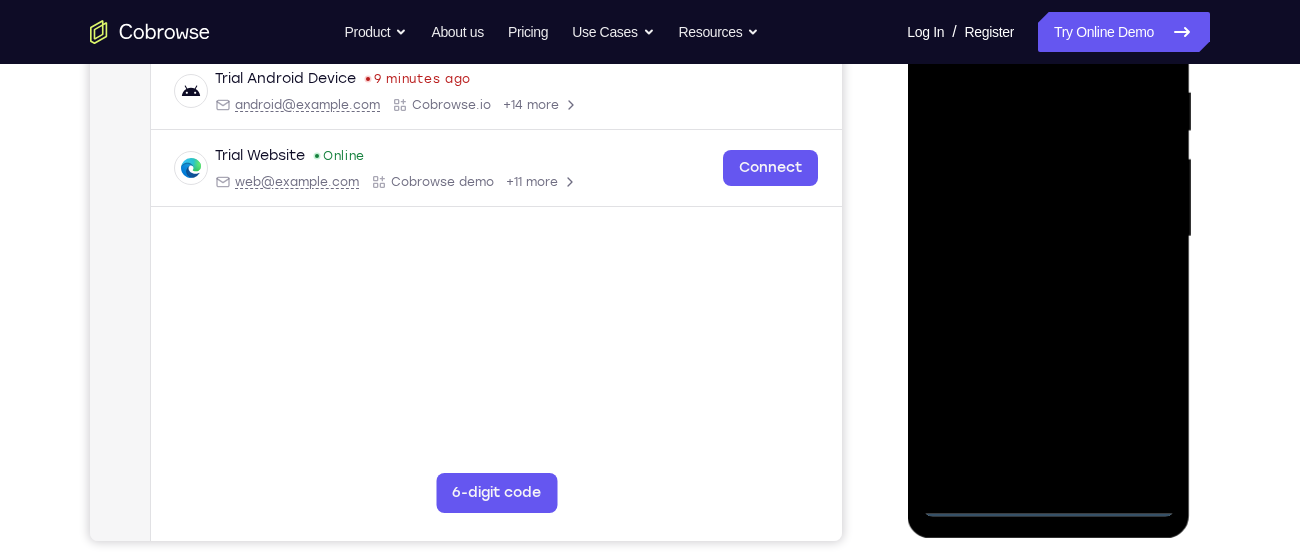click at bounding box center [1048, 237] 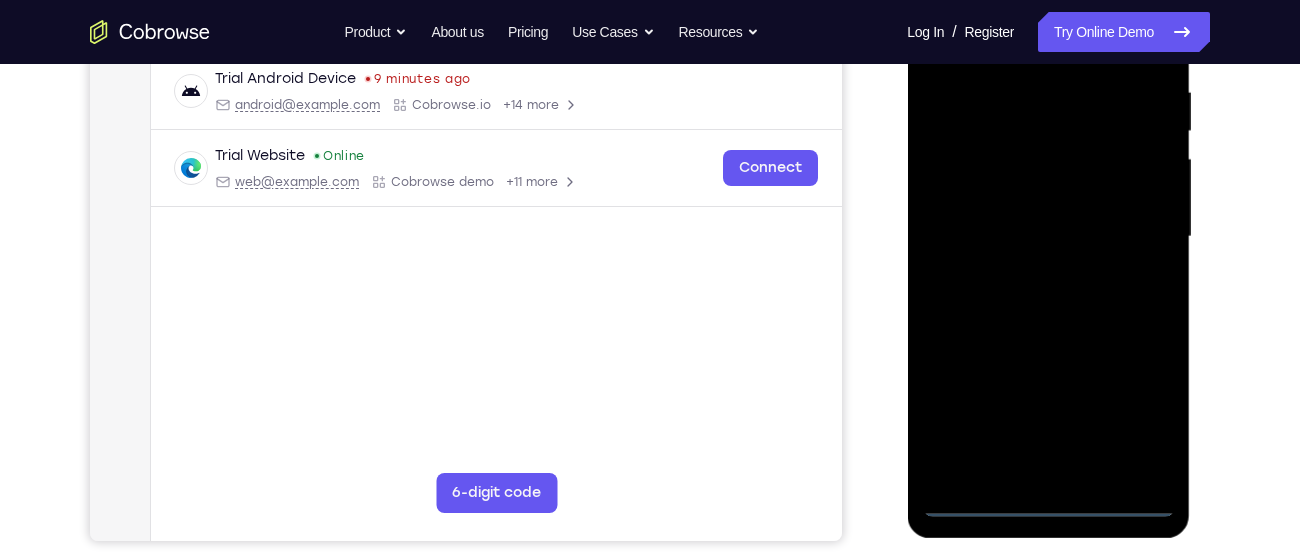 click at bounding box center [1048, 237] 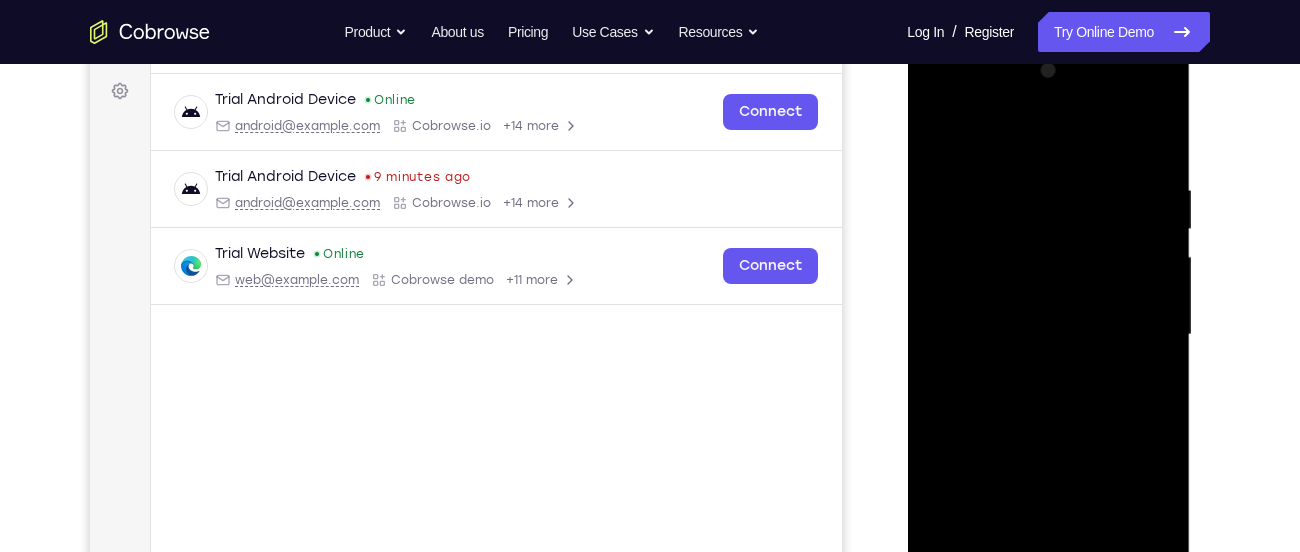 scroll, scrollTop: 287, scrollLeft: 0, axis: vertical 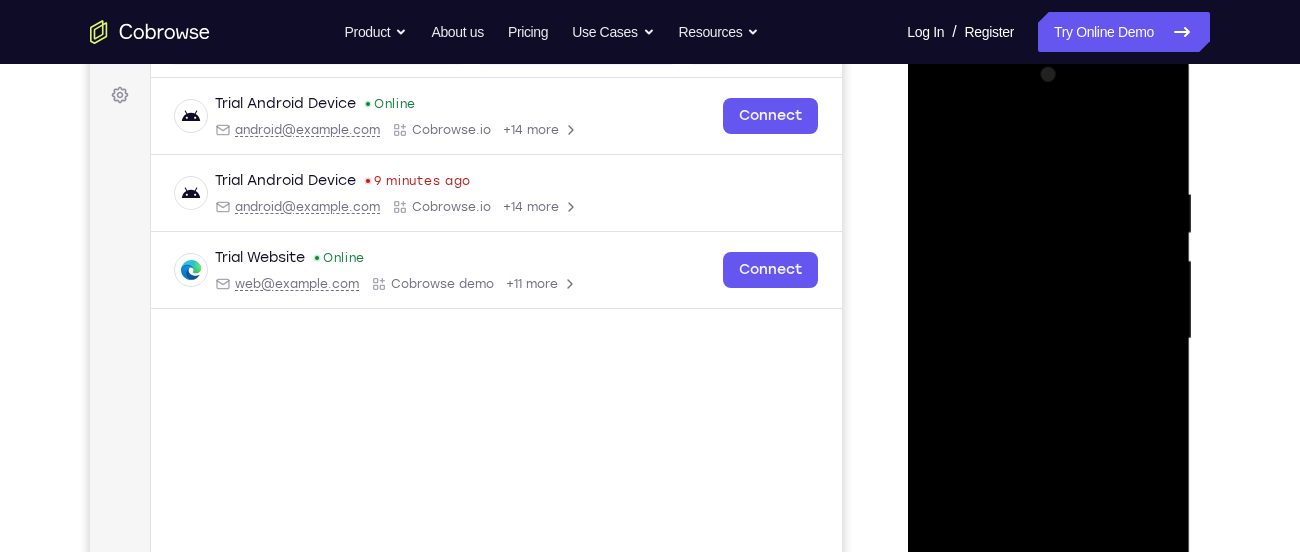 click at bounding box center (1048, 339) 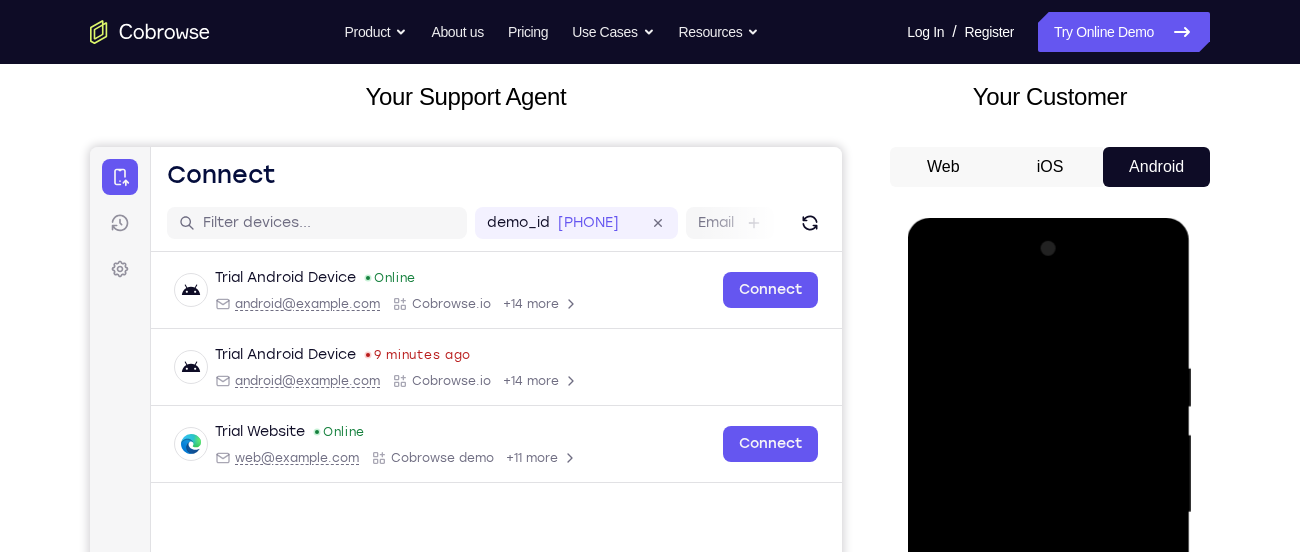 scroll, scrollTop: 105, scrollLeft: 0, axis: vertical 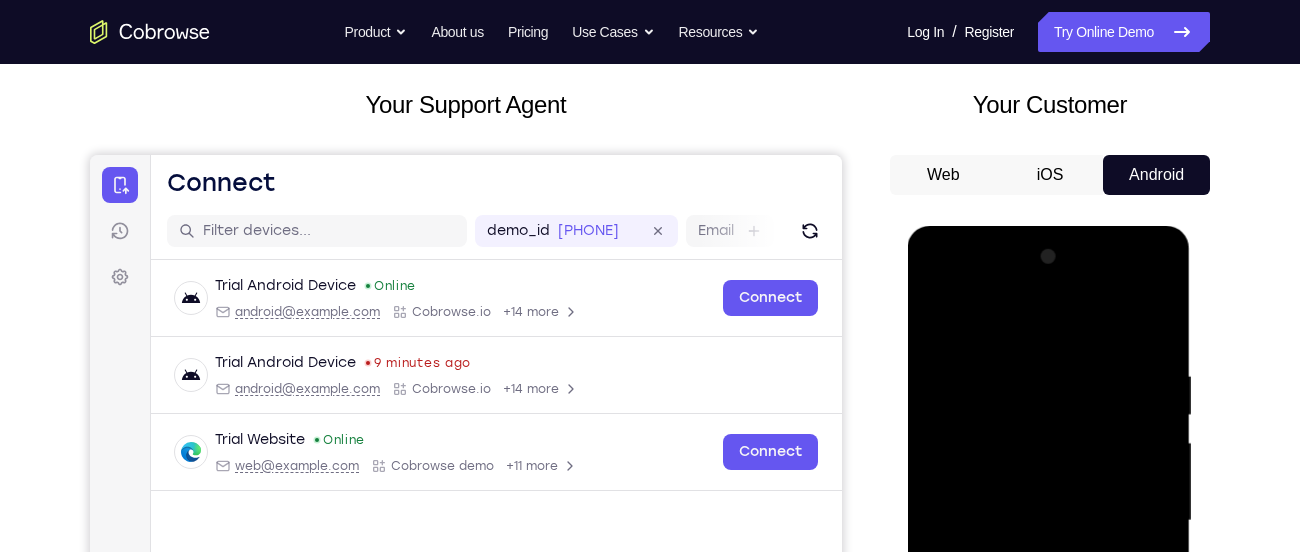 click at bounding box center [1048, 521] 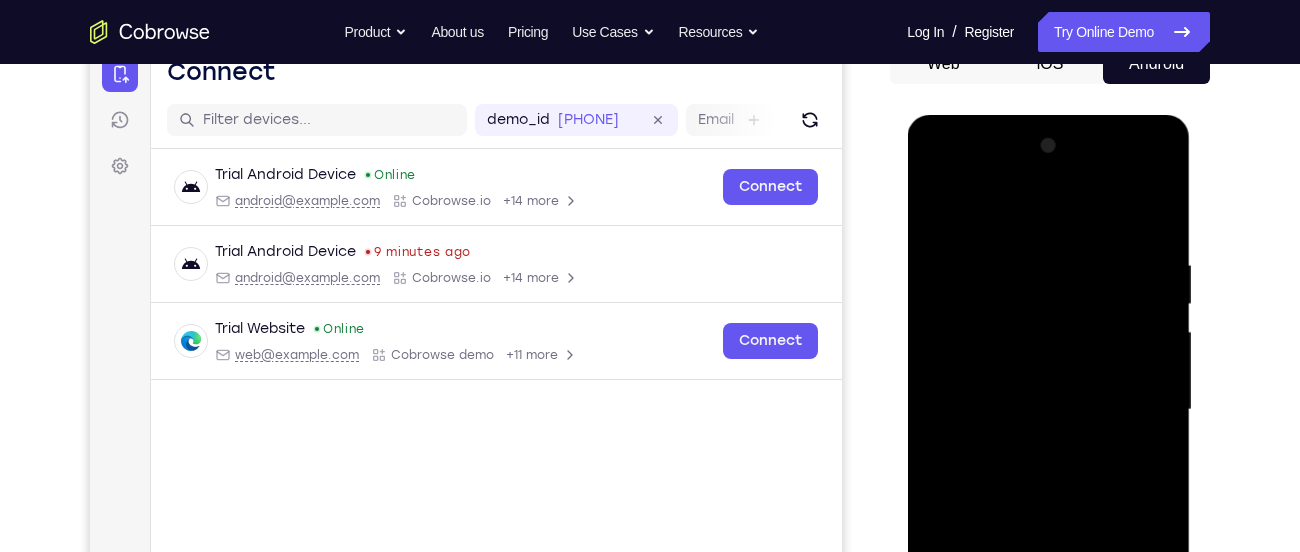 scroll, scrollTop: 217, scrollLeft: 0, axis: vertical 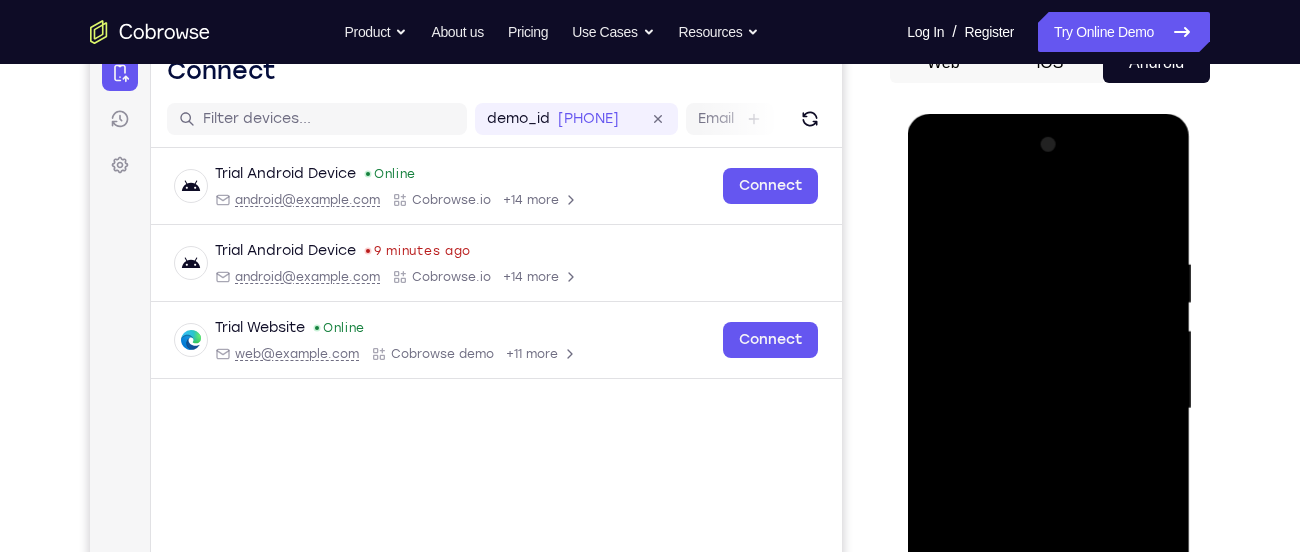 click at bounding box center [1048, 409] 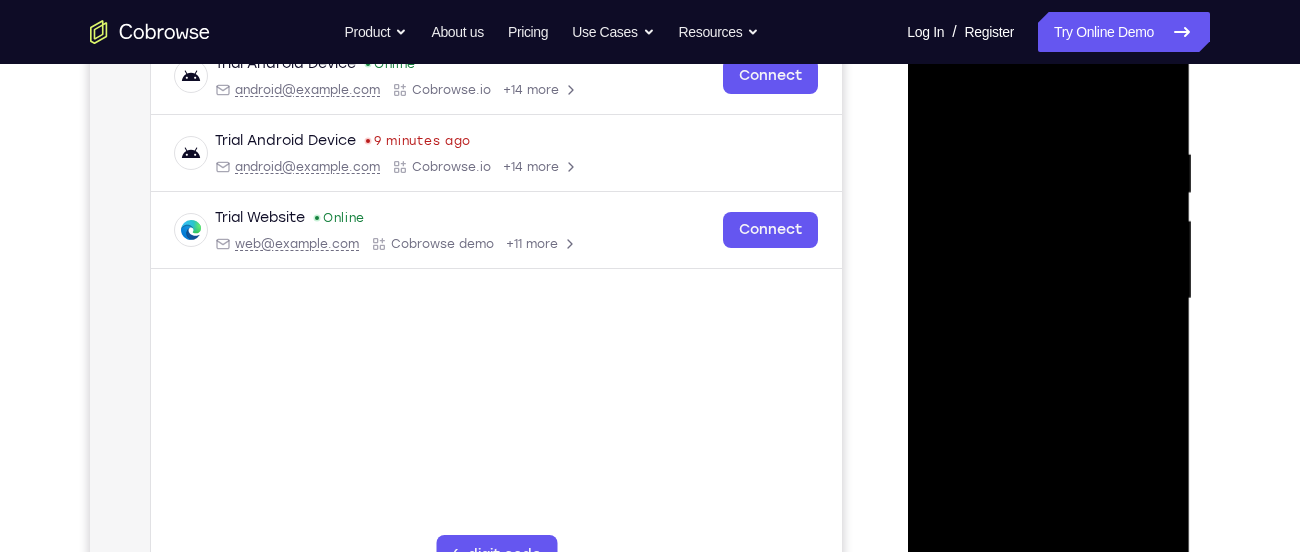 click at bounding box center (1048, 299) 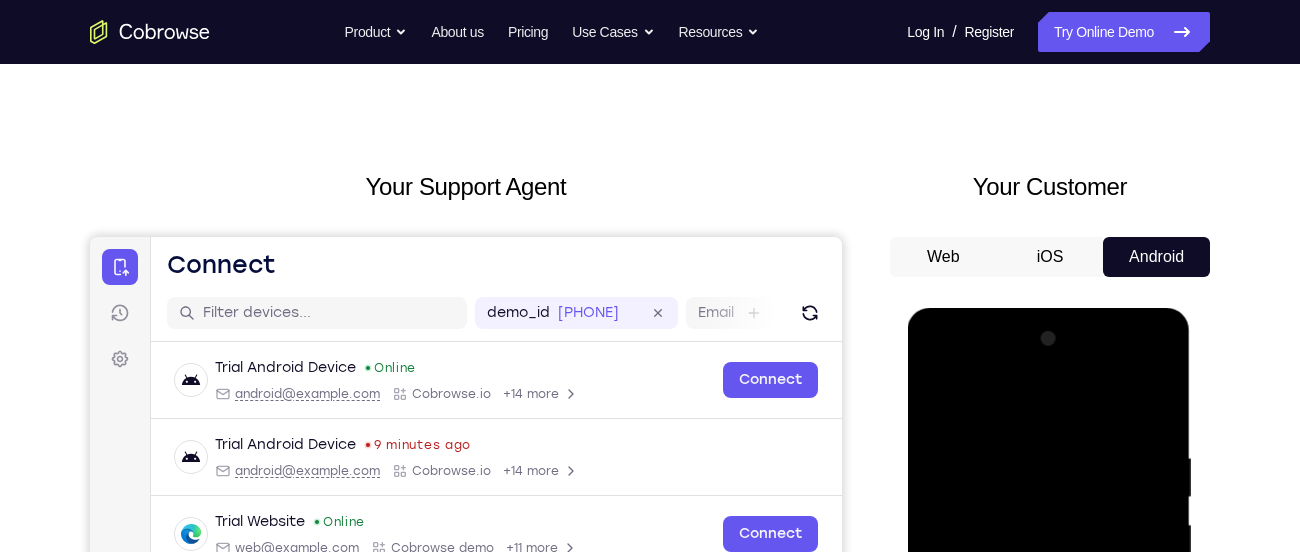 scroll, scrollTop: 22, scrollLeft: 0, axis: vertical 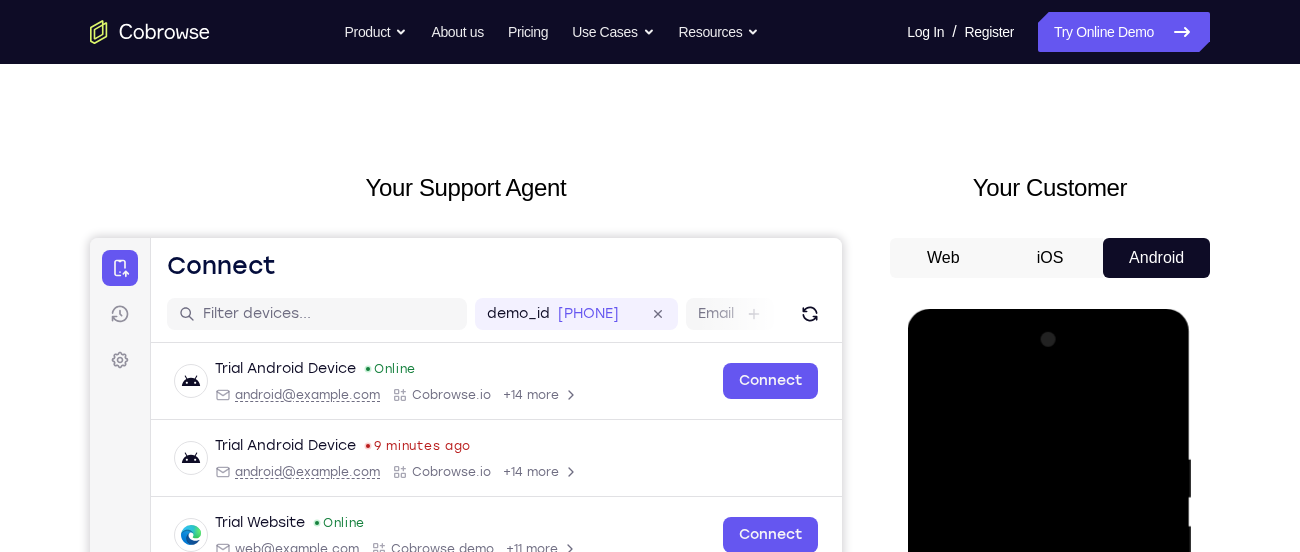 click at bounding box center [1048, 604] 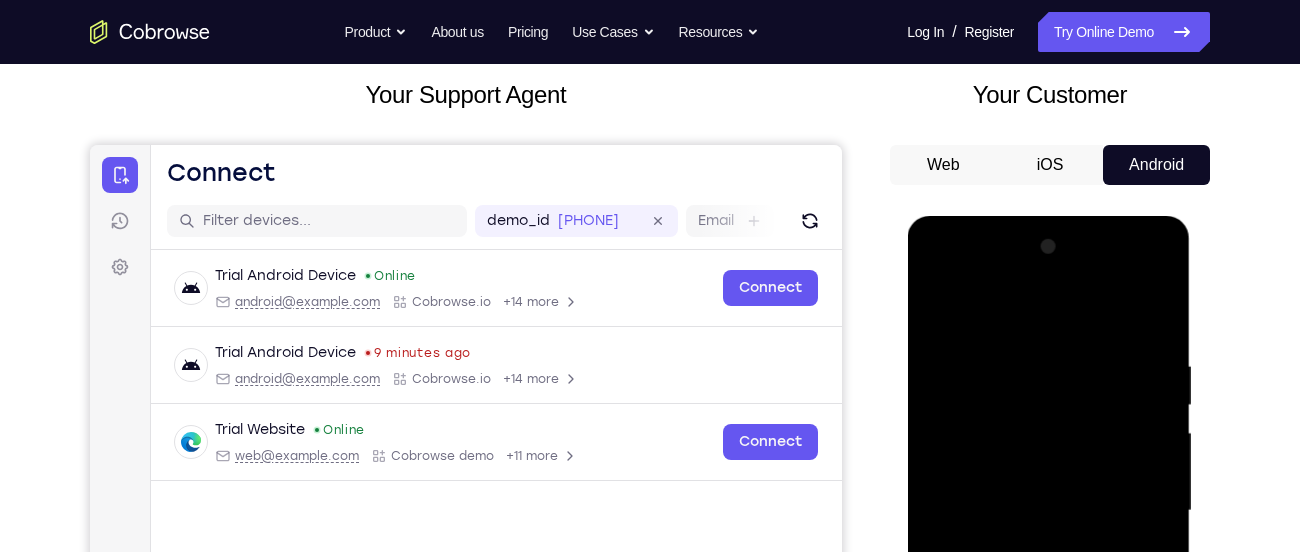 scroll, scrollTop: 116, scrollLeft: 0, axis: vertical 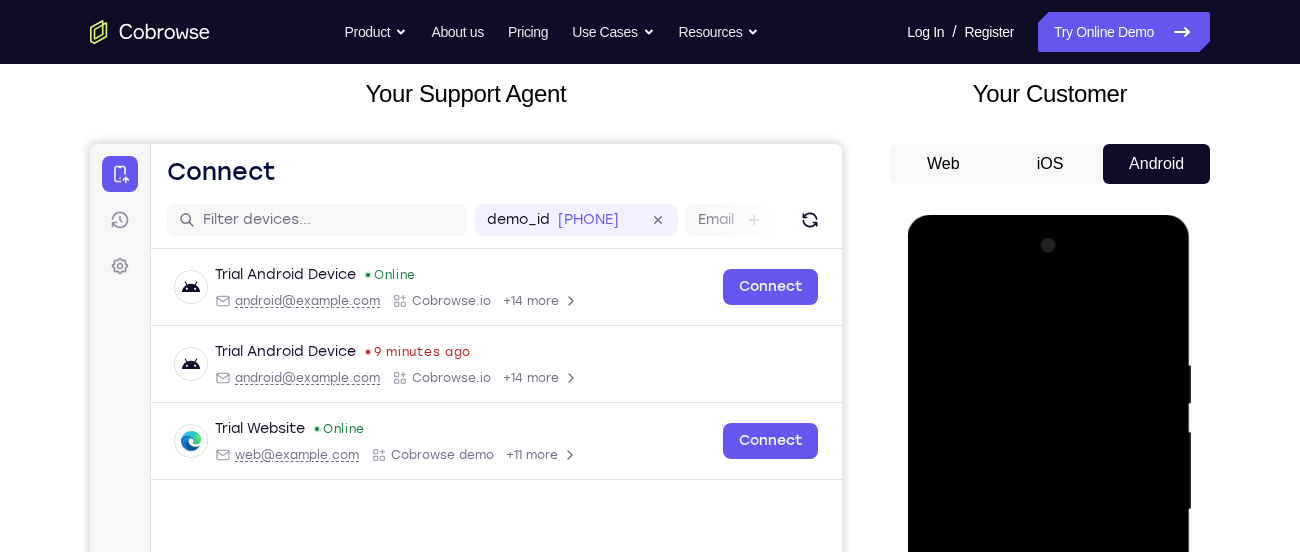 click at bounding box center [1048, 510] 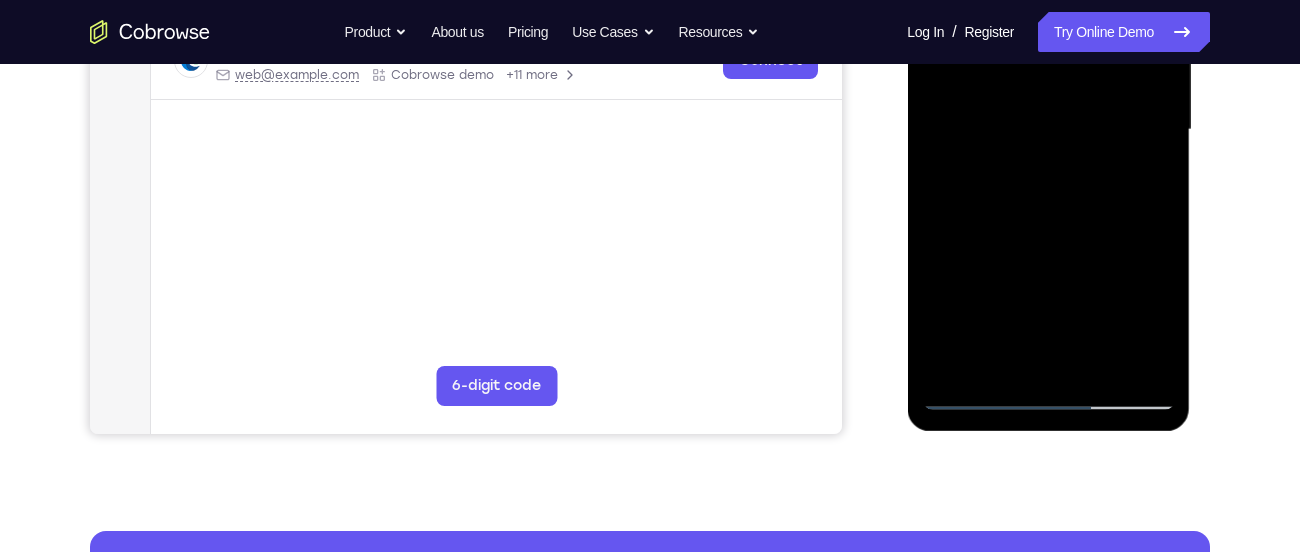 scroll, scrollTop: 496, scrollLeft: 0, axis: vertical 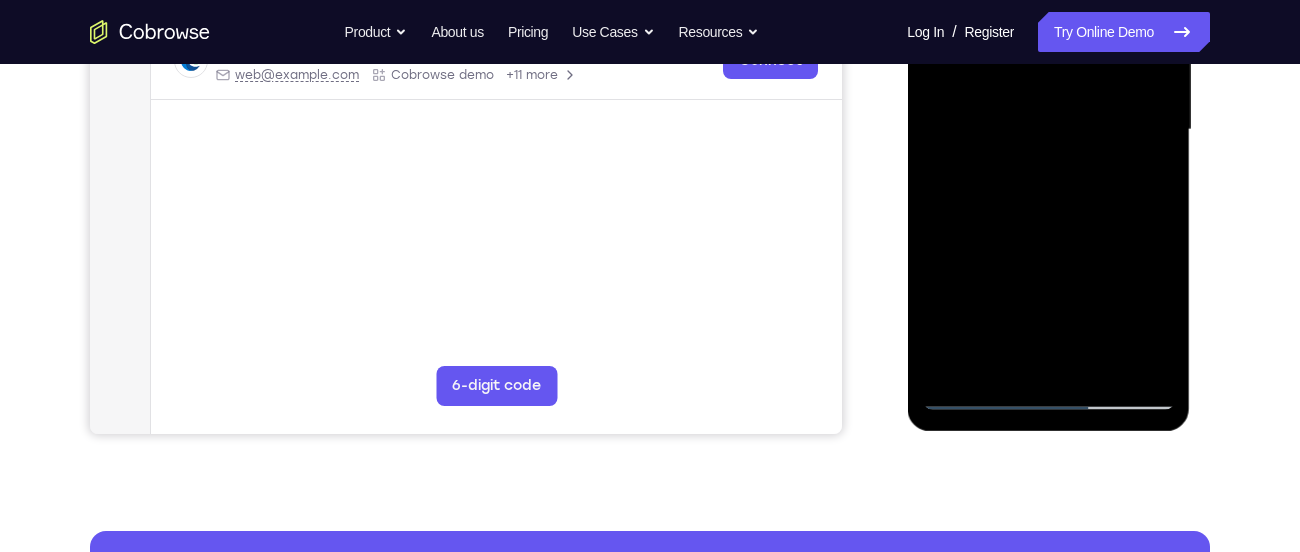 click at bounding box center [1048, 130] 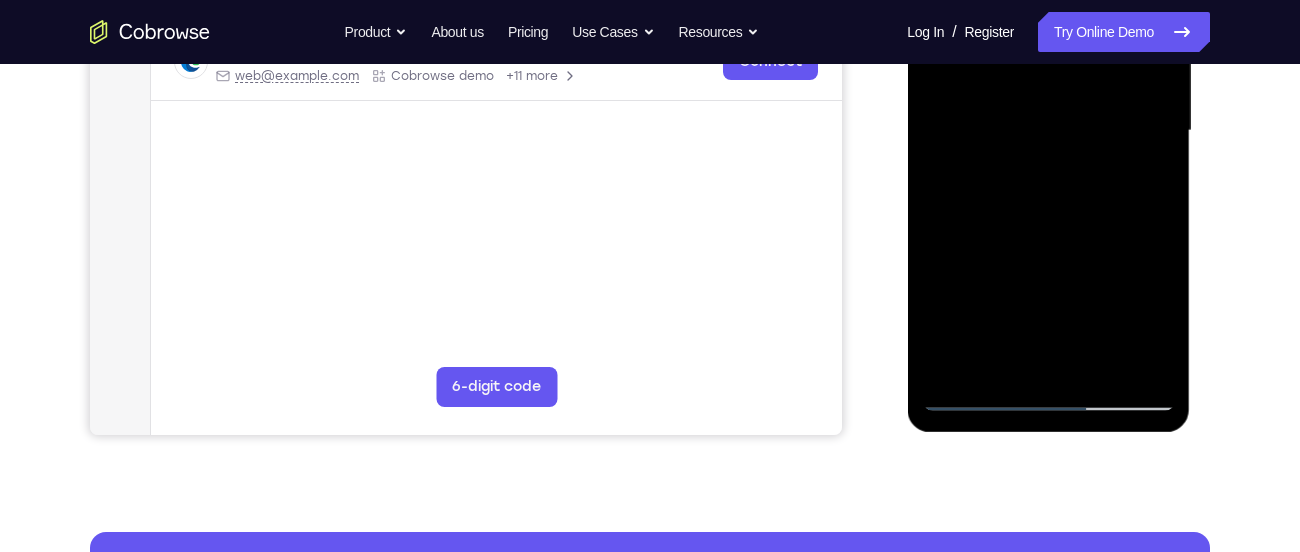 scroll, scrollTop: 511, scrollLeft: 0, axis: vertical 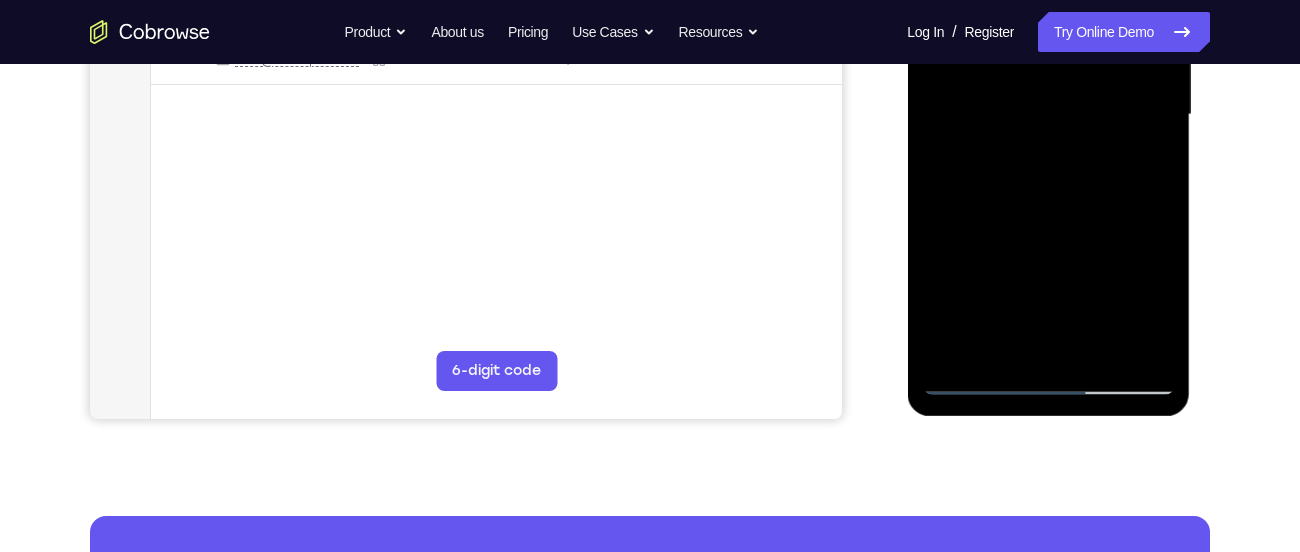 click at bounding box center (1048, 115) 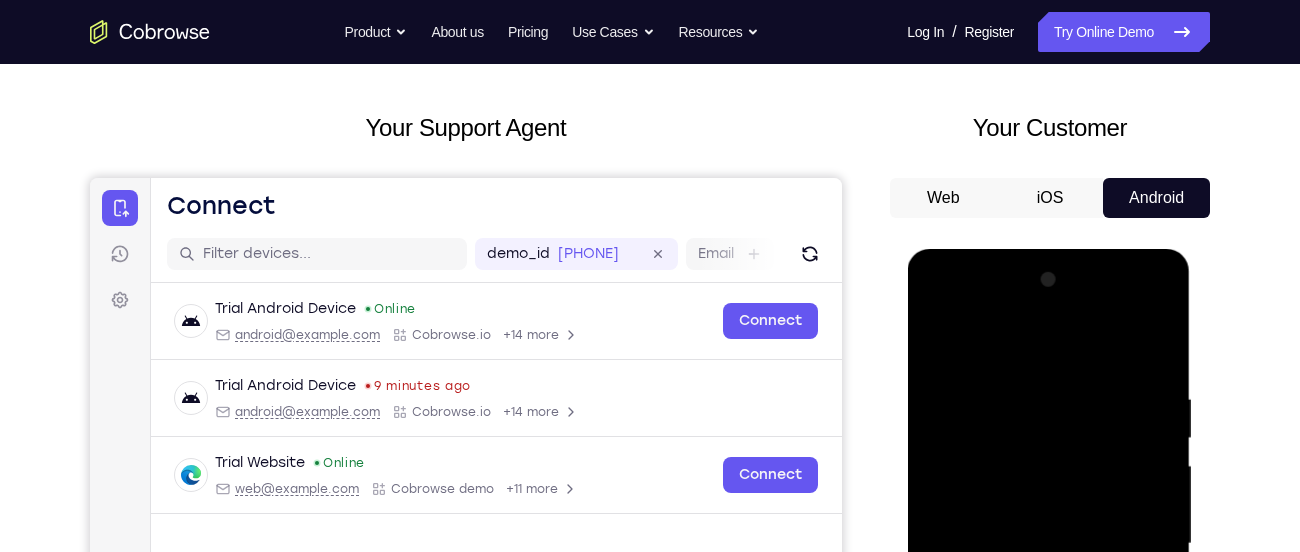 scroll, scrollTop: 80, scrollLeft: 0, axis: vertical 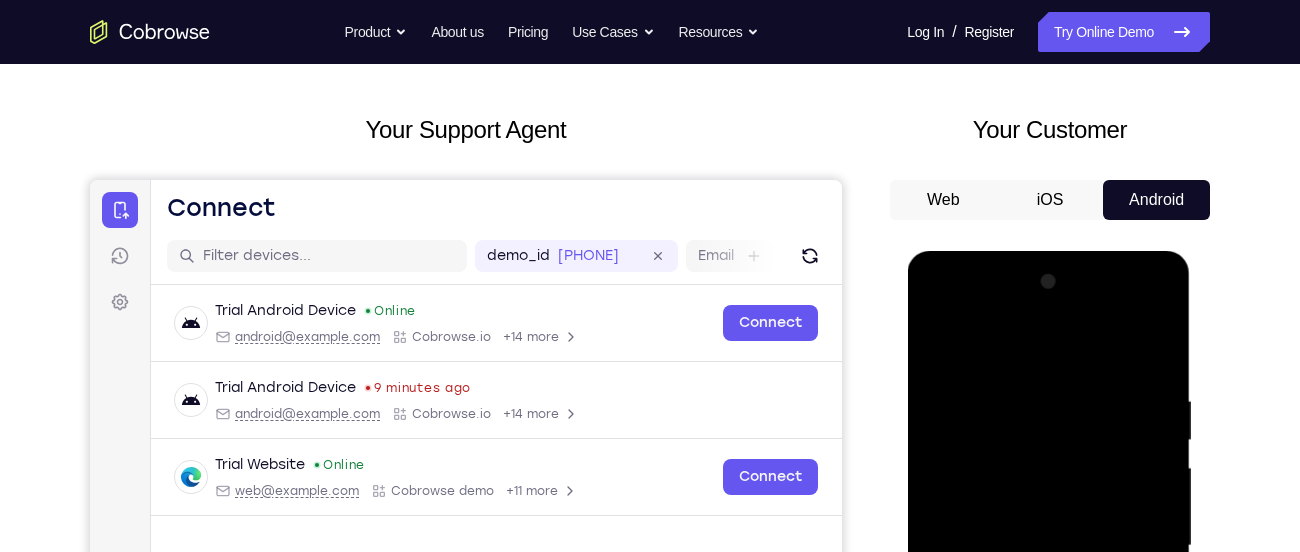 click at bounding box center [1048, 546] 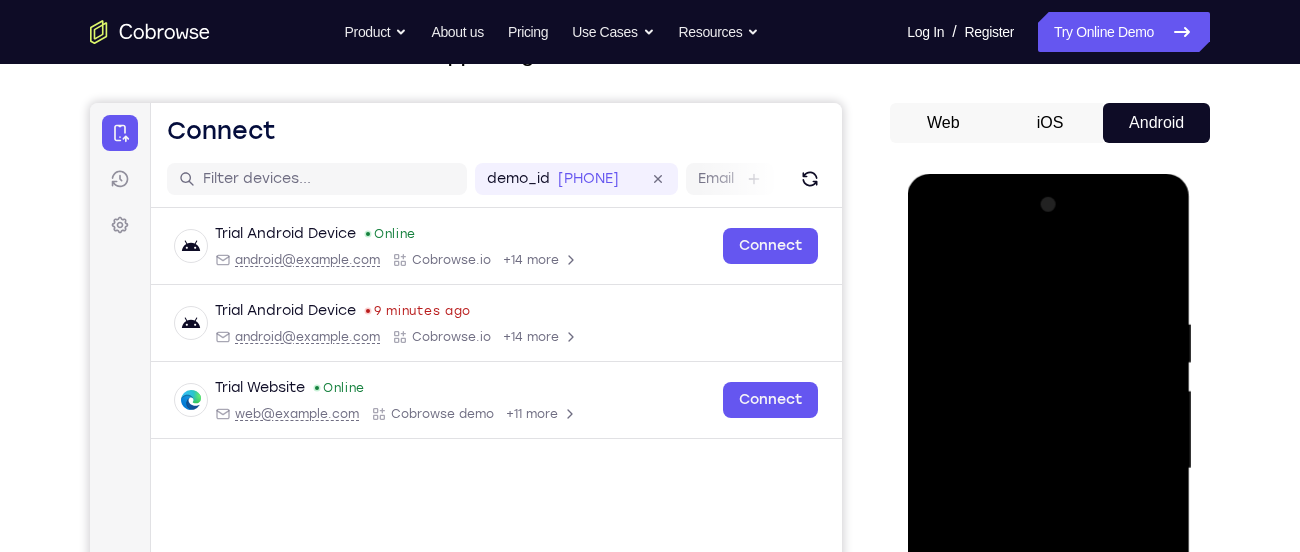 scroll, scrollTop: 158, scrollLeft: 0, axis: vertical 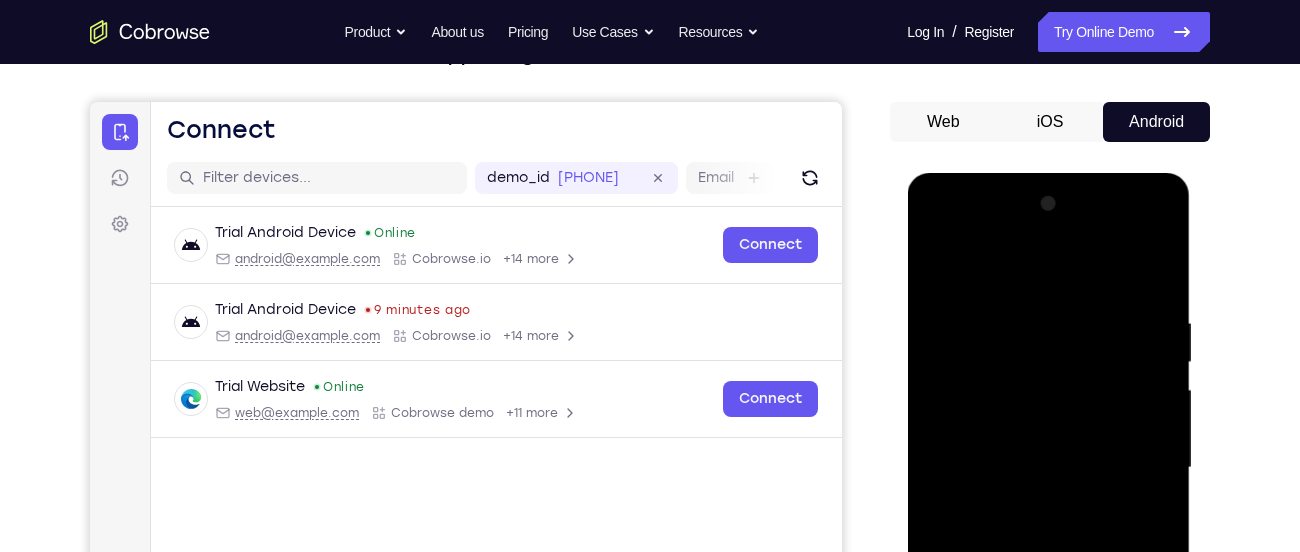 click at bounding box center (1048, 468) 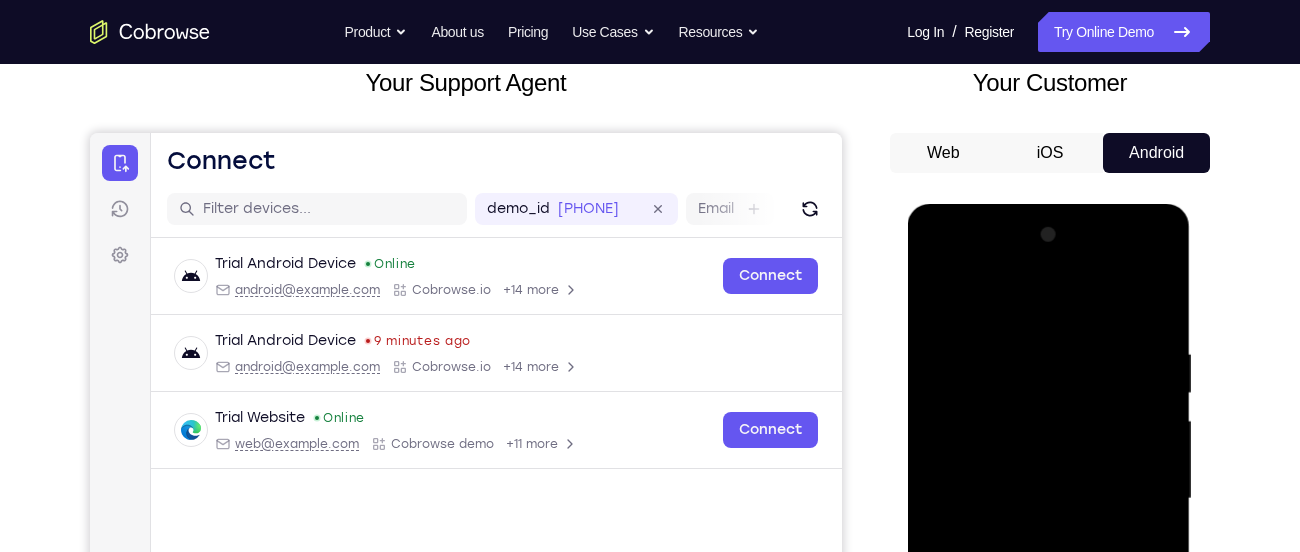 click at bounding box center (1048, 499) 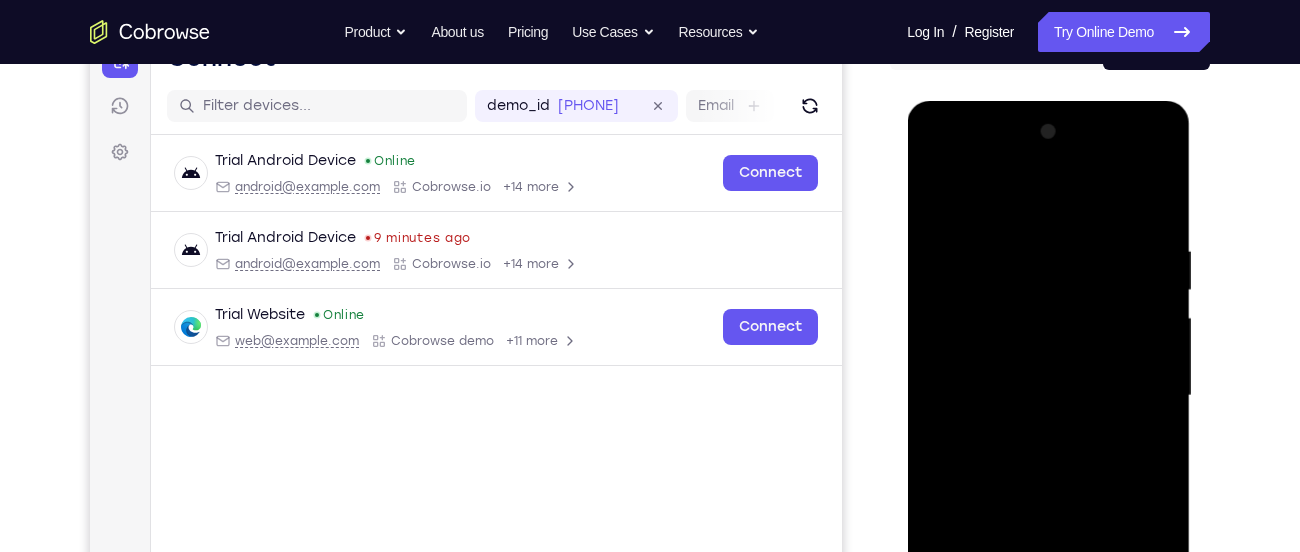 scroll, scrollTop: 233, scrollLeft: 0, axis: vertical 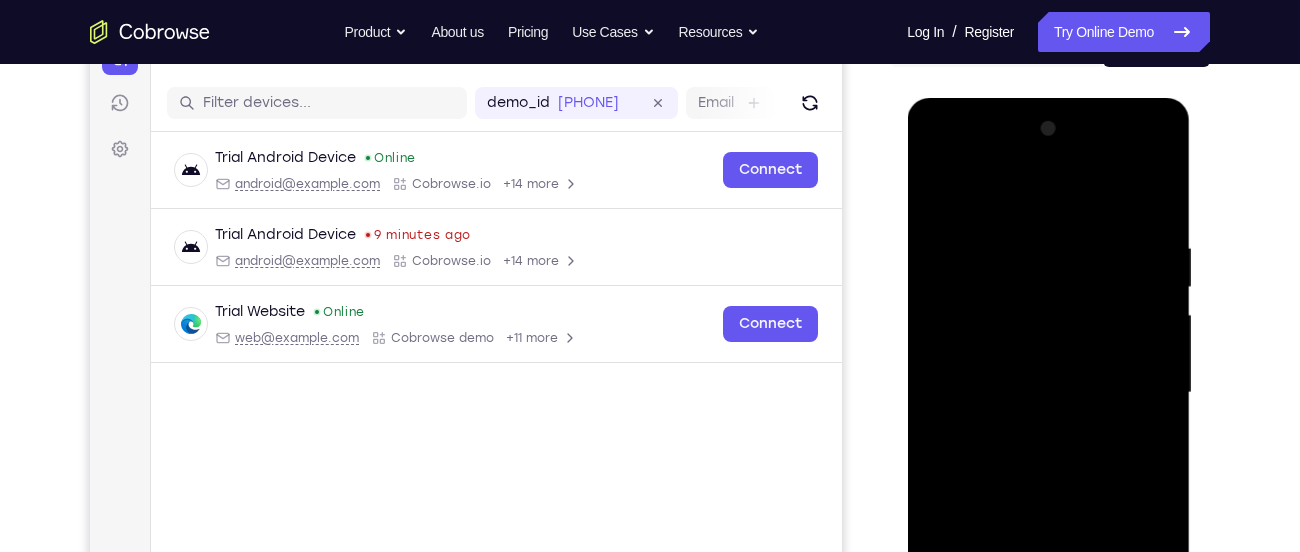 click at bounding box center (1048, 393) 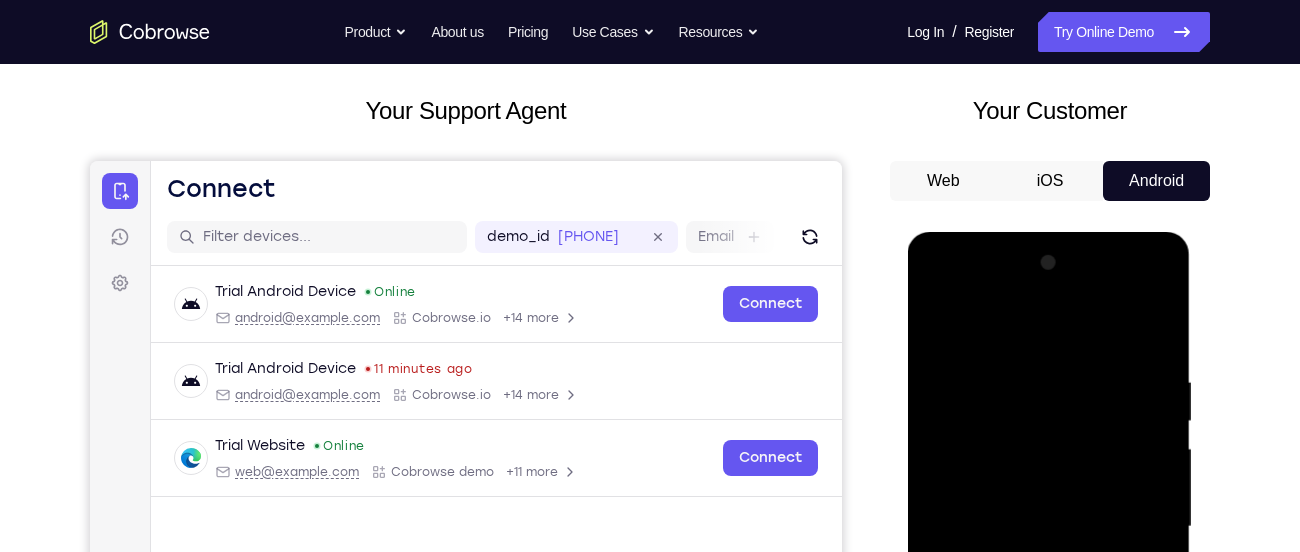 scroll, scrollTop: 109, scrollLeft: 0, axis: vertical 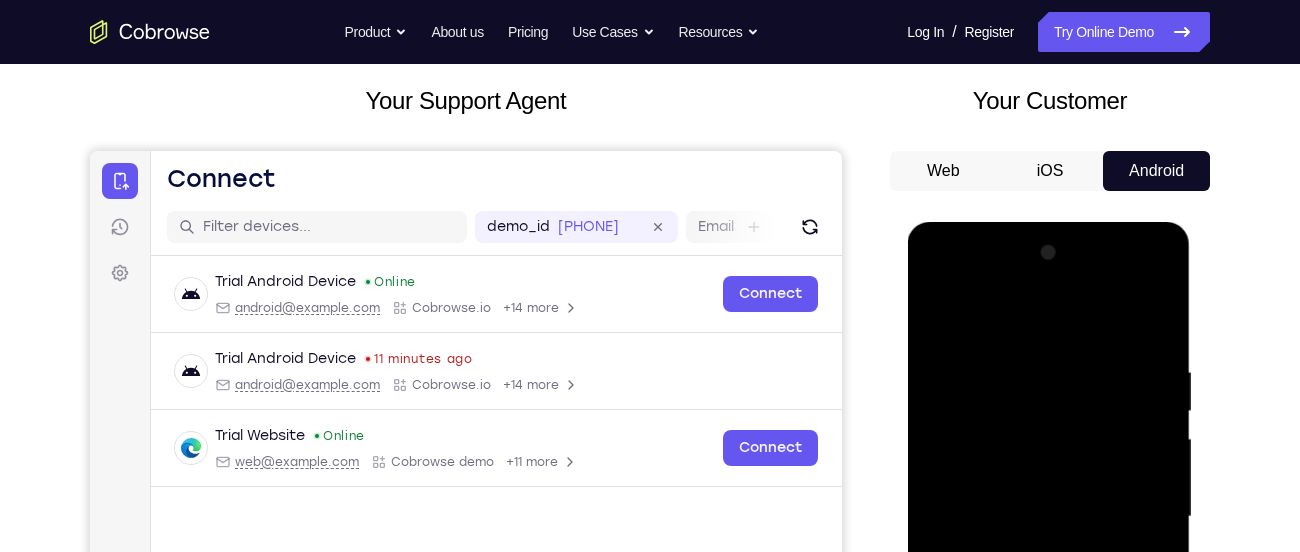 click at bounding box center (1048, 517) 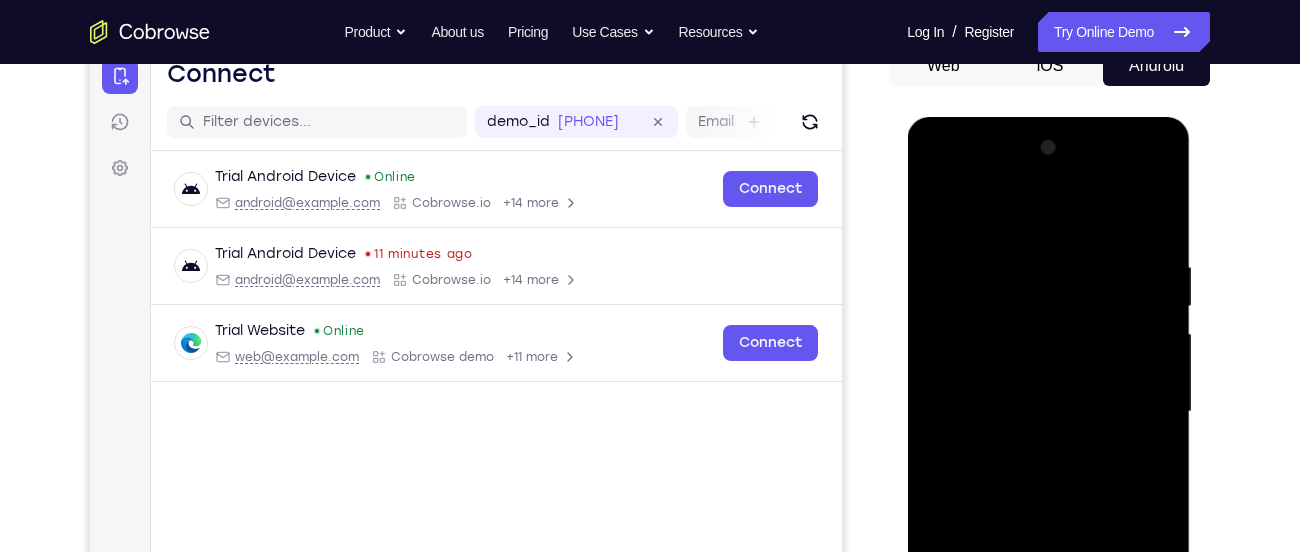 scroll, scrollTop: 217, scrollLeft: 0, axis: vertical 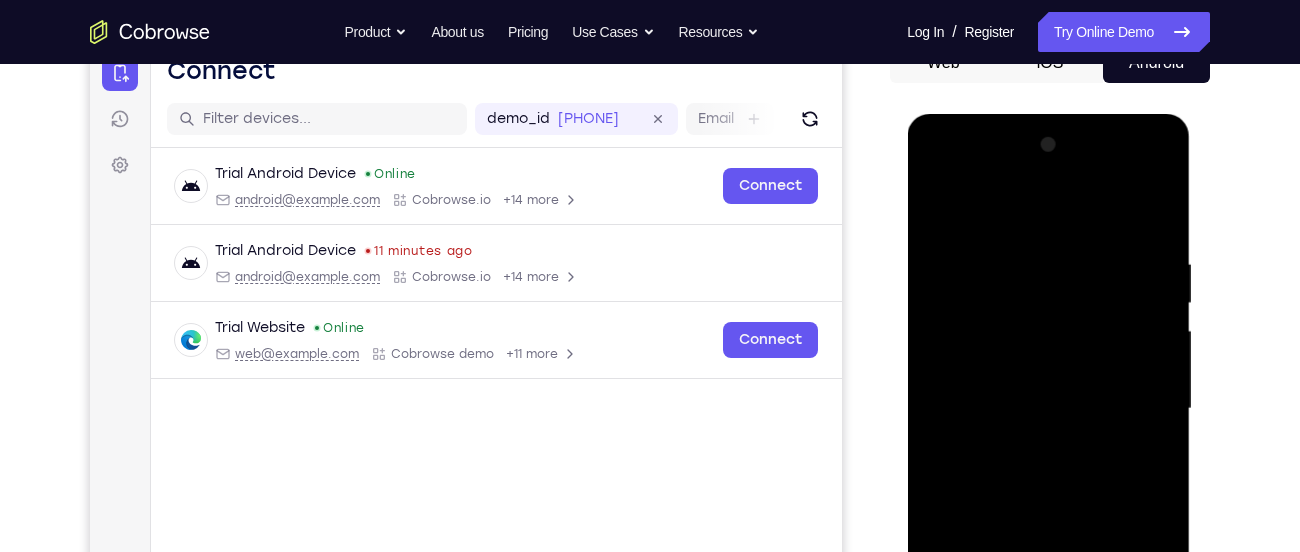 click at bounding box center [1048, 409] 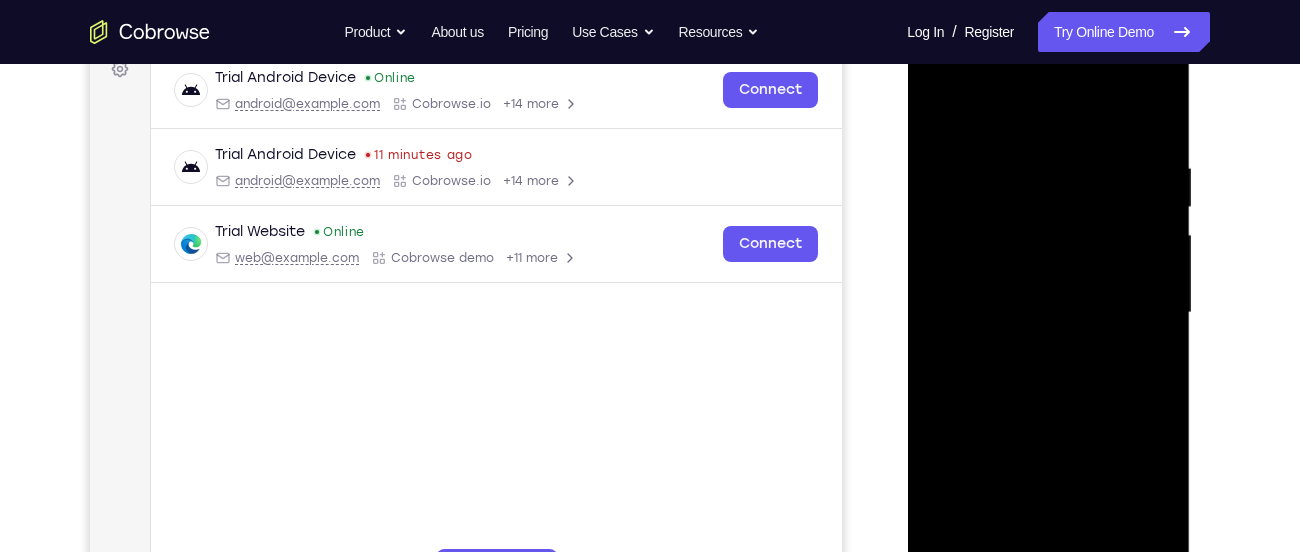 scroll, scrollTop: 308, scrollLeft: 0, axis: vertical 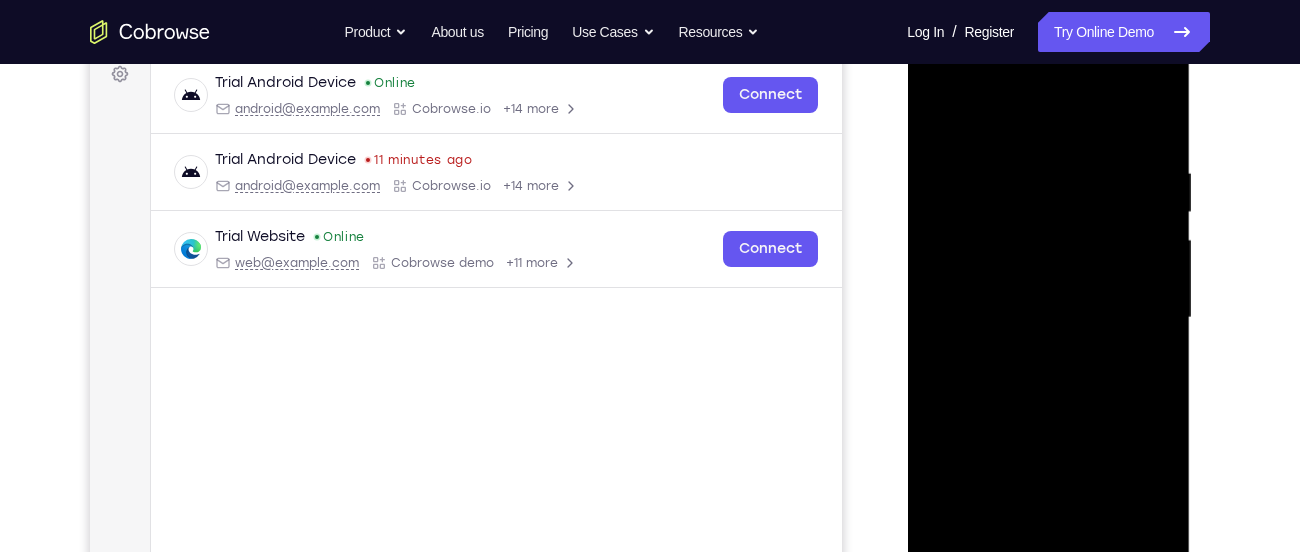 click at bounding box center [1048, 318] 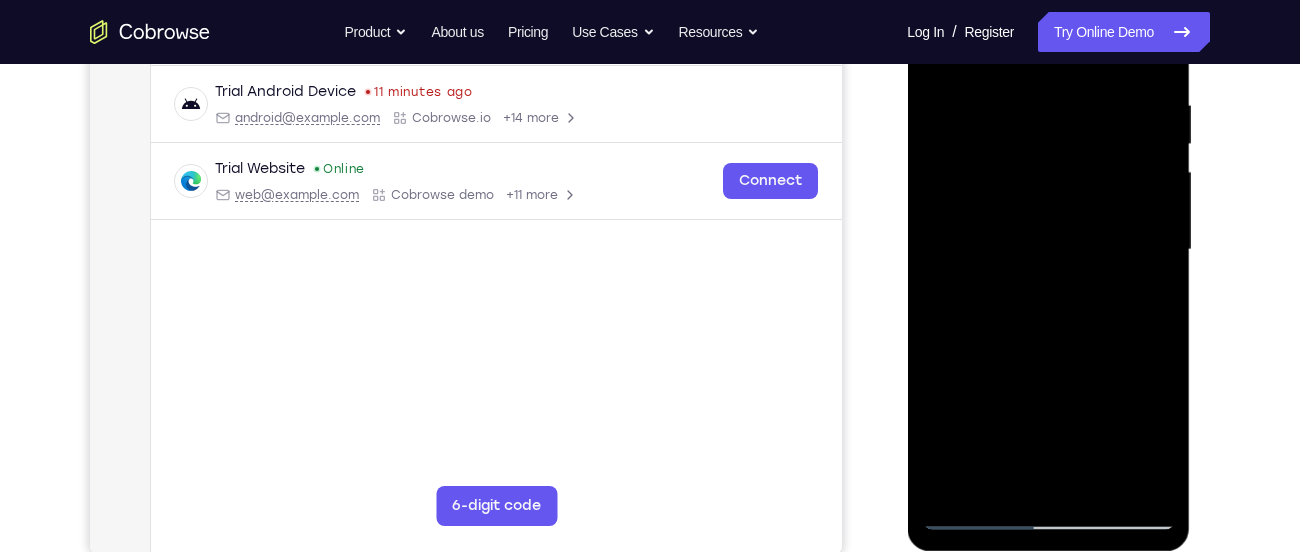 scroll, scrollTop: 378, scrollLeft: 0, axis: vertical 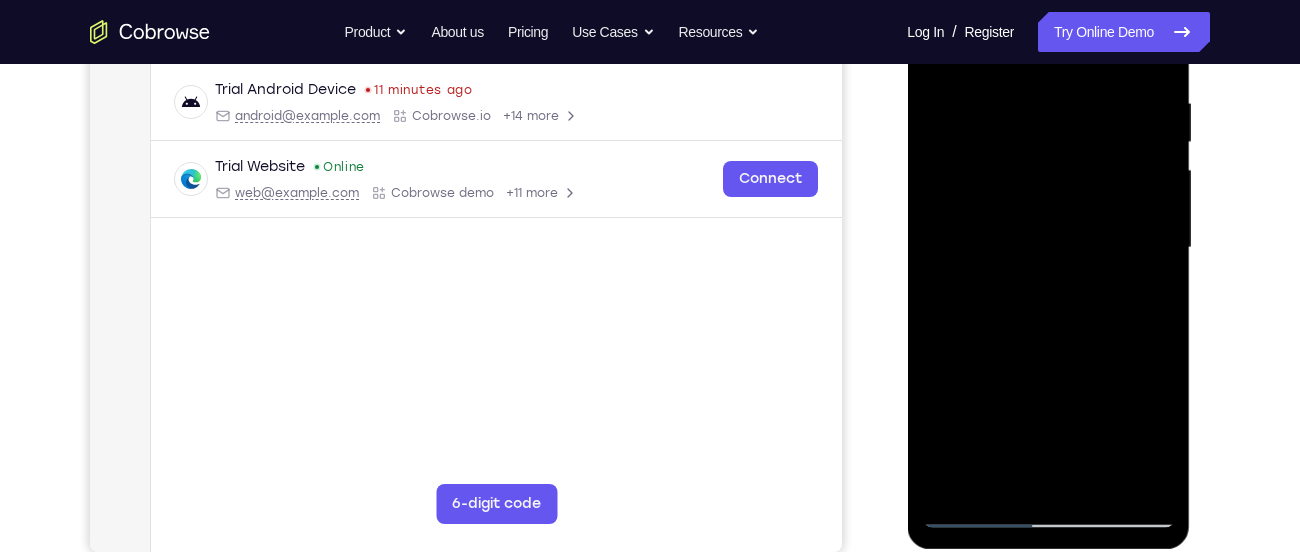 drag, startPoint x: 1075, startPoint y: 434, endPoint x: 1055, endPoint y: 289, distance: 146.37282 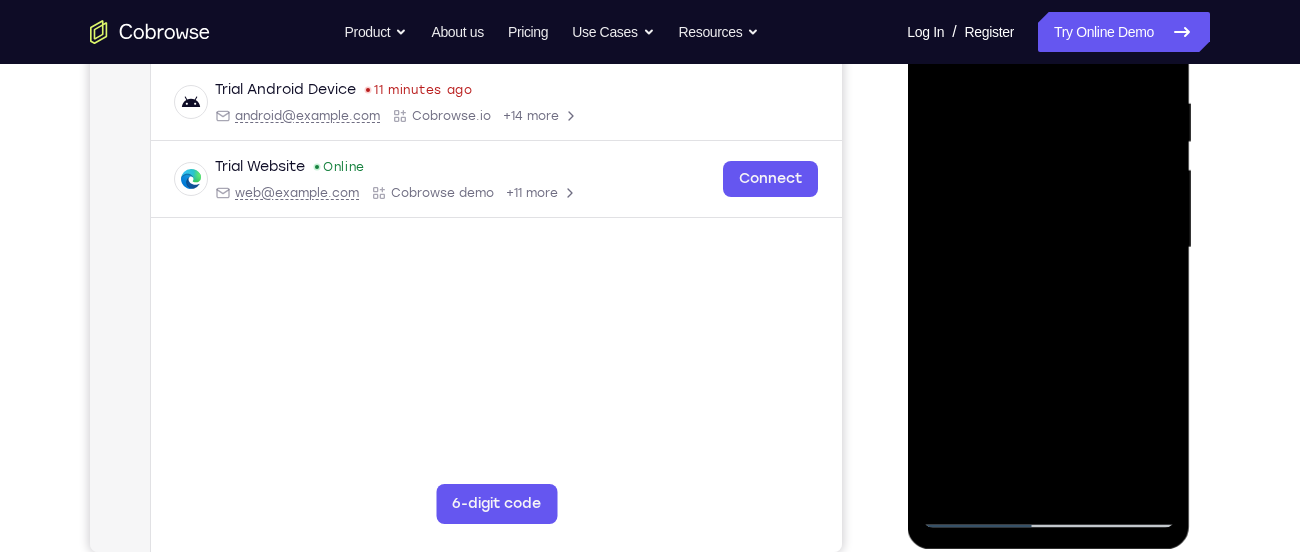 drag, startPoint x: 1064, startPoint y: 306, endPoint x: 1063, endPoint y: 404, distance: 98.005104 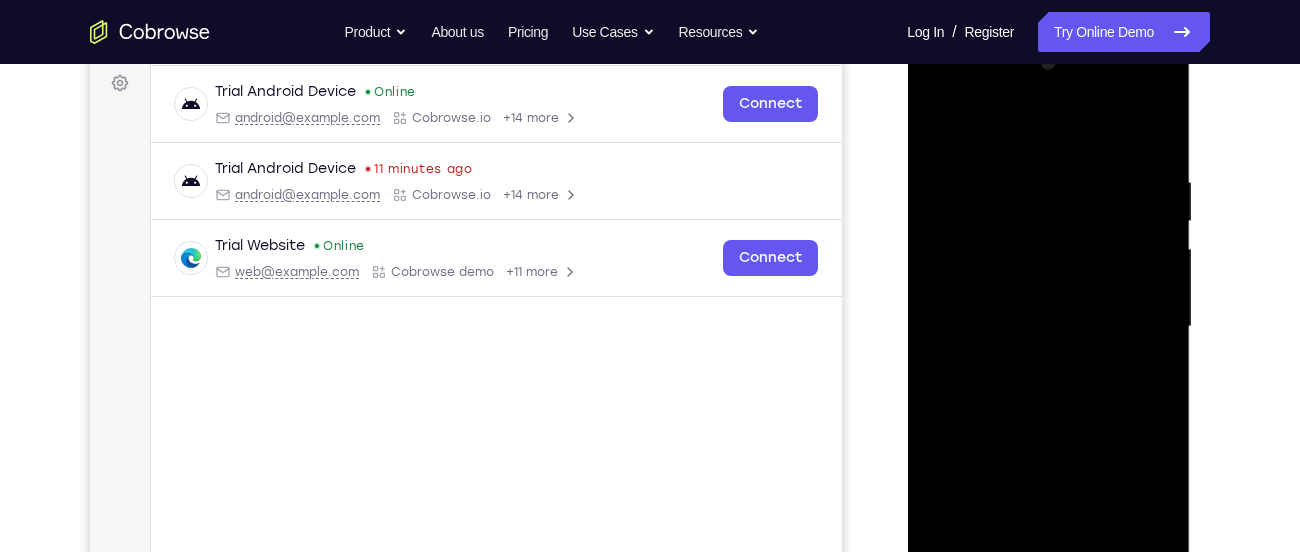 scroll, scrollTop: 224, scrollLeft: 0, axis: vertical 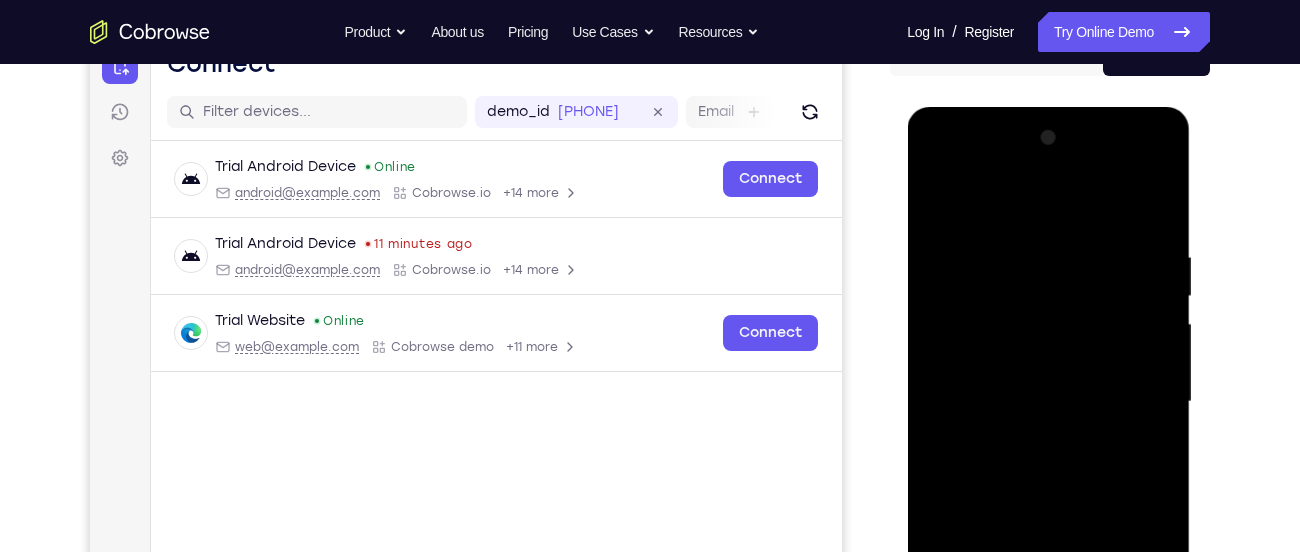 click at bounding box center [1048, 402] 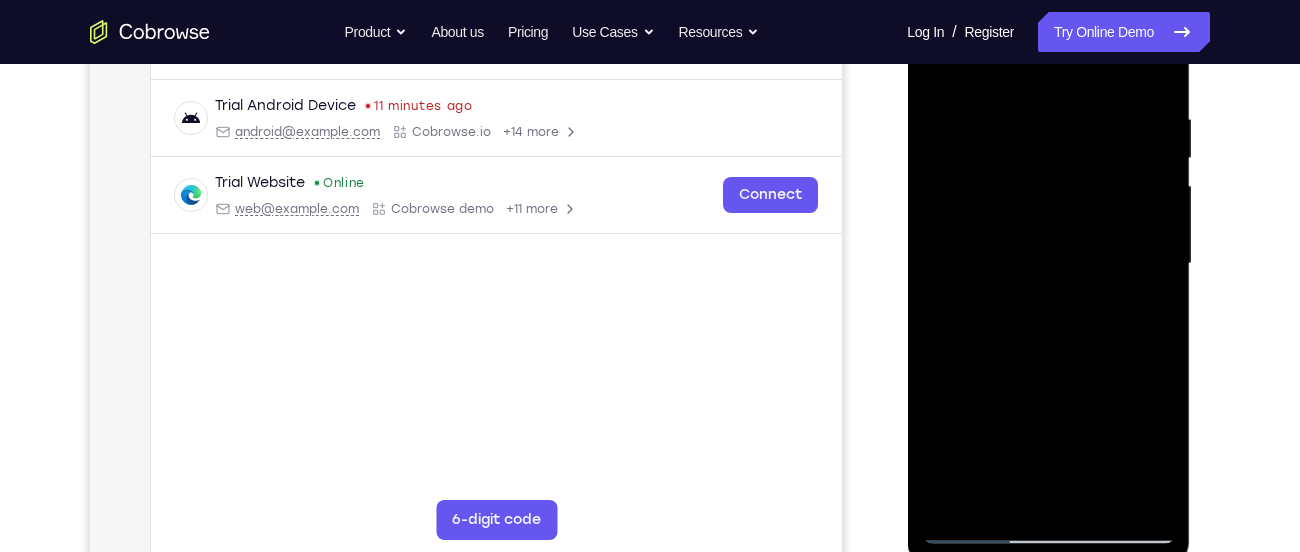 scroll, scrollTop: 364, scrollLeft: 0, axis: vertical 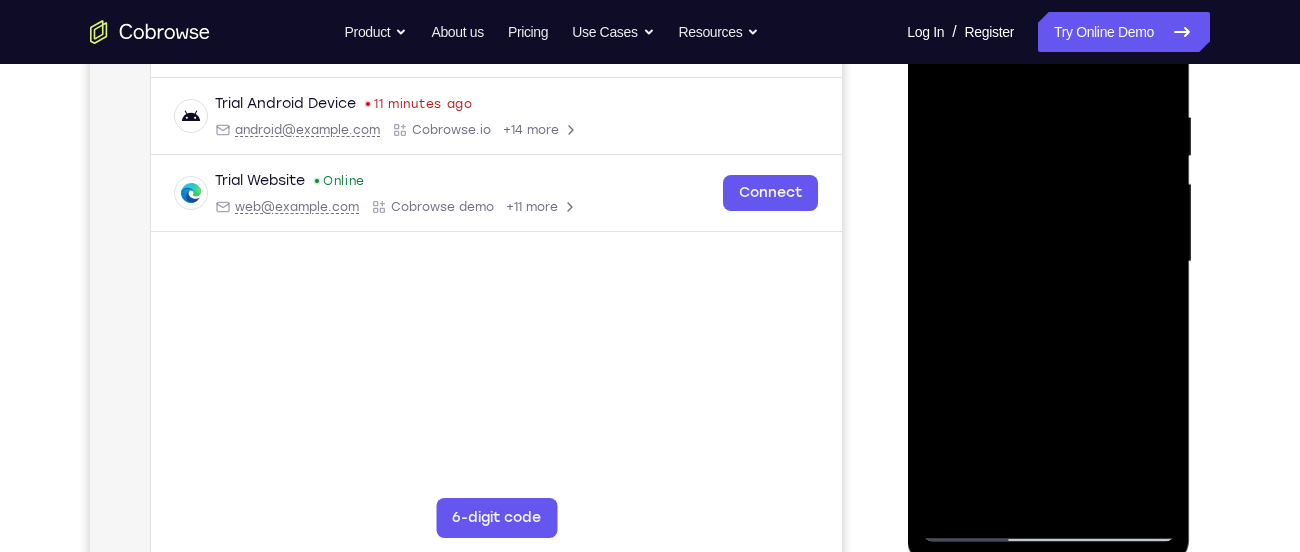 drag, startPoint x: 1092, startPoint y: 226, endPoint x: 1069, endPoint y: 235, distance: 24.698177 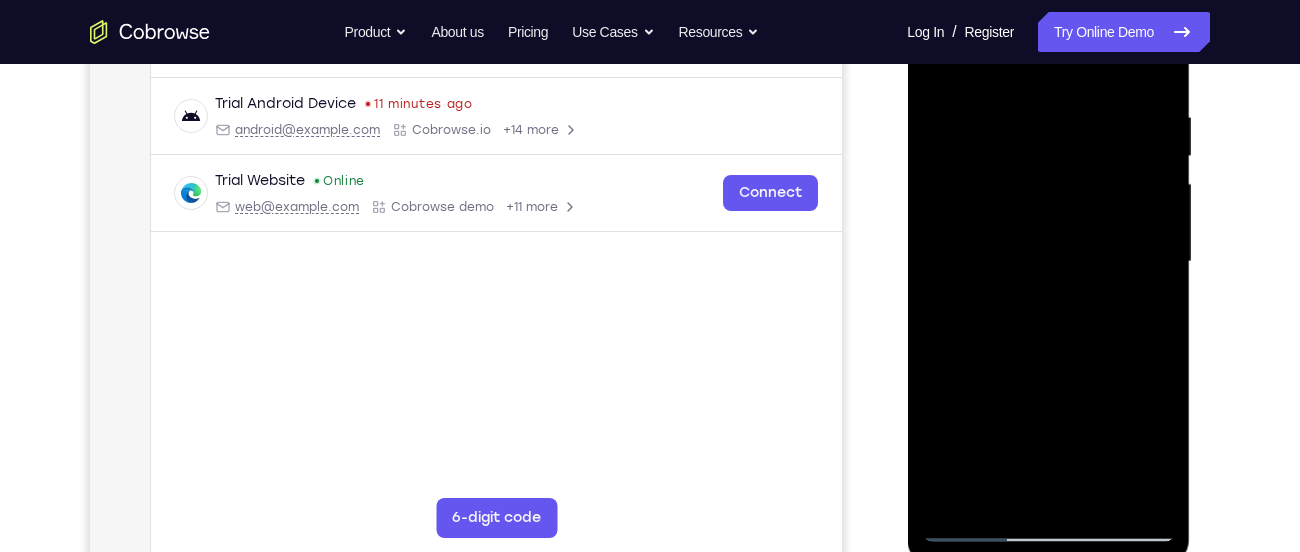 drag, startPoint x: 1092, startPoint y: 403, endPoint x: 1065, endPoint y: 268, distance: 137.67352 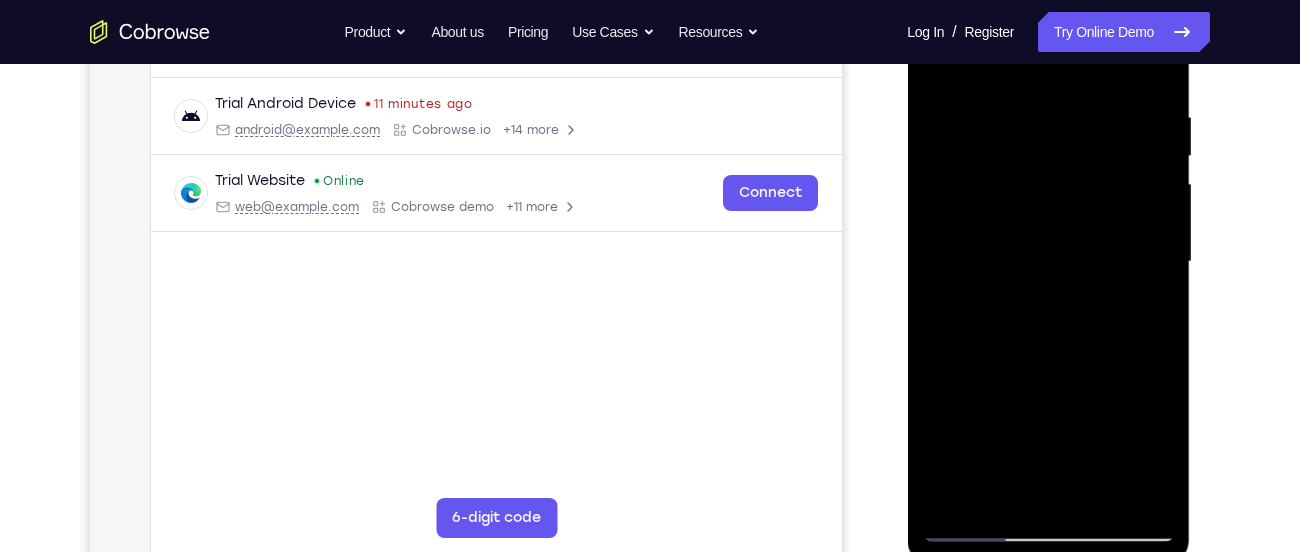 drag, startPoint x: 1090, startPoint y: 425, endPoint x: 1055, endPoint y: 258, distance: 170.62825 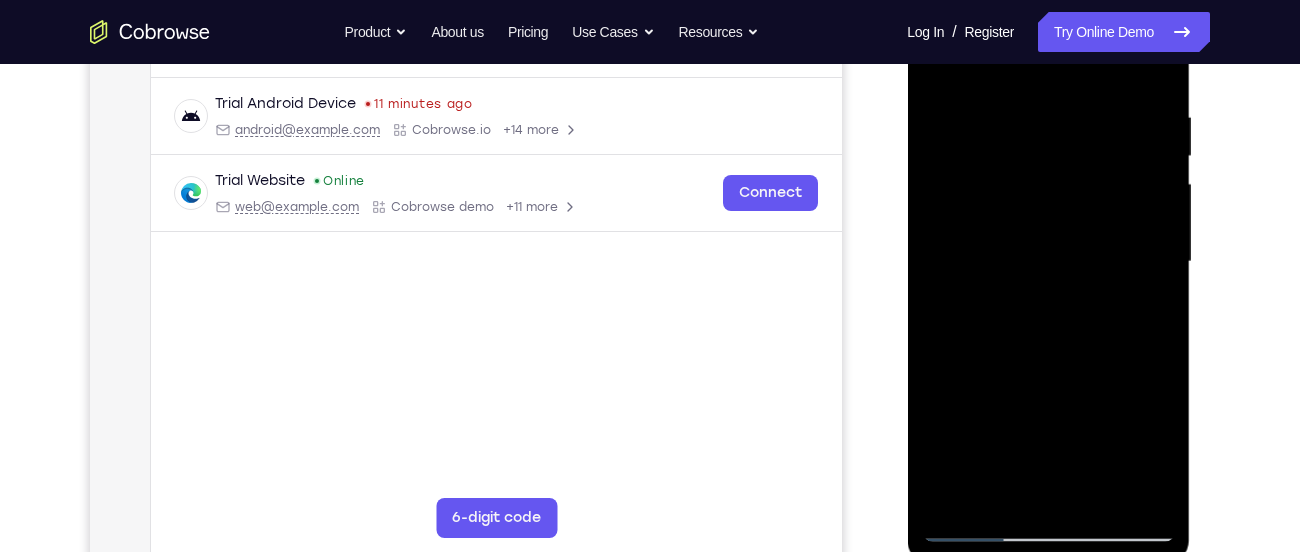 drag, startPoint x: 1107, startPoint y: 427, endPoint x: 1057, endPoint y: 240, distance: 193.5691 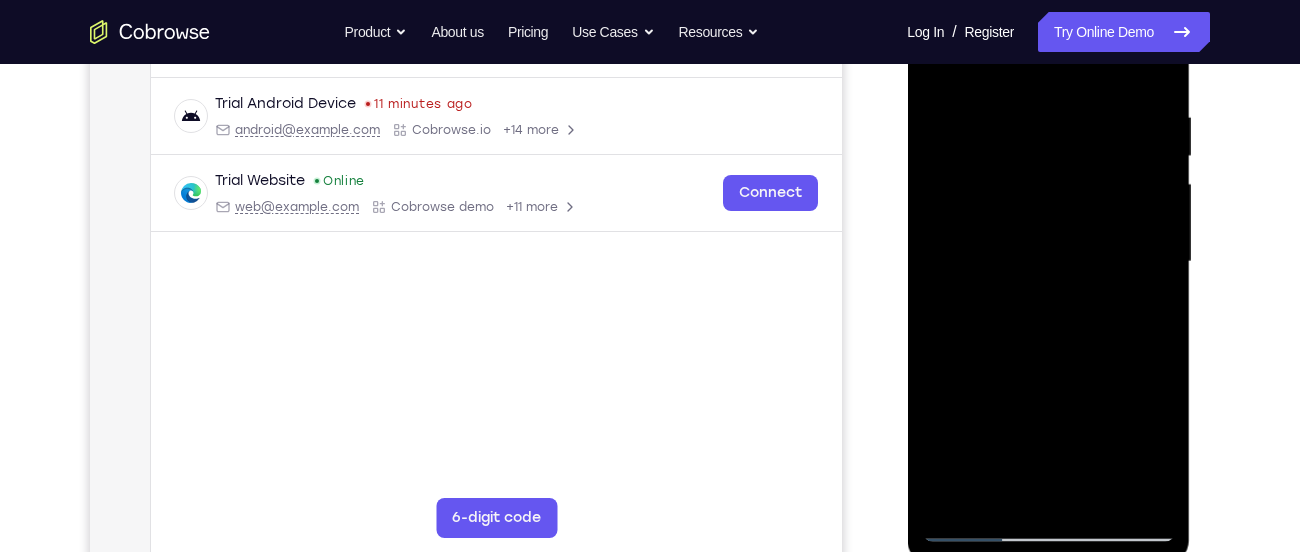 drag, startPoint x: 1109, startPoint y: 441, endPoint x: 1094, endPoint y: 338, distance: 104.0865 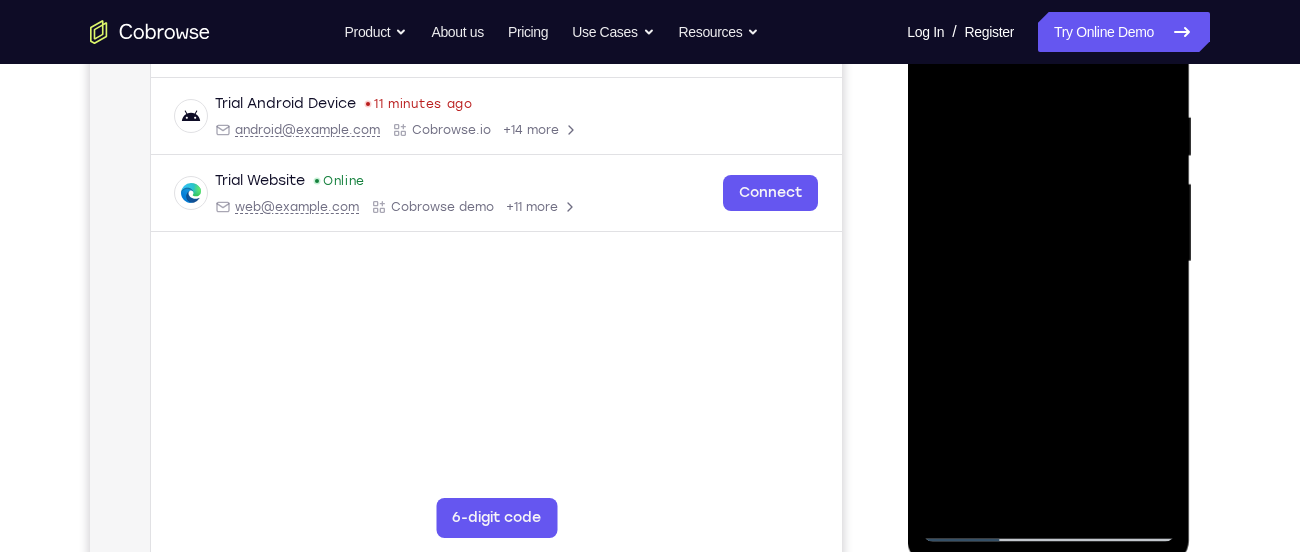 drag, startPoint x: 1094, startPoint y: 338, endPoint x: 1065, endPoint y: 224, distance: 117.630775 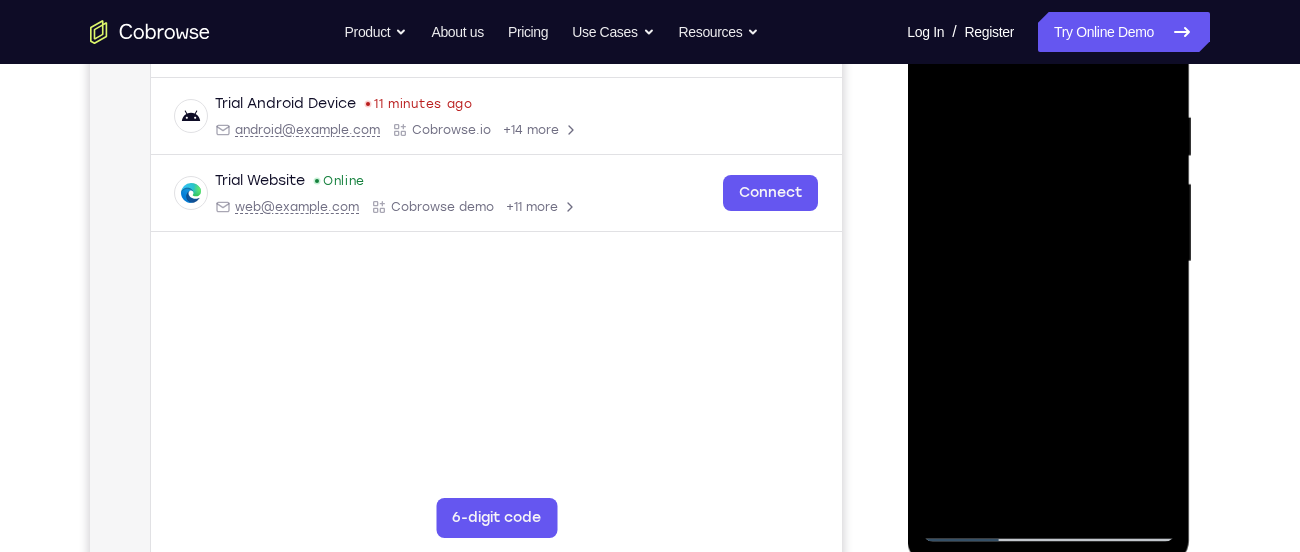 drag, startPoint x: 1133, startPoint y: 405, endPoint x: 1107, endPoint y: 275, distance: 132.57451 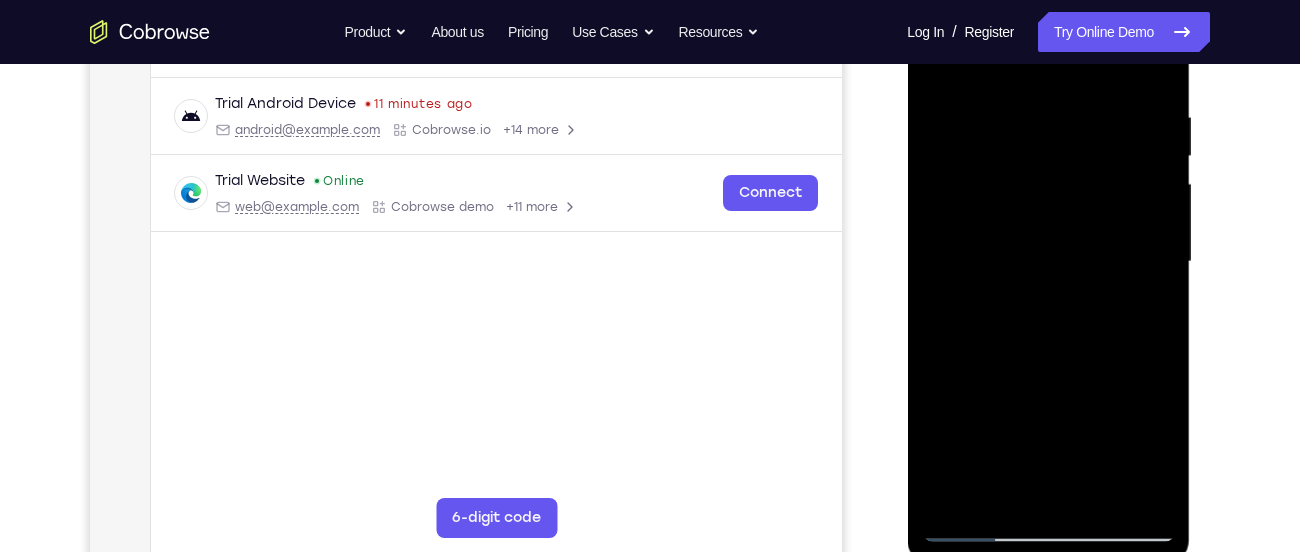 drag, startPoint x: 1111, startPoint y: 430, endPoint x: 1080, endPoint y: 307, distance: 126.84637 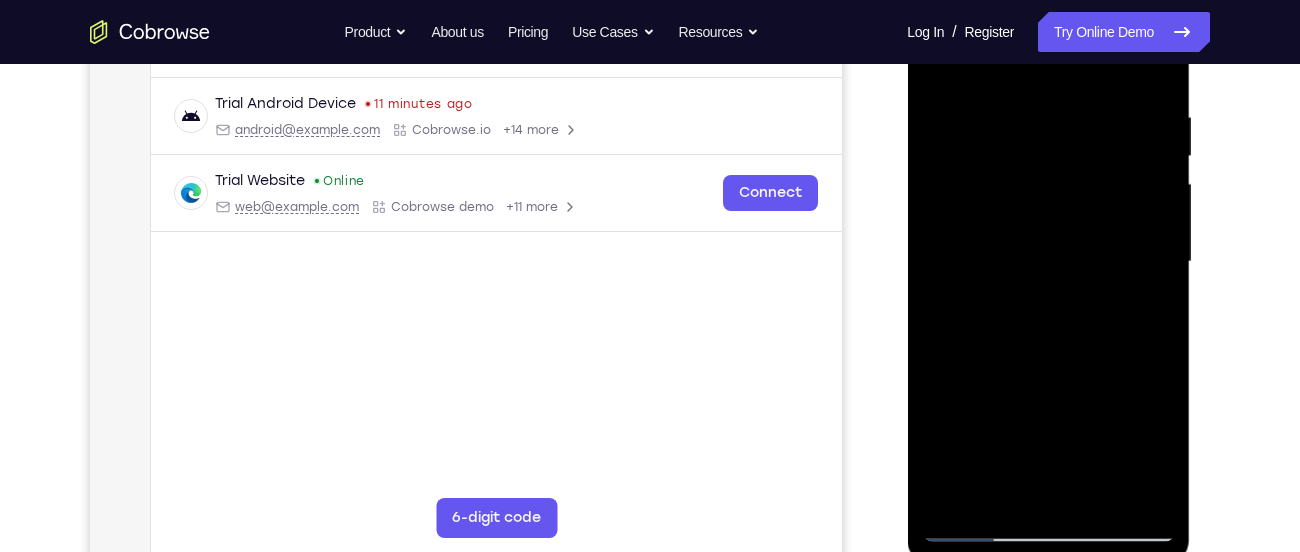 drag, startPoint x: 1101, startPoint y: 431, endPoint x: 1061, endPoint y: 265, distance: 170.75128 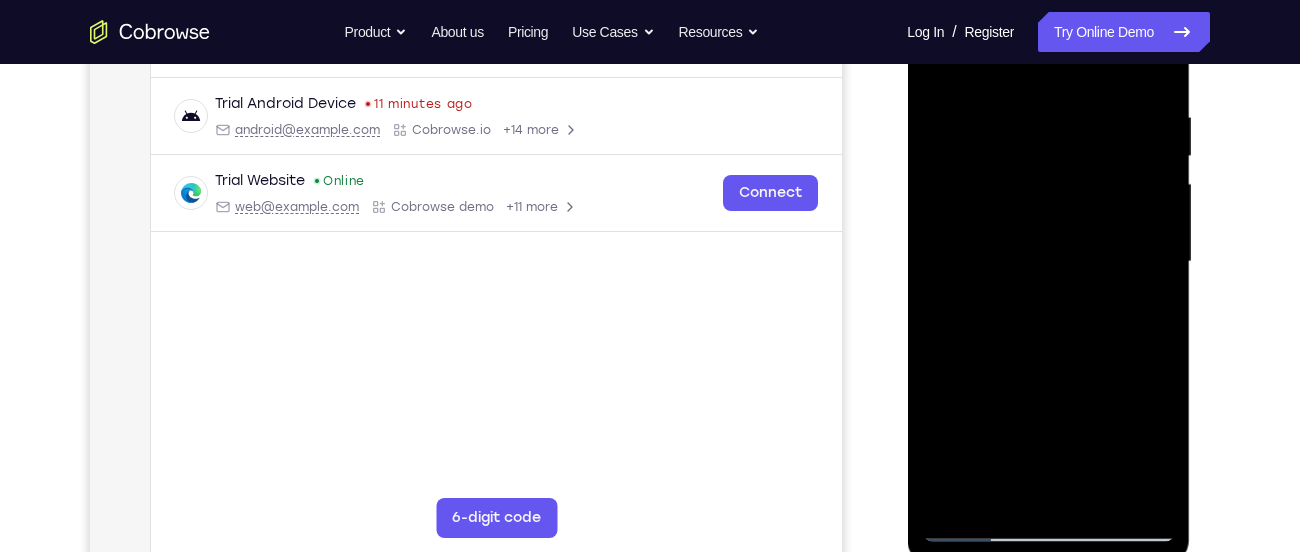 drag, startPoint x: 1099, startPoint y: 448, endPoint x: 1059, endPoint y: 282, distance: 170.75128 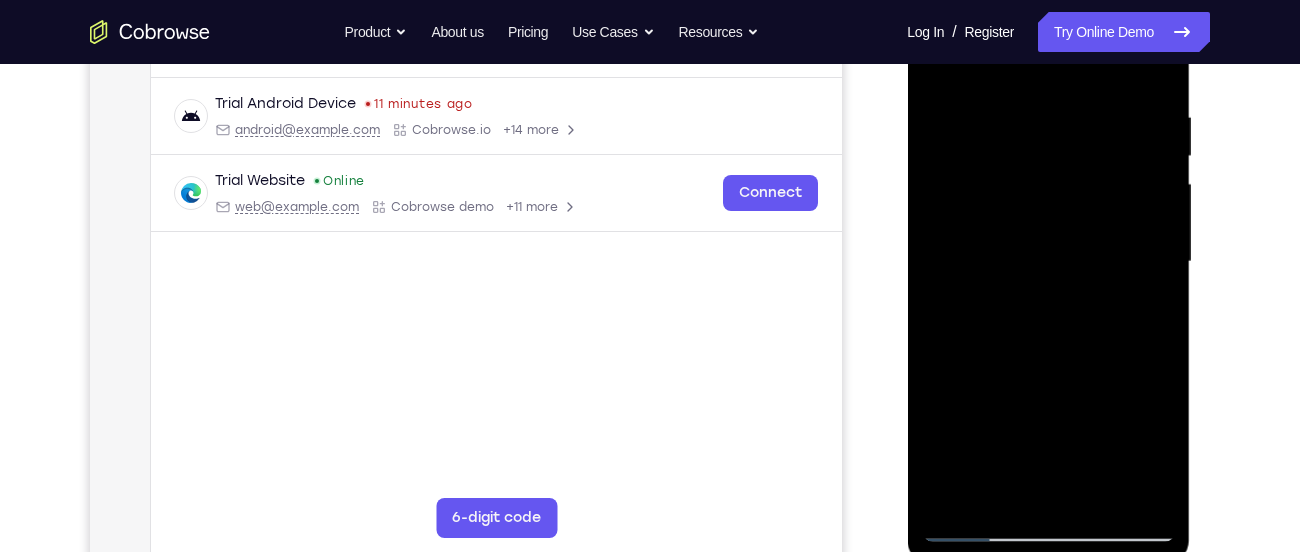 drag, startPoint x: 1105, startPoint y: 392, endPoint x: 1065, endPoint y: 241, distance: 156.20819 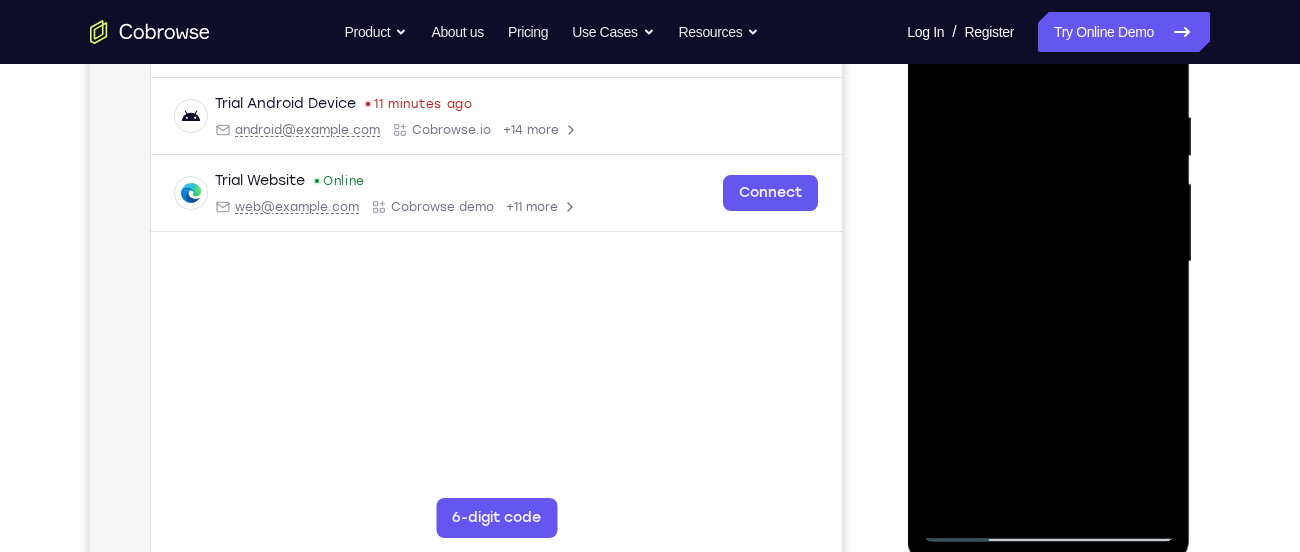 drag, startPoint x: 1112, startPoint y: 370, endPoint x: 1110, endPoint y: 345, distance: 25.079872 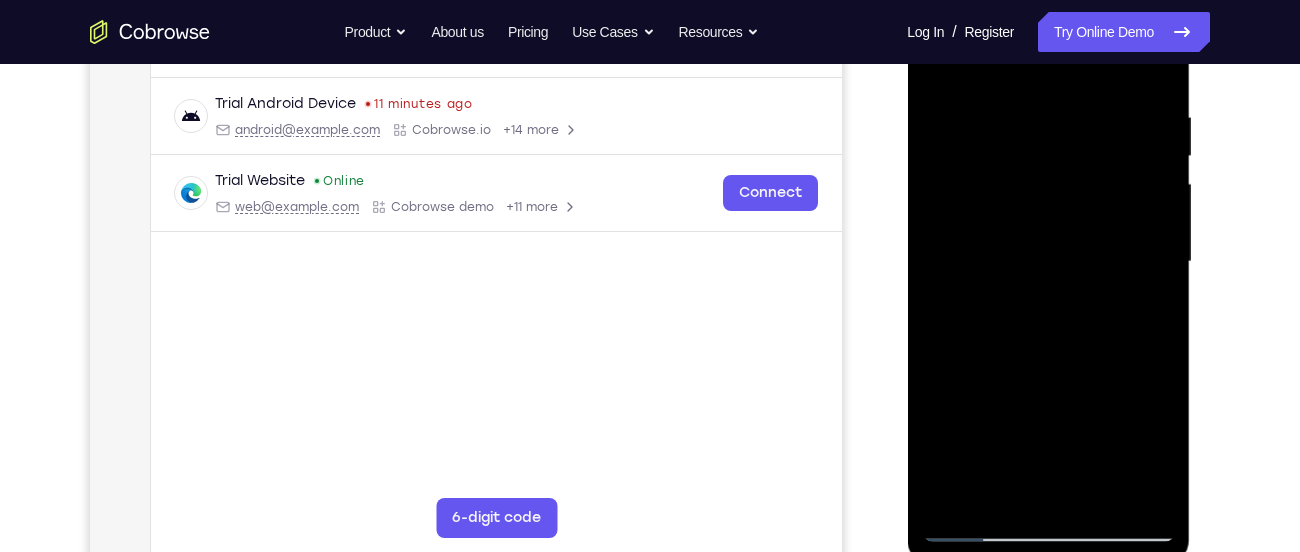 drag, startPoint x: 1110, startPoint y: 345, endPoint x: 1086, endPoint y: 244, distance: 103.81233 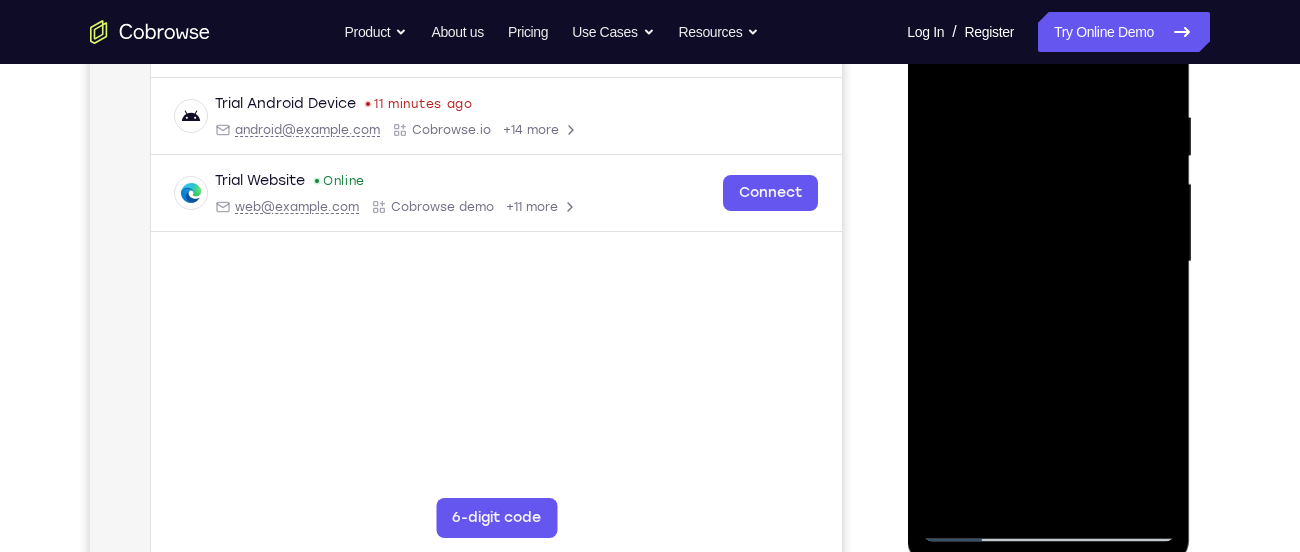 drag, startPoint x: 1121, startPoint y: 385, endPoint x: 1076, endPoint y: 256, distance: 136.62357 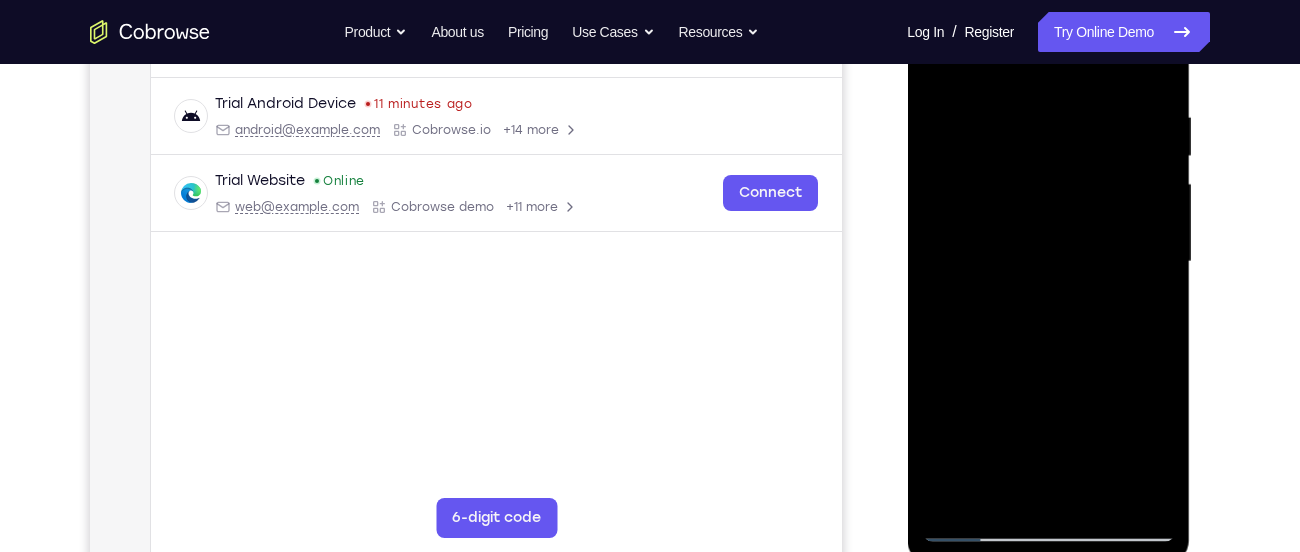 drag, startPoint x: 1115, startPoint y: 398, endPoint x: 1065, endPoint y: 278, distance: 130 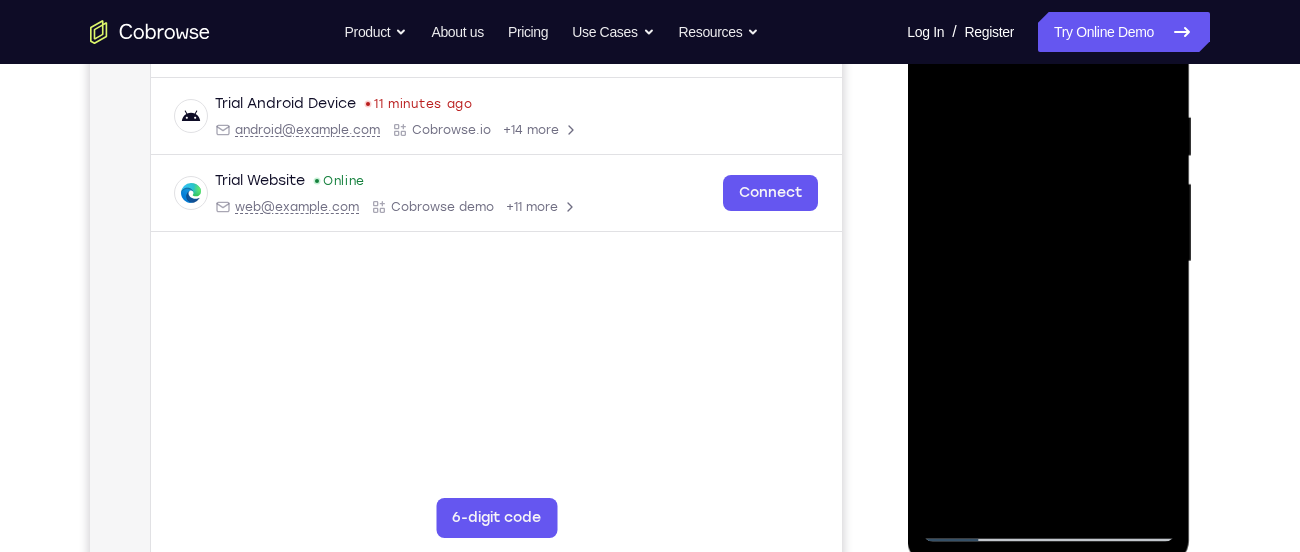 drag, startPoint x: 1115, startPoint y: 402, endPoint x: 1080, endPoint y: 274, distance: 132.69891 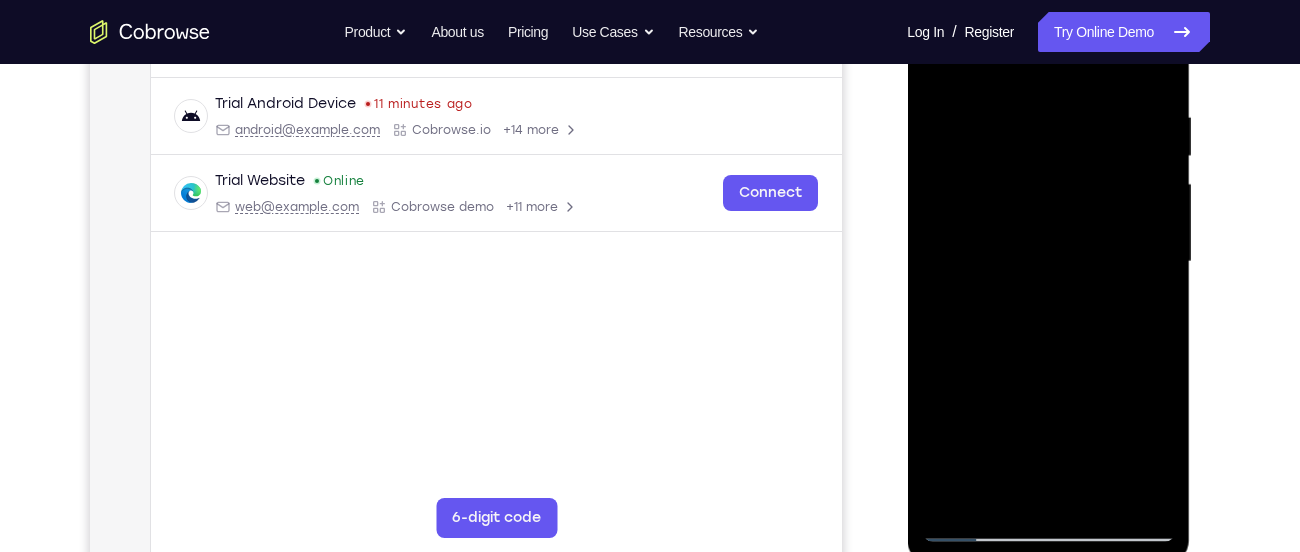 drag, startPoint x: 1119, startPoint y: 422, endPoint x: 1074, endPoint y: 274, distance: 154.69002 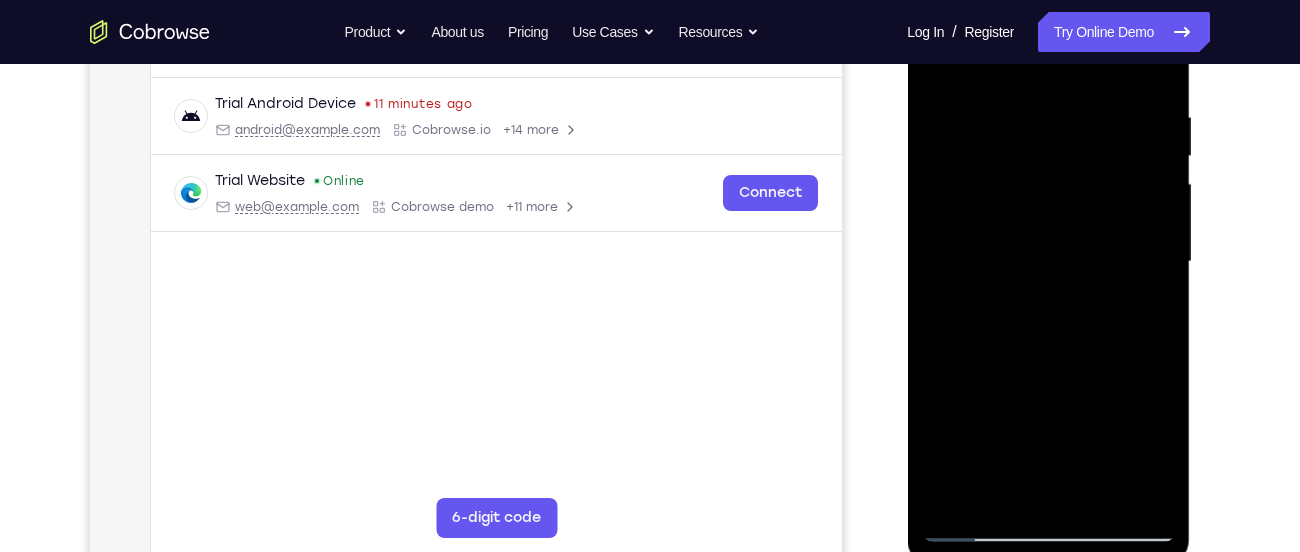 drag, startPoint x: 1128, startPoint y: 431, endPoint x: 1065, endPoint y: 279, distance: 164.53874 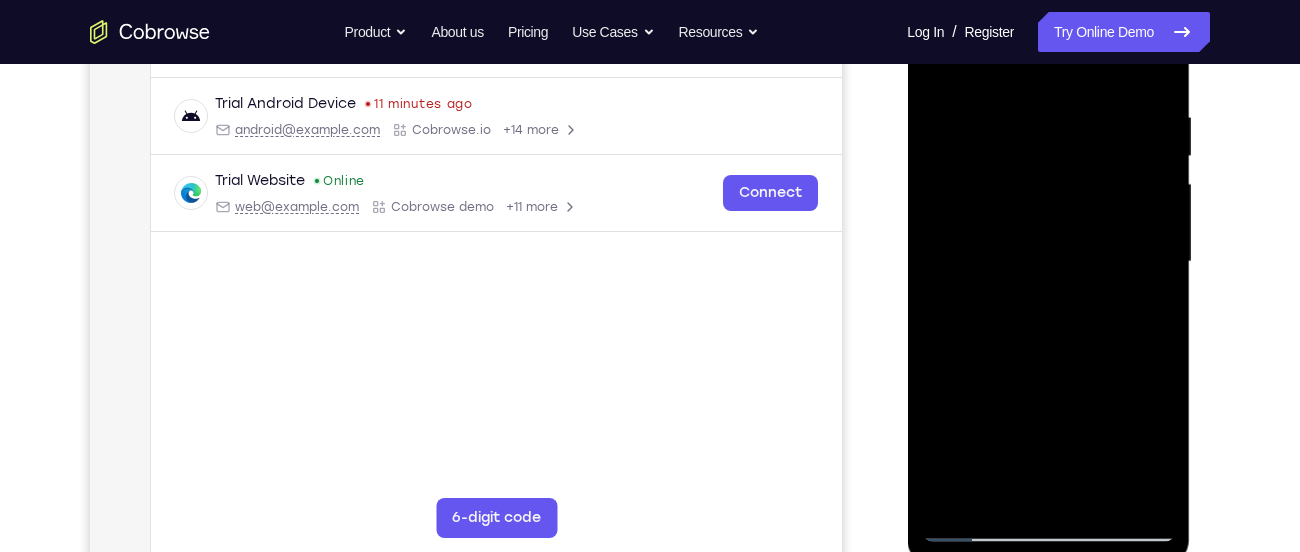 drag, startPoint x: 1112, startPoint y: 324, endPoint x: 1085, endPoint y: 227, distance: 100.68764 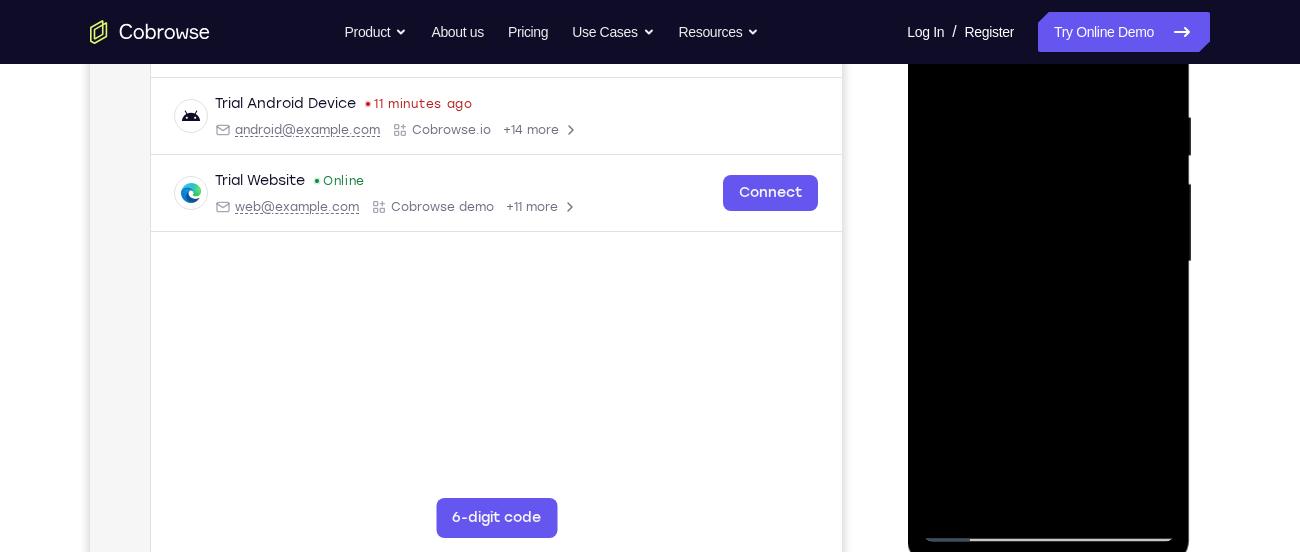 drag, startPoint x: 1123, startPoint y: 409, endPoint x: 1063, endPoint y: 258, distance: 162.48384 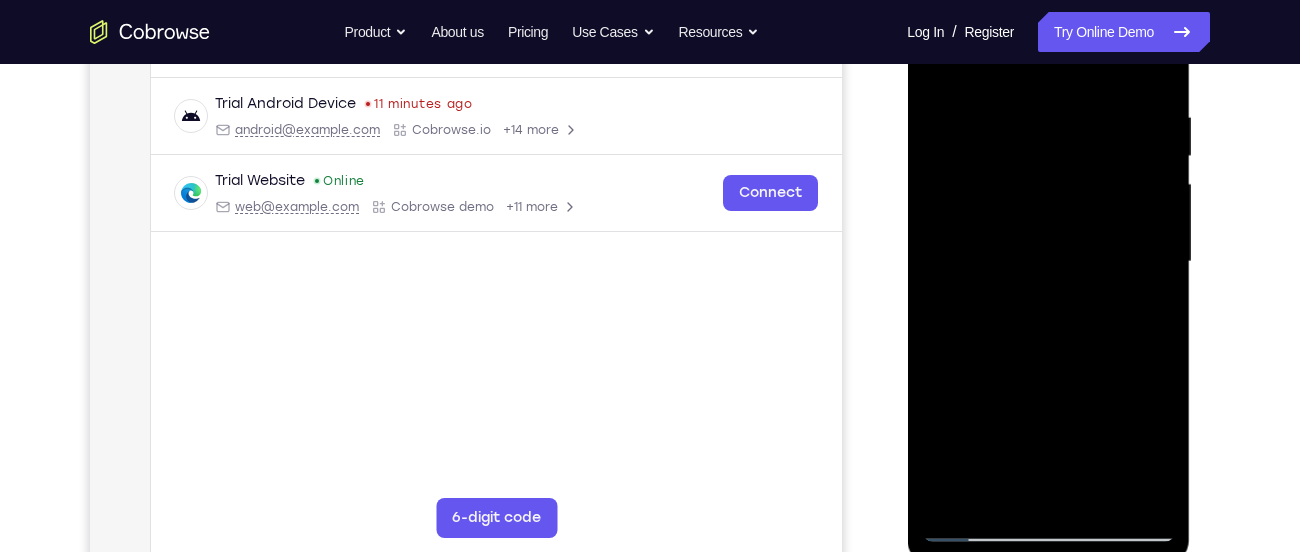 drag, startPoint x: 1138, startPoint y: 402, endPoint x: 1119, endPoint y: 285, distance: 118.5327 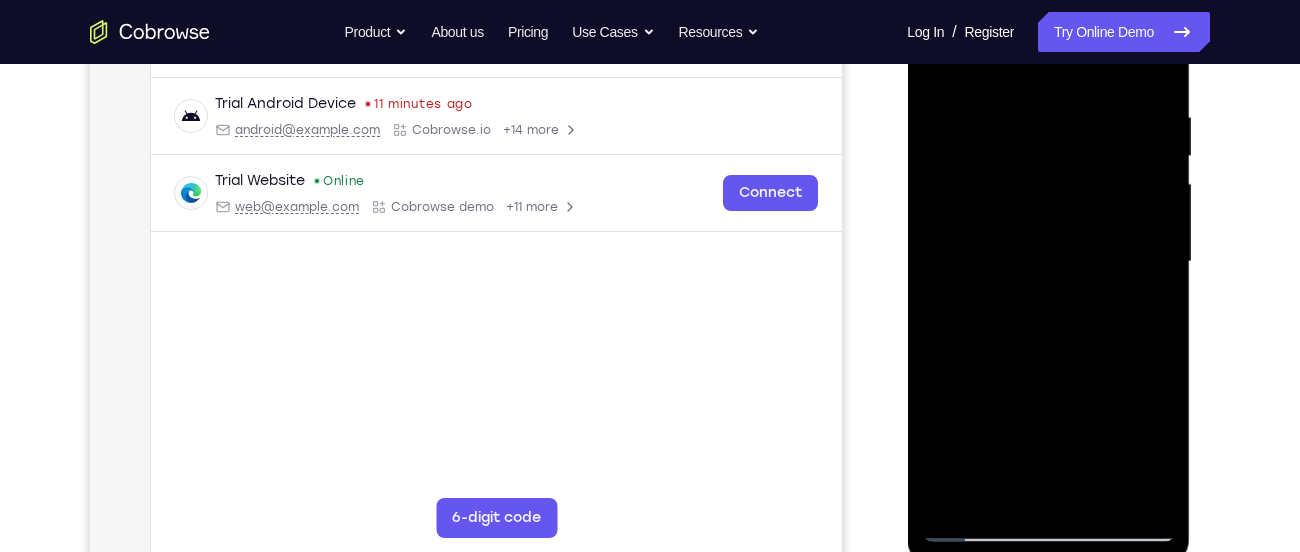 drag, startPoint x: 1092, startPoint y: 389, endPoint x: 1070, endPoint y: 272, distance: 119.05041 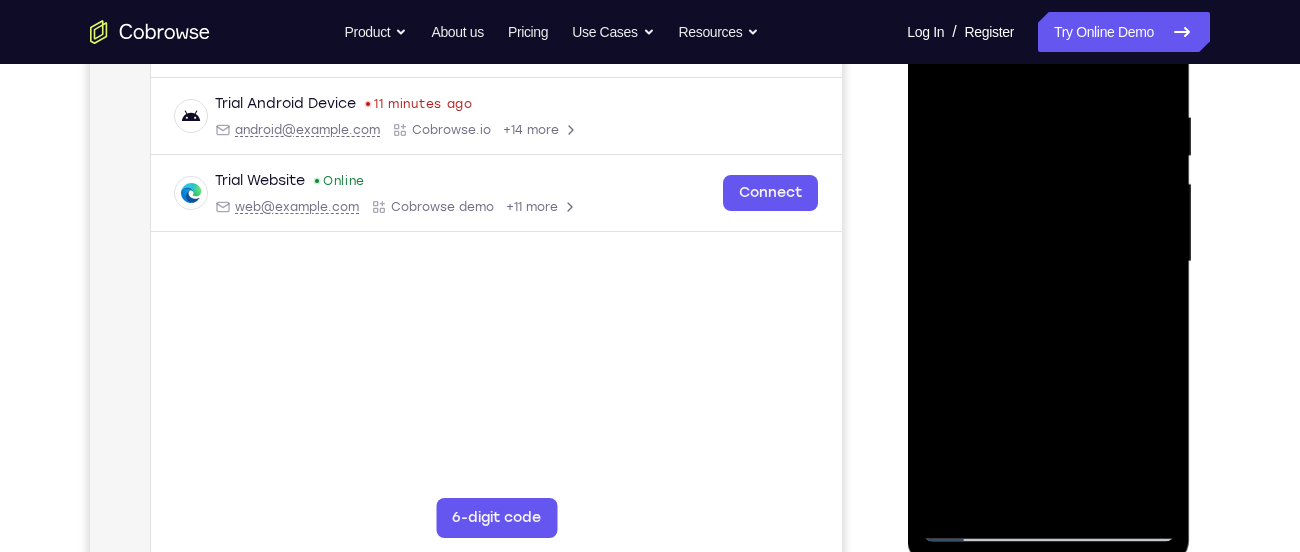 drag, startPoint x: 1125, startPoint y: 443, endPoint x: 1075, endPoint y: 261, distance: 188.74321 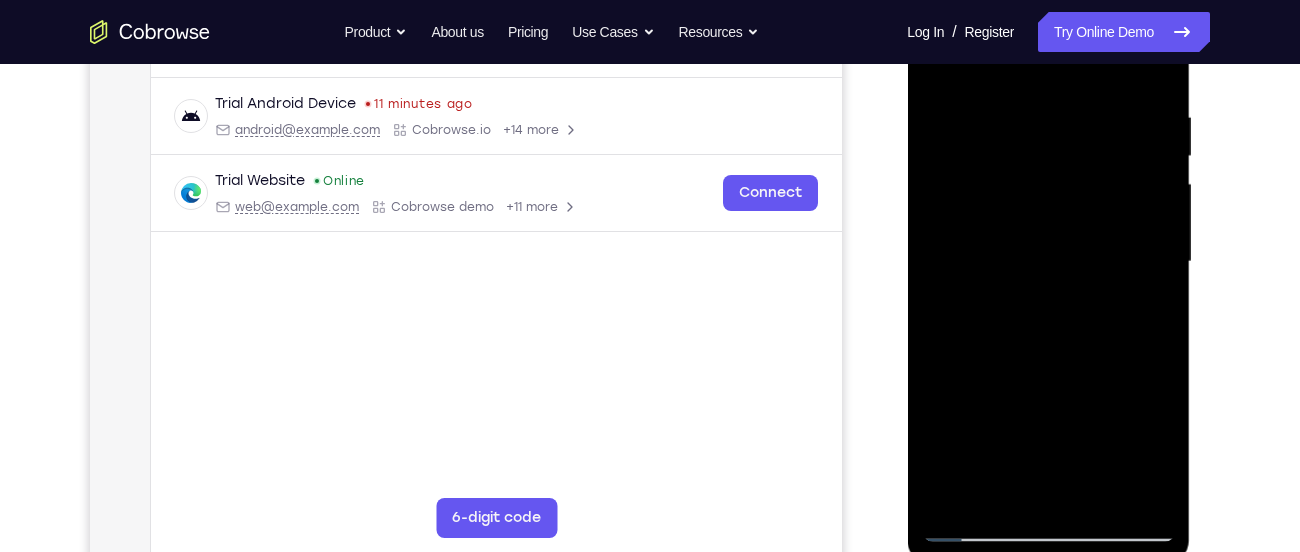 drag, startPoint x: 1125, startPoint y: 448, endPoint x: 1110, endPoint y: 328, distance: 120.93387 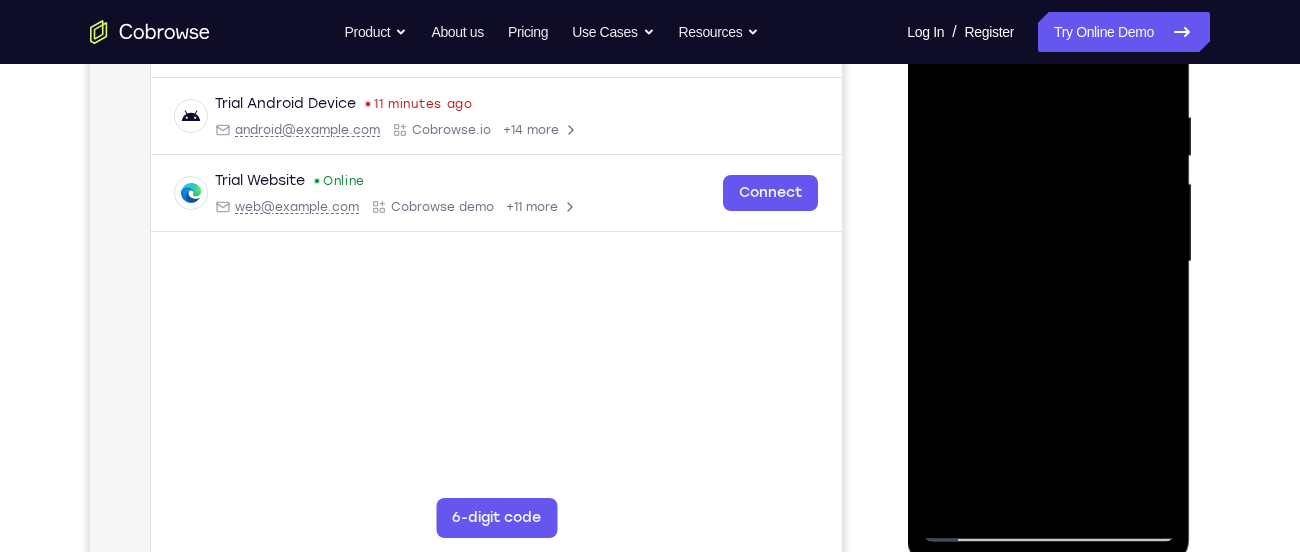 drag, startPoint x: 1116, startPoint y: 360, endPoint x: 1084, endPoint y: 235, distance: 129.031 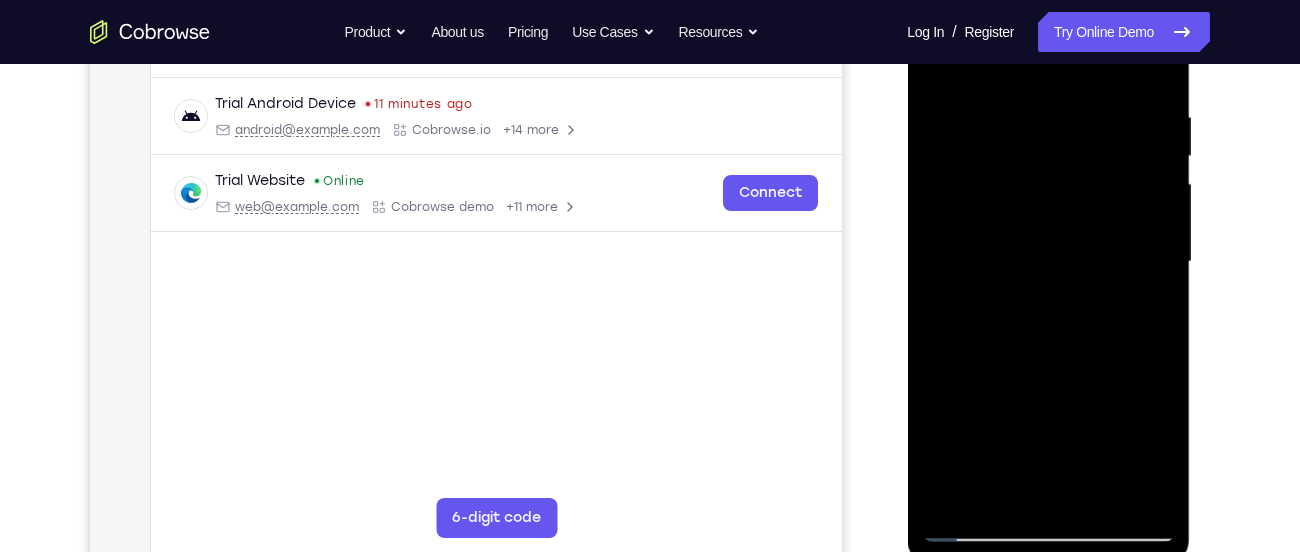drag, startPoint x: 1107, startPoint y: 401, endPoint x: 1065, endPoint y: 233, distance: 173.17044 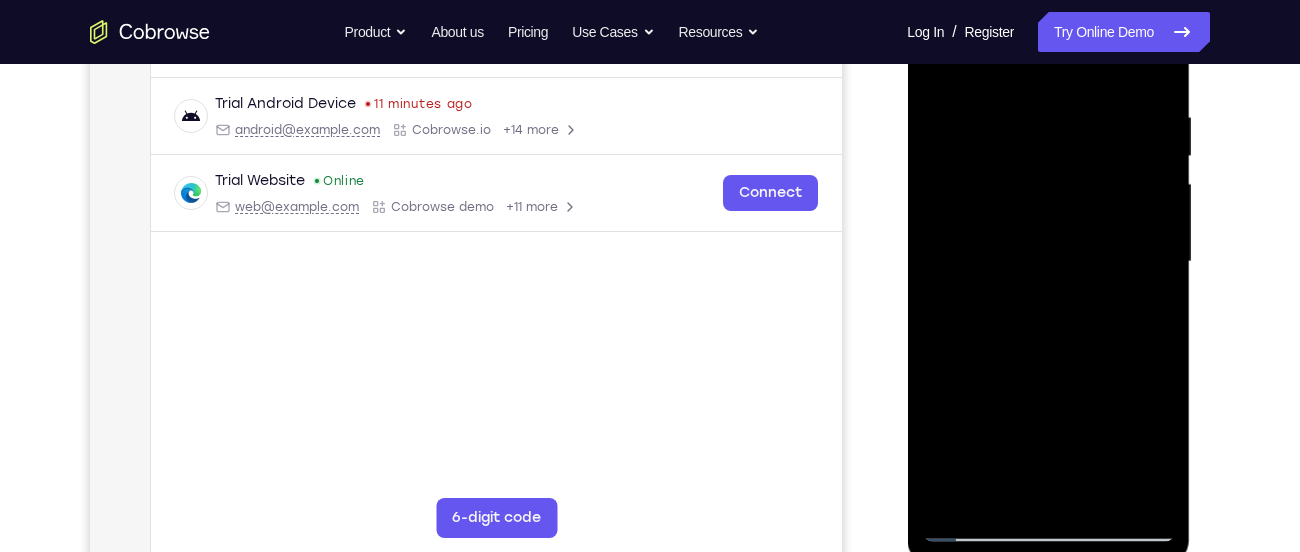 drag, startPoint x: 1108, startPoint y: 416, endPoint x: 1093, endPoint y: 298, distance: 118.94957 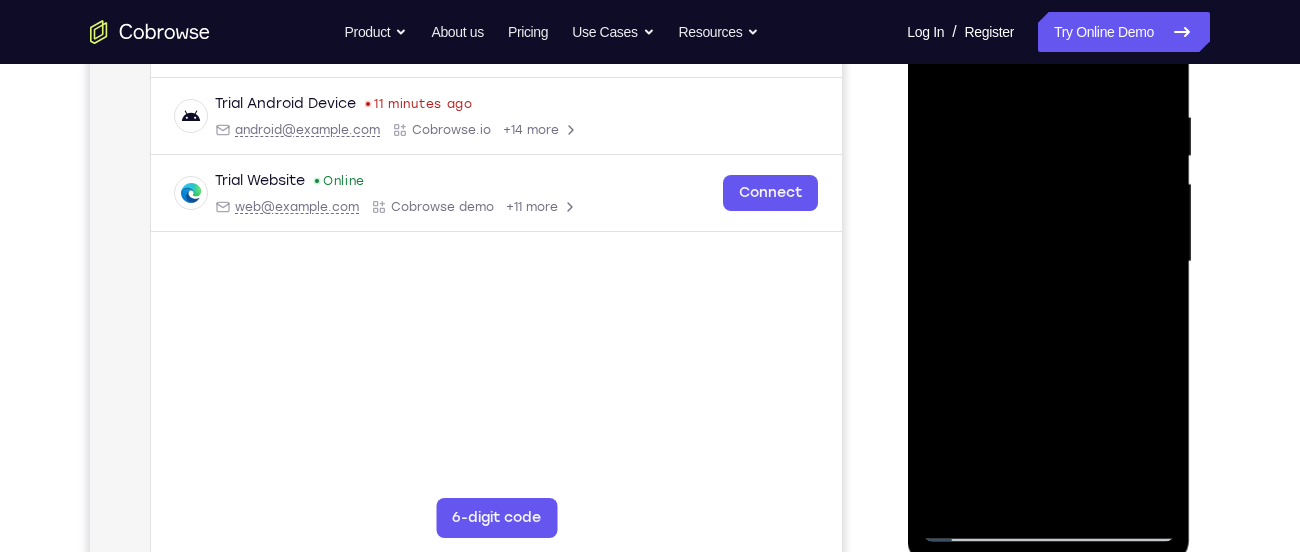 click at bounding box center (1048, 262) 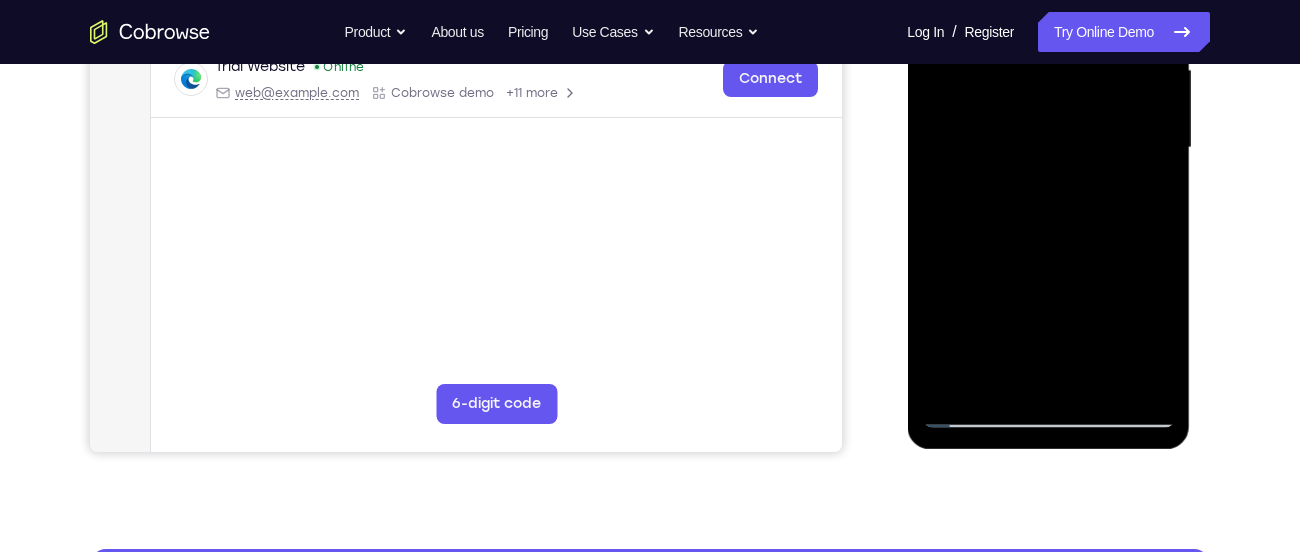 scroll, scrollTop: 479, scrollLeft: 0, axis: vertical 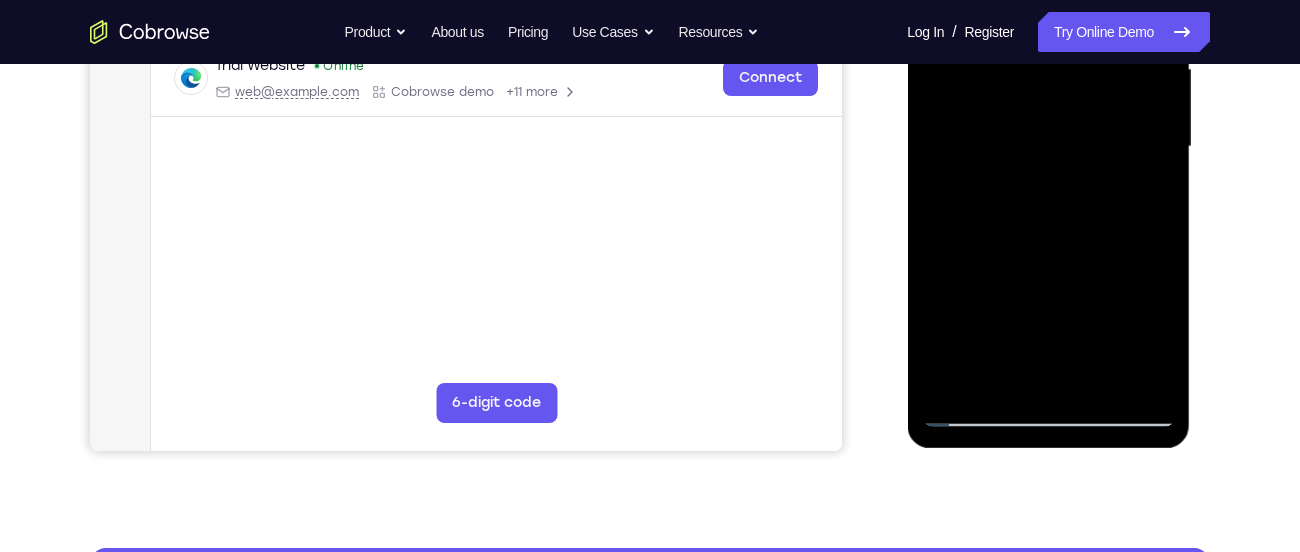 click at bounding box center (1048, 147) 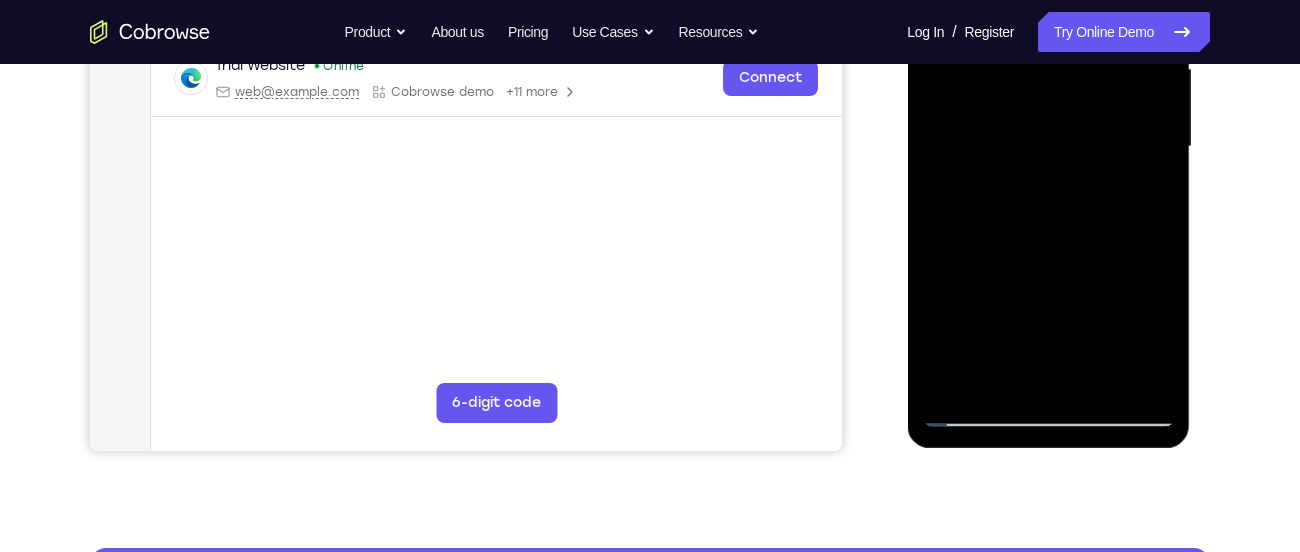 click at bounding box center (1048, 147) 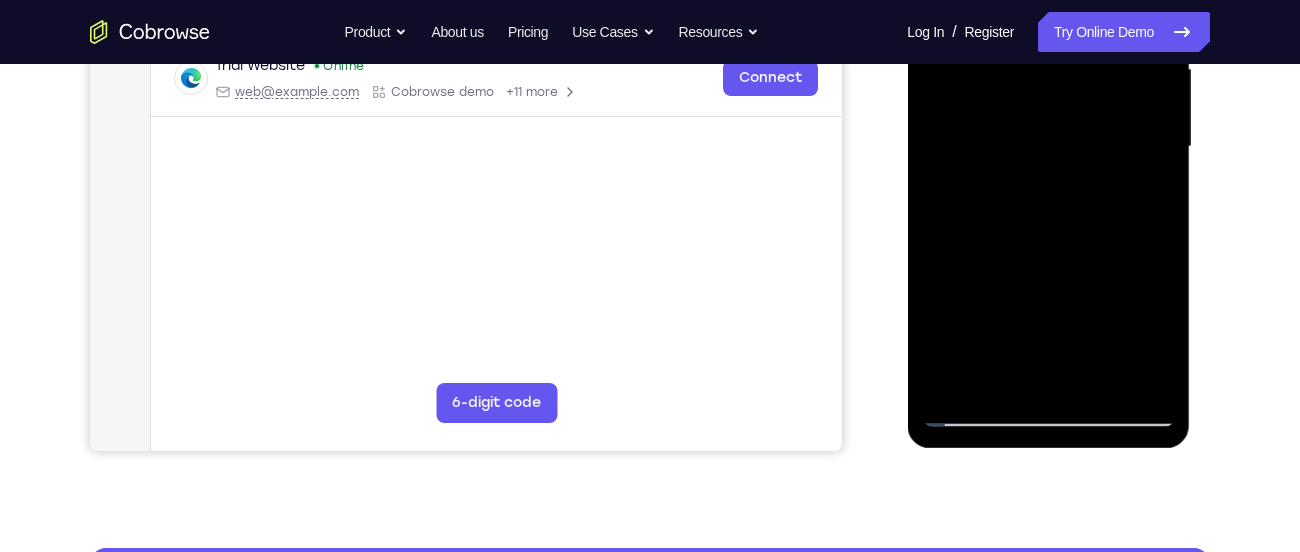 click at bounding box center [1048, 147] 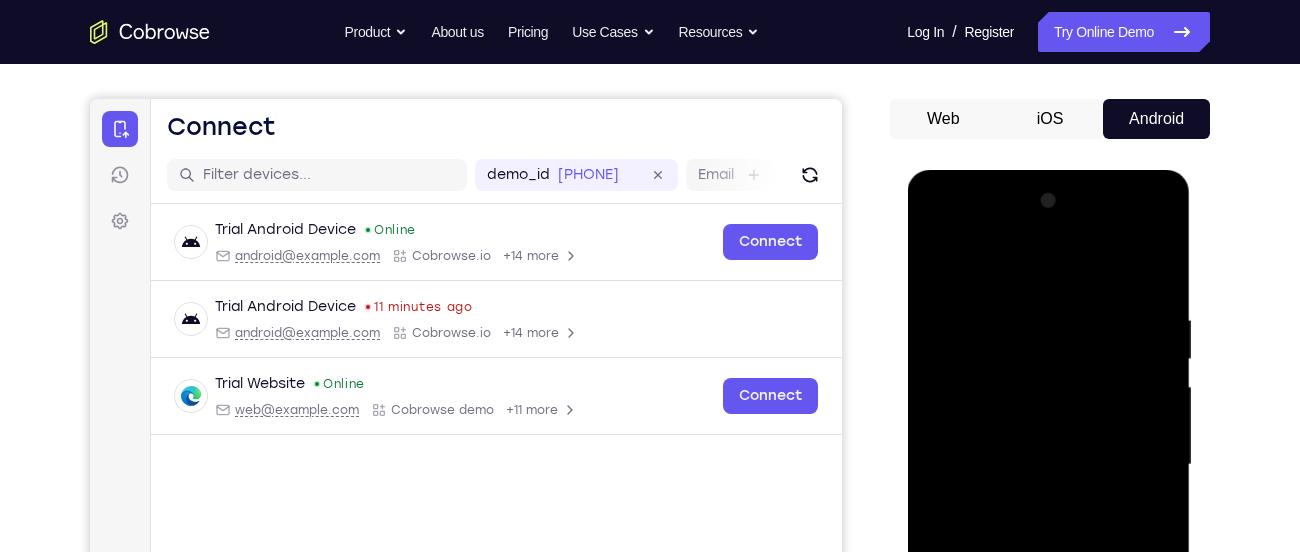 scroll, scrollTop: 159, scrollLeft: 0, axis: vertical 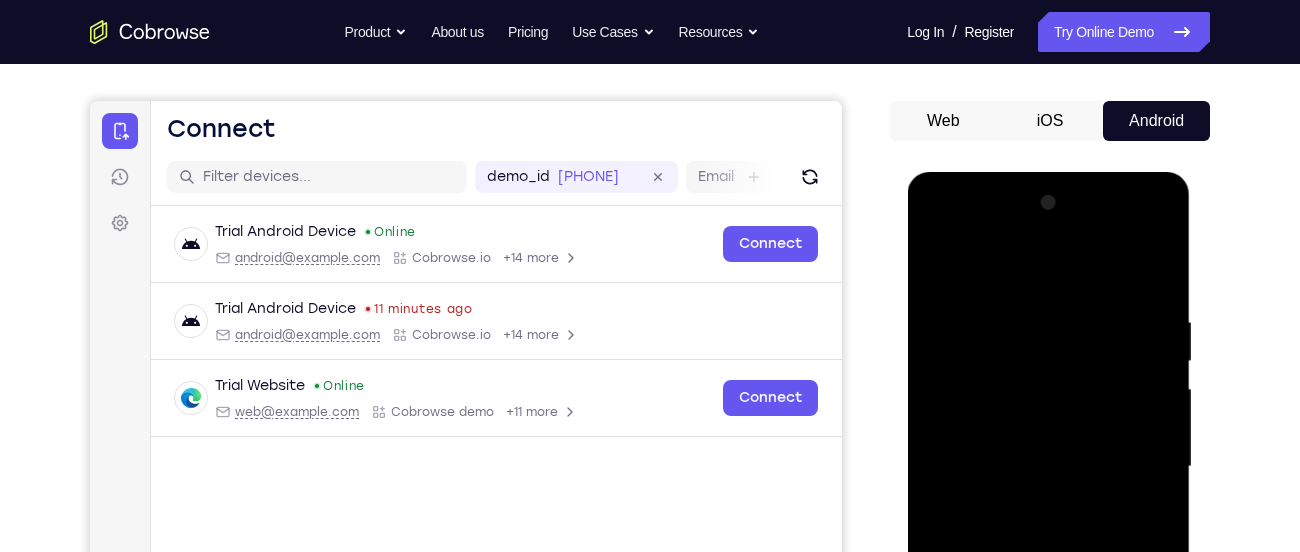 click at bounding box center (1048, 467) 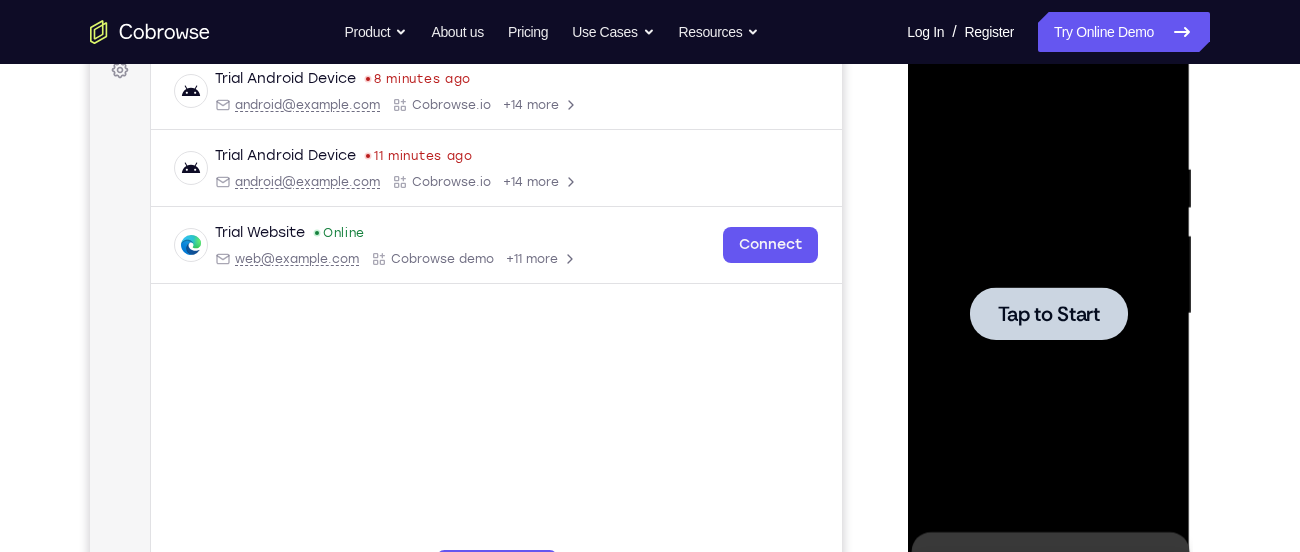 scroll, scrollTop: 317, scrollLeft: 0, axis: vertical 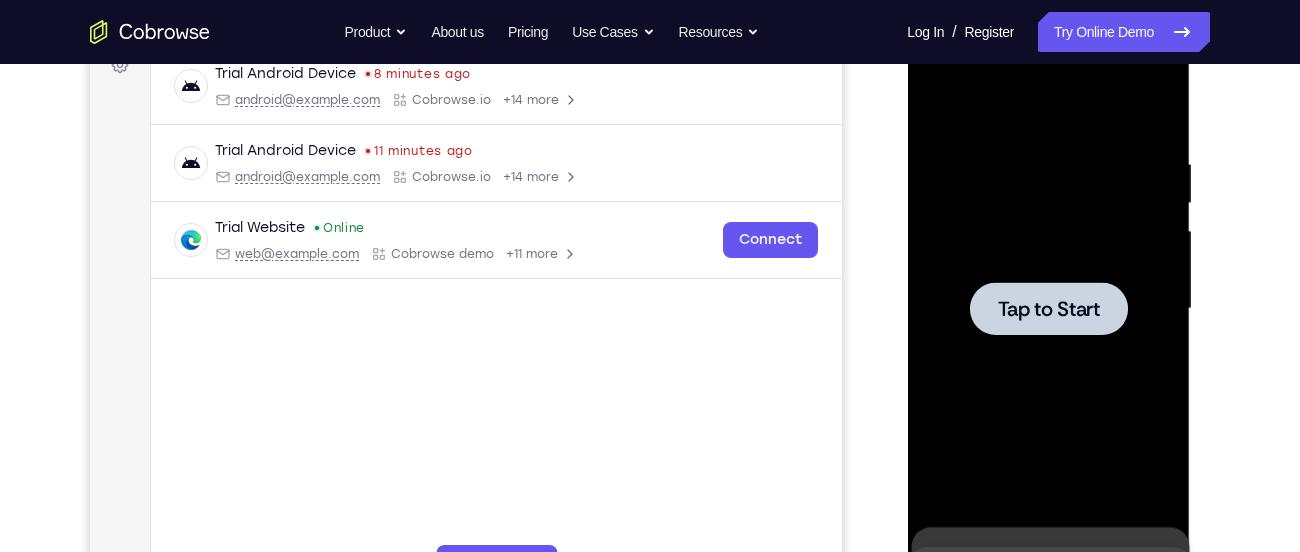 click on "Tap to Start" at bounding box center (1048, 309) 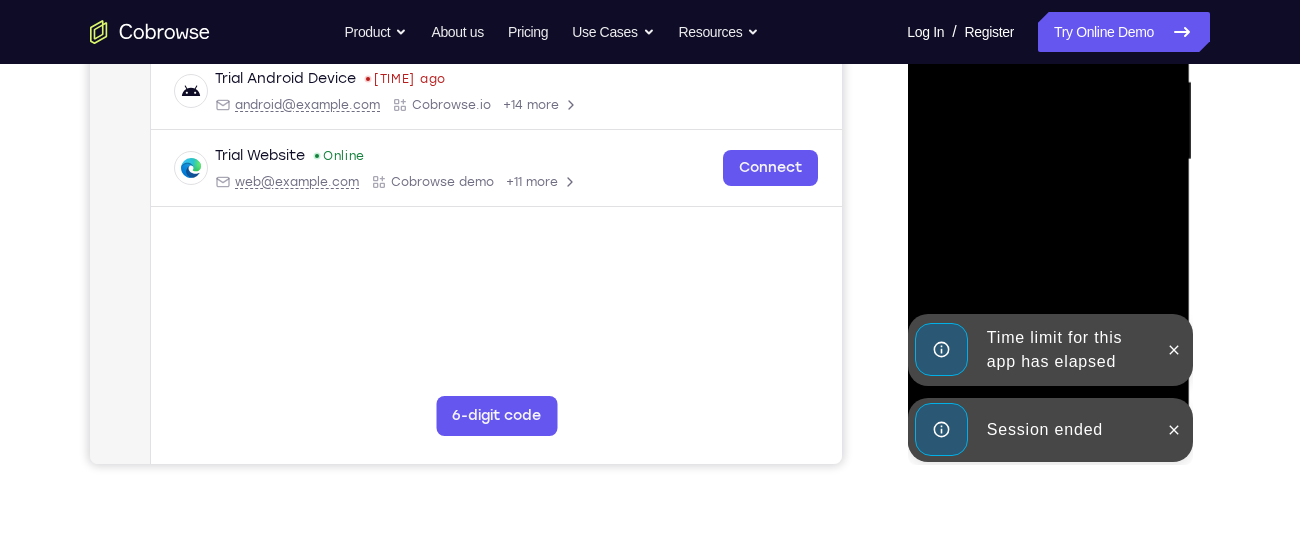 scroll, scrollTop: 468, scrollLeft: 0, axis: vertical 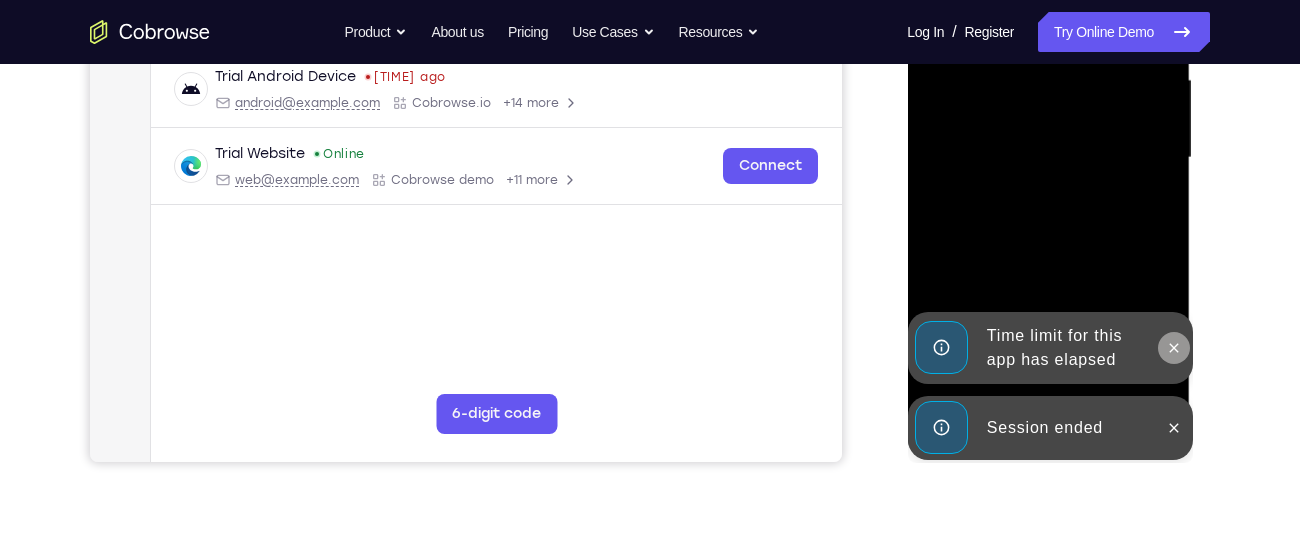 click 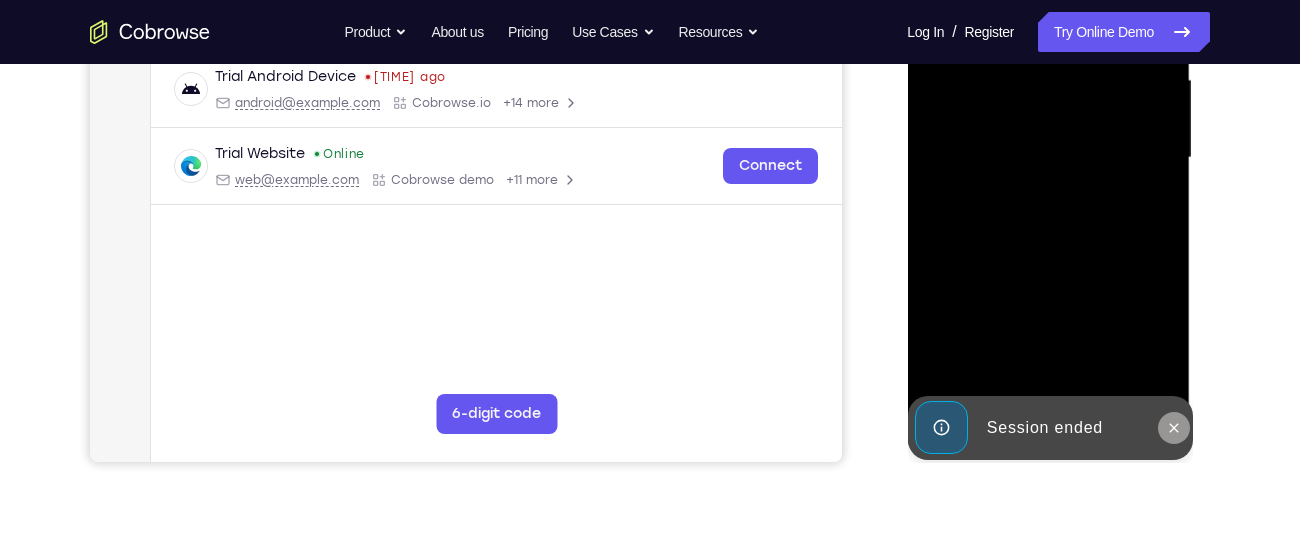click 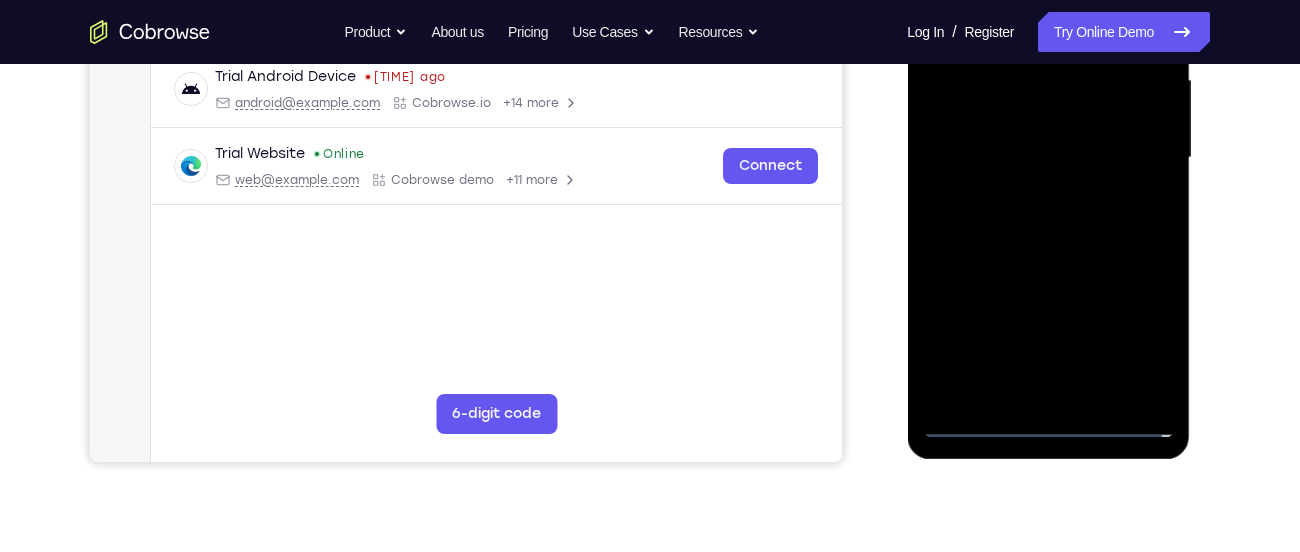 click at bounding box center [1048, 158] 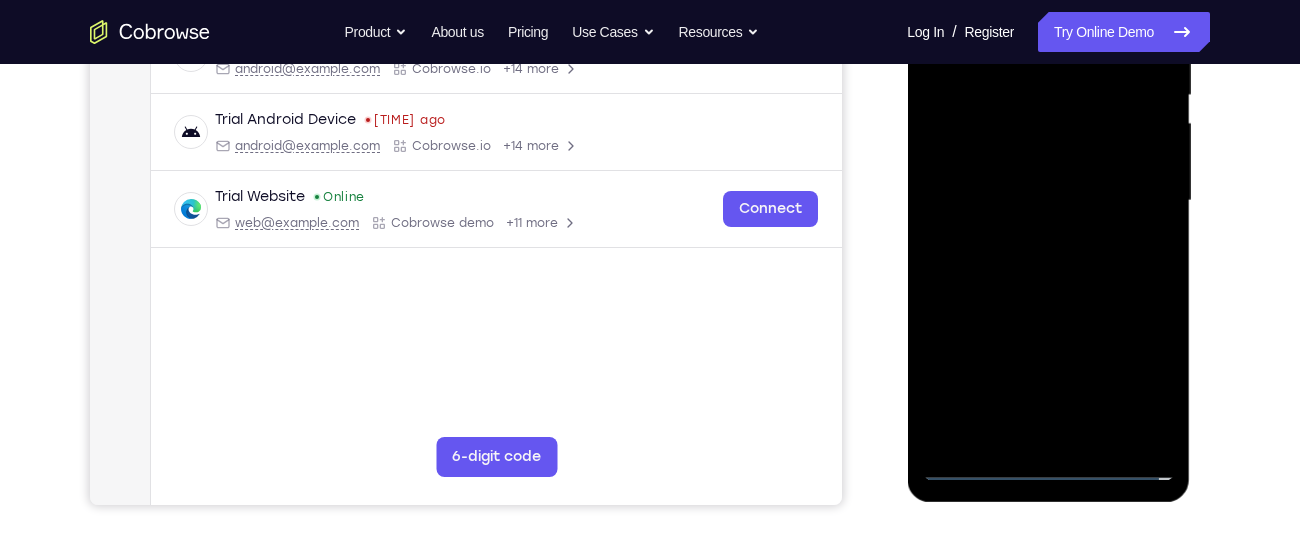 scroll, scrollTop: 436, scrollLeft: 0, axis: vertical 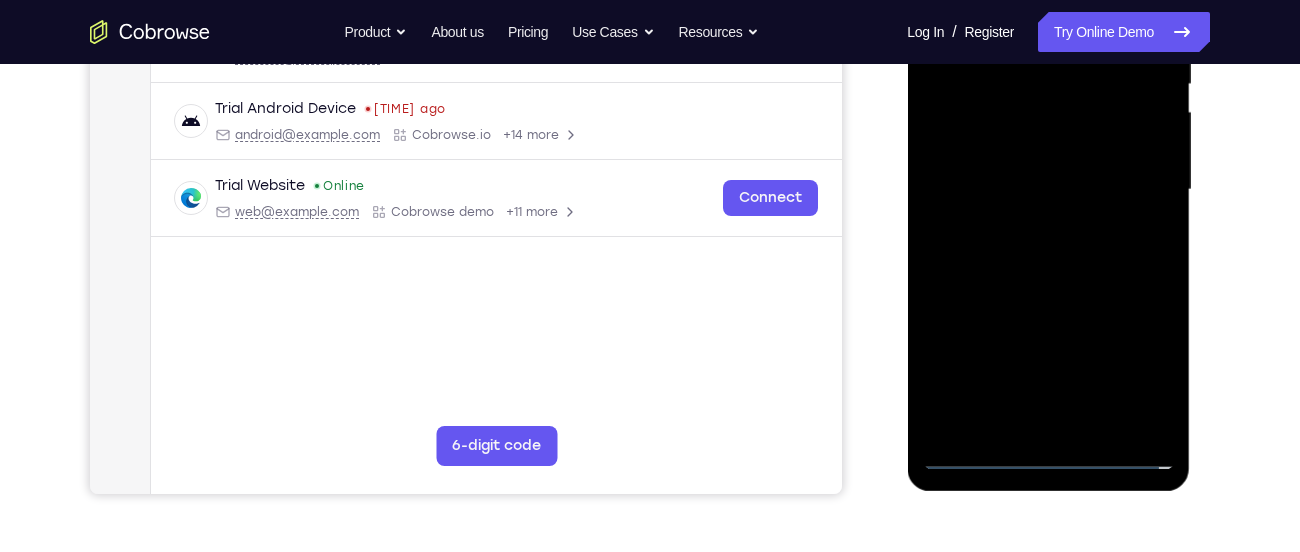 click at bounding box center [1048, 190] 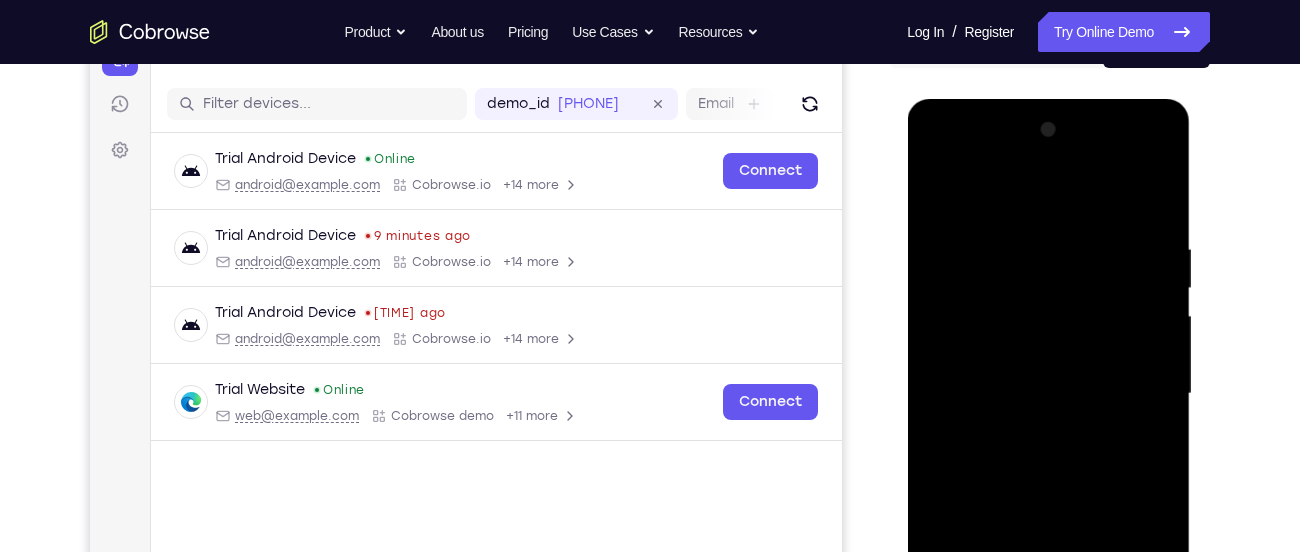 scroll, scrollTop: 231, scrollLeft: 0, axis: vertical 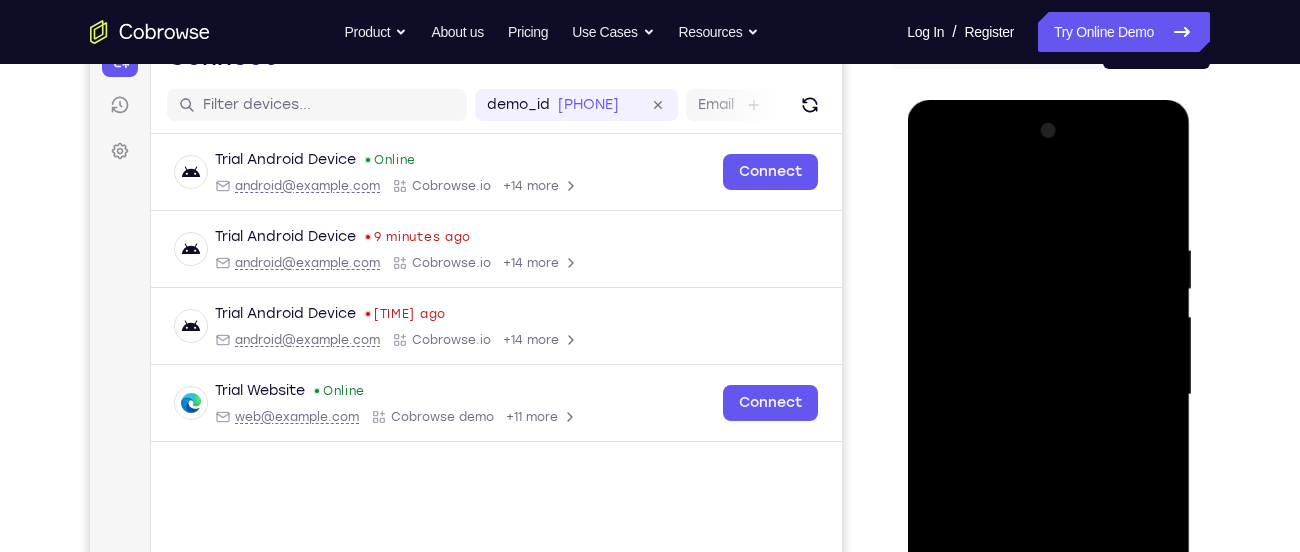 click at bounding box center [1048, 395] 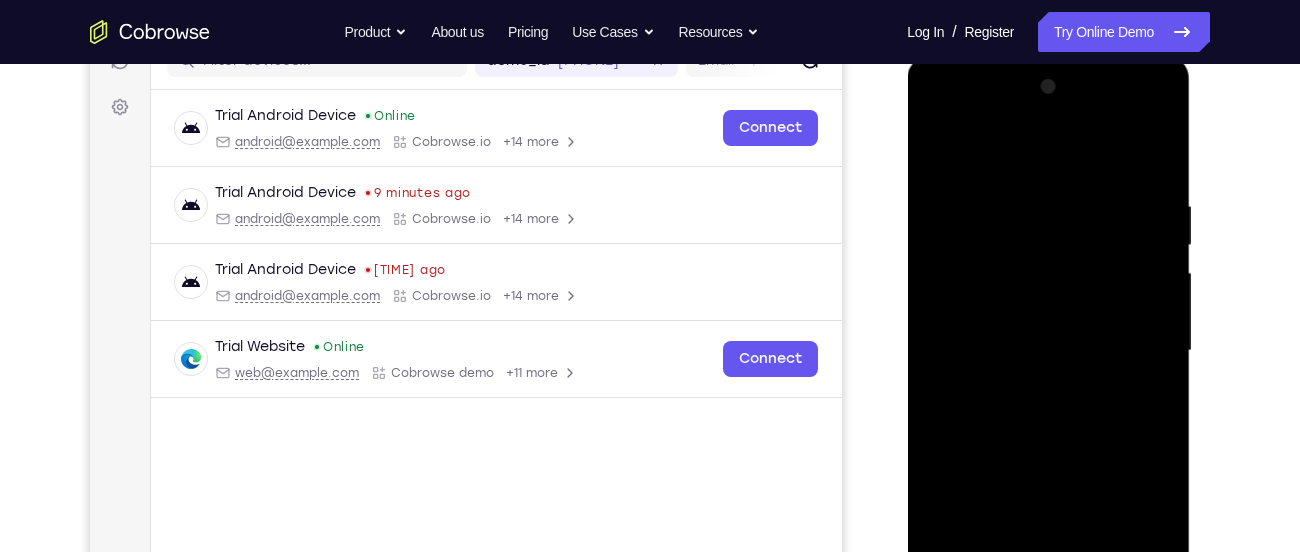 scroll, scrollTop: 274, scrollLeft: 0, axis: vertical 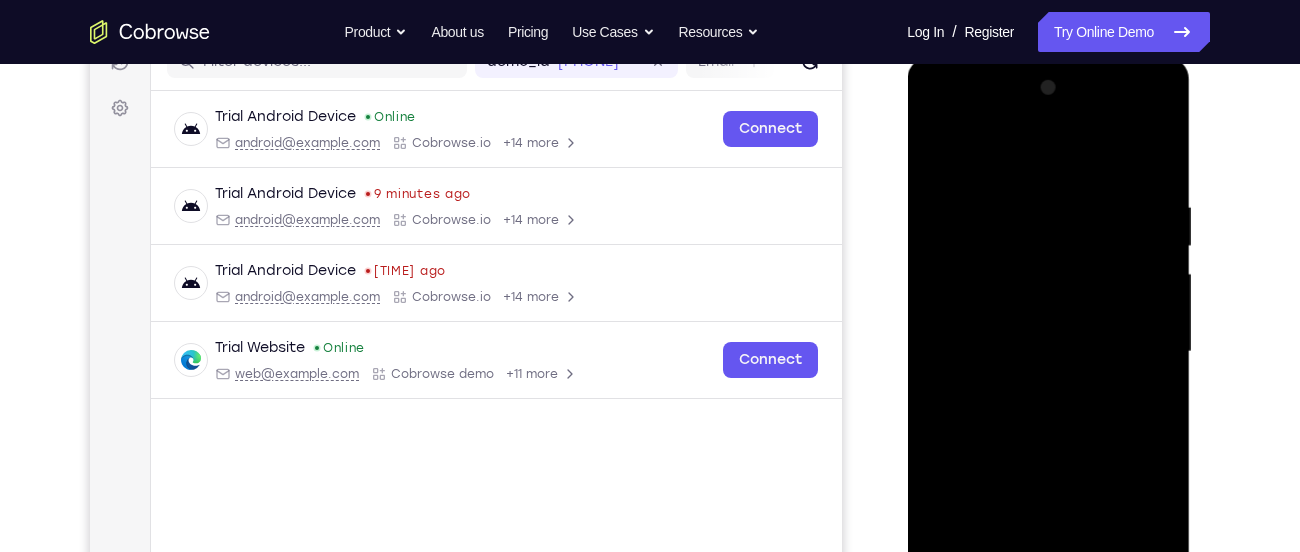 click at bounding box center [1048, 352] 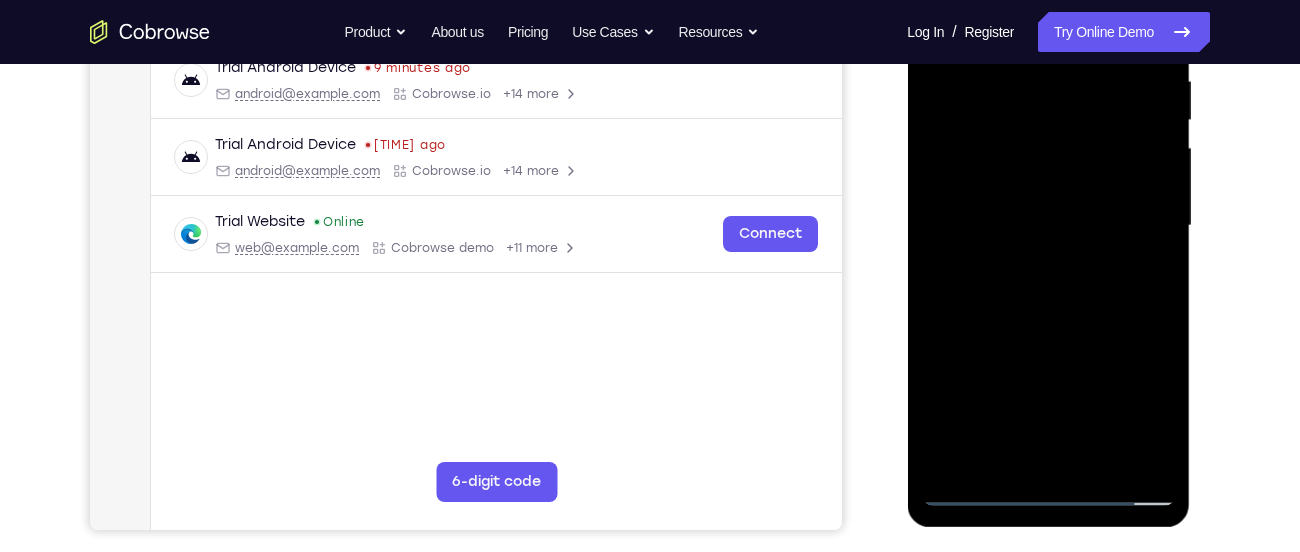 scroll, scrollTop: 402, scrollLeft: 0, axis: vertical 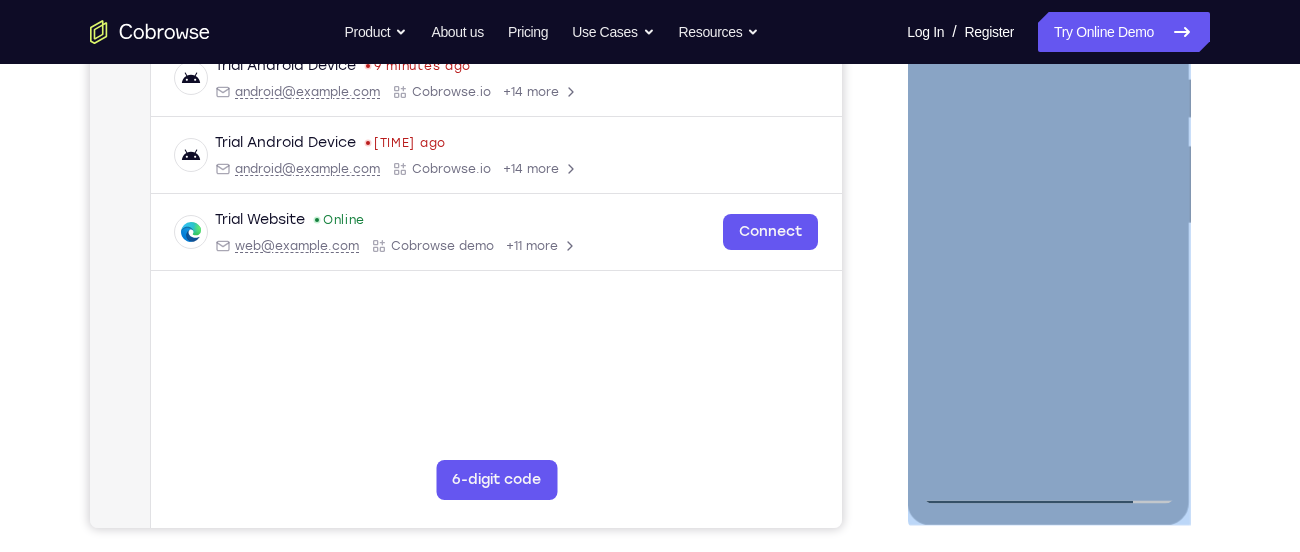 drag, startPoint x: 1174, startPoint y: 402, endPoint x: 1160, endPoint y: 347, distance: 56.753853 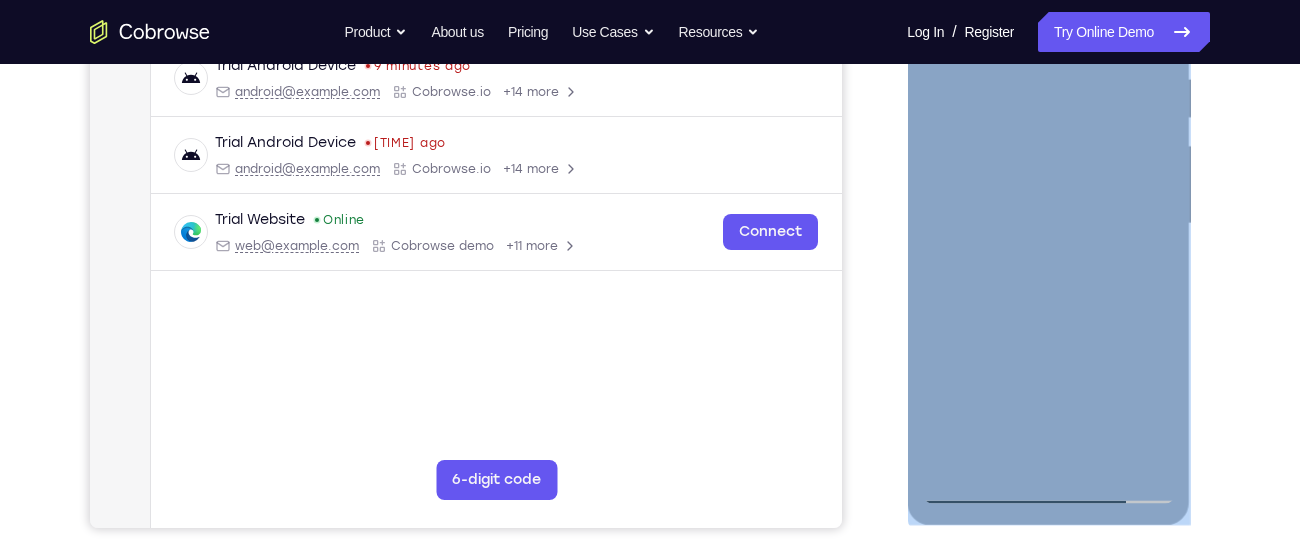 click at bounding box center [1048, 224] 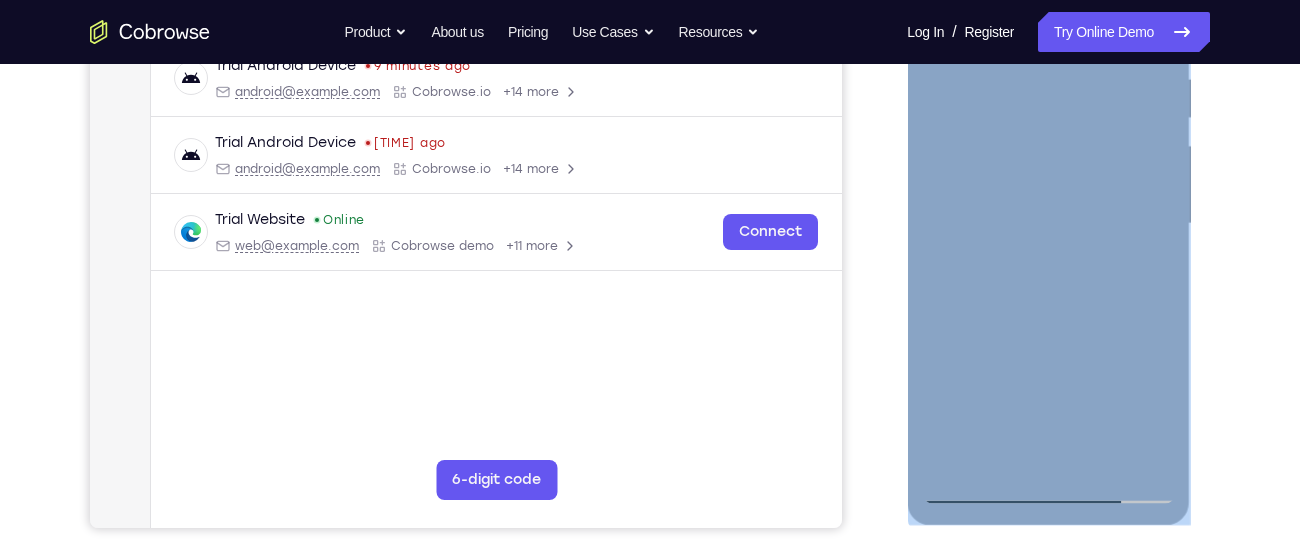 click at bounding box center [1048, 224] 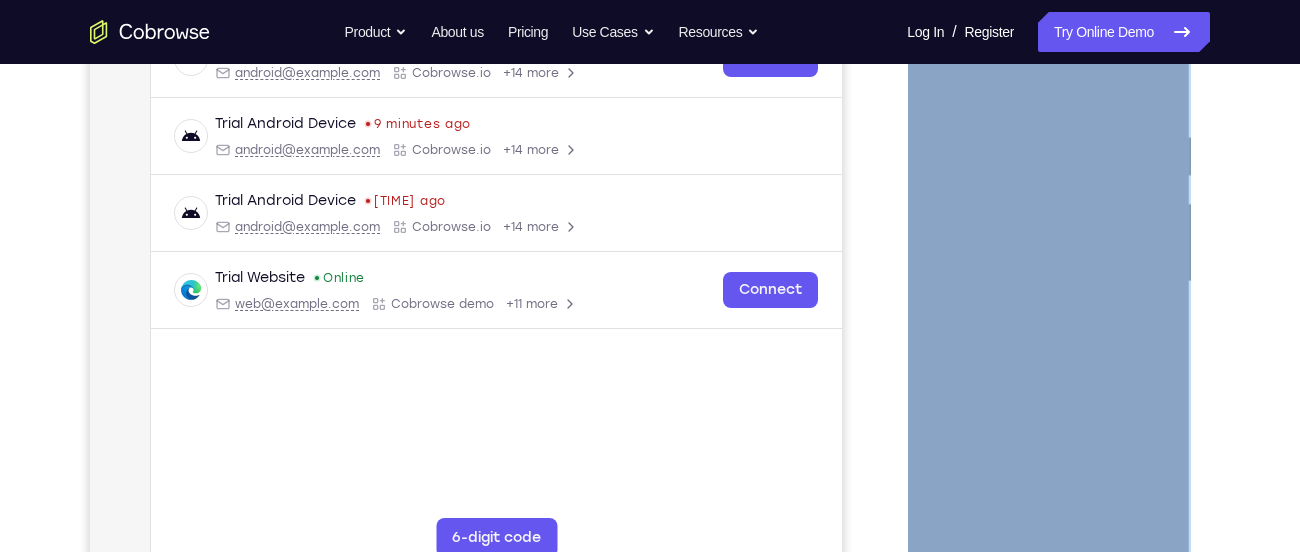 scroll, scrollTop: 337, scrollLeft: 0, axis: vertical 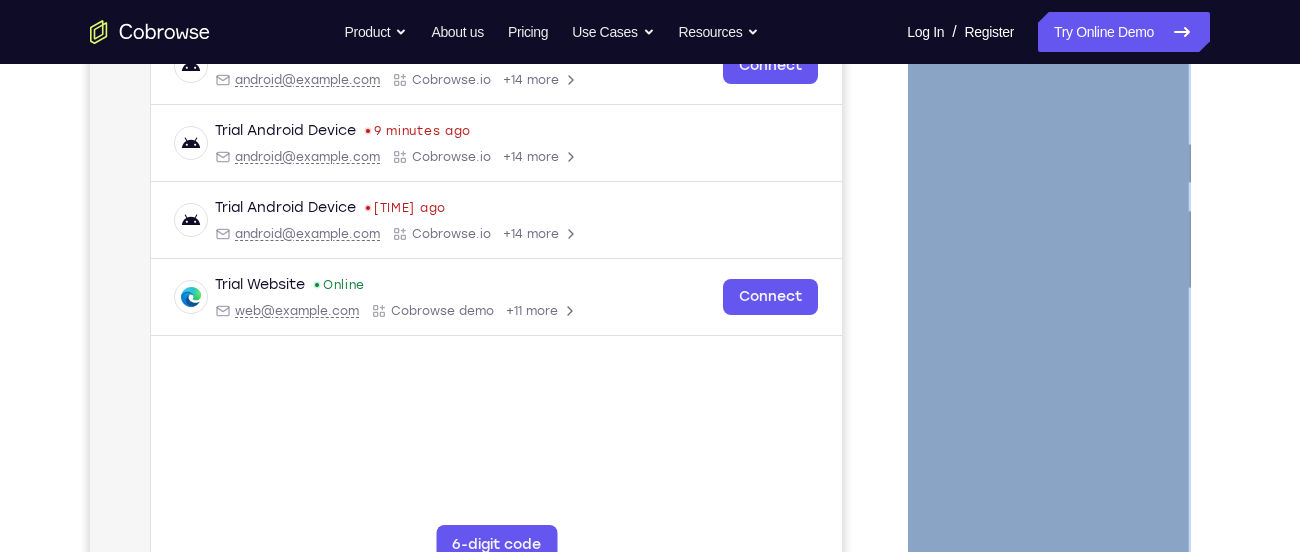 click at bounding box center [1048, 289] 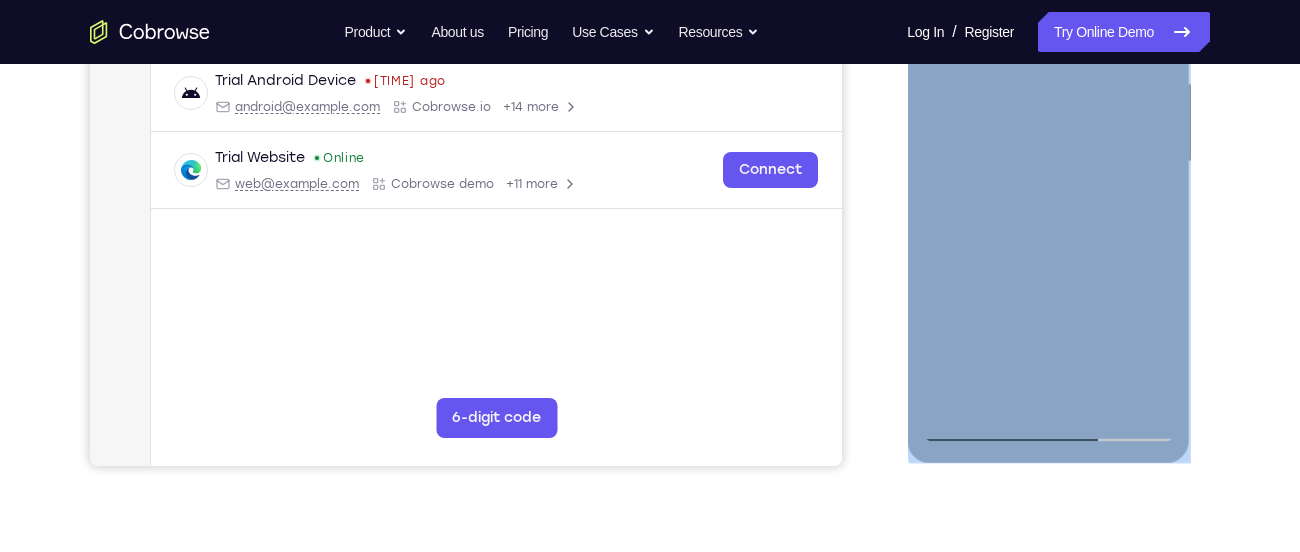 scroll, scrollTop: 465, scrollLeft: 0, axis: vertical 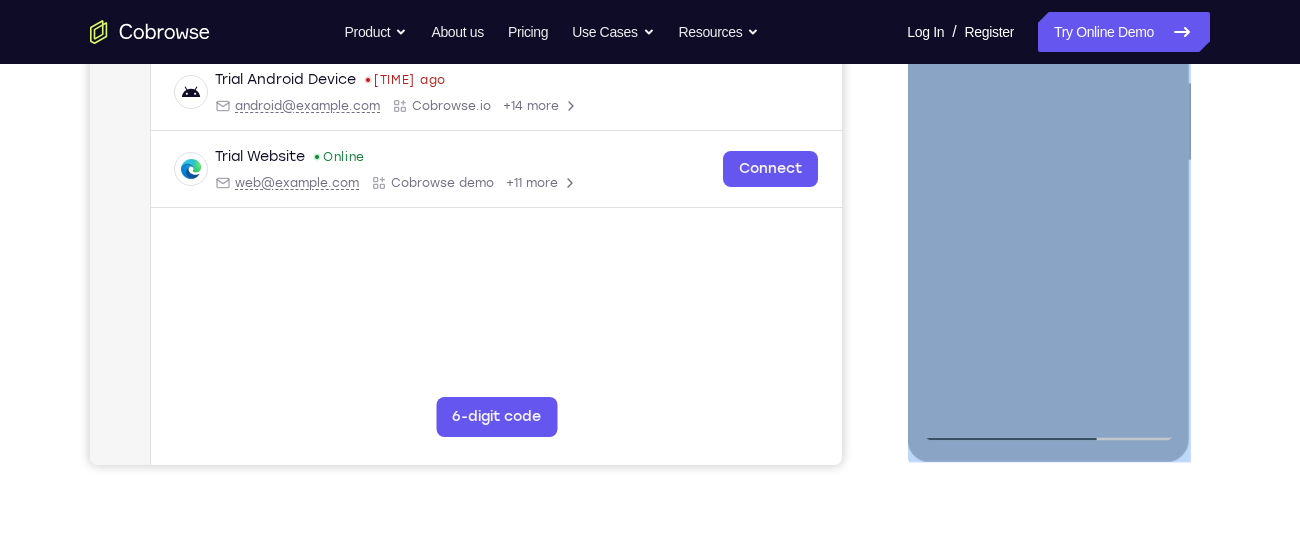 click at bounding box center (1048, 161) 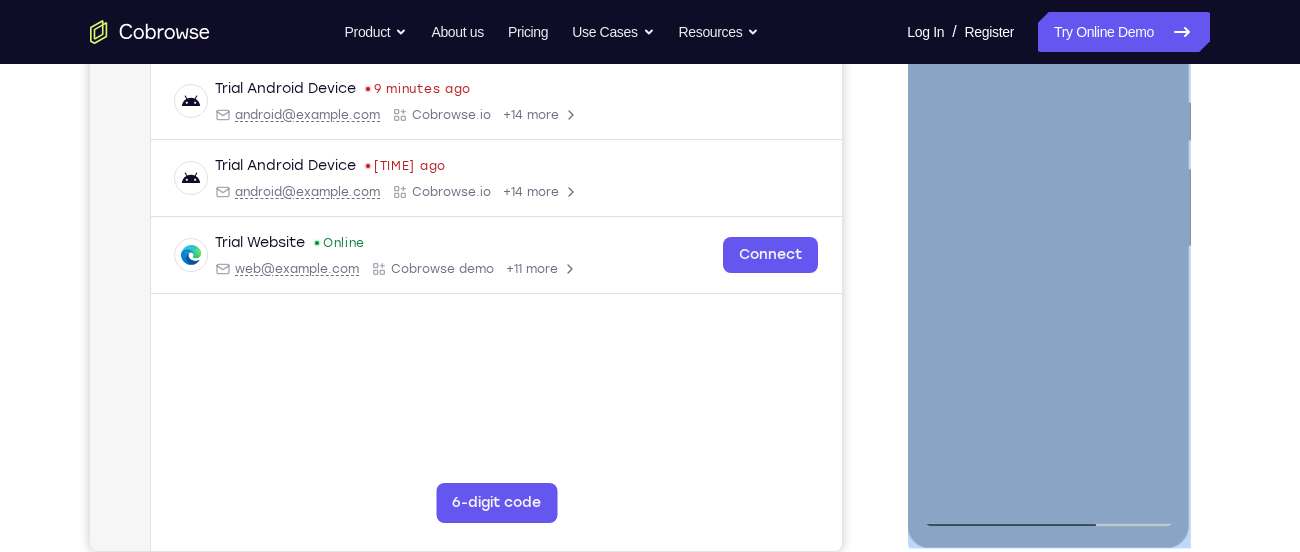 scroll, scrollTop: 375, scrollLeft: 0, axis: vertical 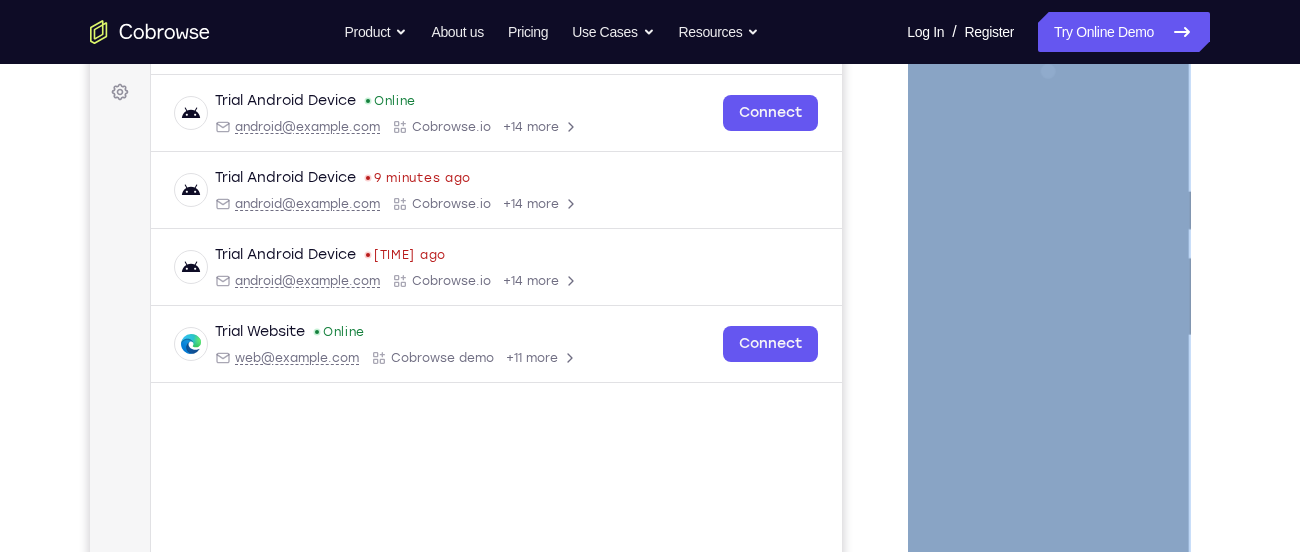 click at bounding box center [1048, 336] 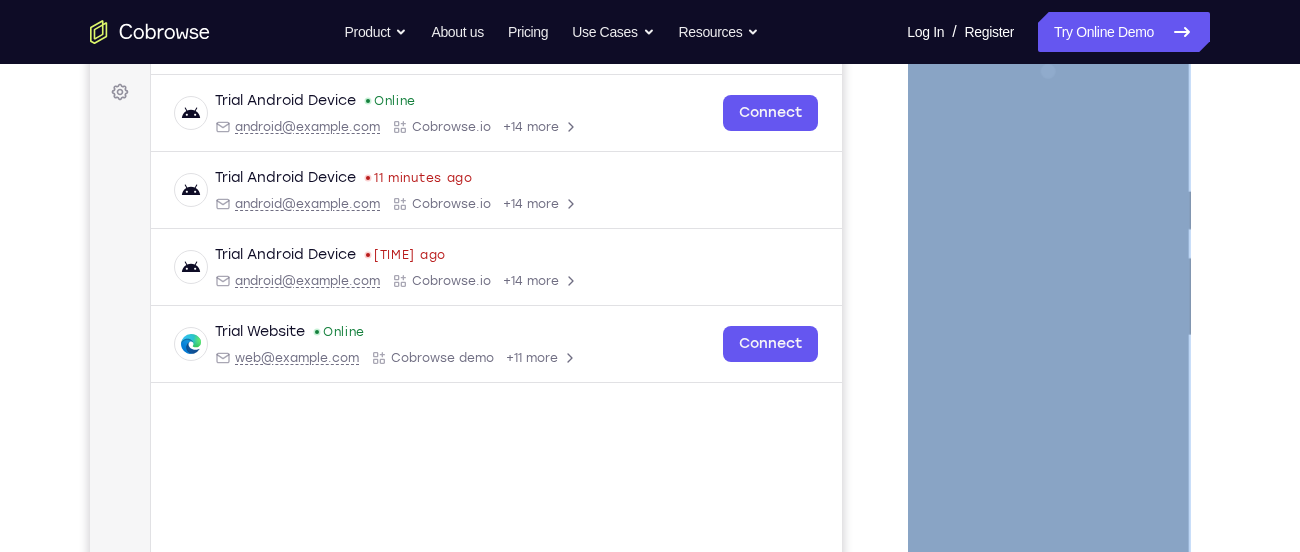 click at bounding box center (1048, 336) 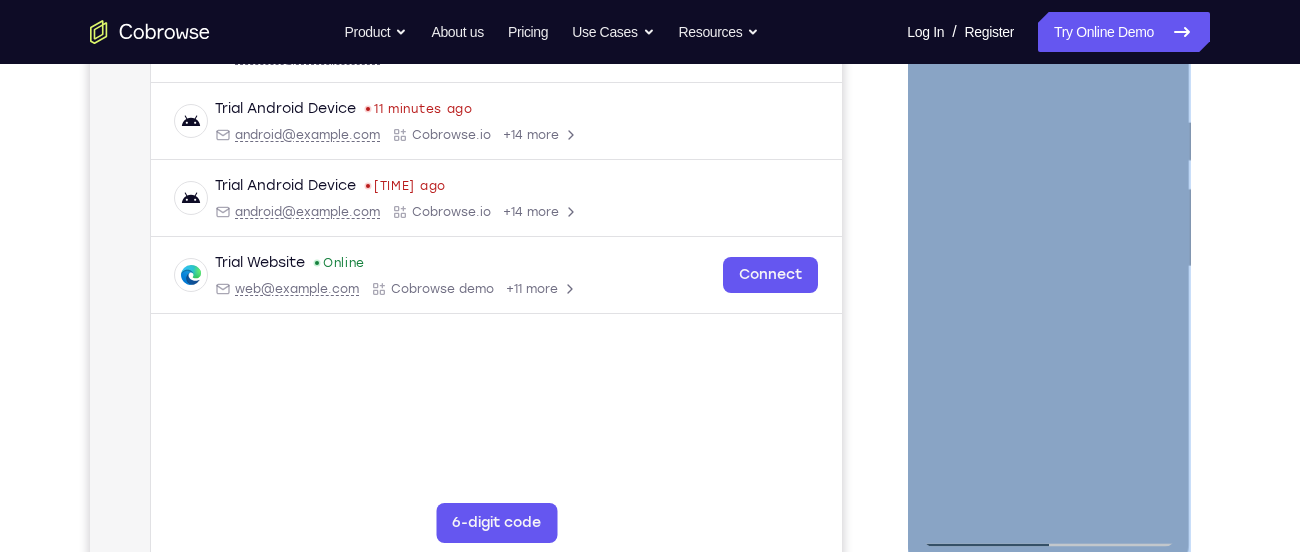 scroll, scrollTop: 360, scrollLeft: 0, axis: vertical 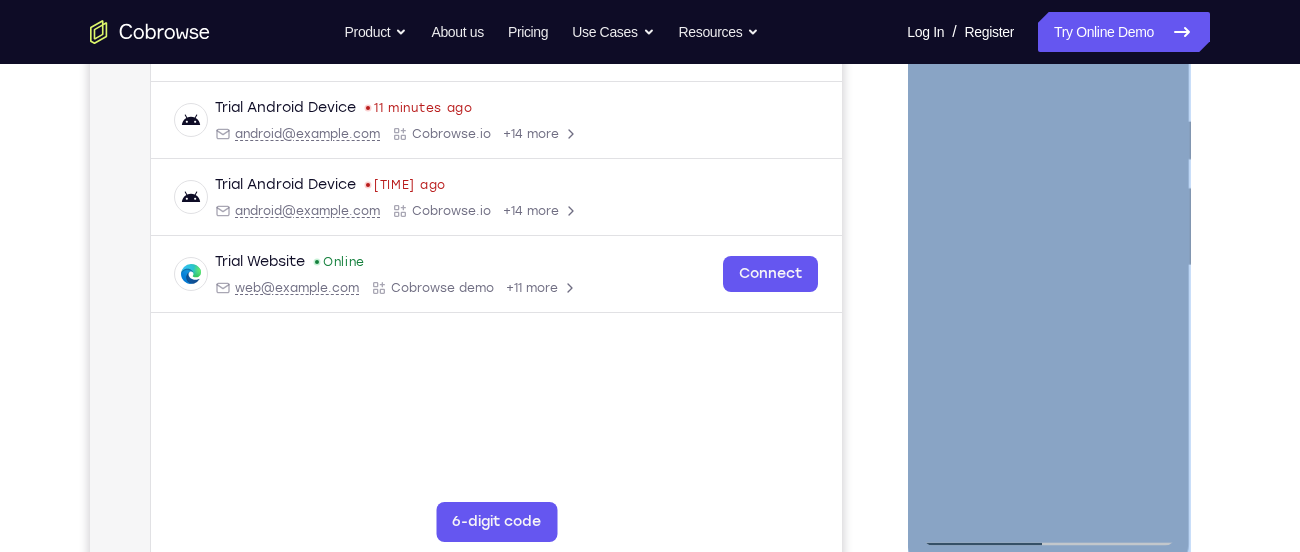 click at bounding box center [1048, 266] 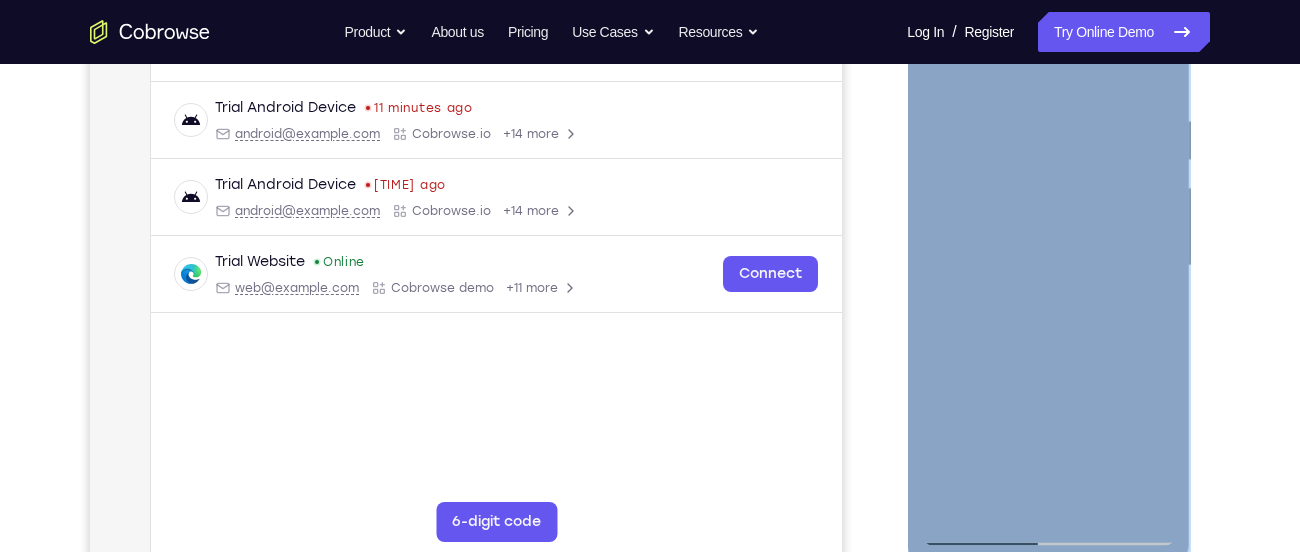 click at bounding box center (1048, 266) 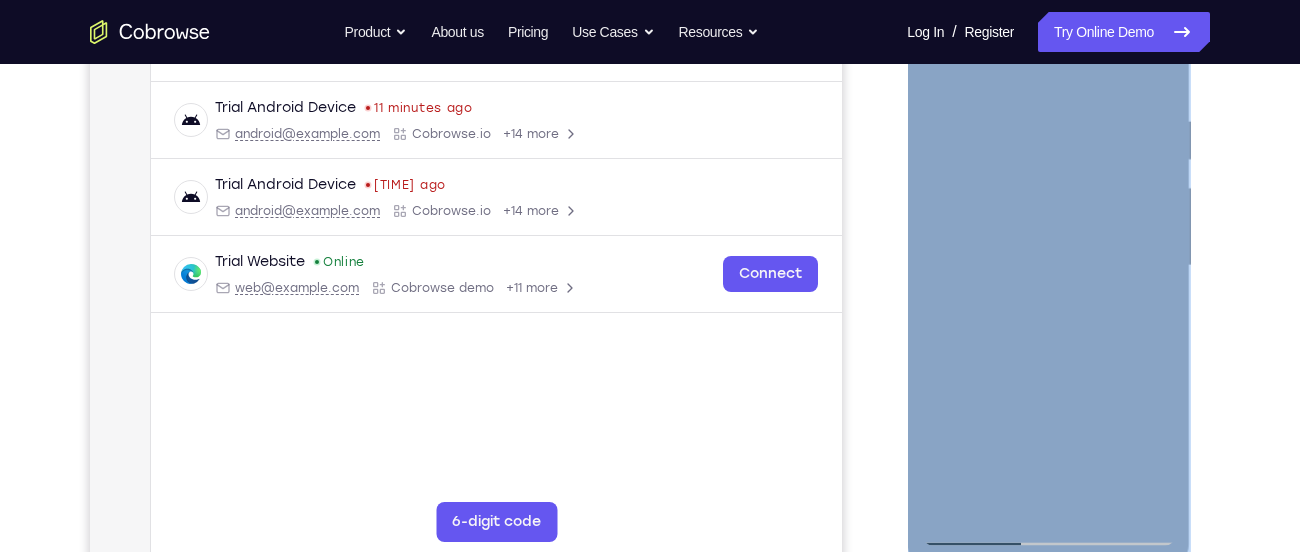 click at bounding box center (1048, 266) 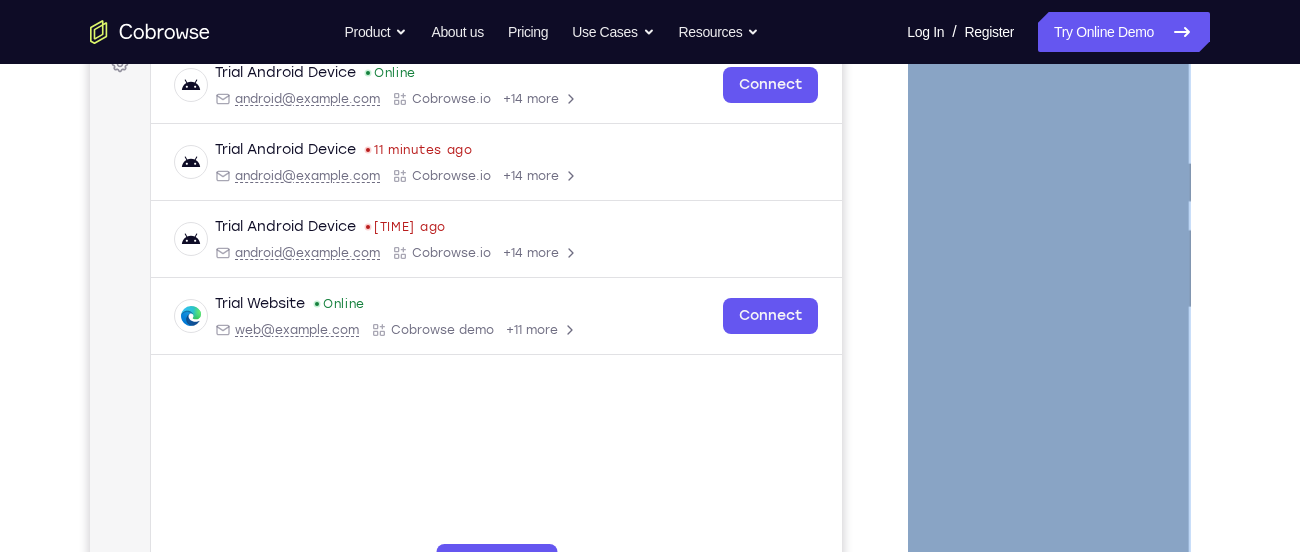 scroll, scrollTop: 316, scrollLeft: 0, axis: vertical 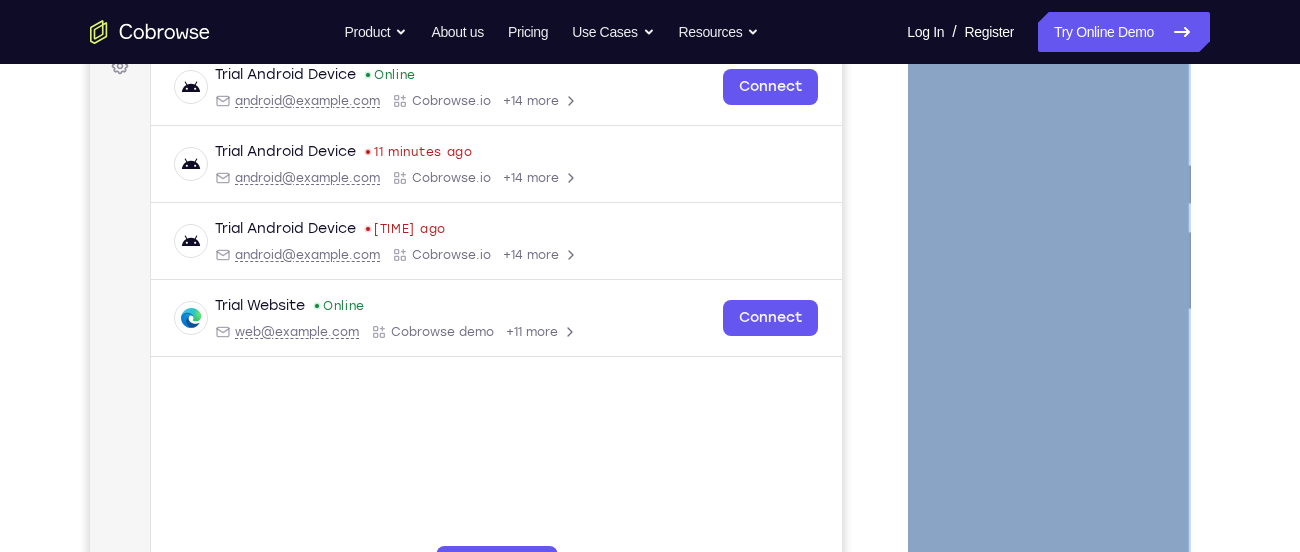 click at bounding box center [1048, 310] 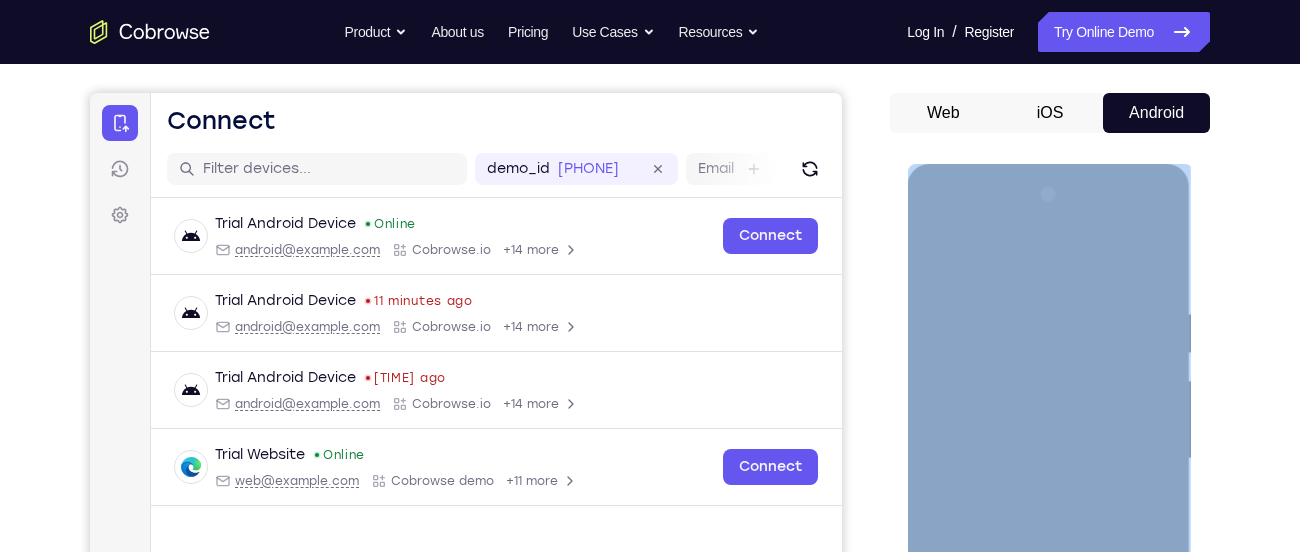 scroll, scrollTop: 165, scrollLeft: 0, axis: vertical 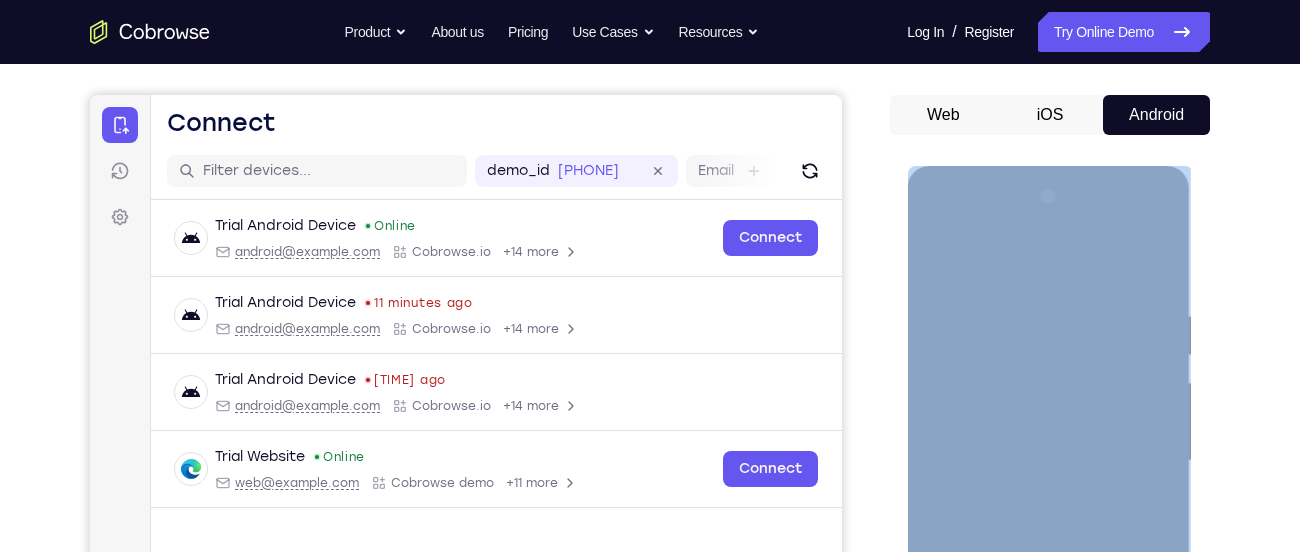 click at bounding box center (1048, 461) 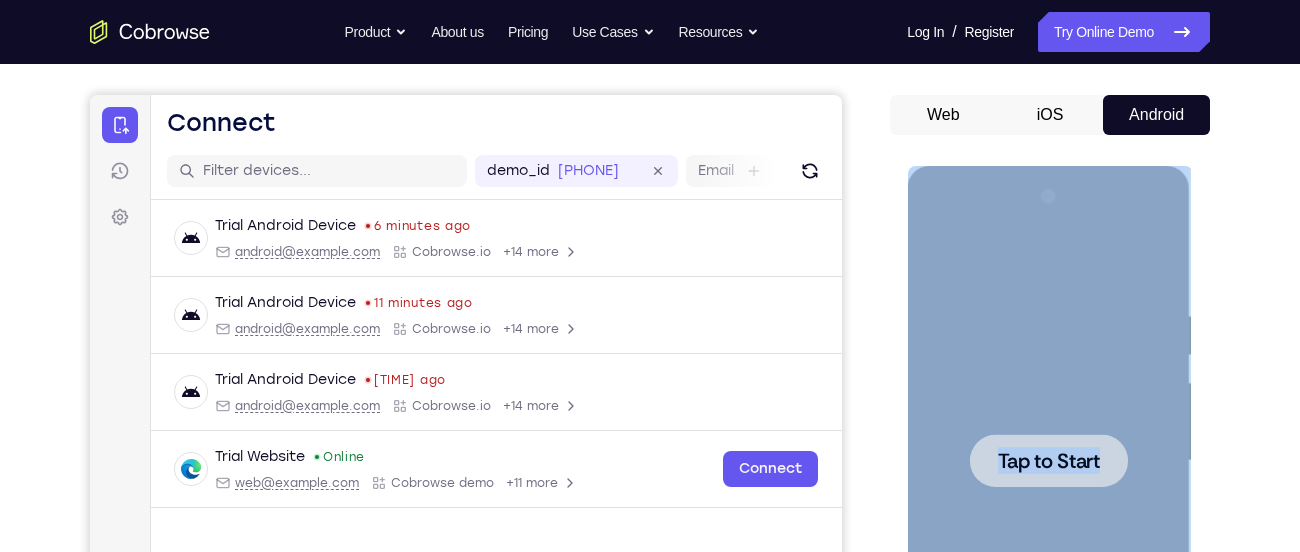 scroll, scrollTop: 0, scrollLeft: 0, axis: both 